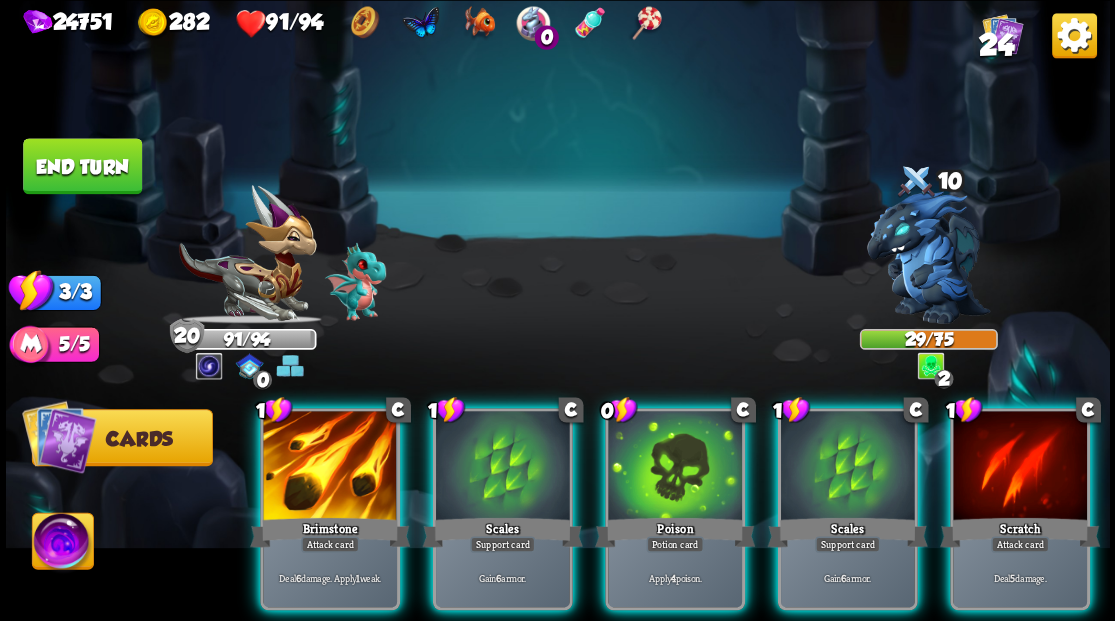 scroll, scrollTop: 0, scrollLeft: 0, axis: both 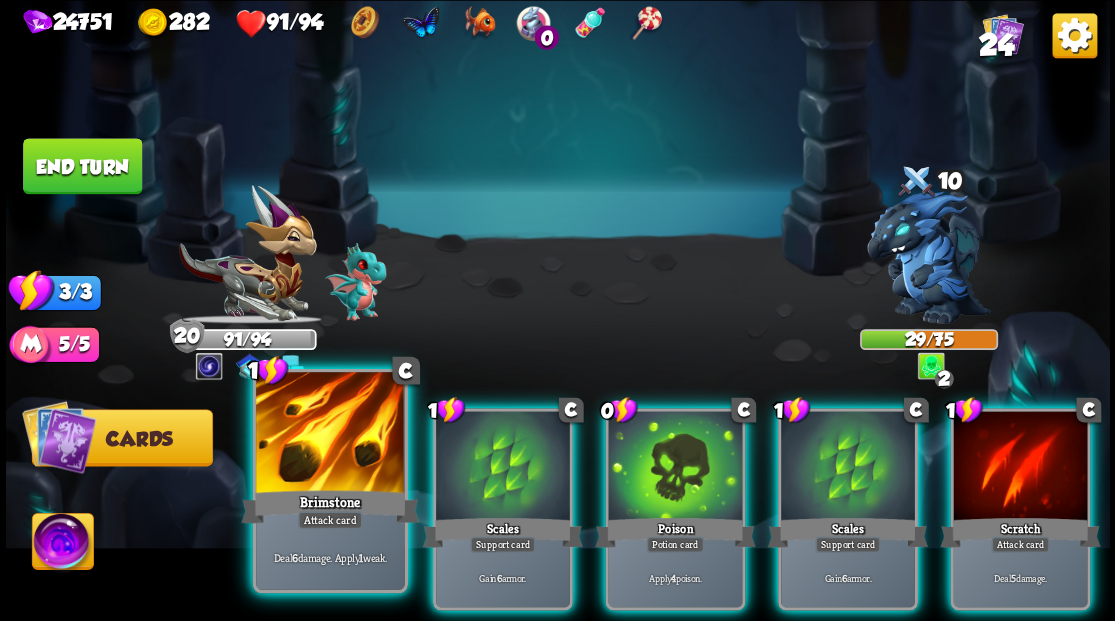 click at bounding box center (330, 434) 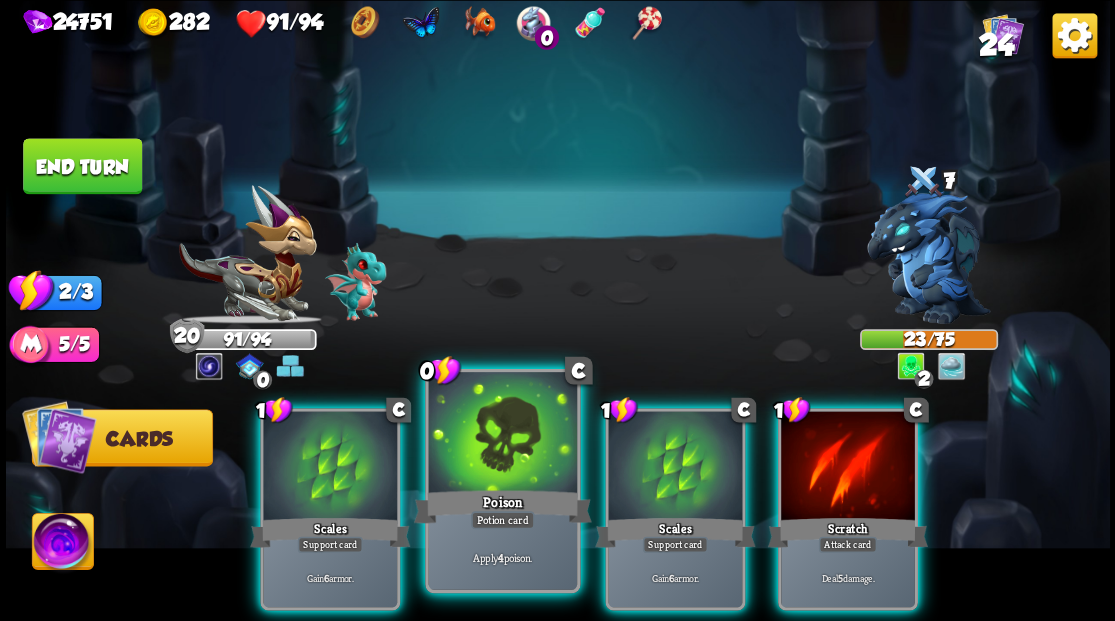 click at bounding box center [502, 434] 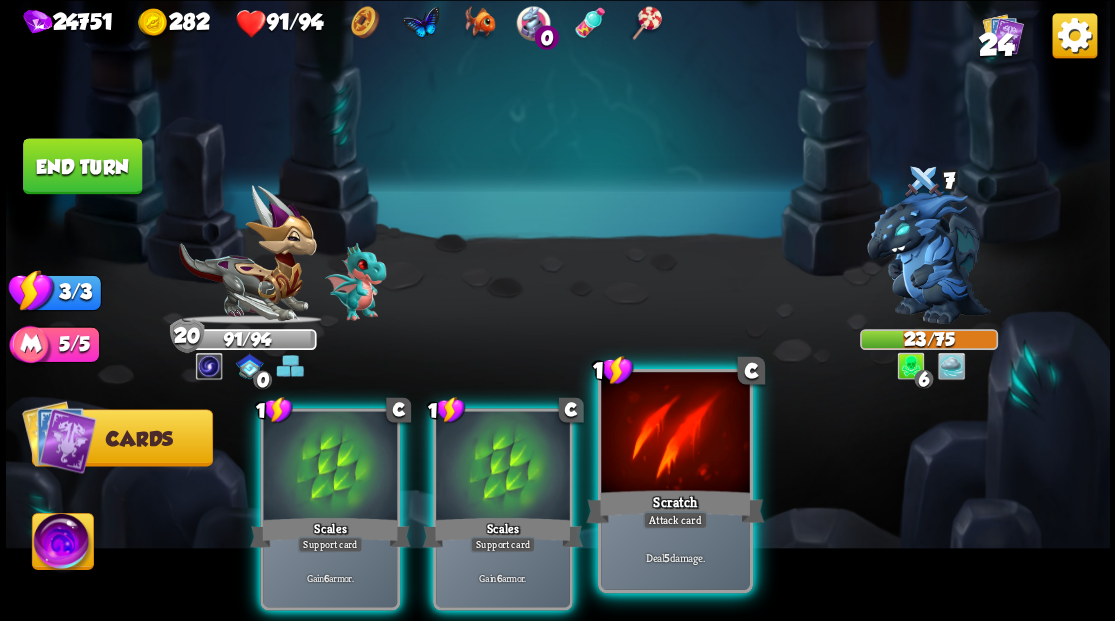 click at bounding box center [675, 434] 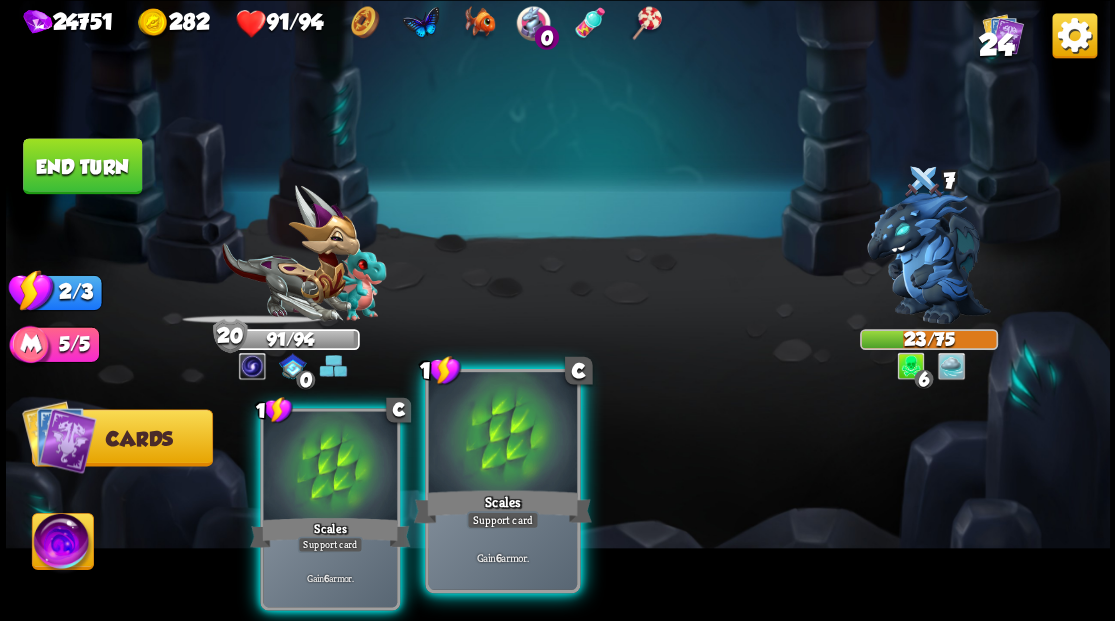 click at bounding box center [502, 434] 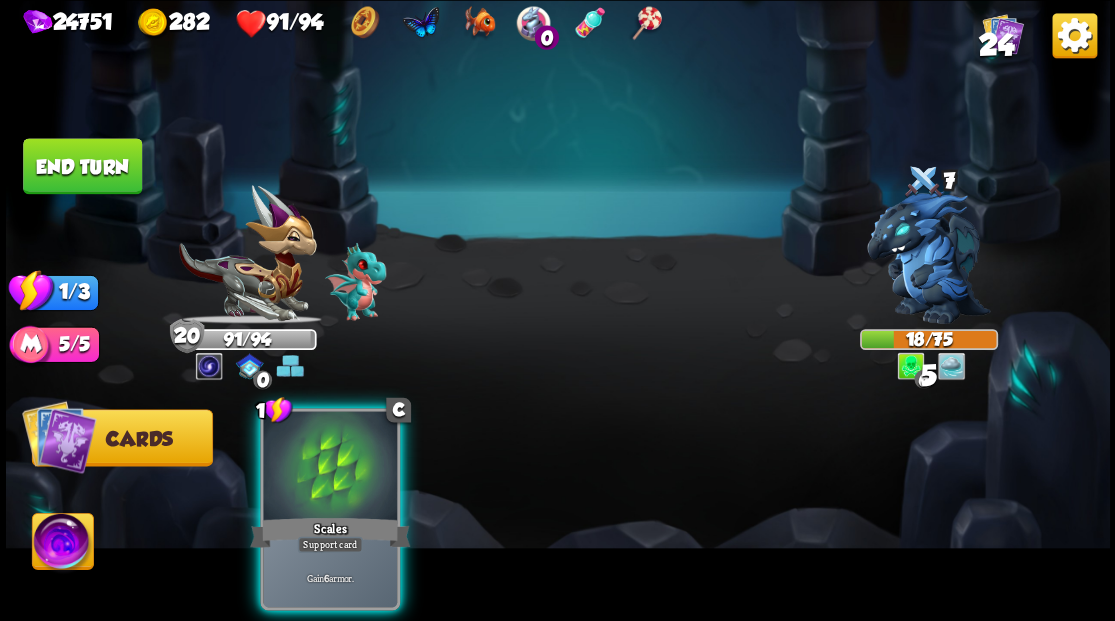 click at bounding box center [330, 467] 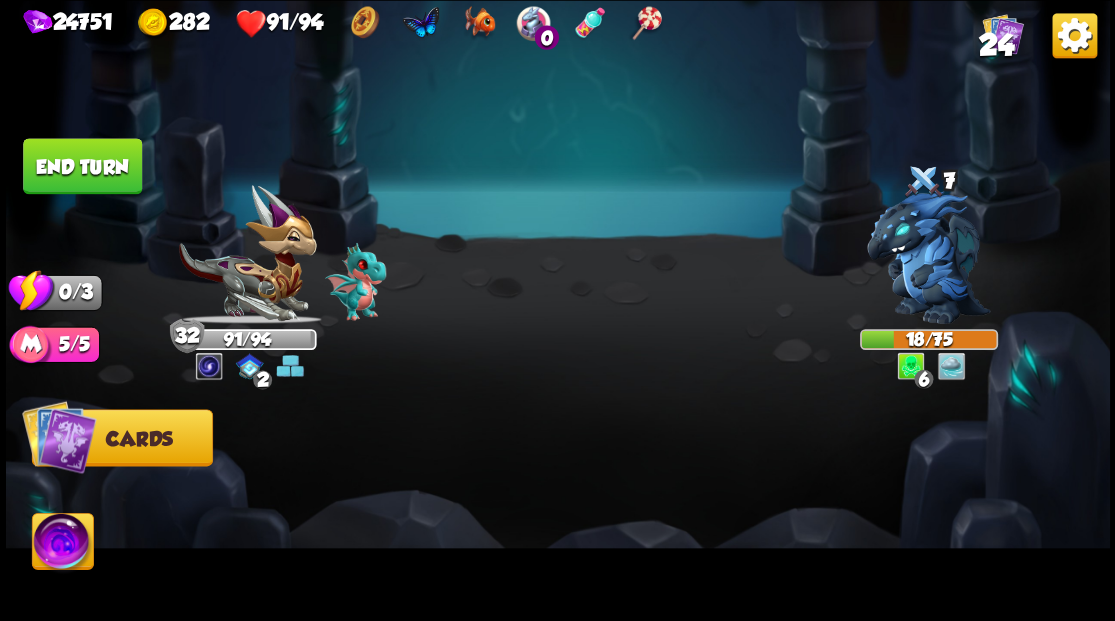 drag, startPoint x: 66, startPoint y: 168, endPoint x: 160, endPoint y: 178, distance: 94.53042 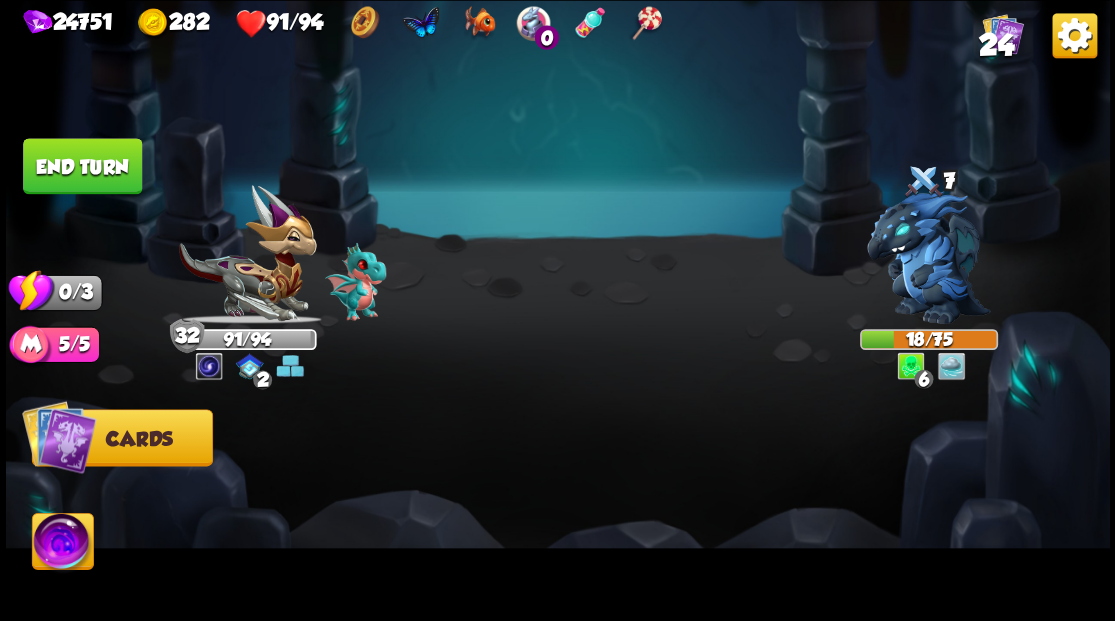 click on "End turn" at bounding box center (82, 166) 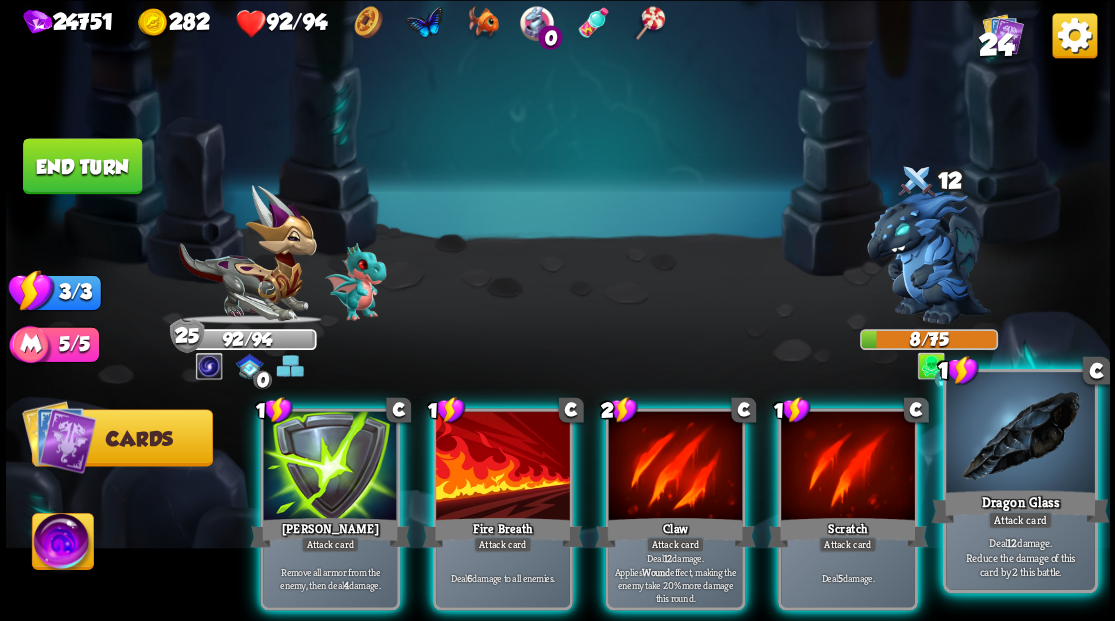 click at bounding box center [1020, 434] 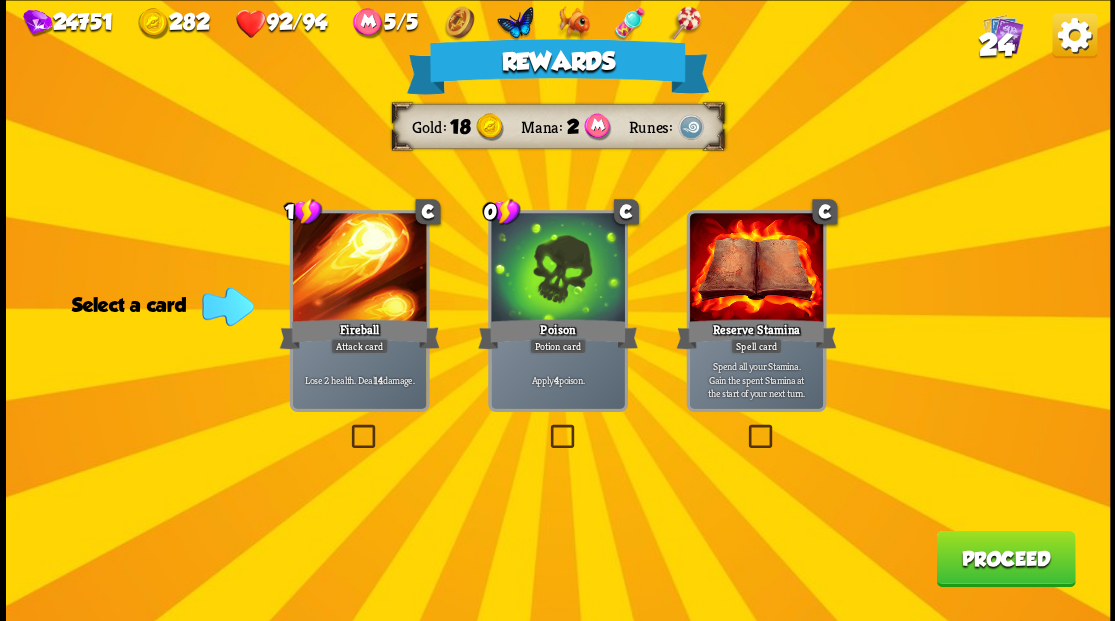click on "Proceed" at bounding box center [1005, 558] 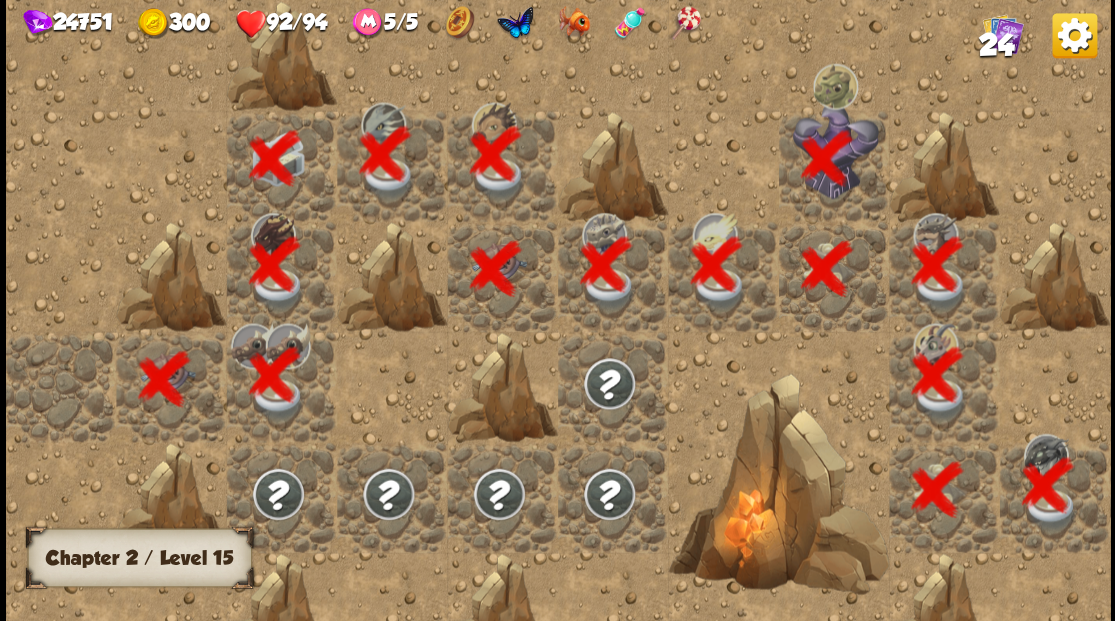 scroll, scrollTop: 0, scrollLeft: 384, axis: horizontal 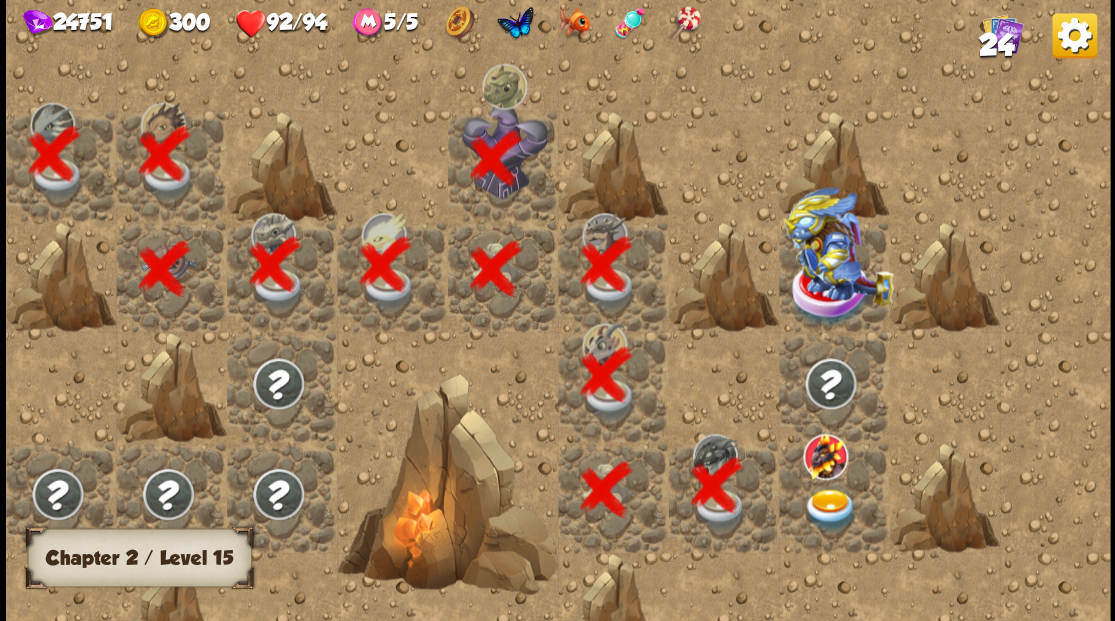 click at bounding box center (829, 509) 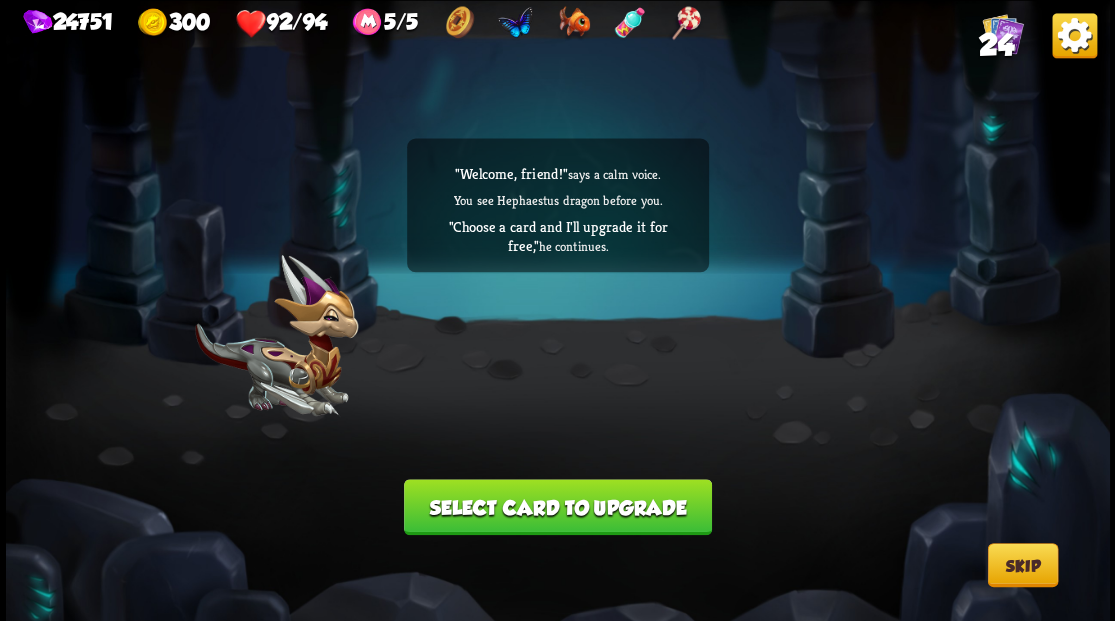 click on "Select card to upgrade" at bounding box center [558, 507] 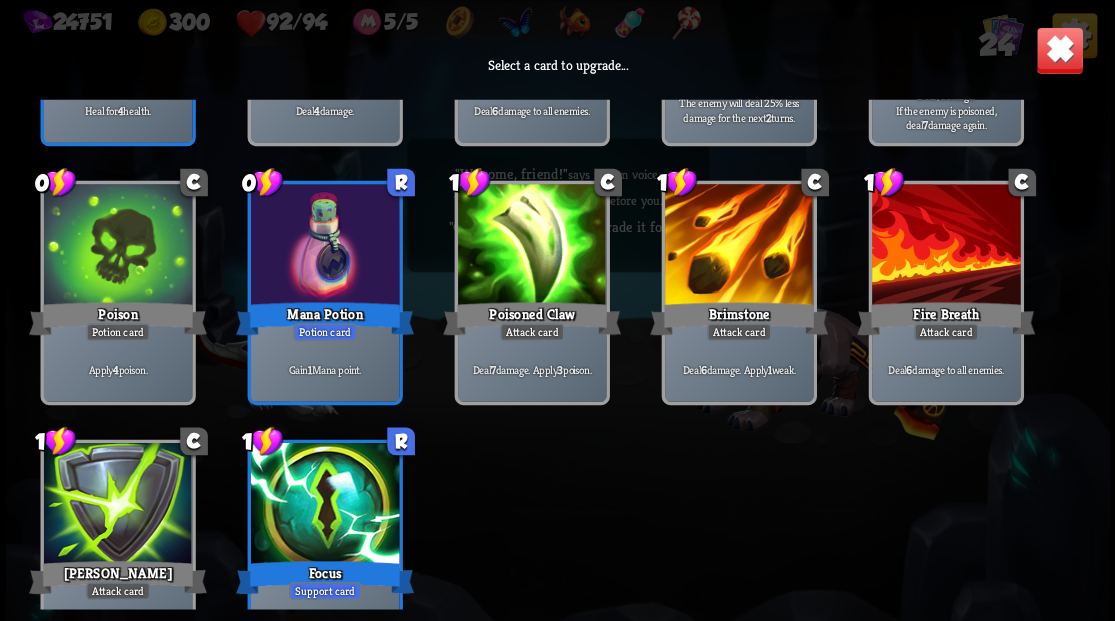scroll, scrollTop: 929, scrollLeft: 0, axis: vertical 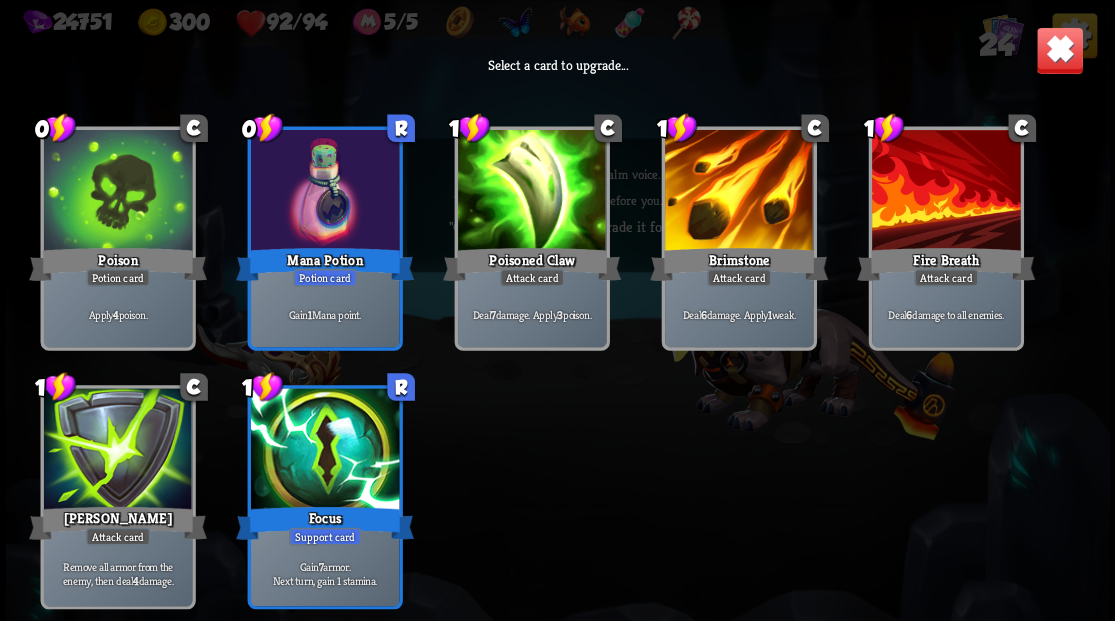 click at bounding box center [117, 450] 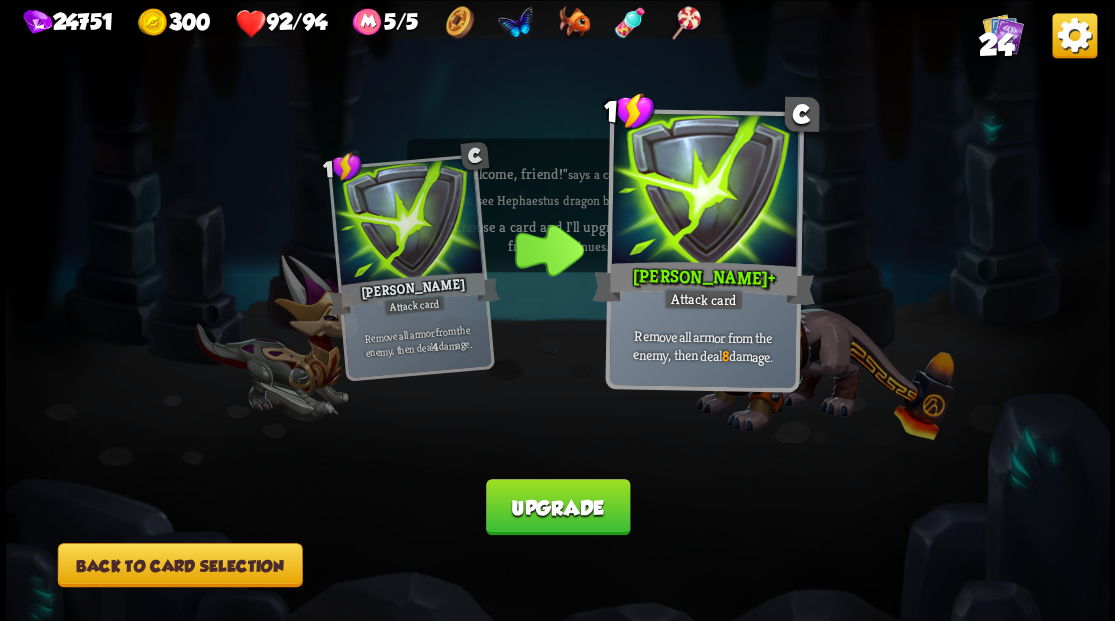 click on "Upgrade" at bounding box center (558, 507) 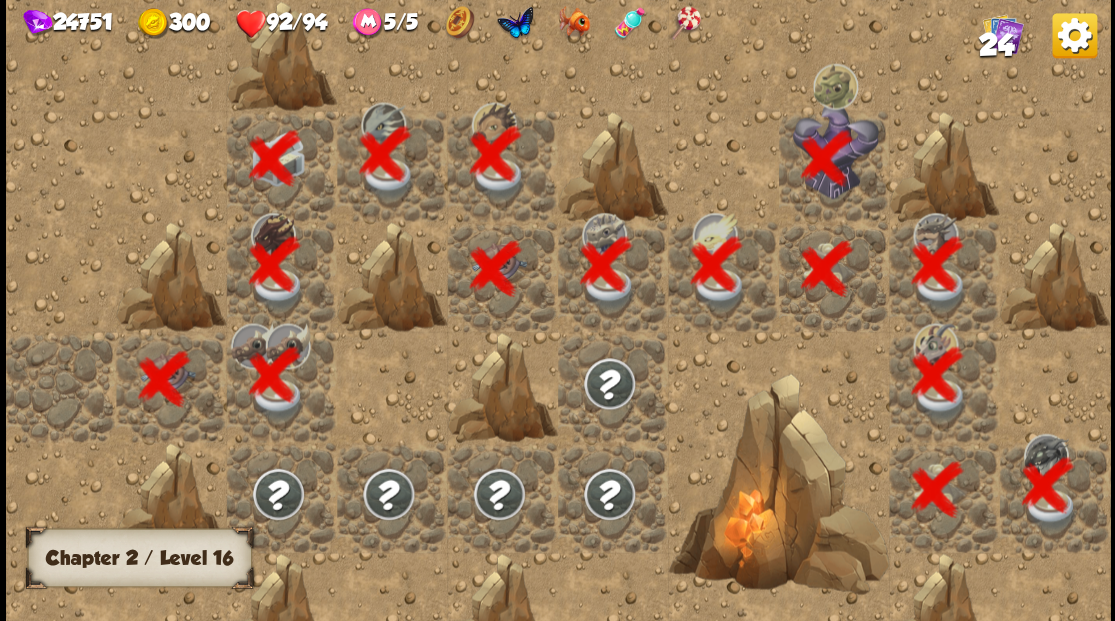 scroll, scrollTop: 0, scrollLeft: 384, axis: horizontal 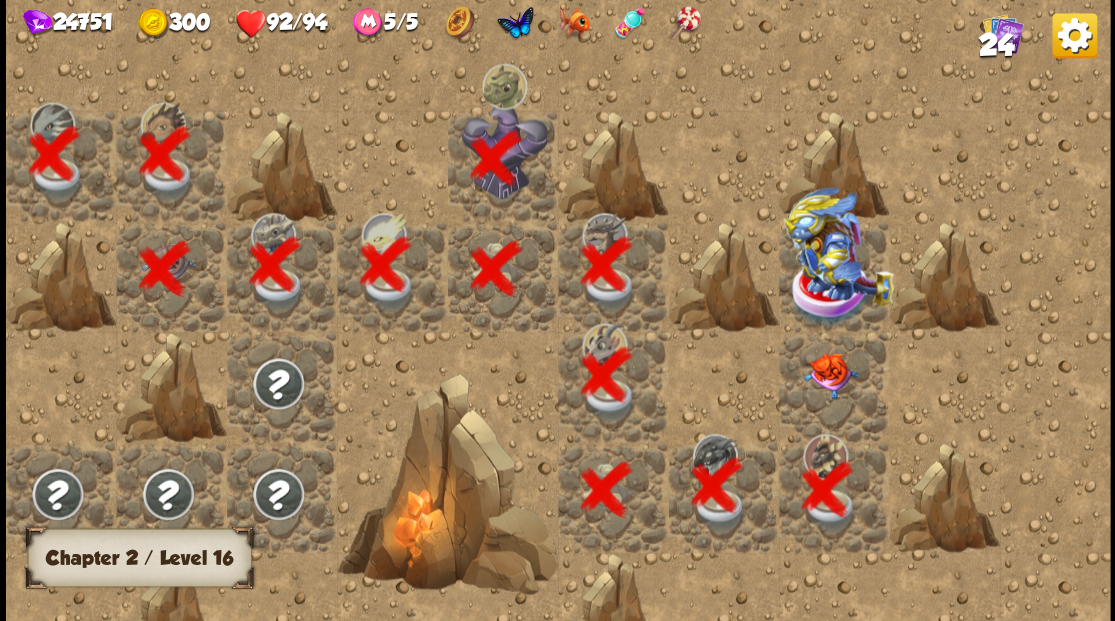 click at bounding box center (829, 375) 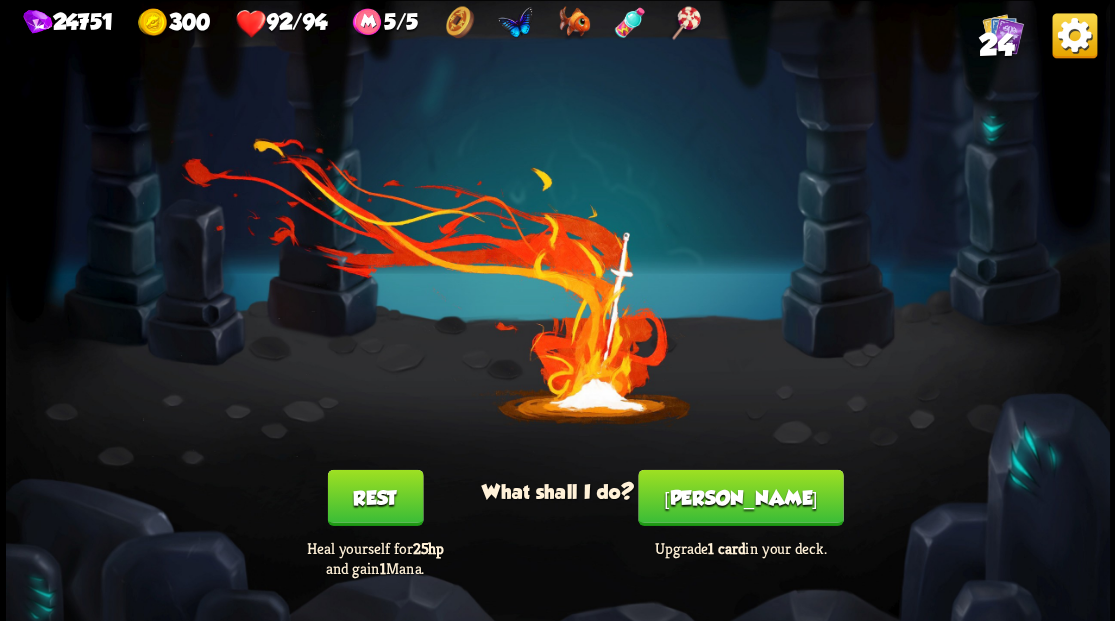 click on "[PERSON_NAME]" at bounding box center (740, 497) 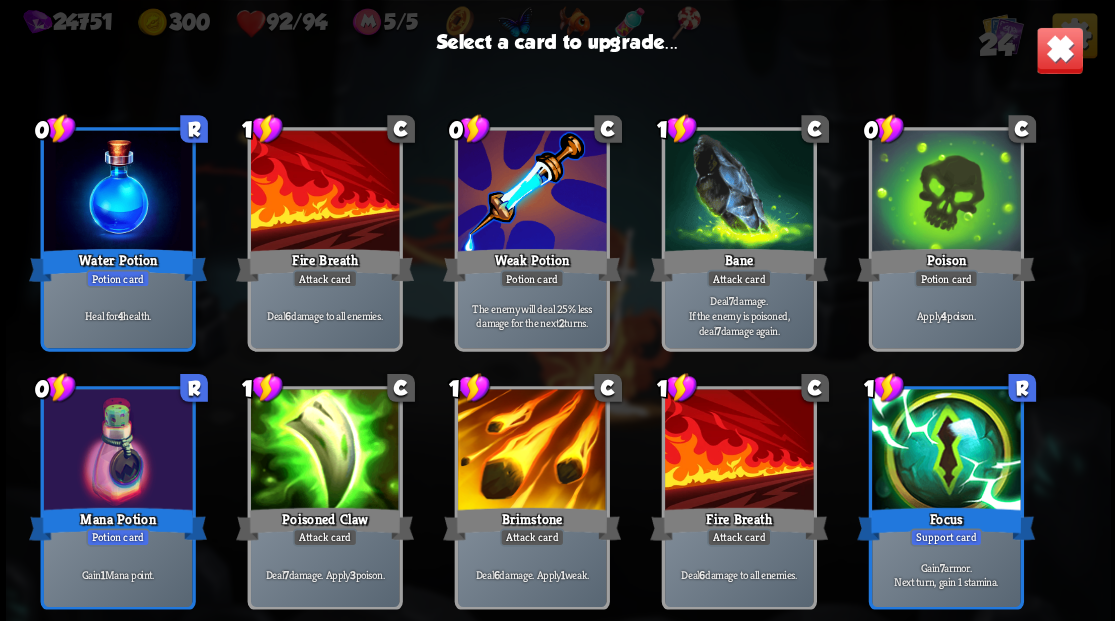 scroll, scrollTop: 629, scrollLeft: 0, axis: vertical 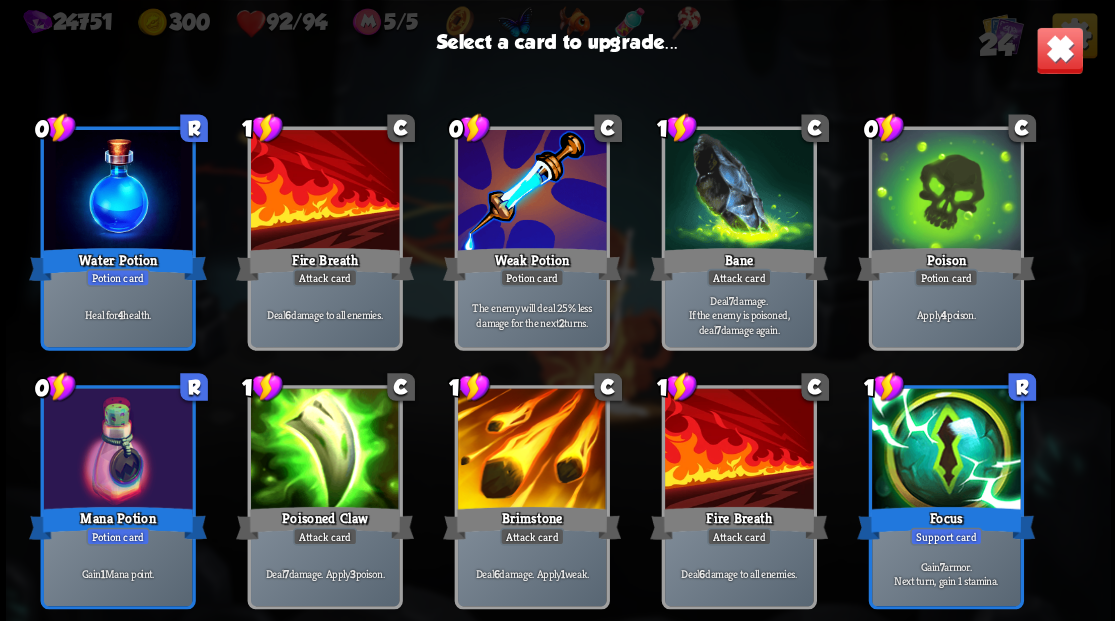 click at bounding box center [324, 192] 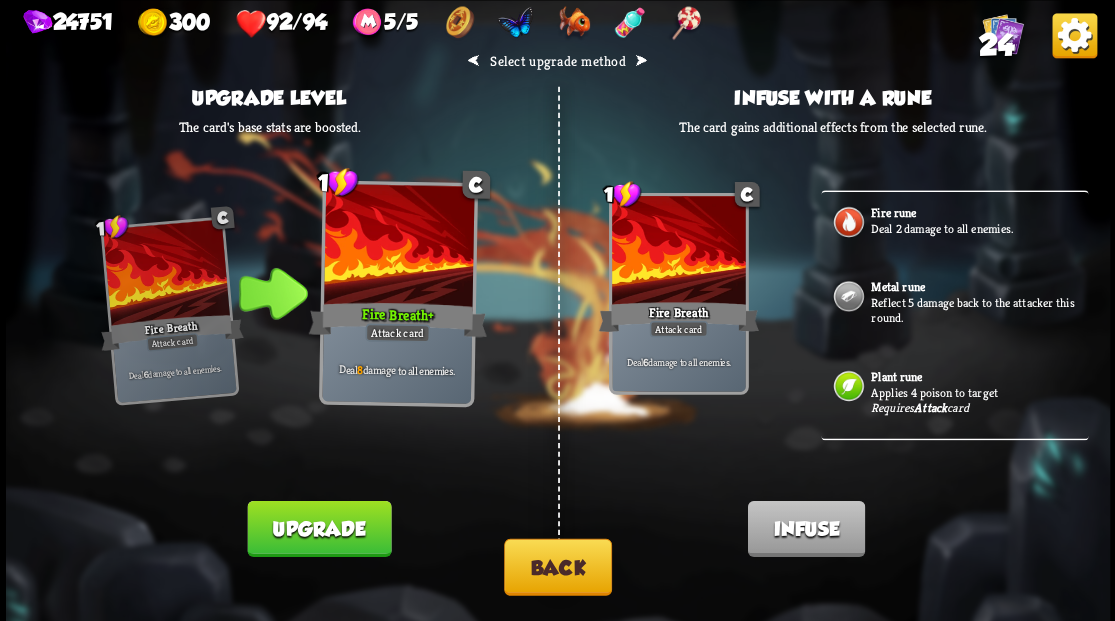click on "Upgrade" at bounding box center (319, 528) 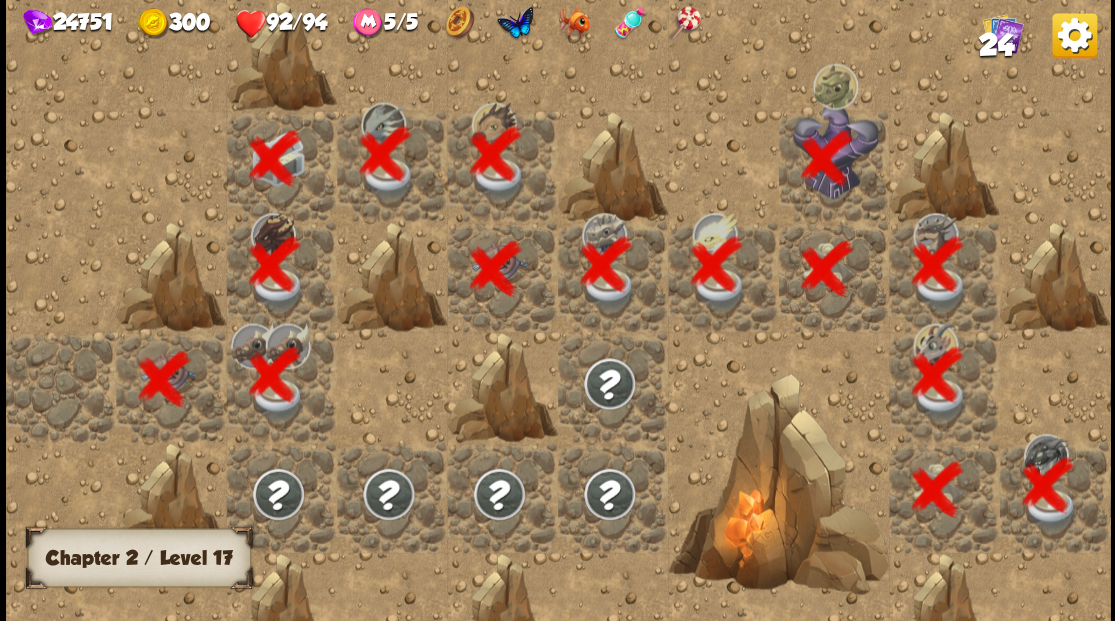 scroll, scrollTop: 0, scrollLeft: 384, axis: horizontal 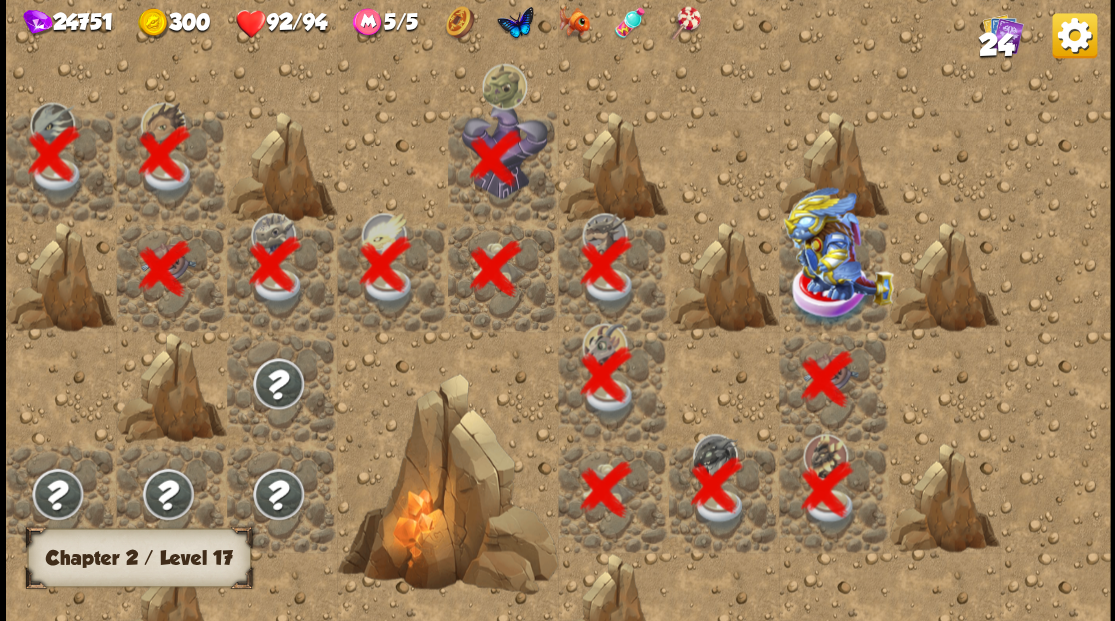 click at bounding box center [838, 245] 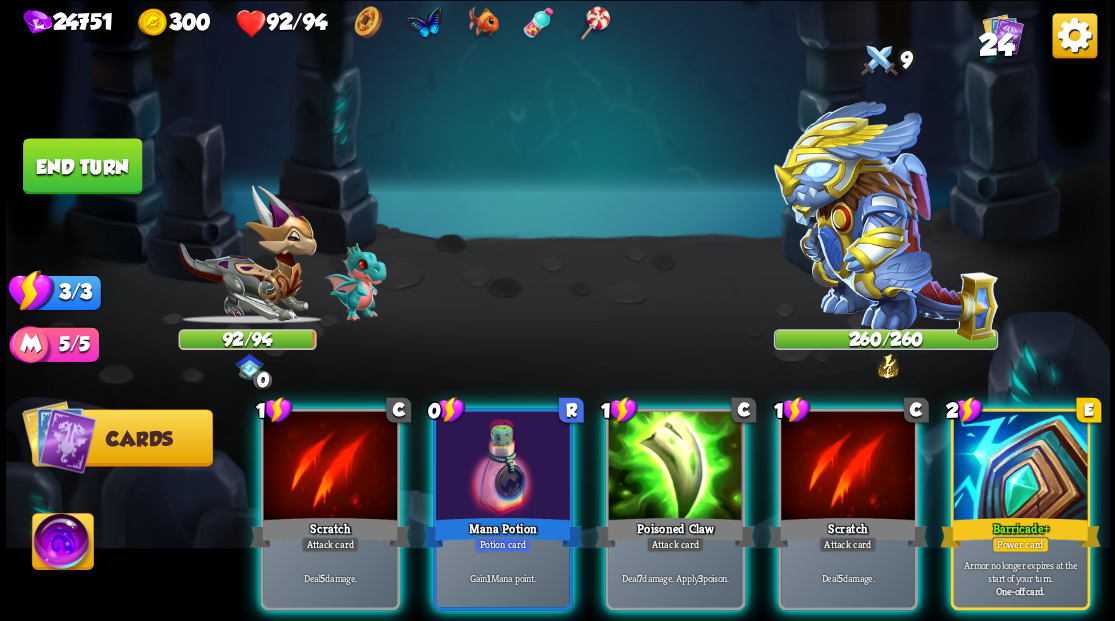 click at bounding box center [62, 544] 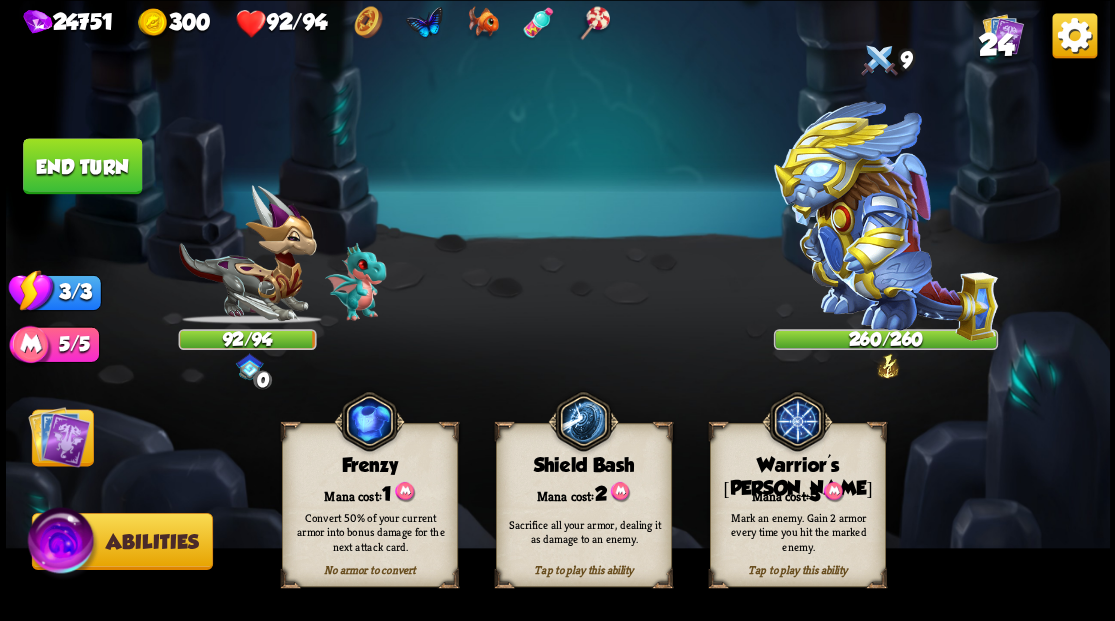 click on "Tap to play this ability   Warrior's [PERSON_NAME] cost:  3       Mark an enemy. Gain 2 armor every time you hit the marked enemy." at bounding box center [797, 505] 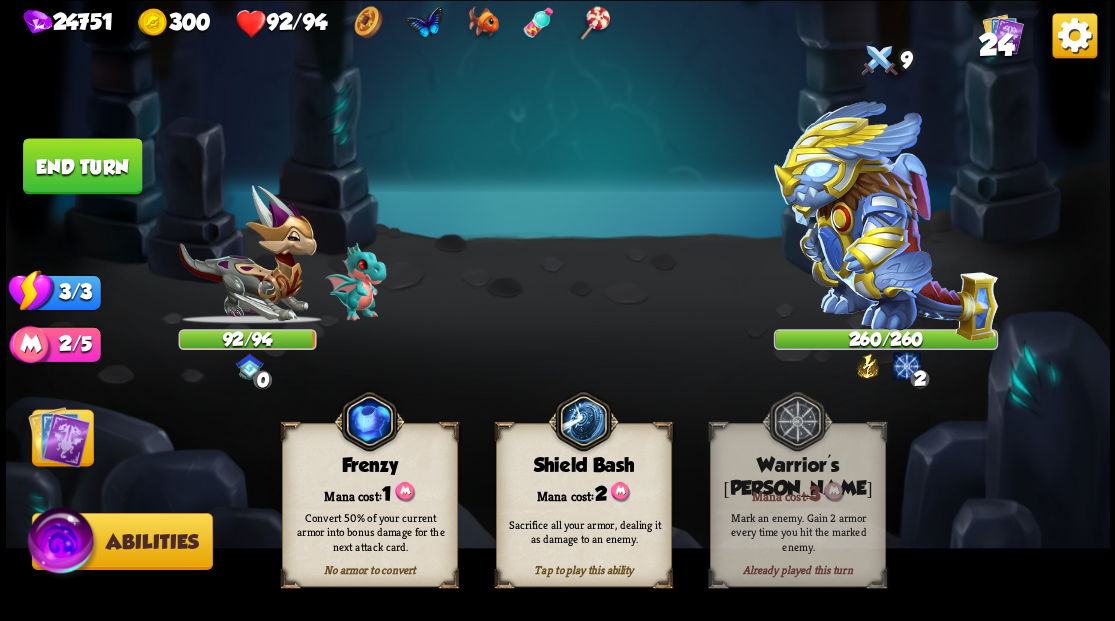 click on "Already played this turn   Warrior's [PERSON_NAME] cost:  3       Mark an enemy. Gain 2 armor every time you hit the marked enemy." at bounding box center [797, 505] 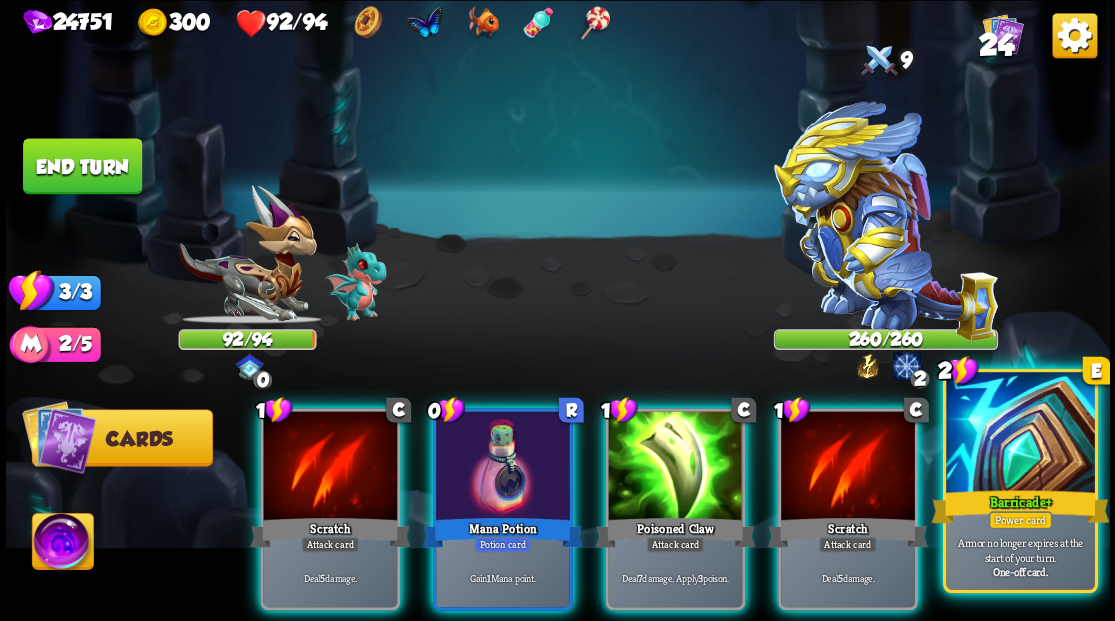 click at bounding box center (1020, 434) 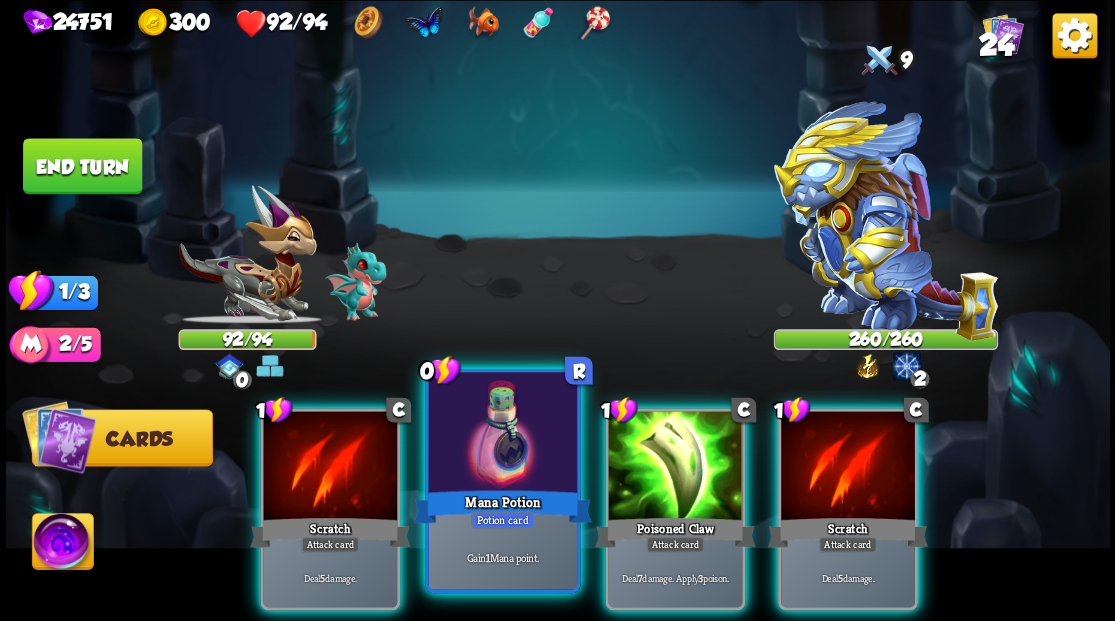click at bounding box center [502, 434] 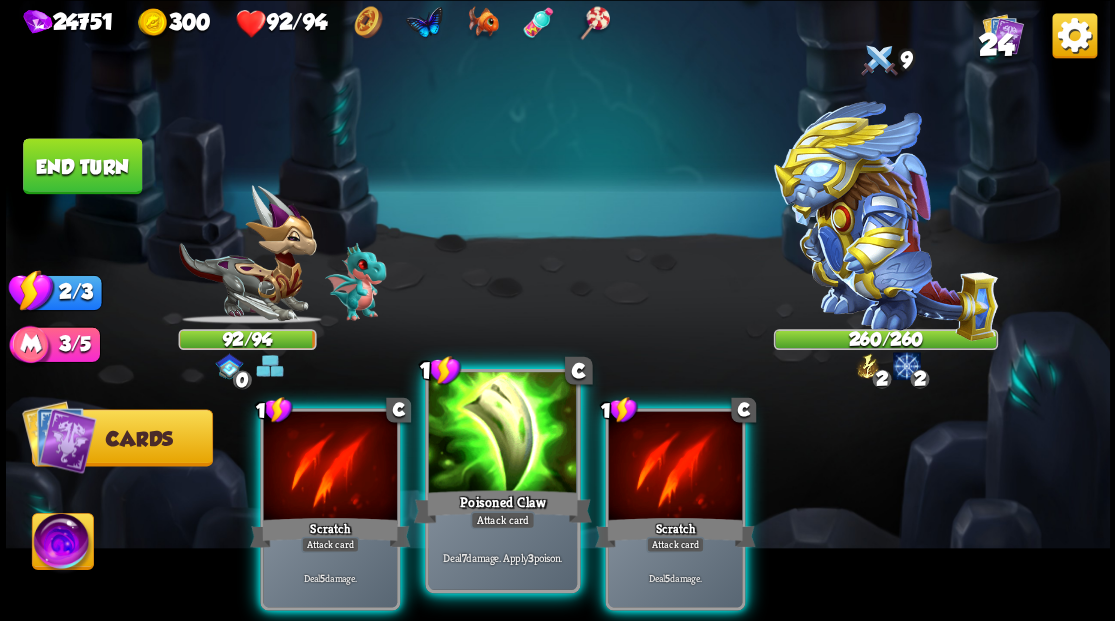 click at bounding box center [502, 434] 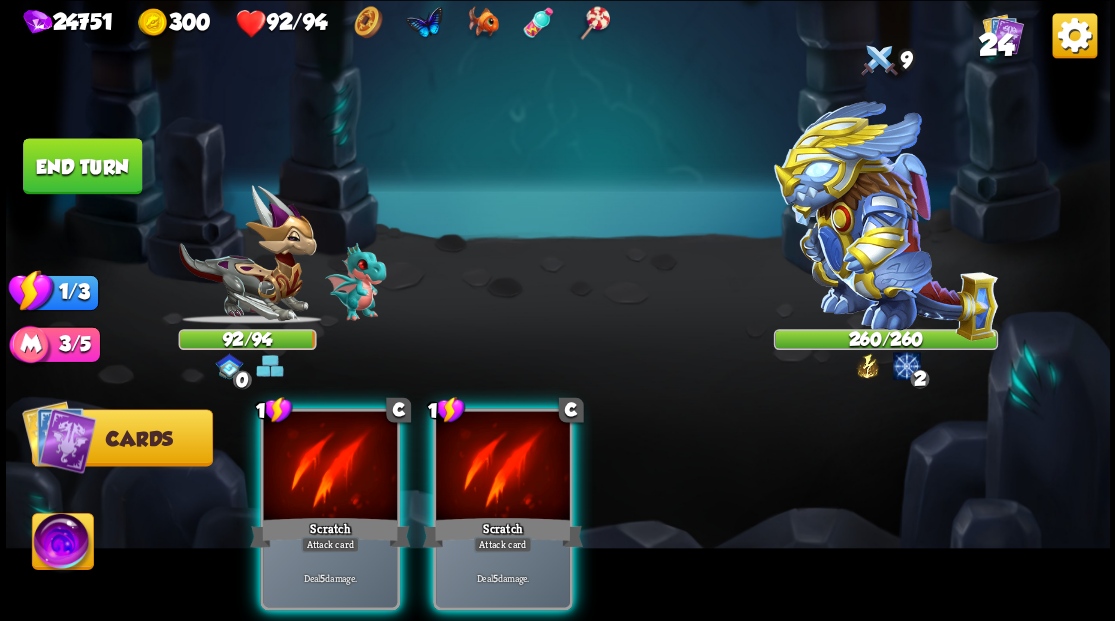 click at bounding box center [503, 467] 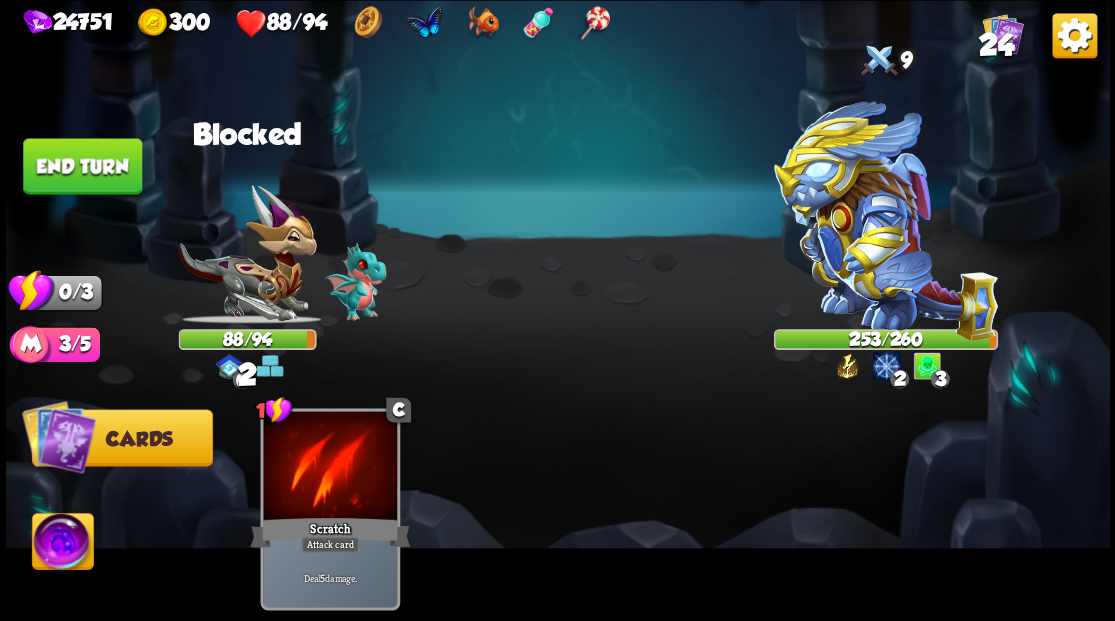 click on "End turn" at bounding box center [82, 166] 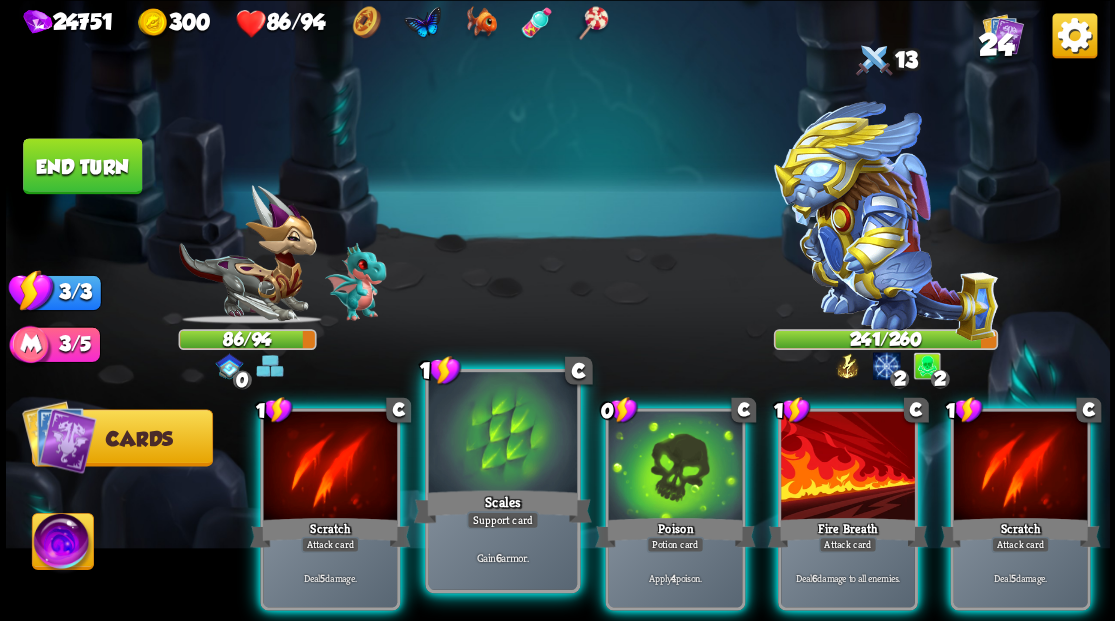 click at bounding box center (502, 434) 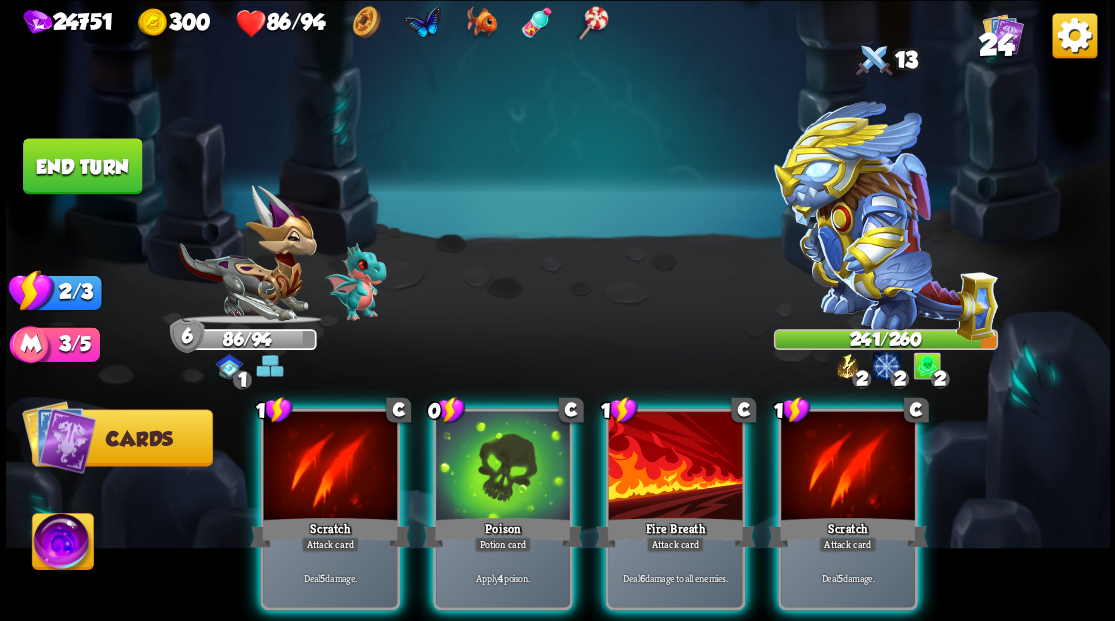 click at bounding box center (503, 467) 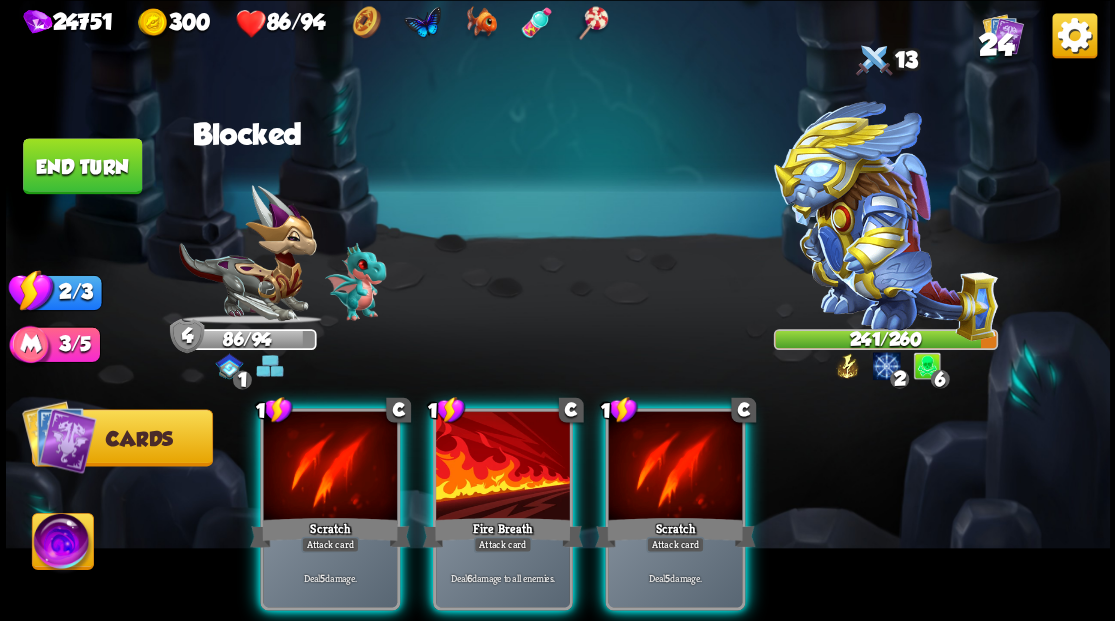 click at bounding box center (503, 467) 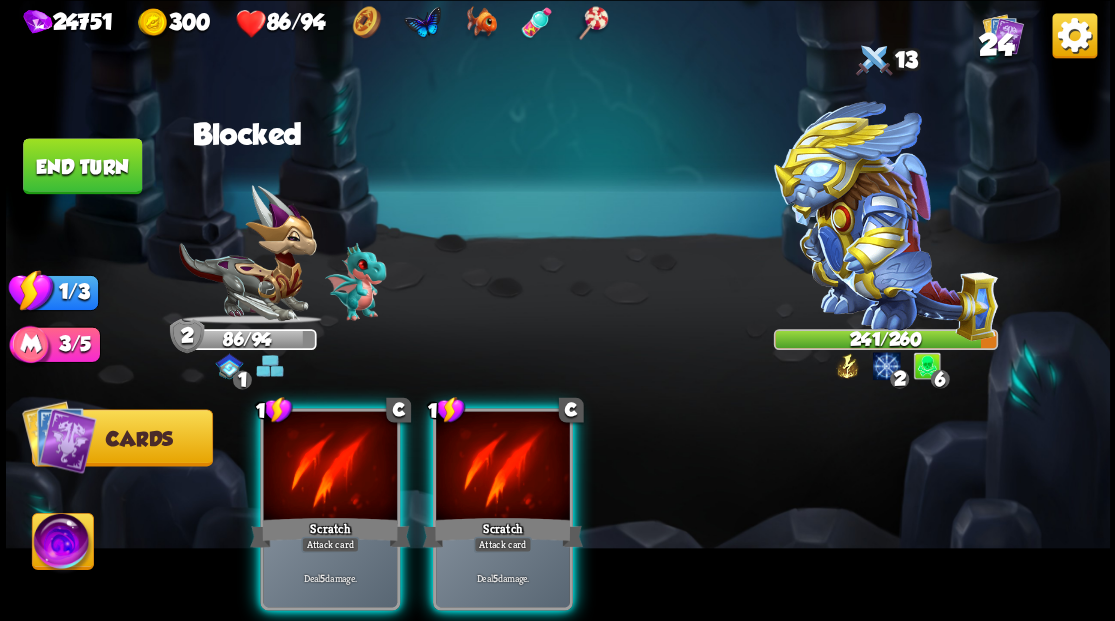 click at bounding box center [503, 467] 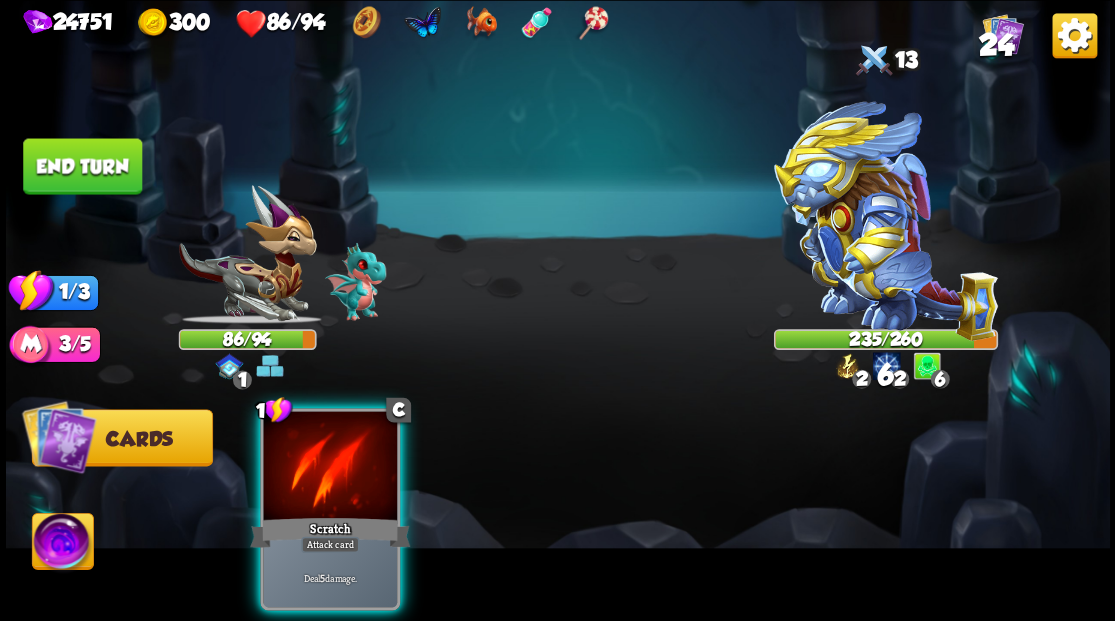 click on "End turn" at bounding box center (82, 166) 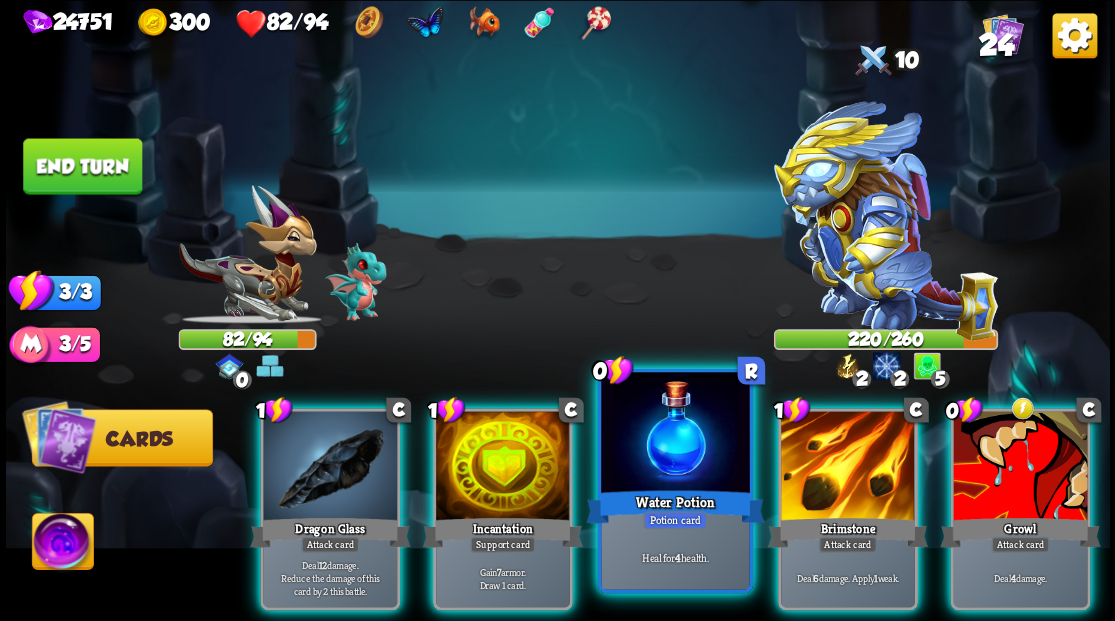 click at bounding box center [675, 434] 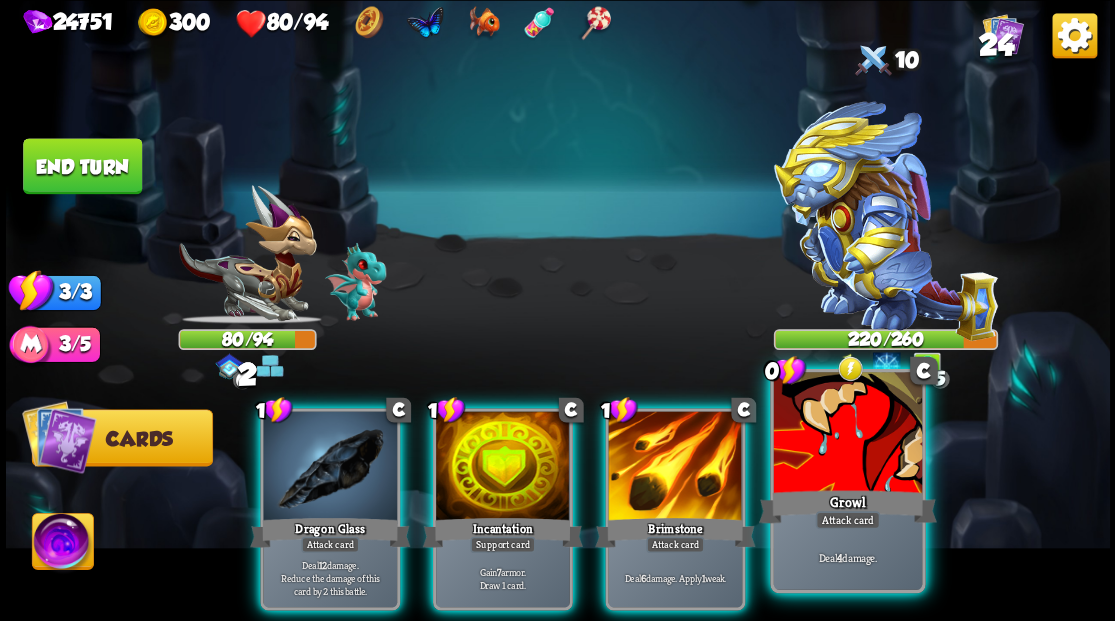 click at bounding box center (847, 434) 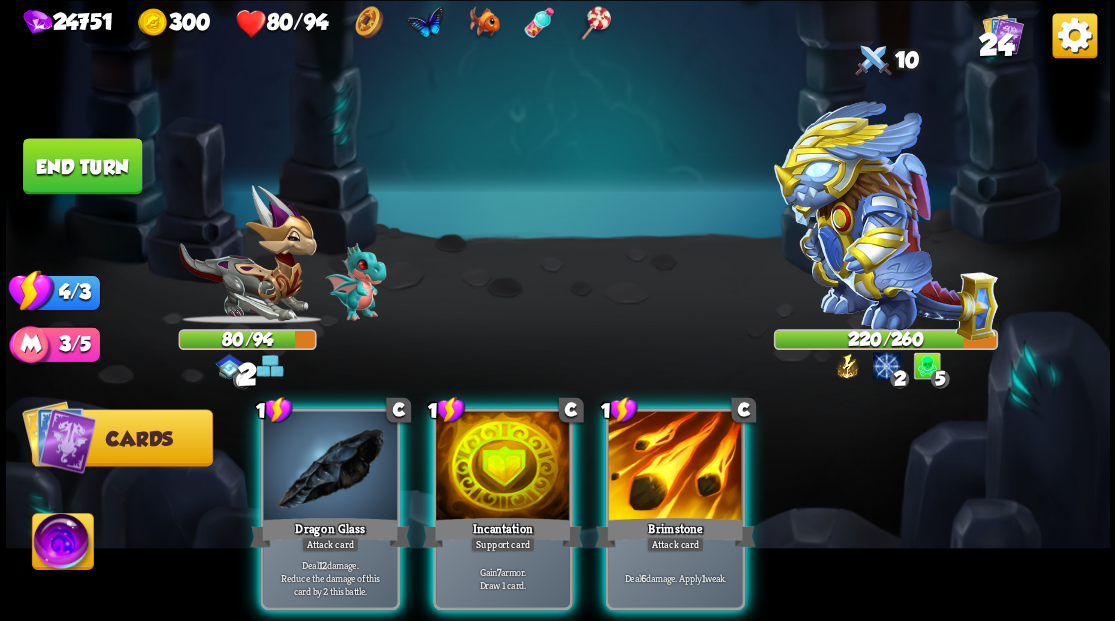 click at bounding box center (675, 467) 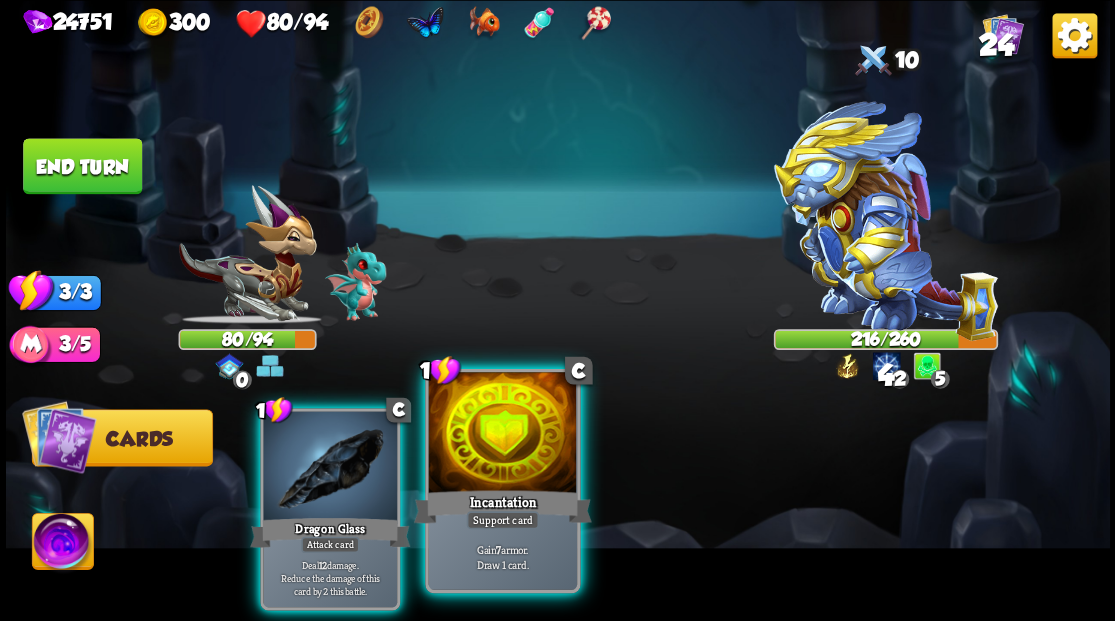 click at bounding box center [502, 434] 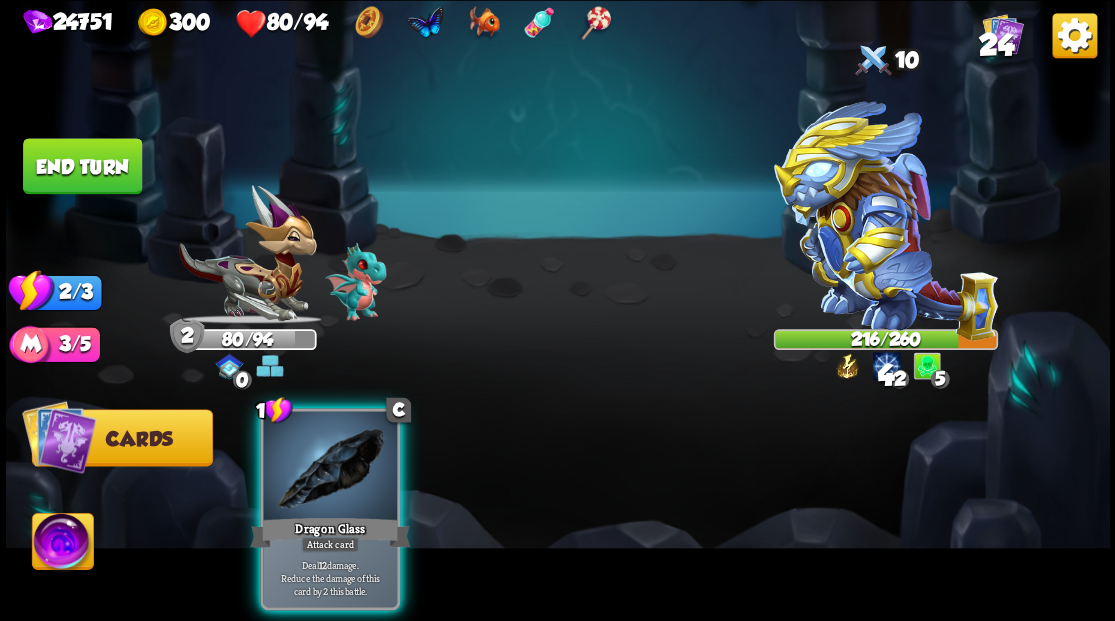 click at bounding box center (330, 467) 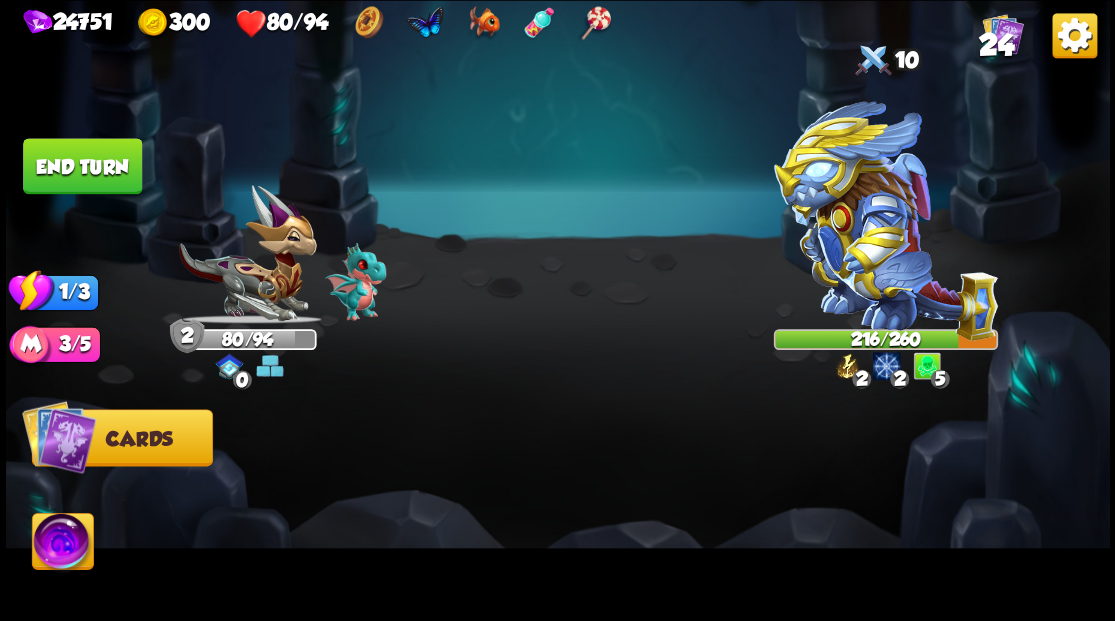 drag, startPoint x: 78, startPoint y: 159, endPoint x: 94, endPoint y: 170, distance: 19.416489 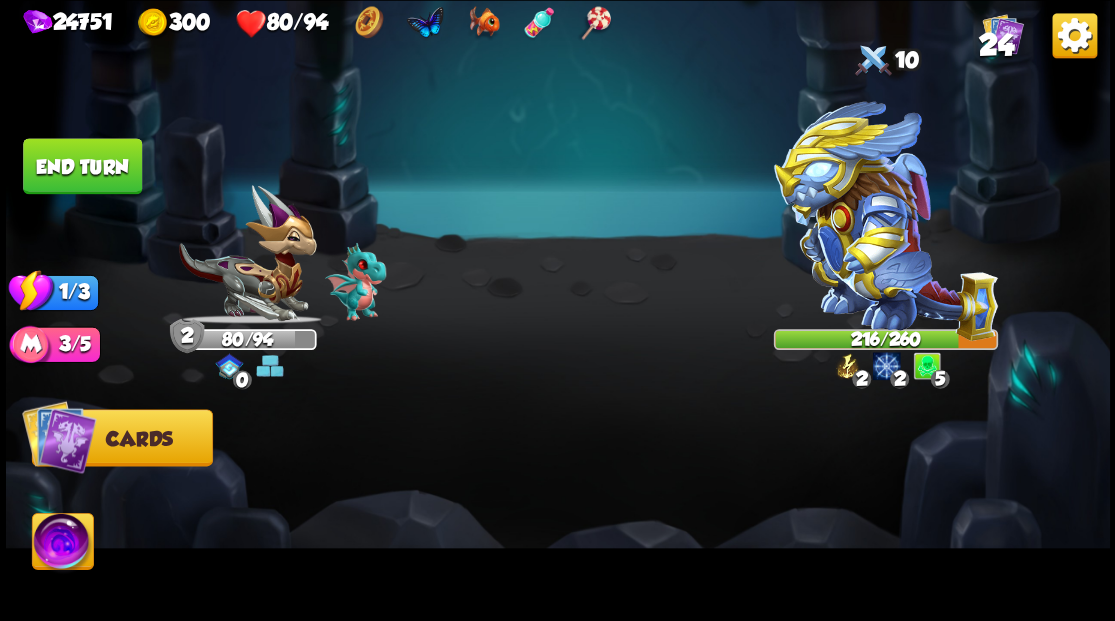 click on "End turn" at bounding box center (82, 166) 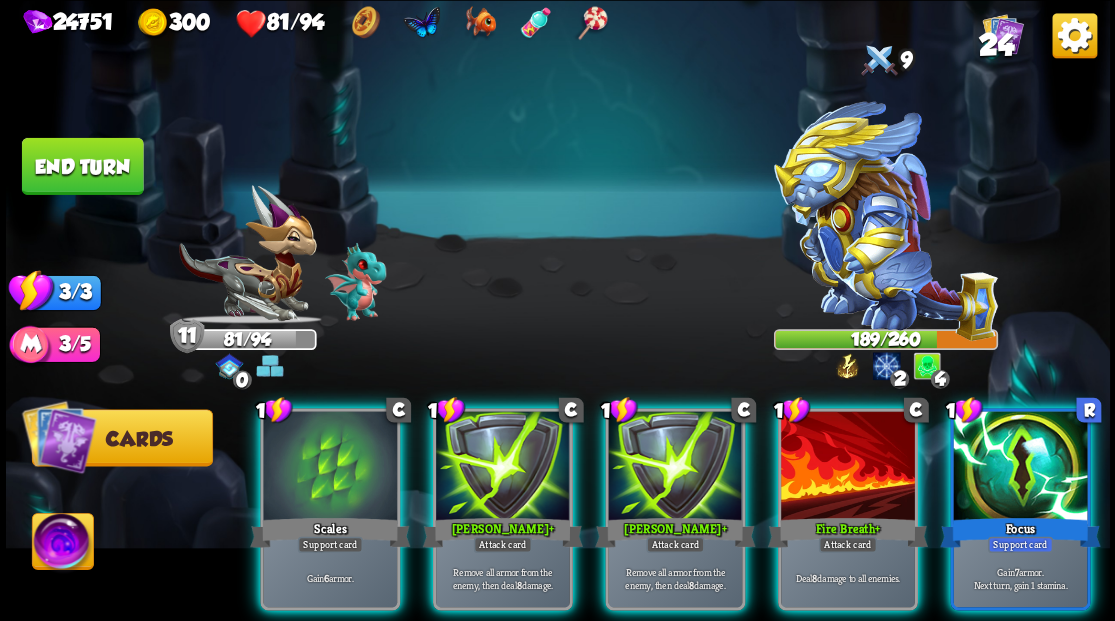 click on "Focus" at bounding box center (1020, 532) 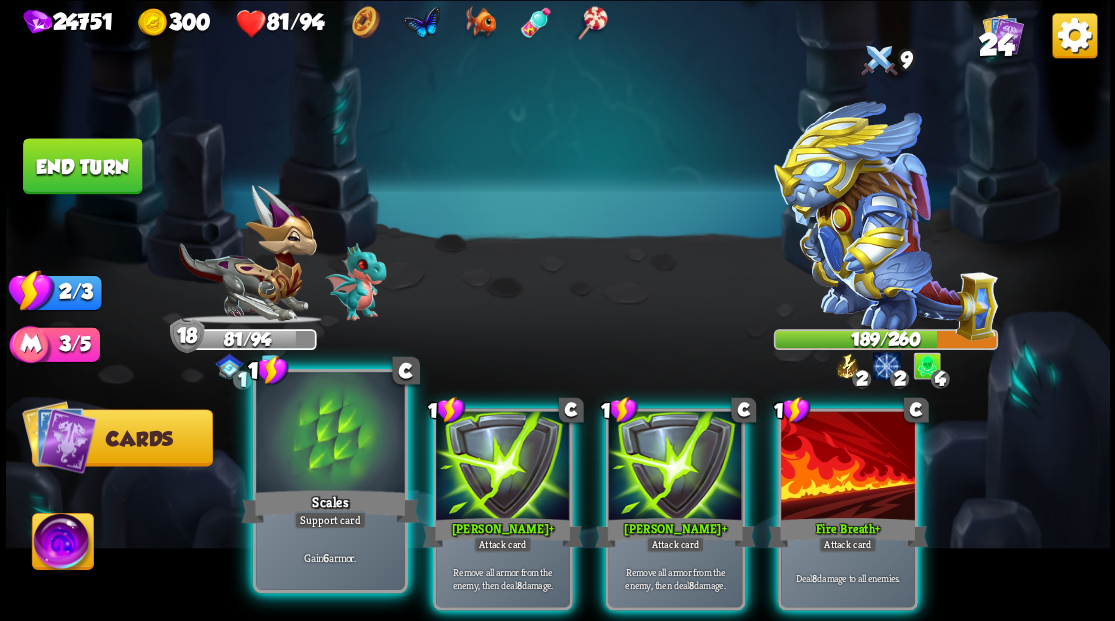 click at bounding box center [330, 434] 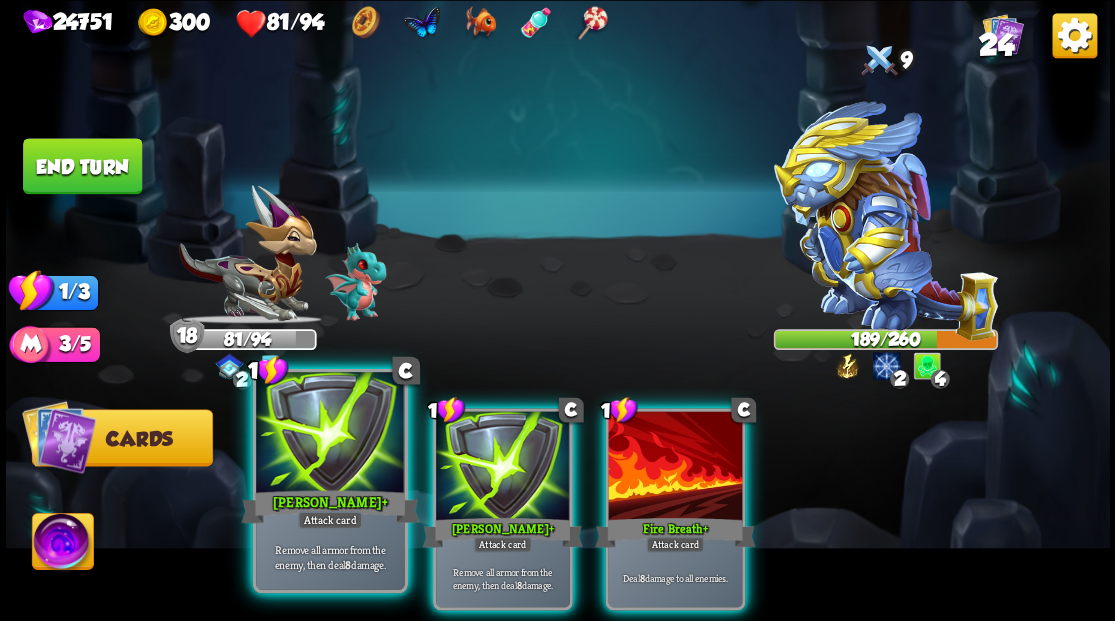 click at bounding box center [330, 434] 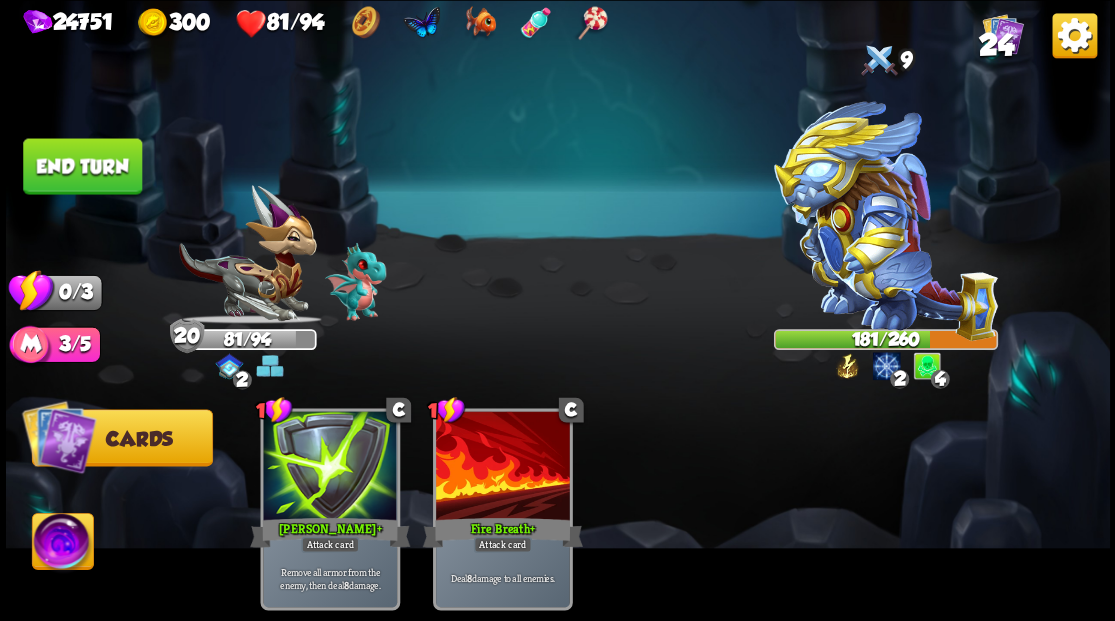 click on "End turn" at bounding box center [82, 166] 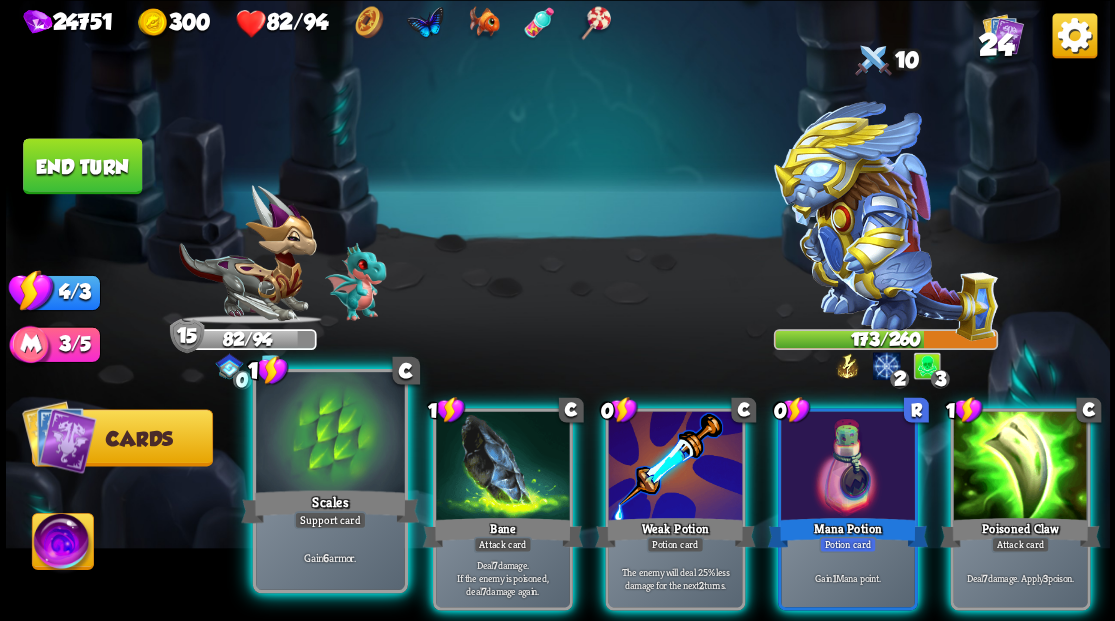 click at bounding box center [330, 434] 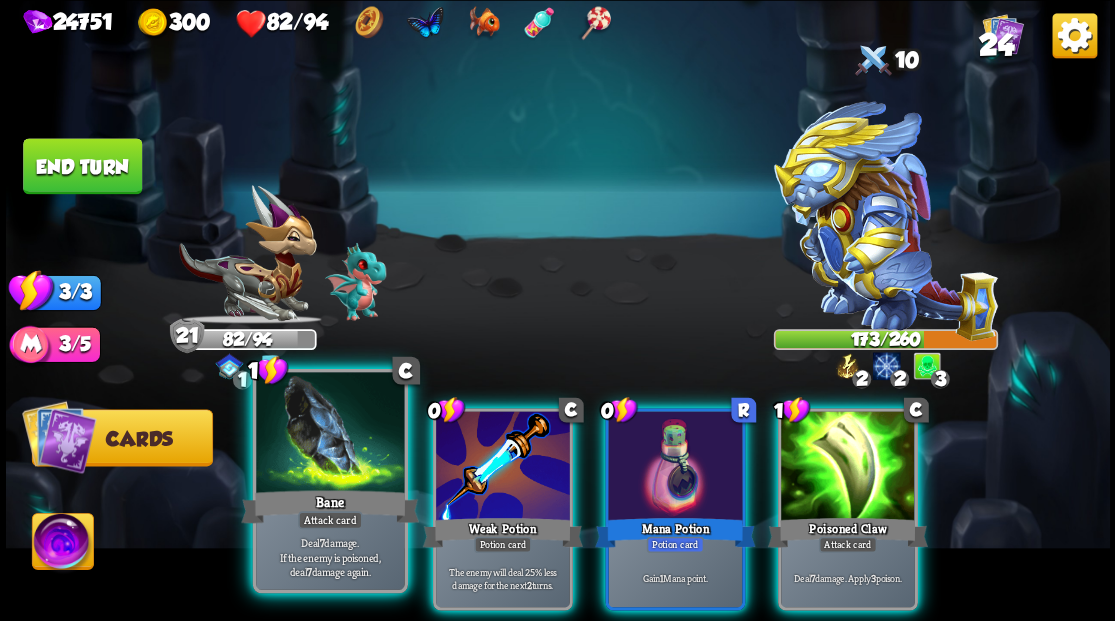 click at bounding box center (330, 434) 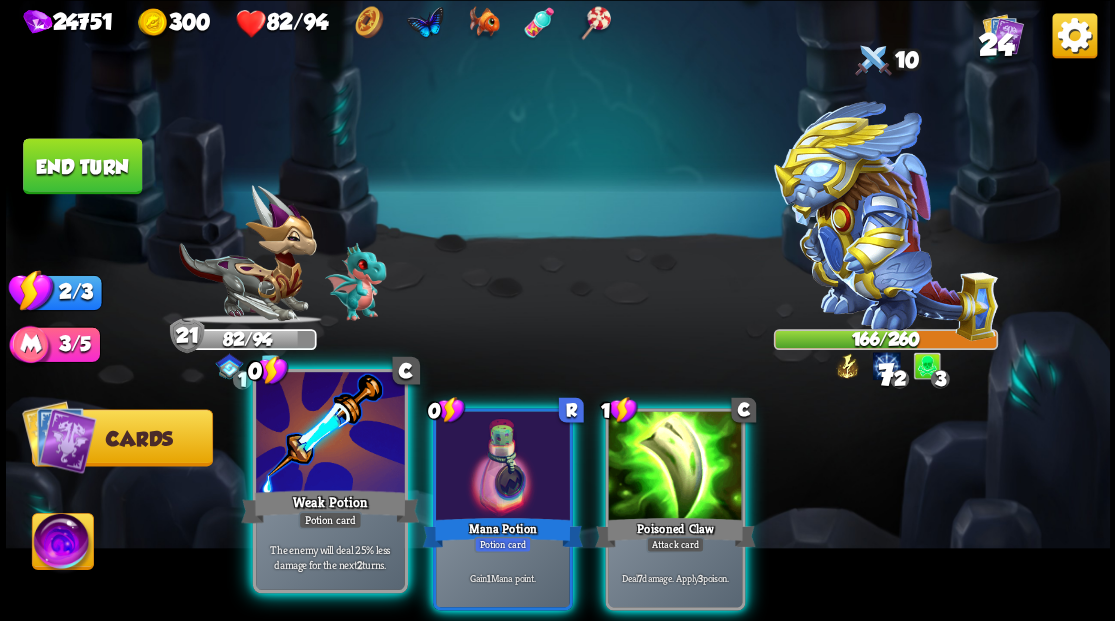 click at bounding box center [330, 434] 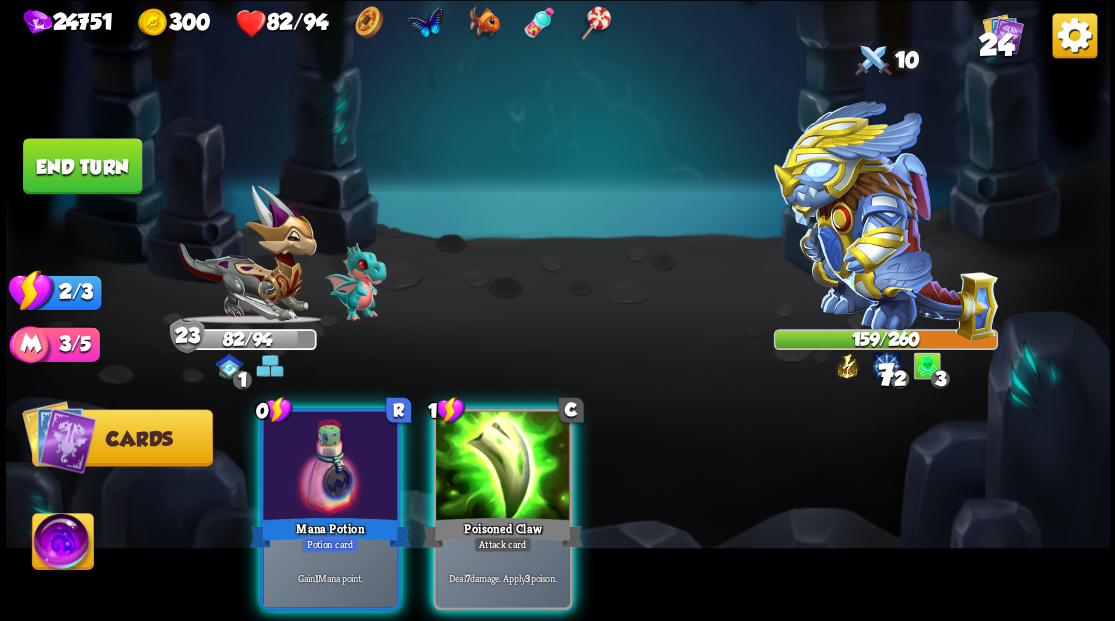 click at bounding box center [330, 467] 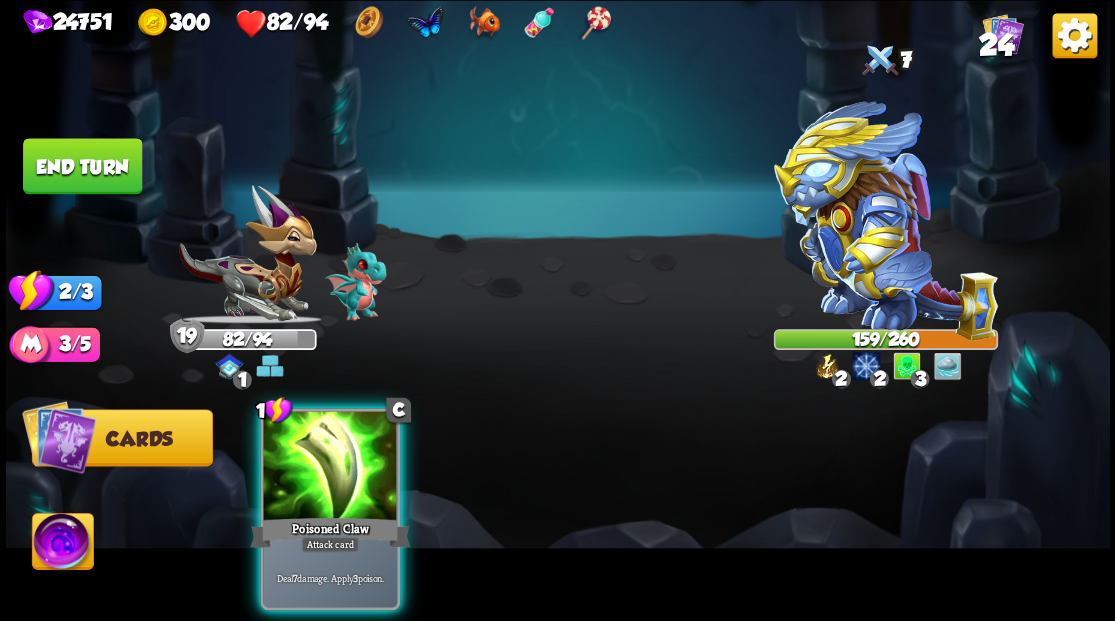 click at bounding box center [330, 467] 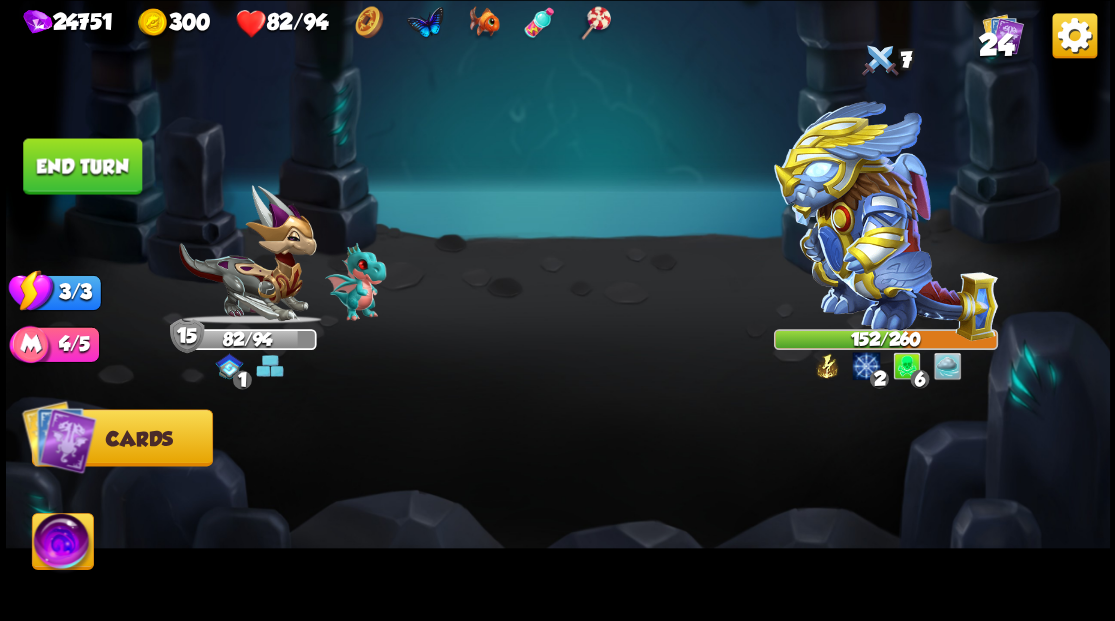 click on "End turn" at bounding box center (82, 166) 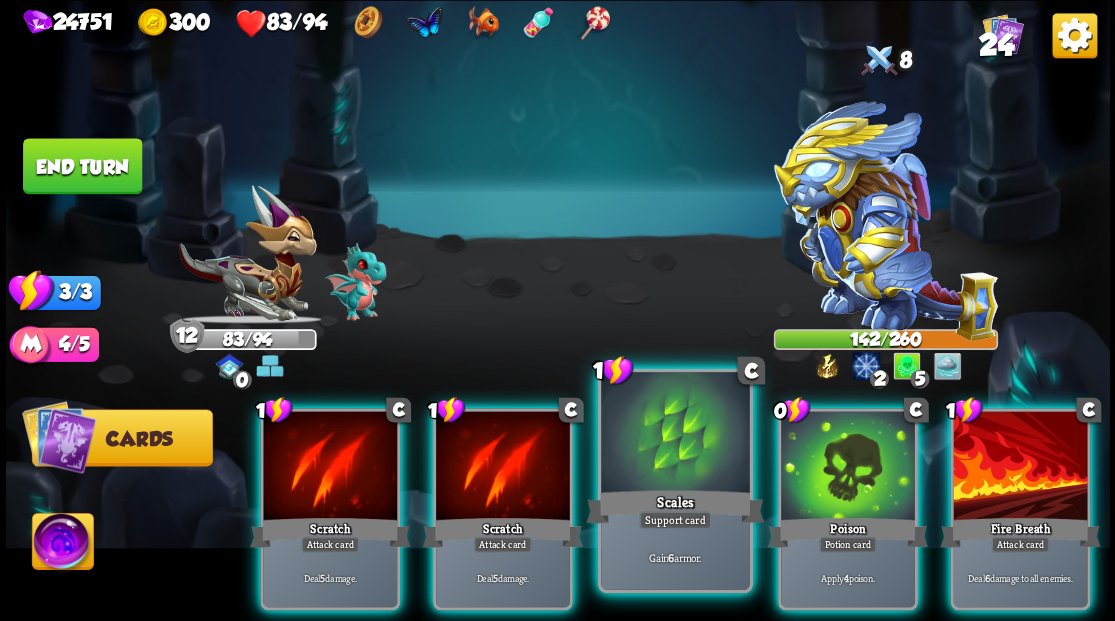 click on "Scales" at bounding box center [675, 506] 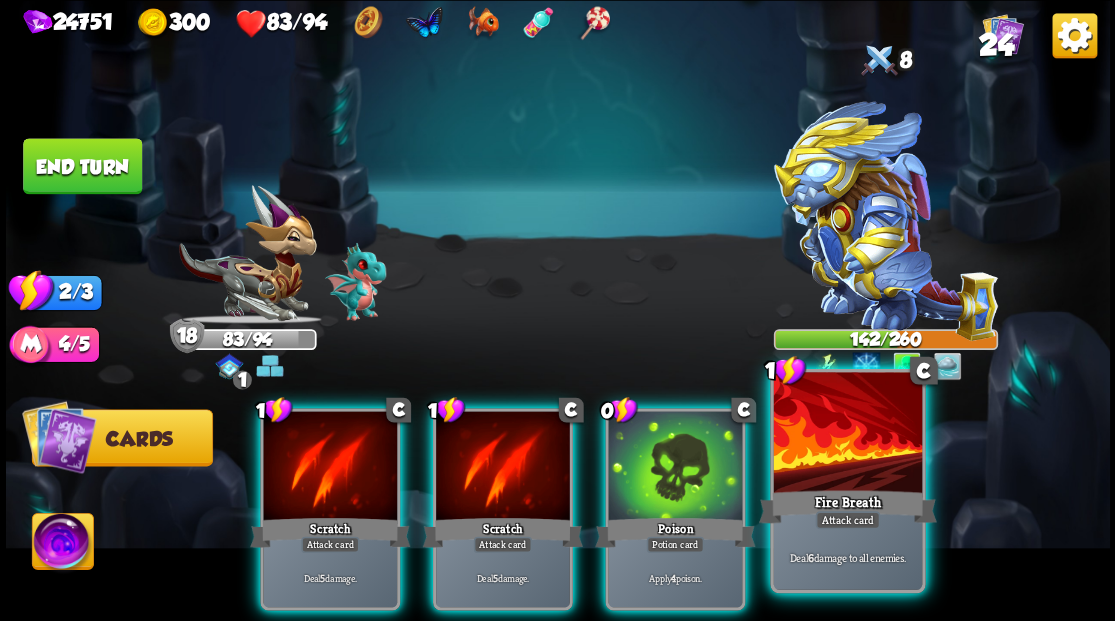click at bounding box center (847, 434) 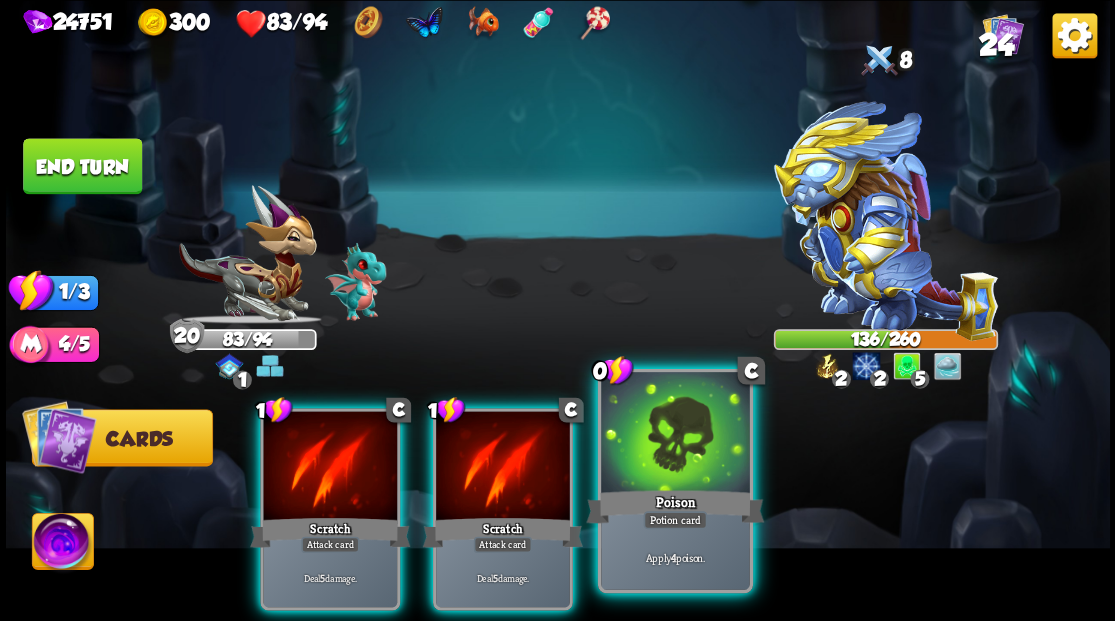 click at bounding box center (675, 434) 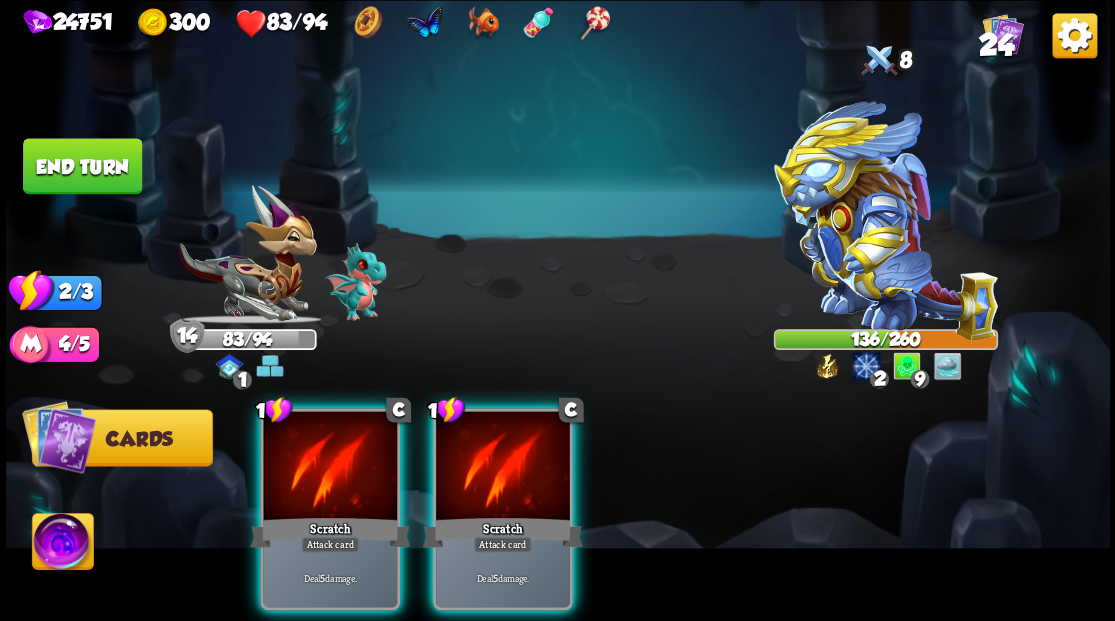 click at bounding box center (503, 467) 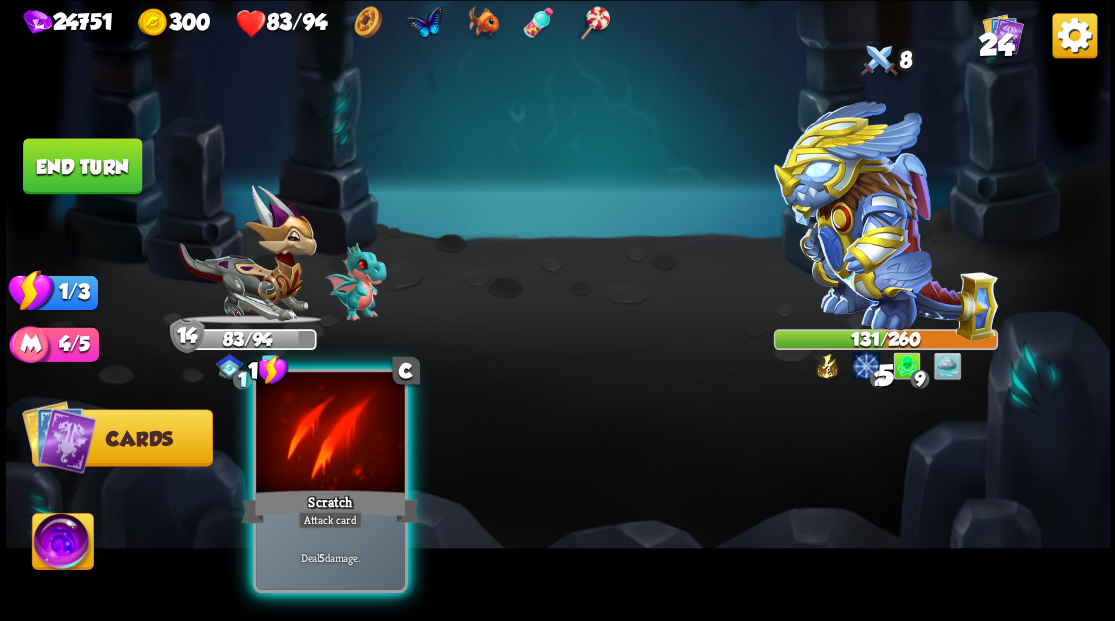 click at bounding box center [330, 434] 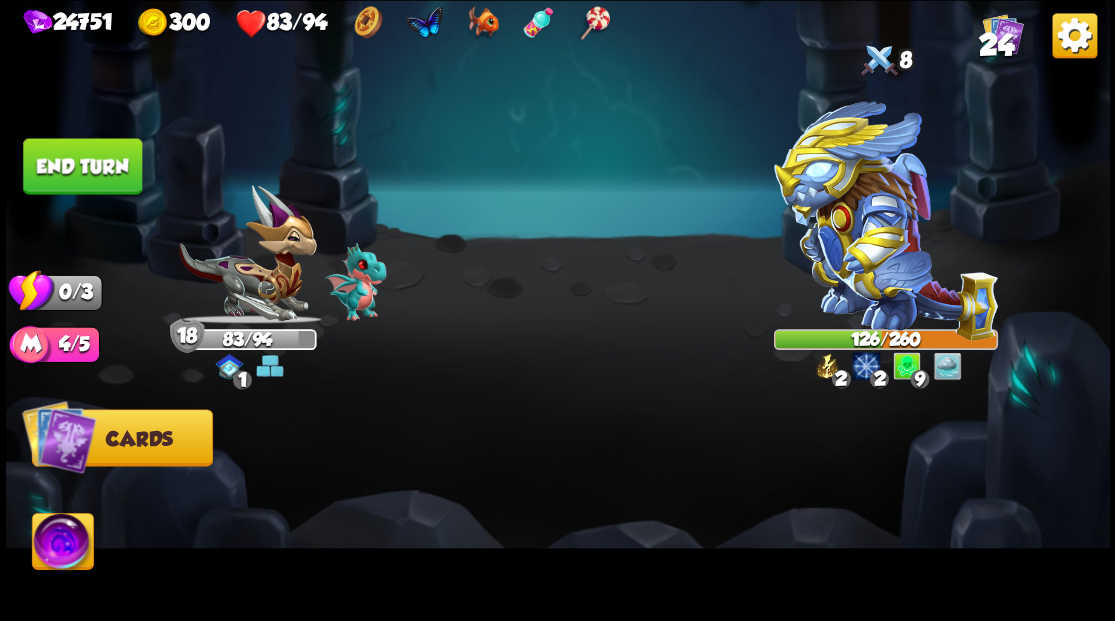 click on "End turn" at bounding box center (82, 166) 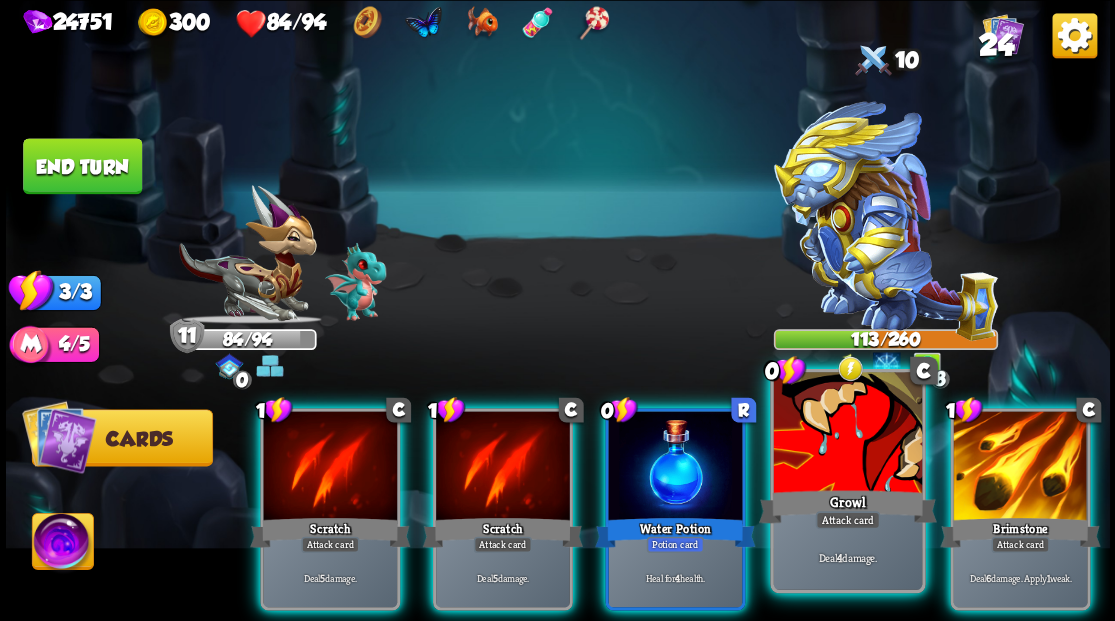 click at bounding box center (847, 434) 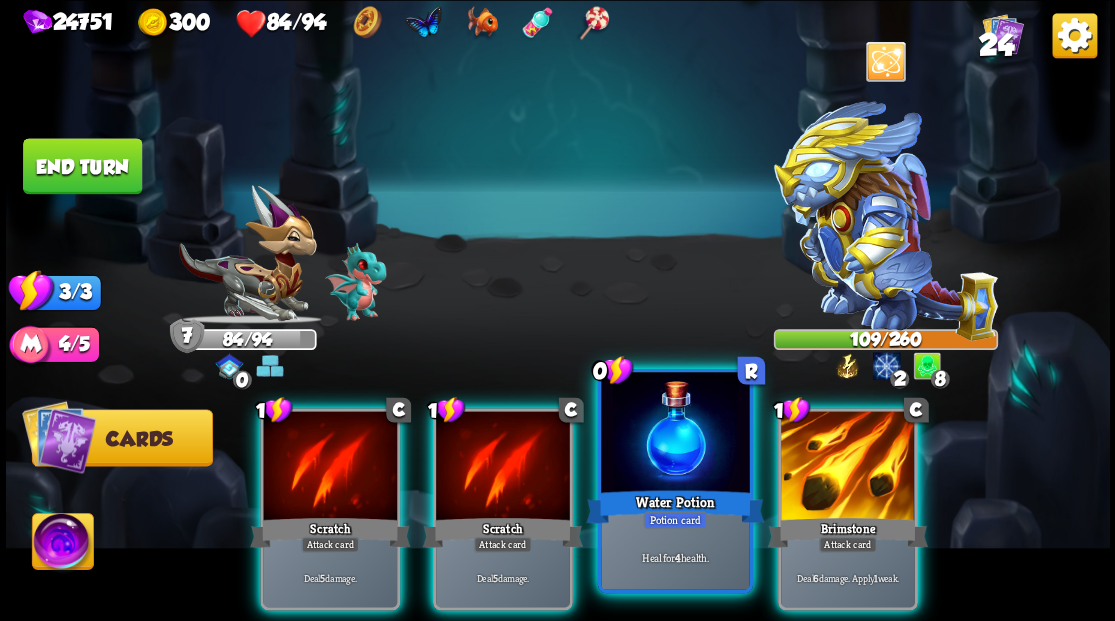 click at bounding box center (675, 434) 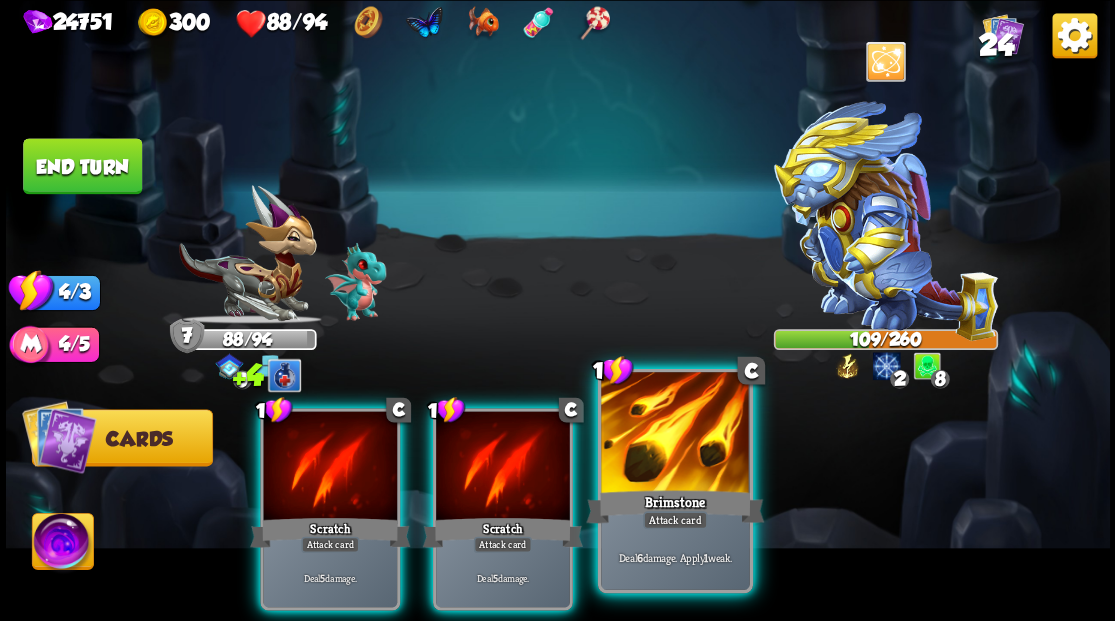 click at bounding box center (675, 434) 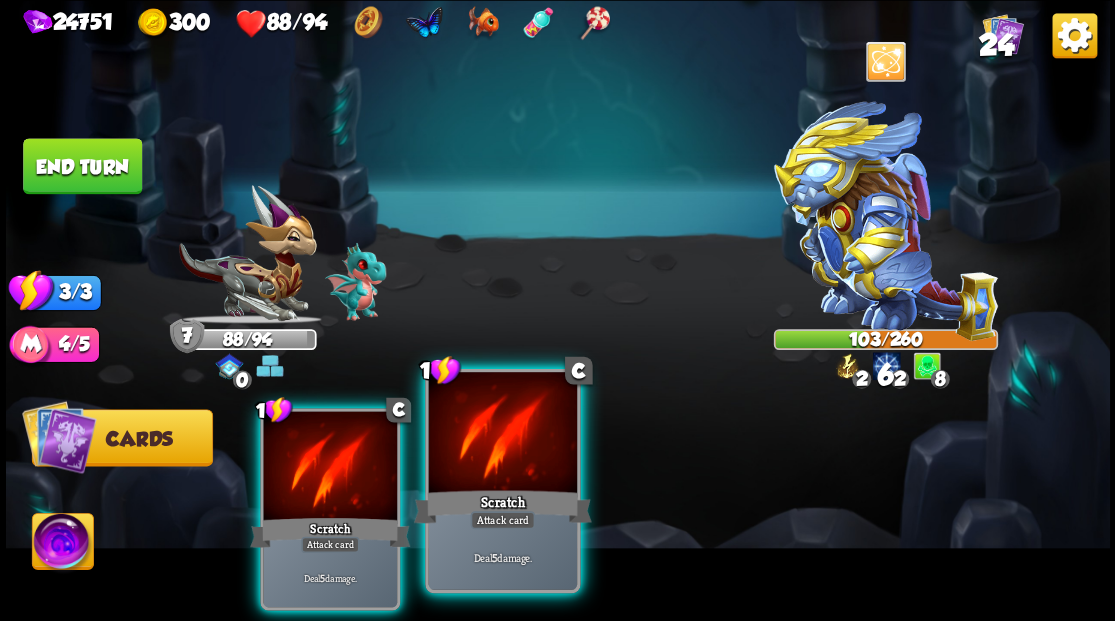 click at bounding box center [502, 434] 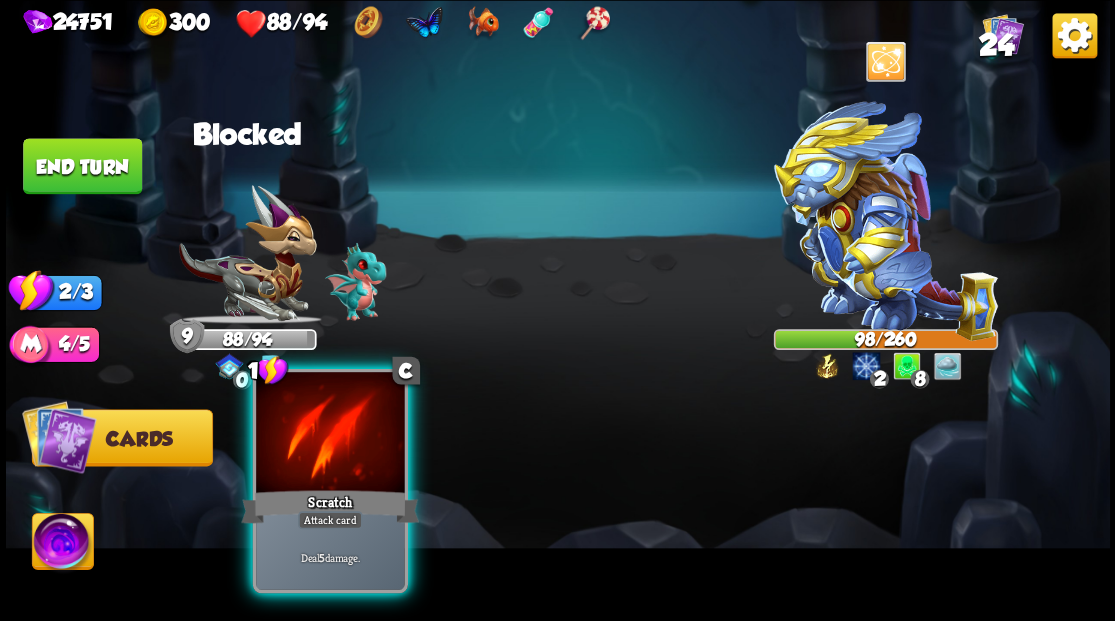 click at bounding box center (330, 434) 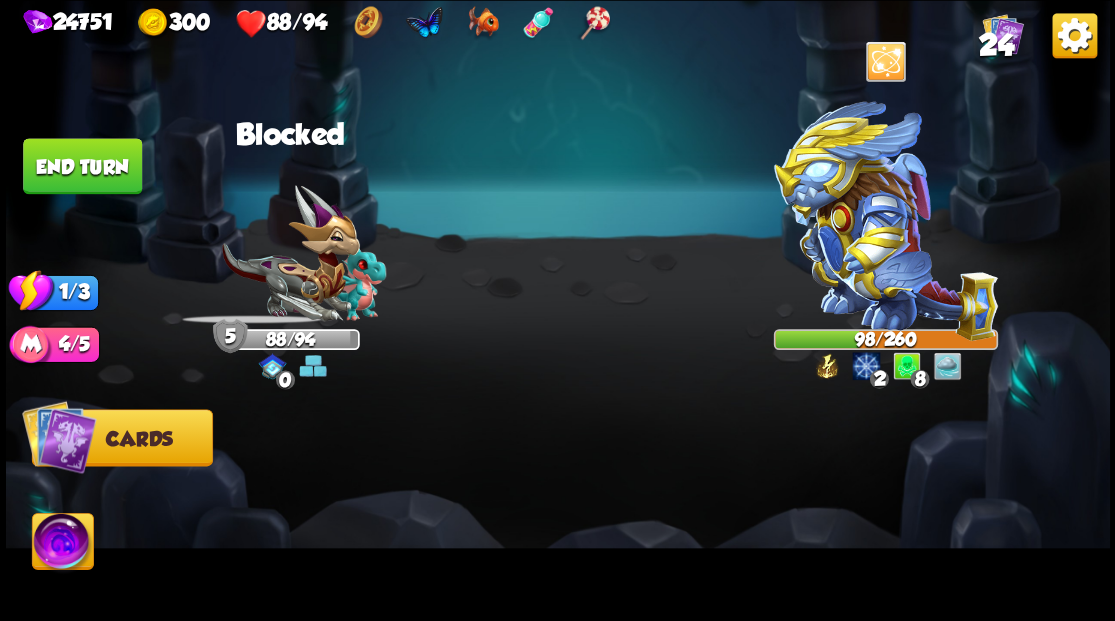 click on "End turn" at bounding box center (82, 166) 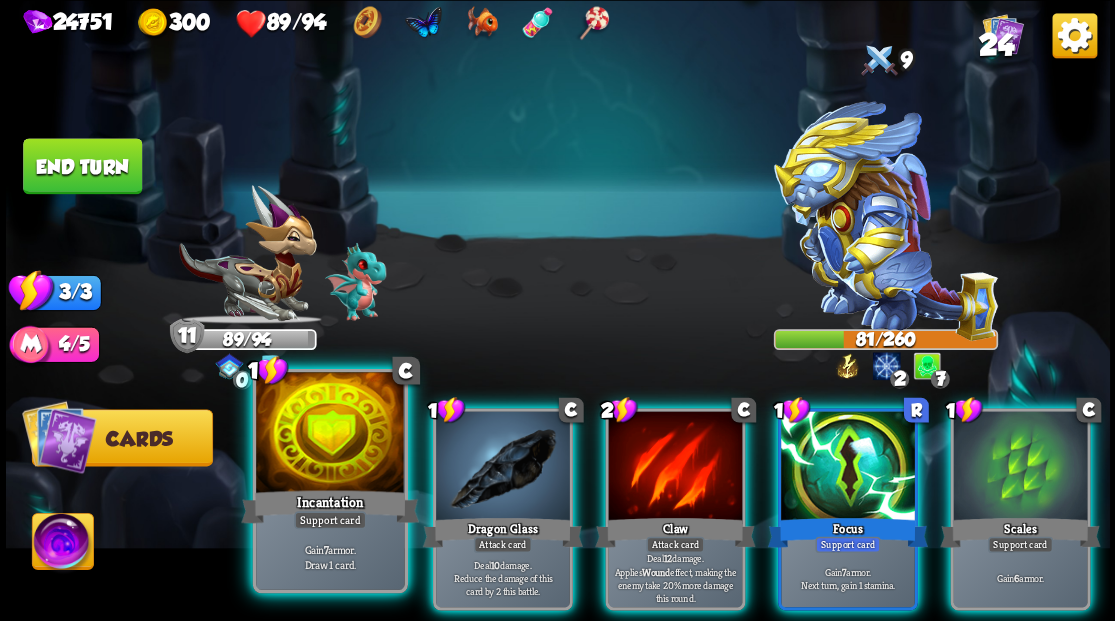 click at bounding box center [330, 434] 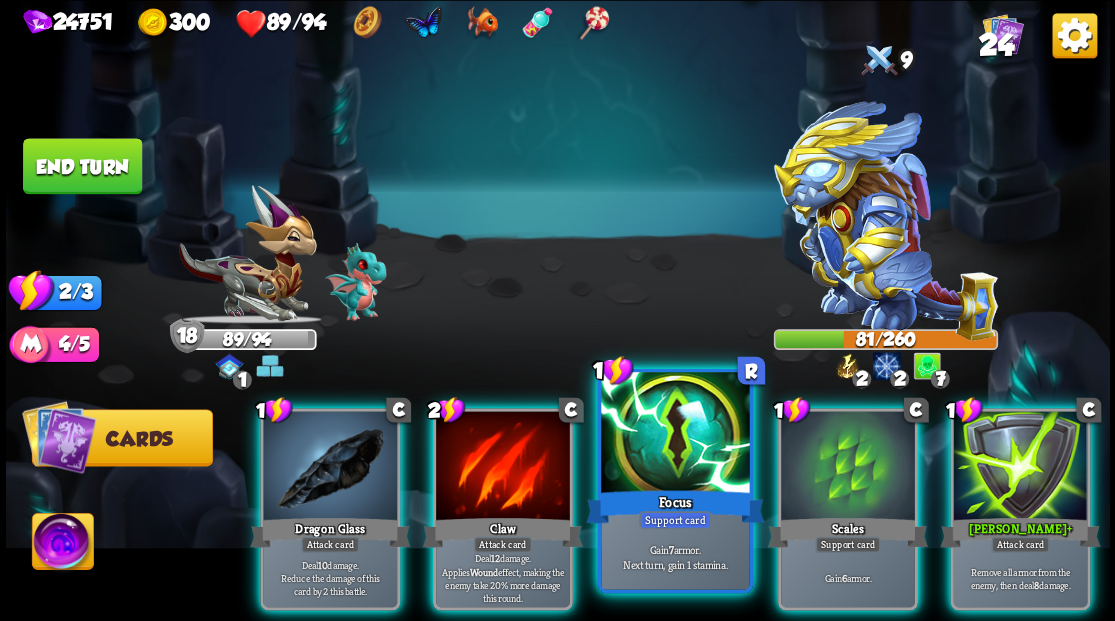 click at bounding box center [675, 434] 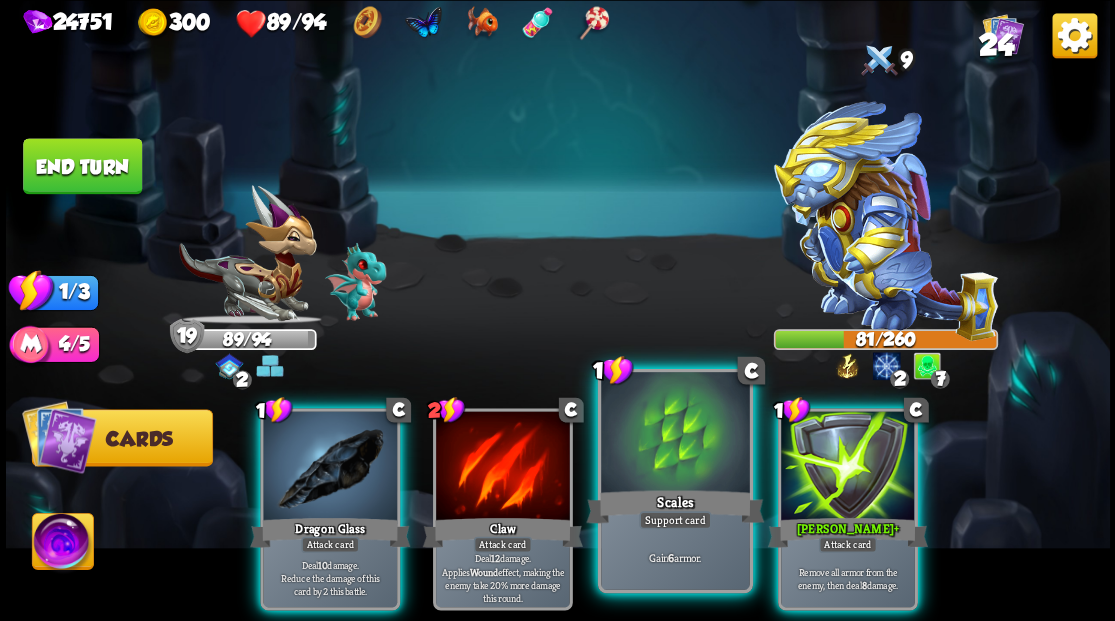 click at bounding box center (675, 434) 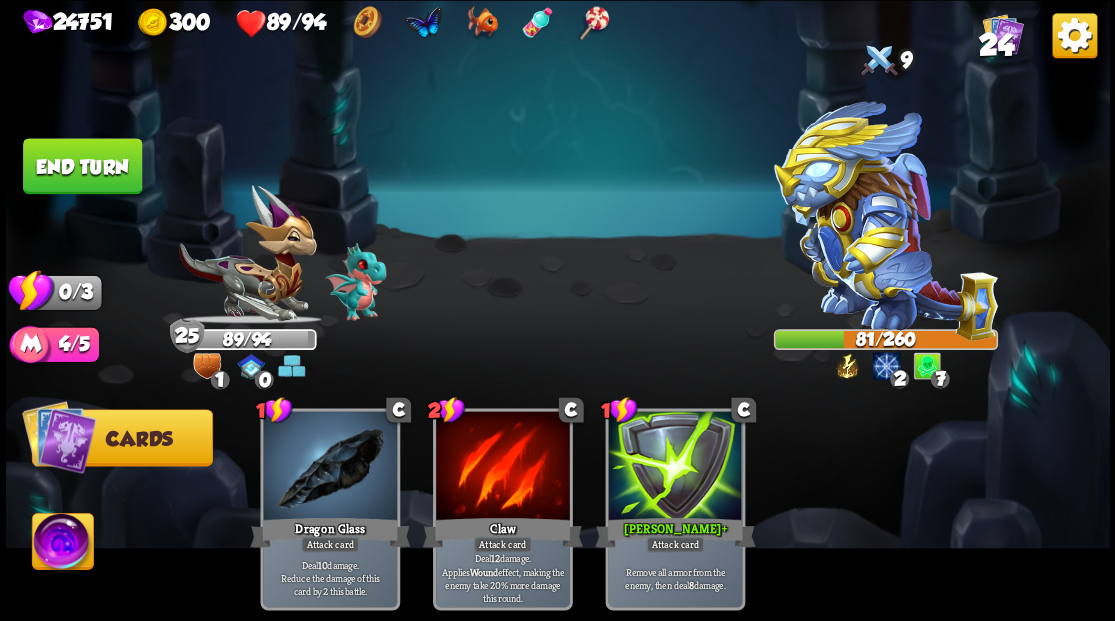 click on "End turn" at bounding box center [82, 166] 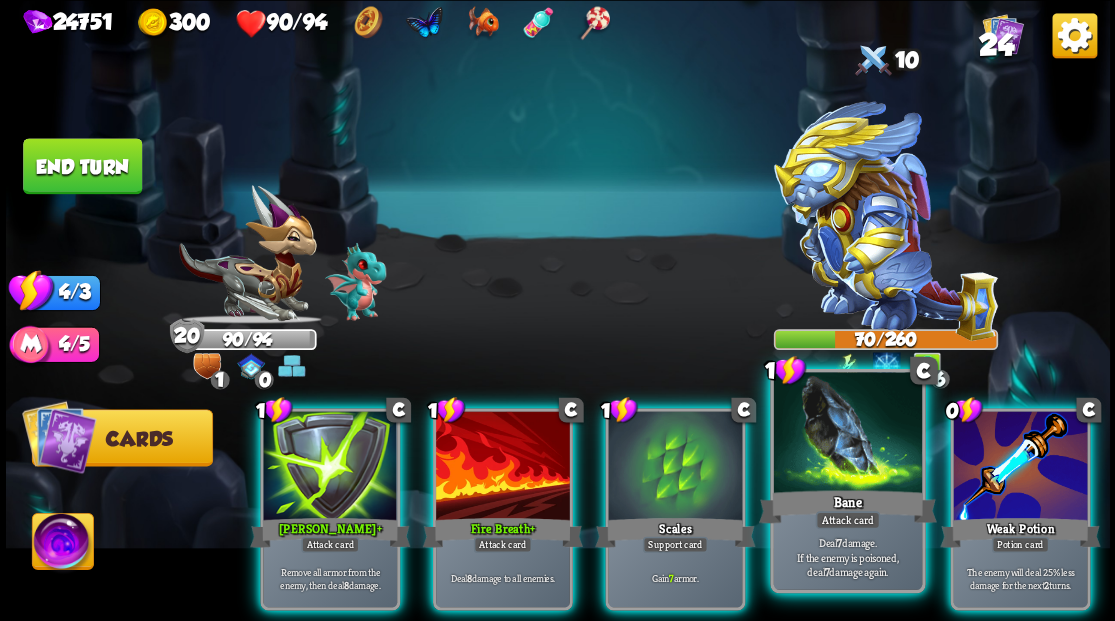 click at bounding box center (847, 434) 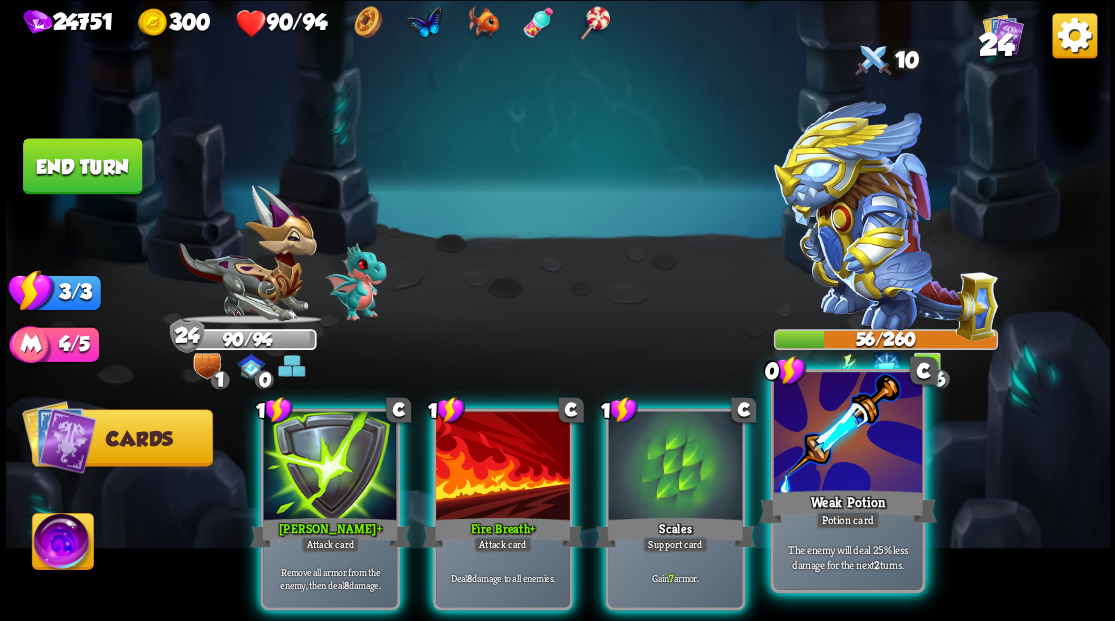 click at bounding box center (847, 434) 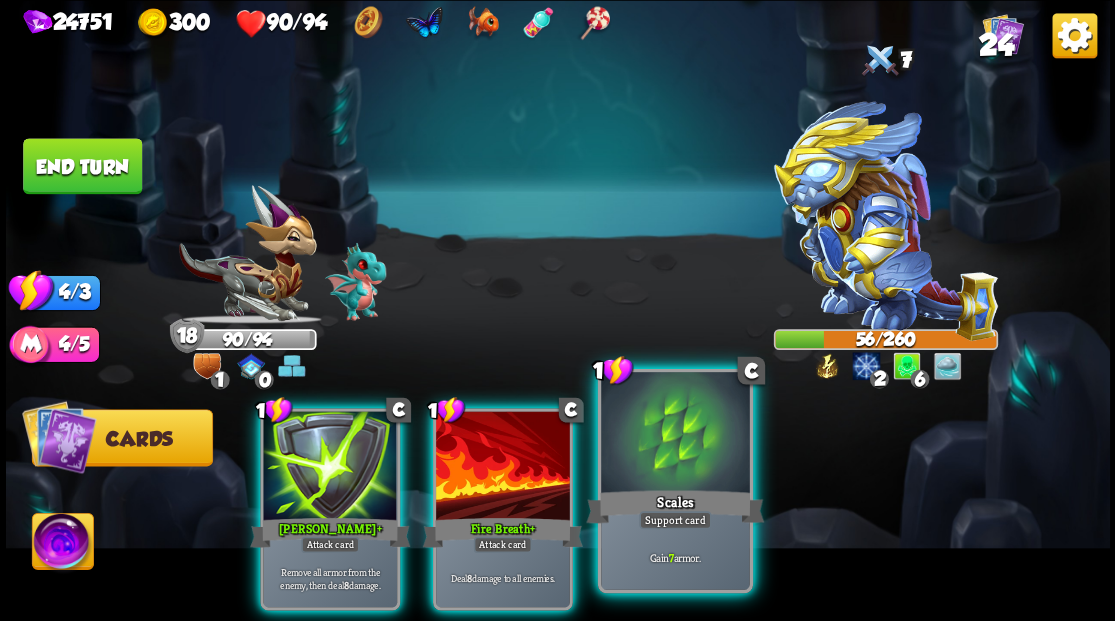 click at bounding box center [675, 434] 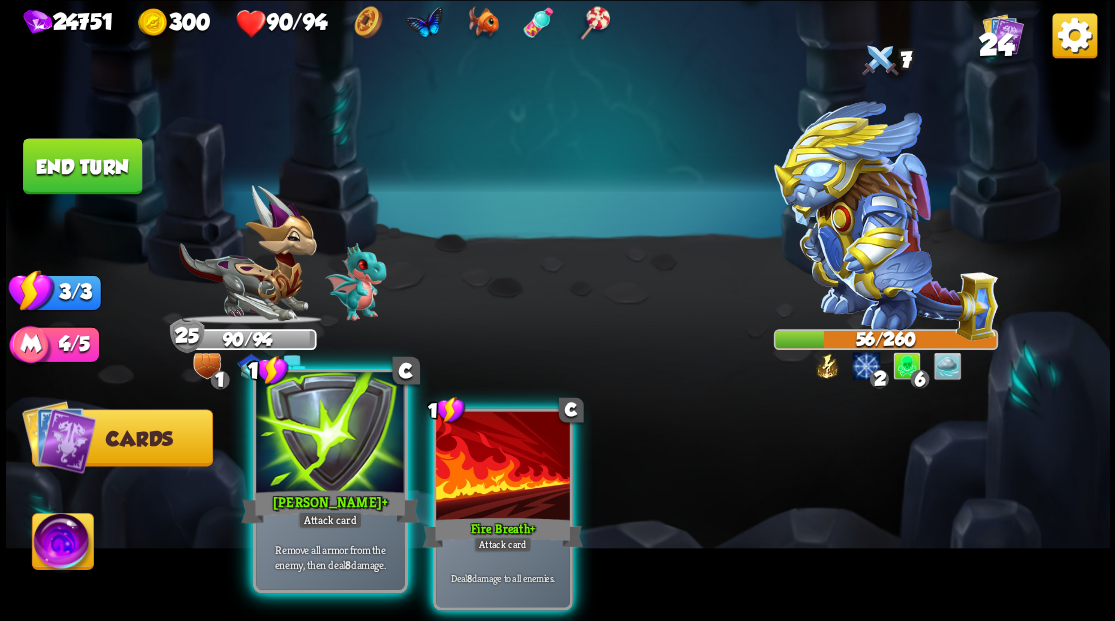 click at bounding box center (330, 434) 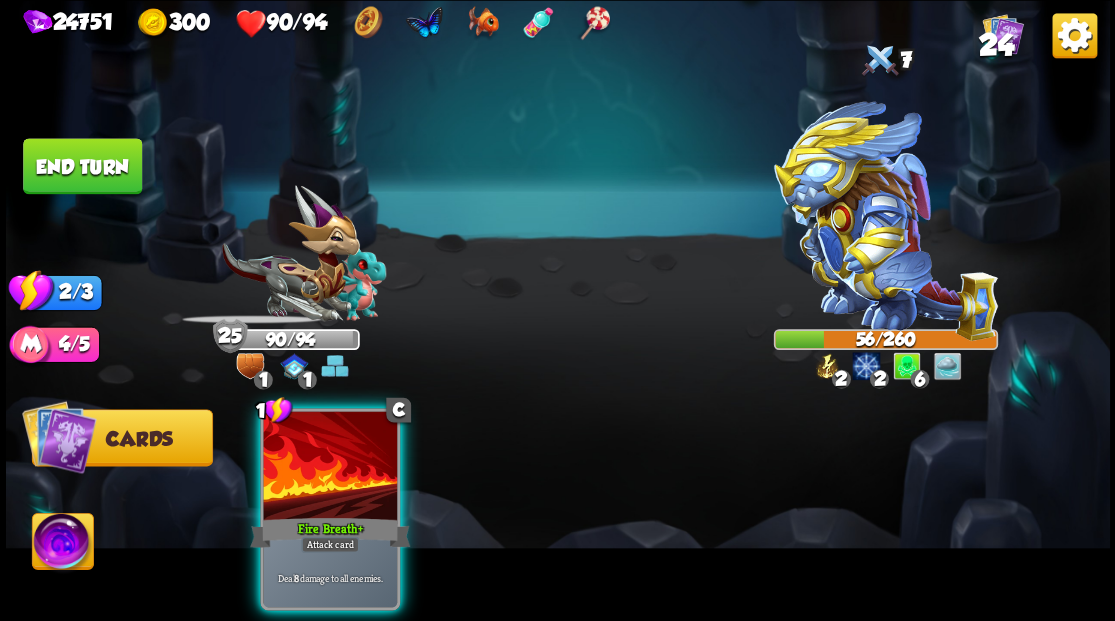 click at bounding box center [330, 467] 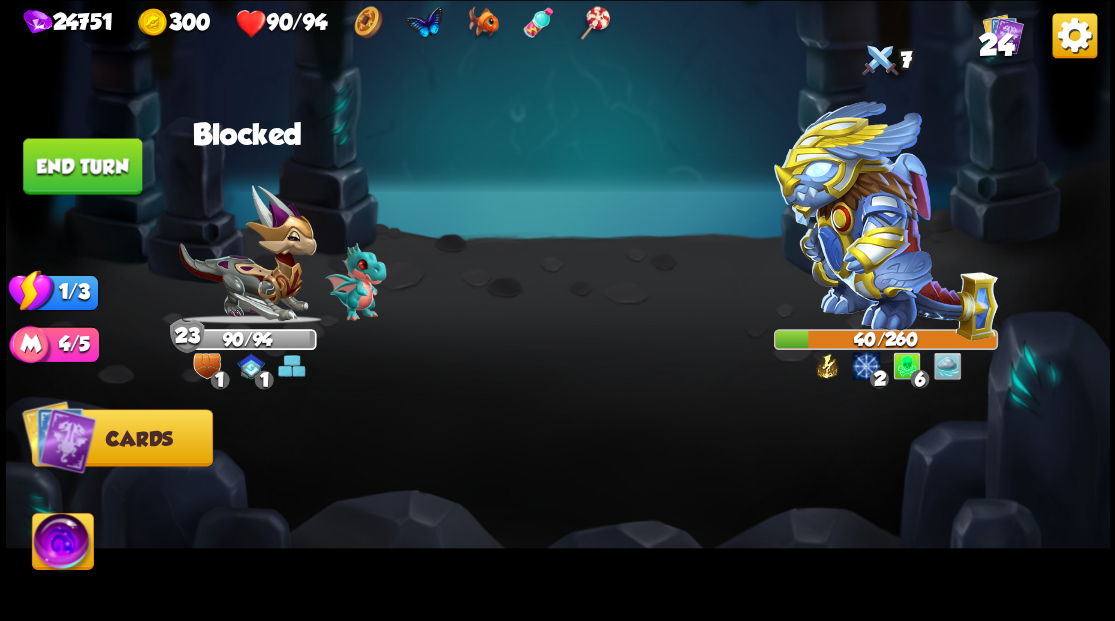 click on "End turn" at bounding box center [82, 166] 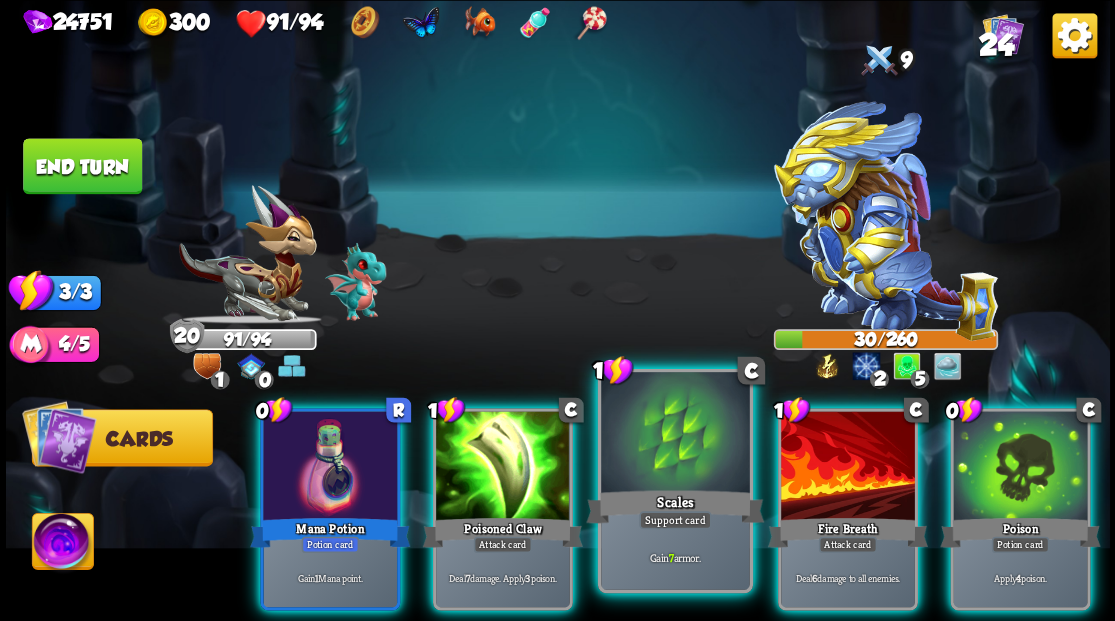 click at bounding box center [675, 434] 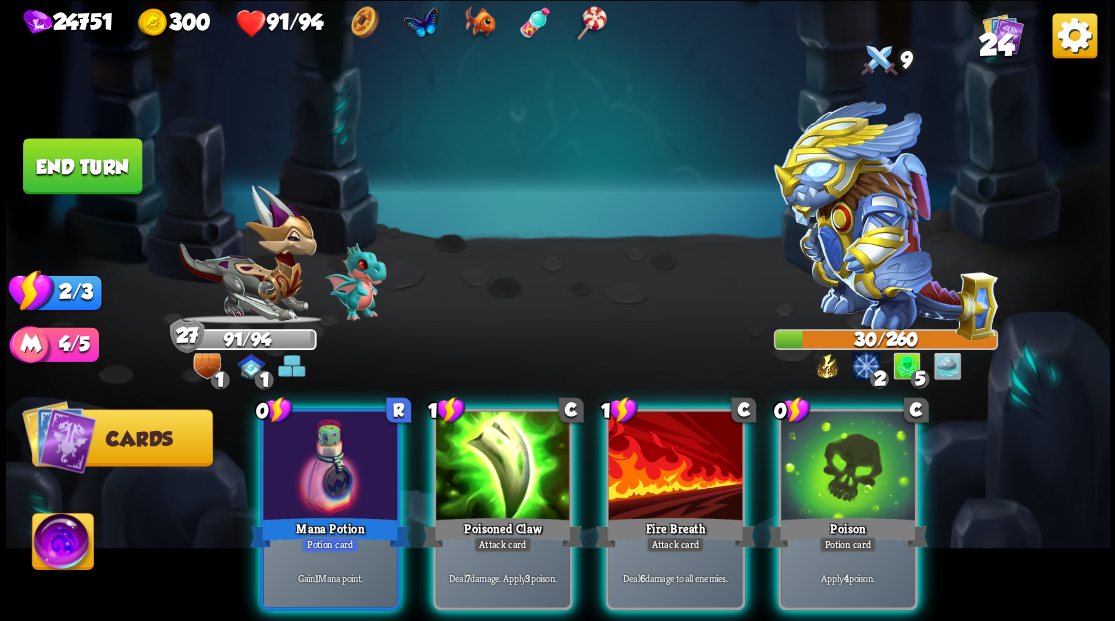click at bounding box center [675, 467] 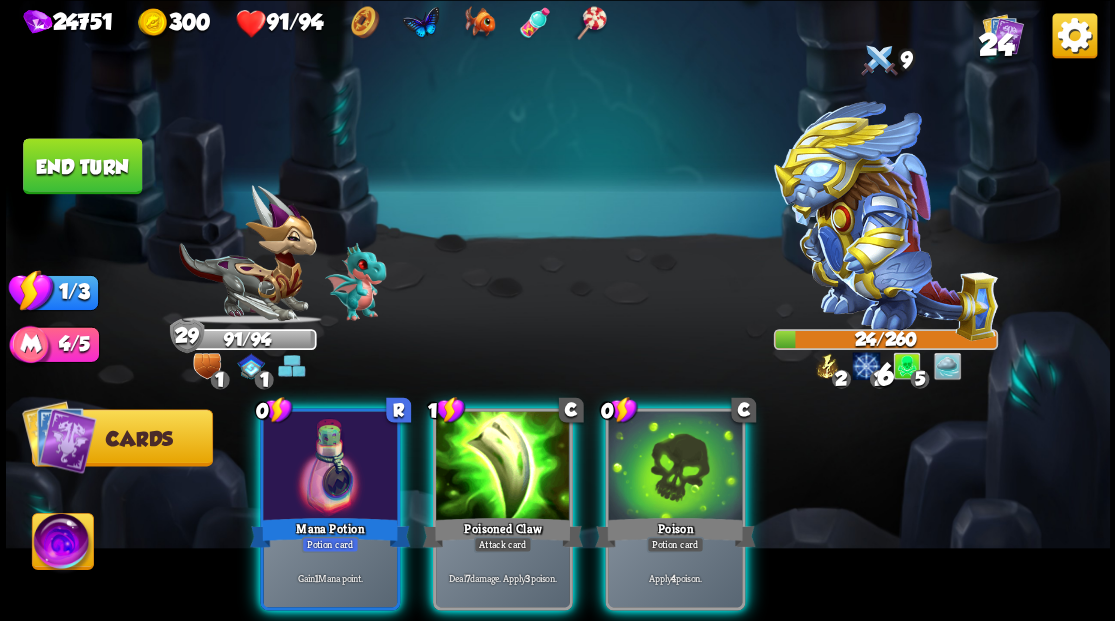 click at bounding box center [675, 467] 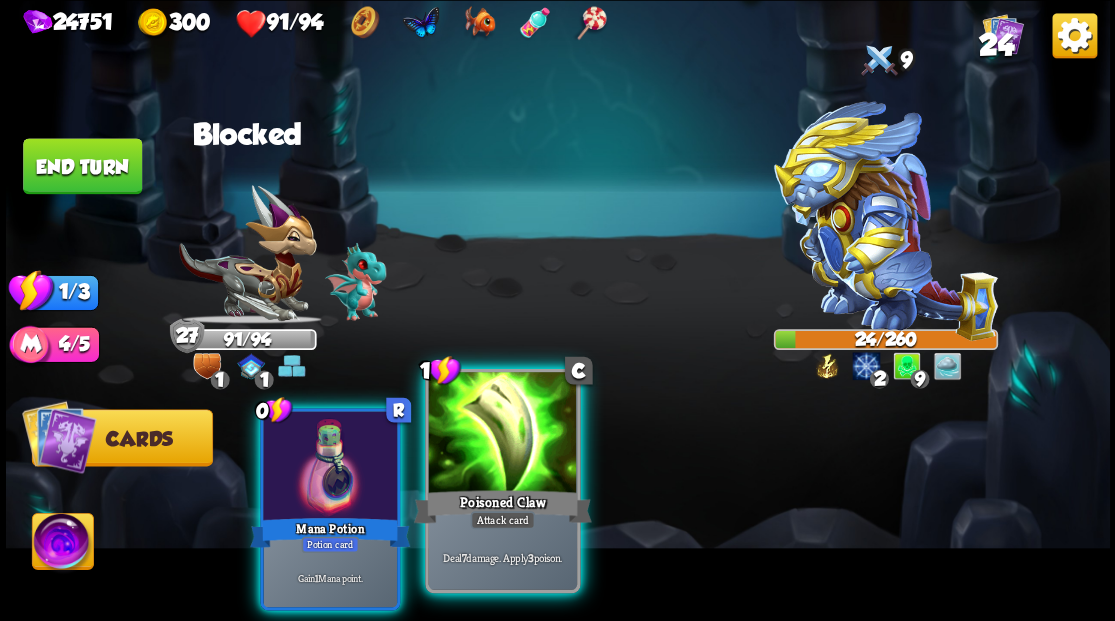 click at bounding box center (502, 434) 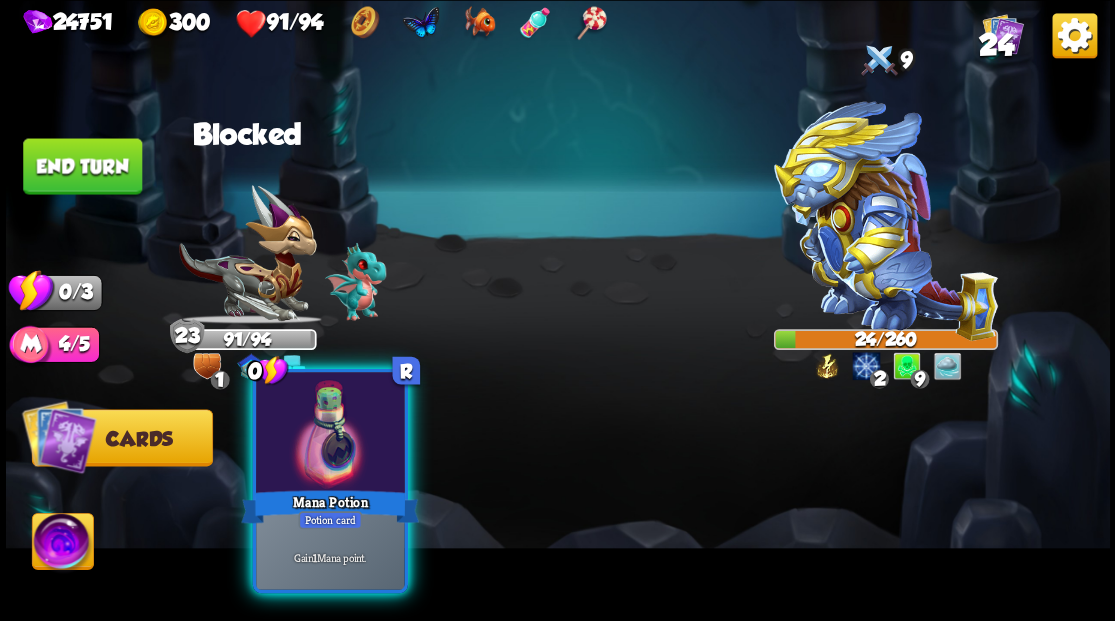 click at bounding box center [330, 434] 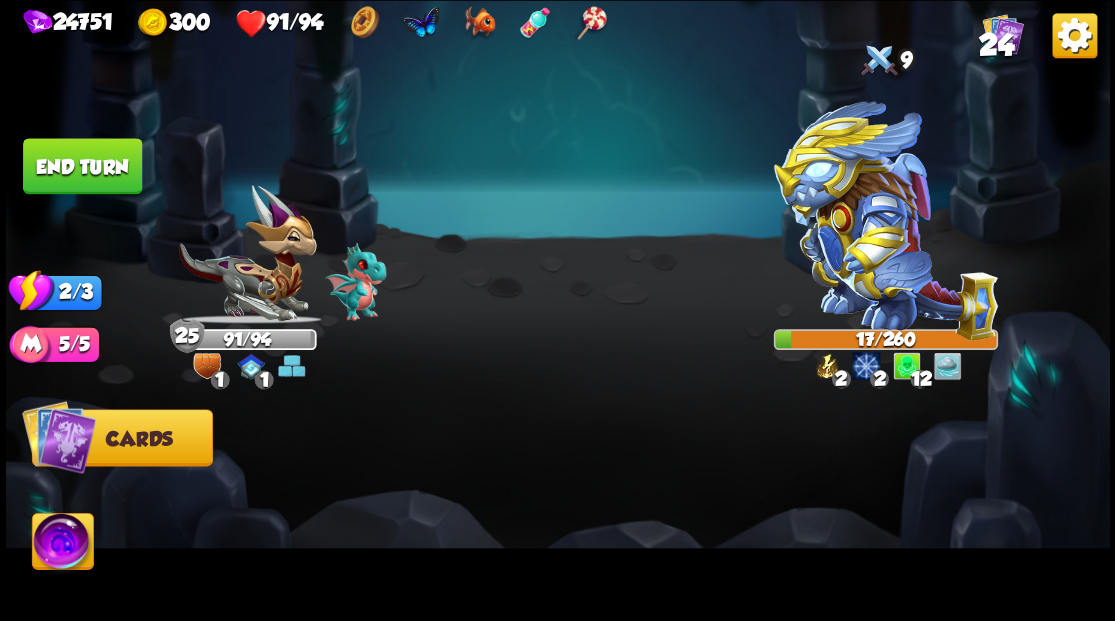 click on "End turn" at bounding box center [82, 166] 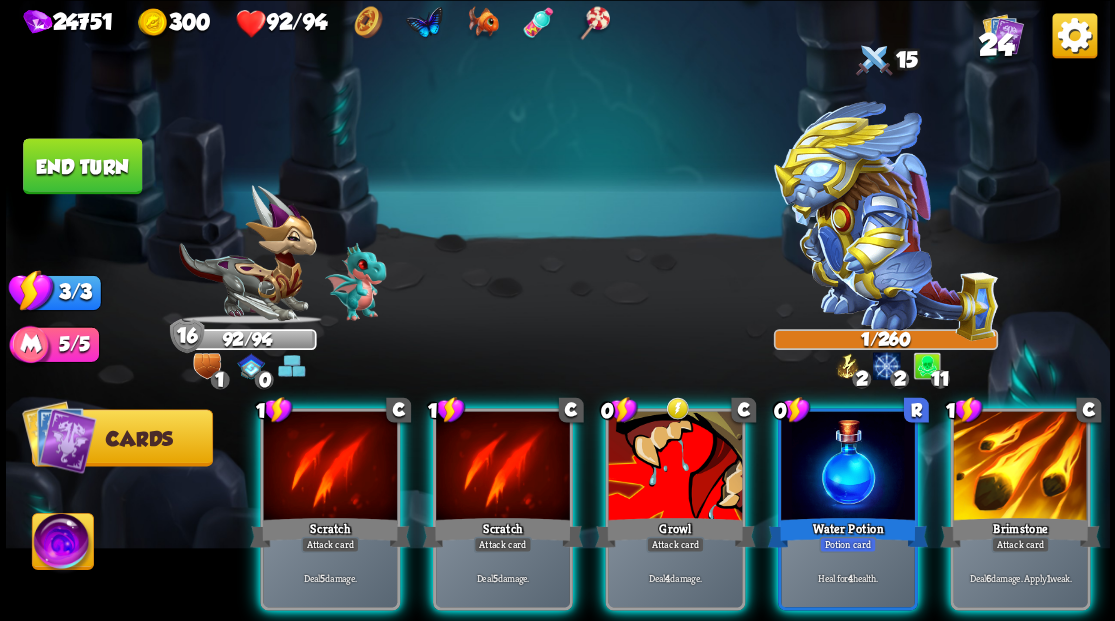 click at bounding box center [675, 467] 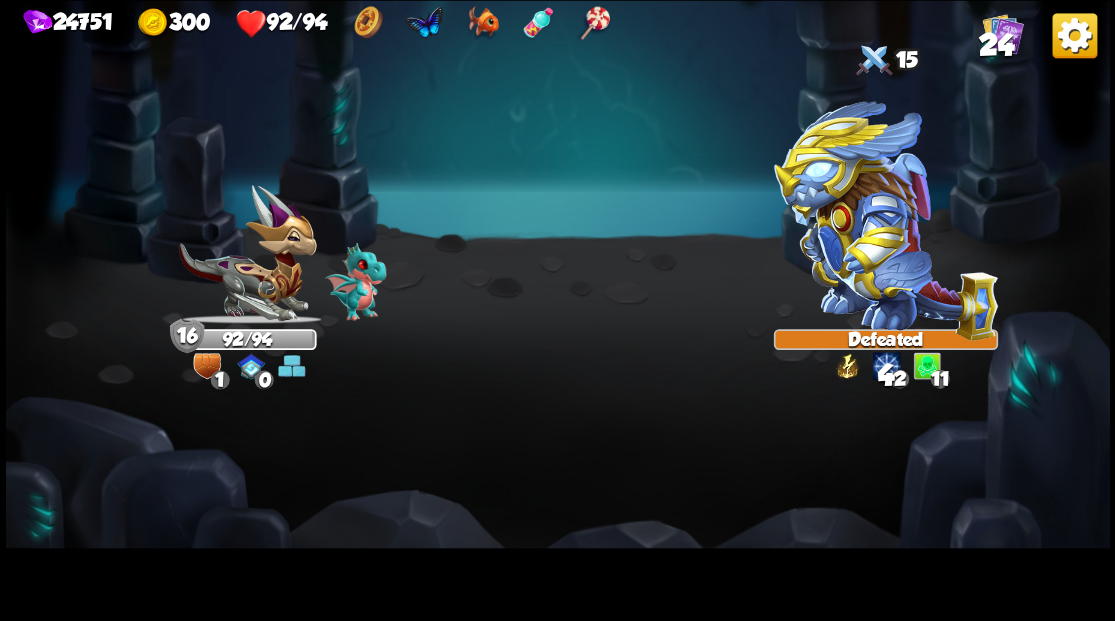 click at bounding box center (558, 310) 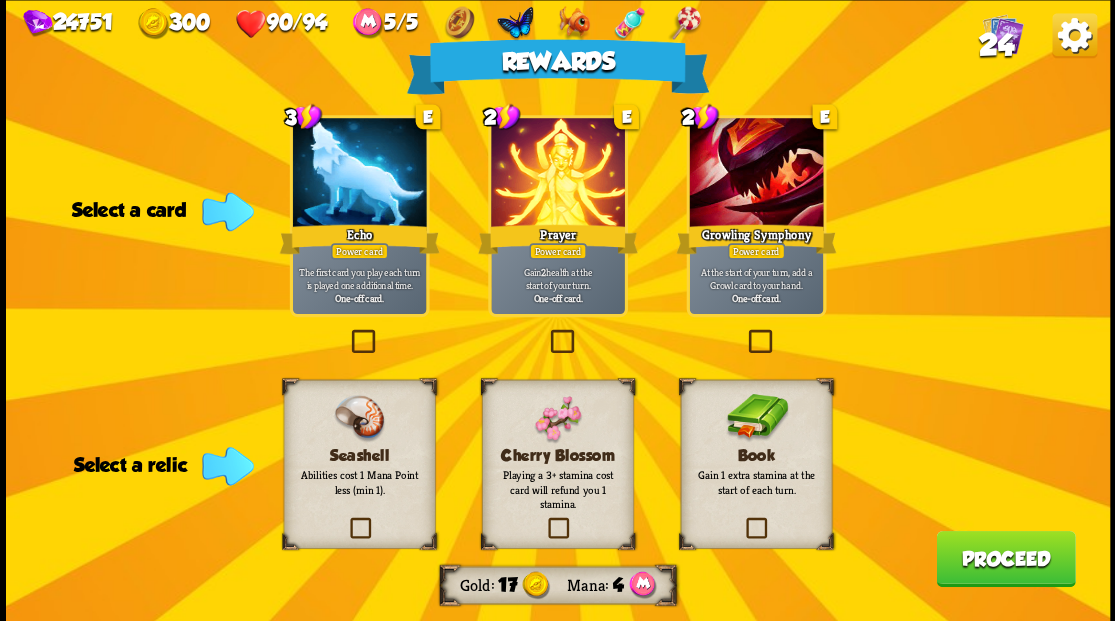 click at bounding box center [346, 520] 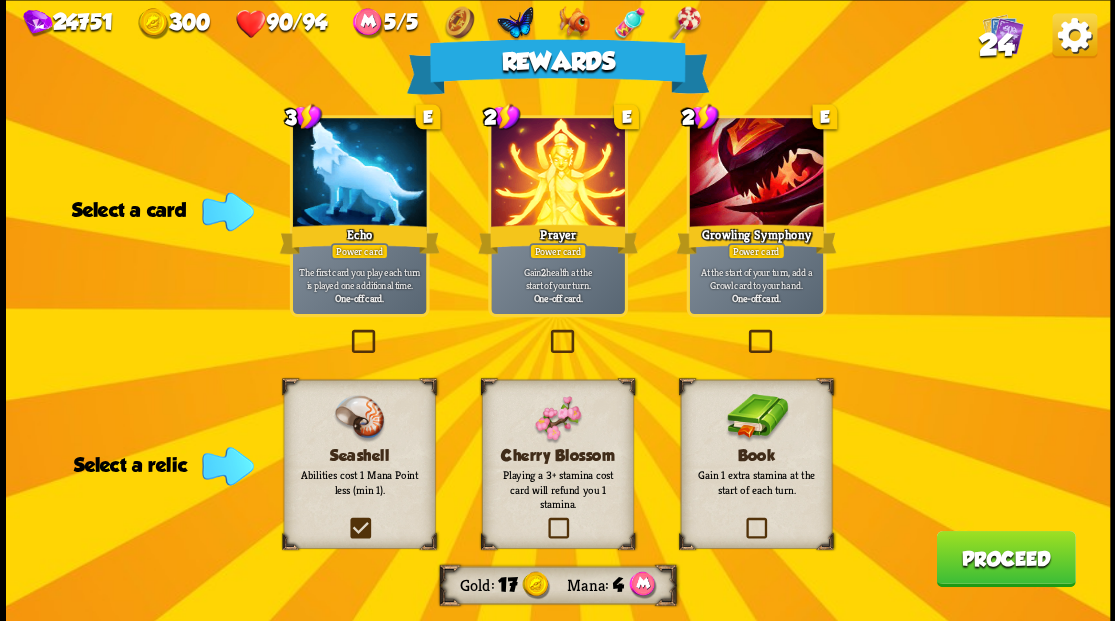 click at bounding box center (0, 0) 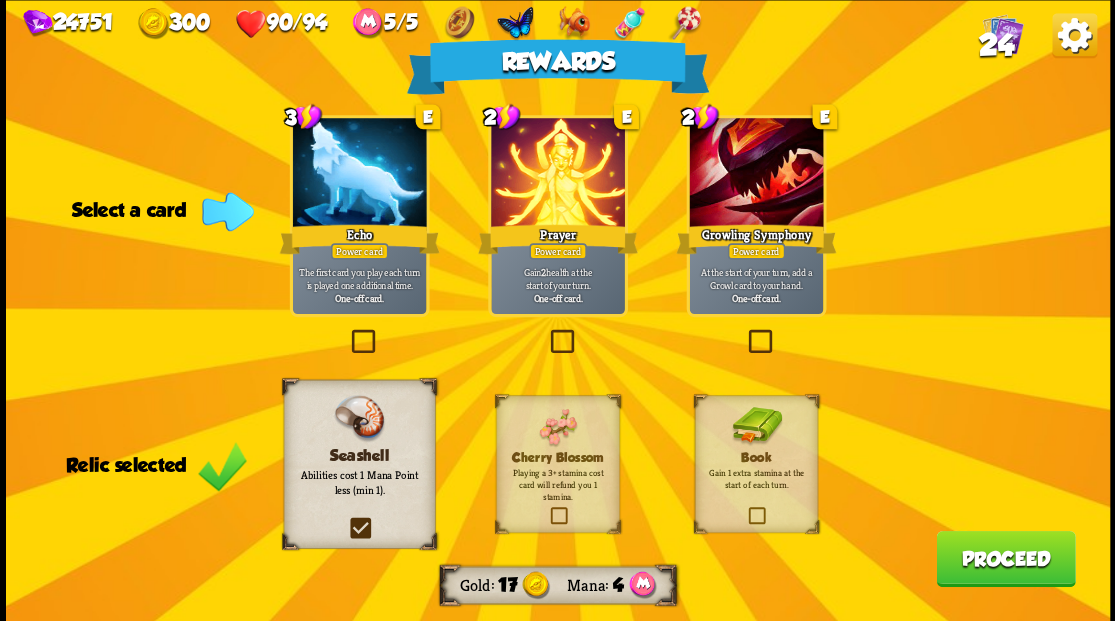 click on "Proceed" at bounding box center (1005, 558) 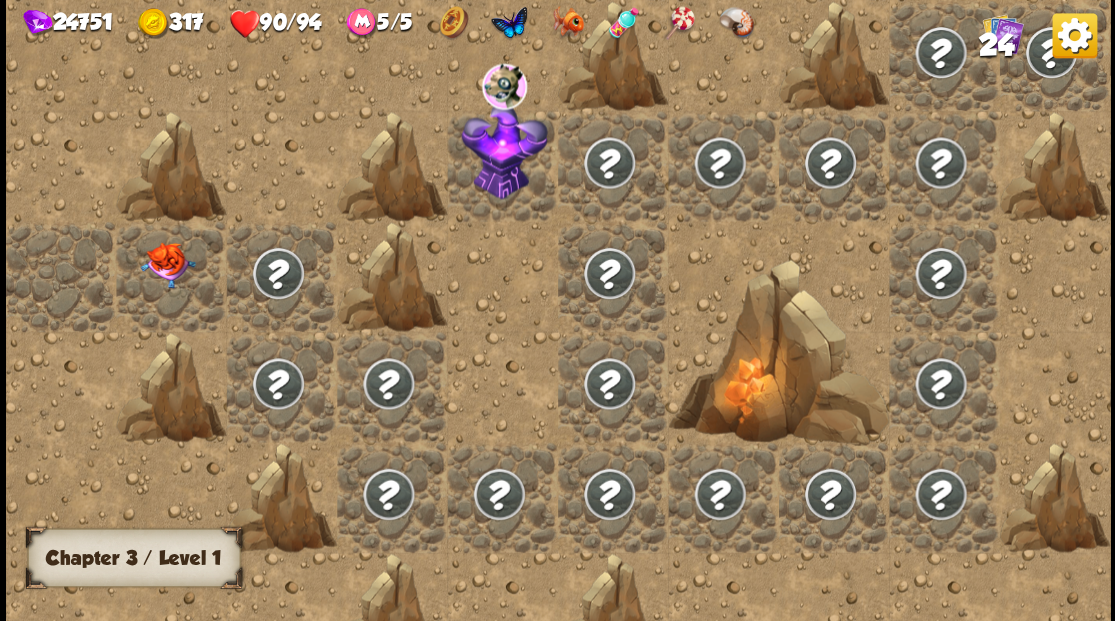 click at bounding box center (167, 265) 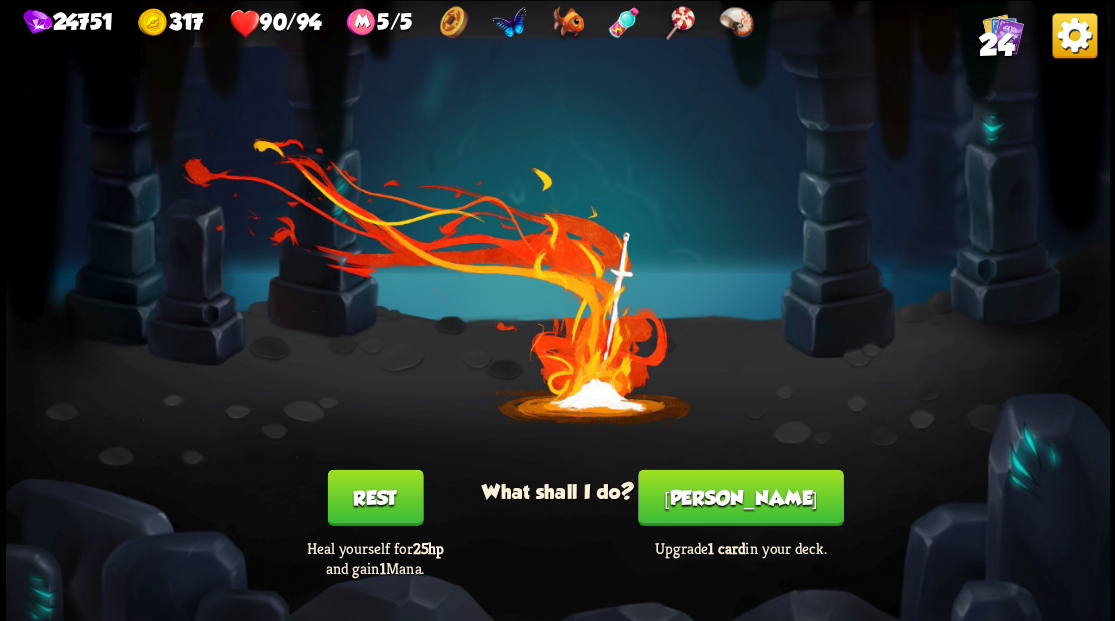 click on "[PERSON_NAME]" at bounding box center [740, 497] 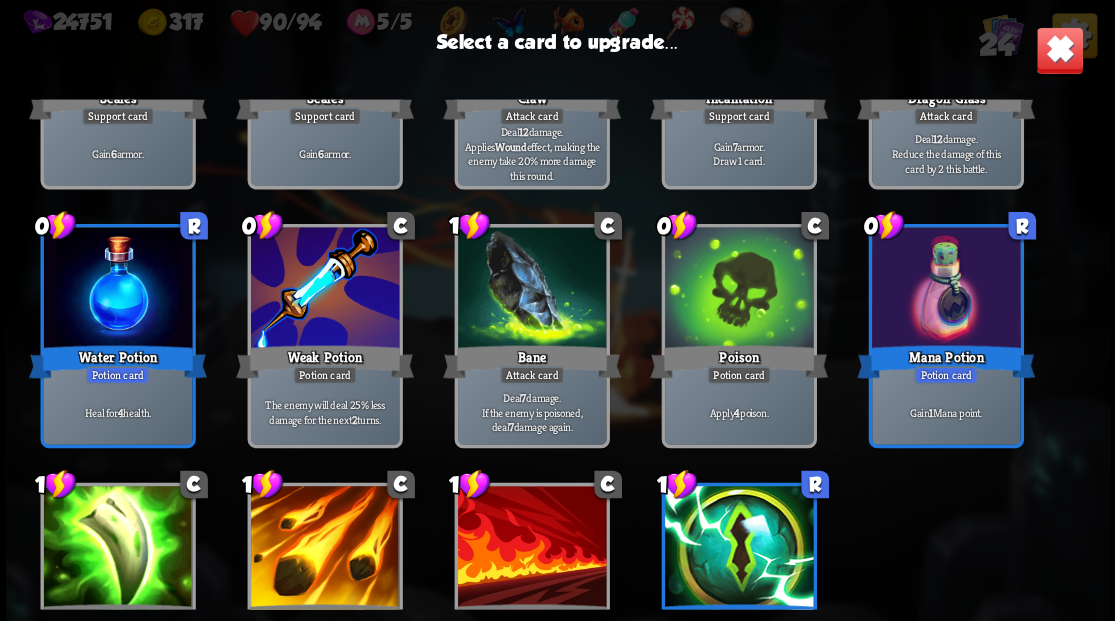 scroll, scrollTop: 496, scrollLeft: 0, axis: vertical 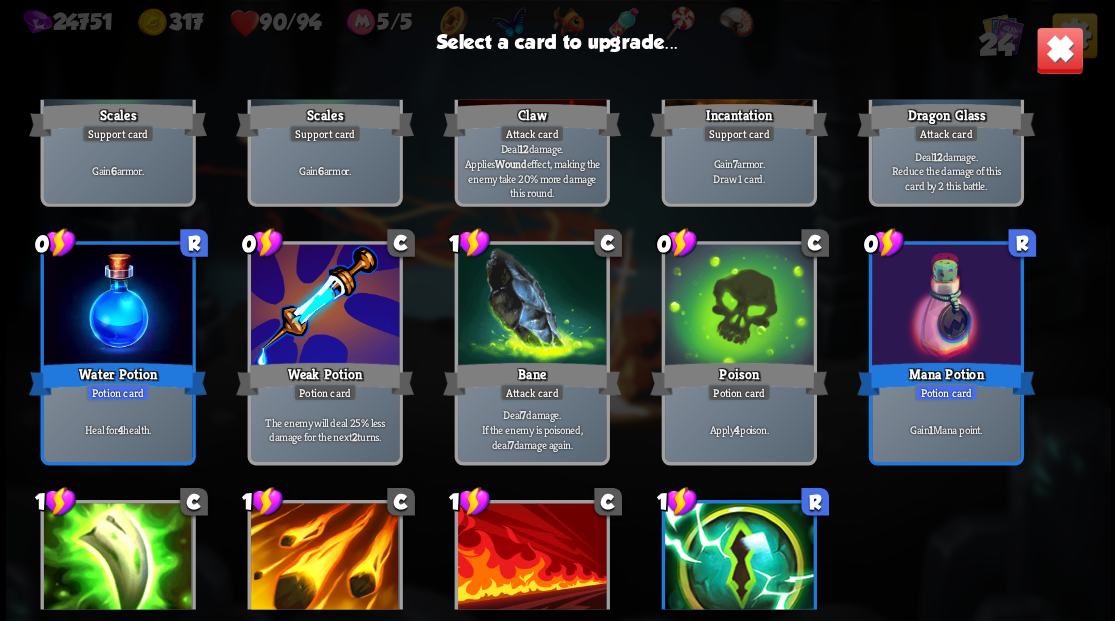 click at bounding box center (324, 306) 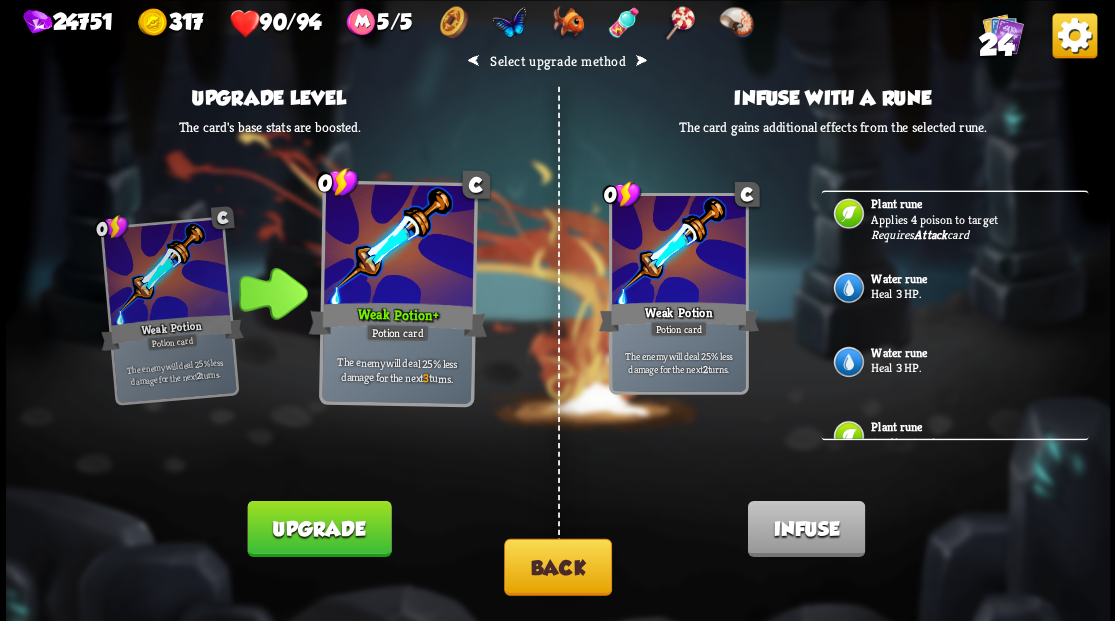 scroll, scrollTop: 266, scrollLeft: 0, axis: vertical 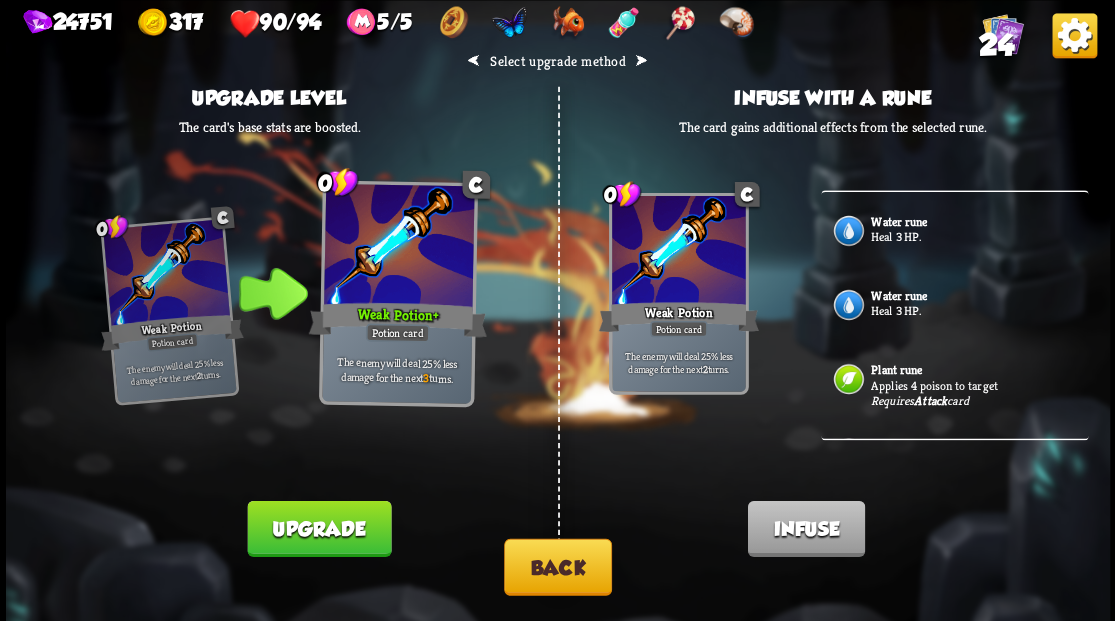 click on "Heal 3 HP." at bounding box center [977, 311] 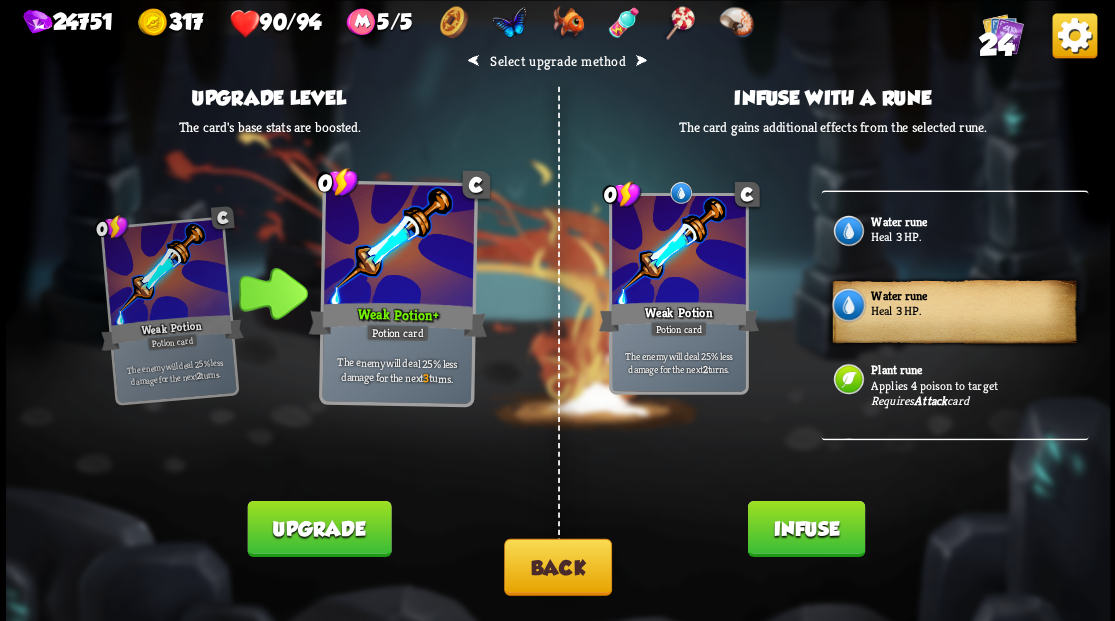 click on "Infuse" at bounding box center (805, 528) 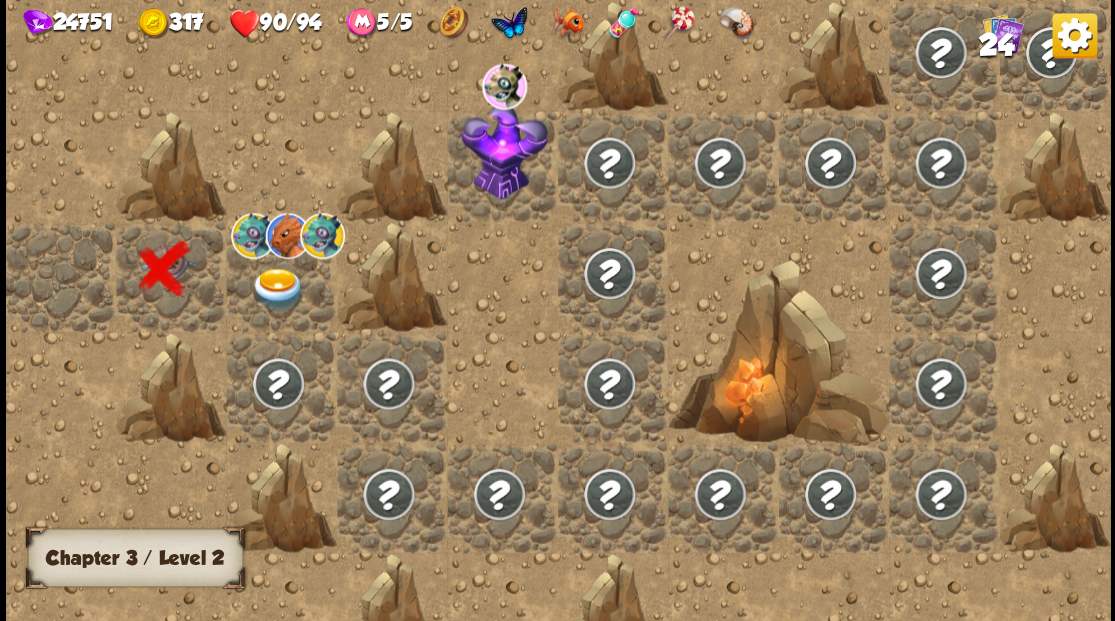 click at bounding box center [277, 288] 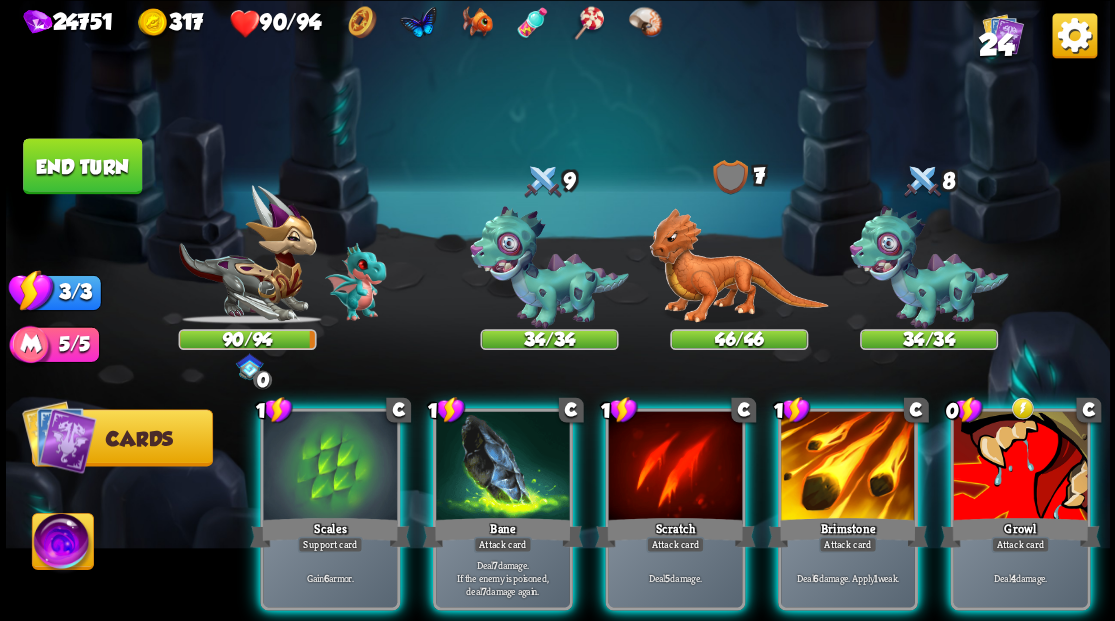 click at bounding box center [62, 544] 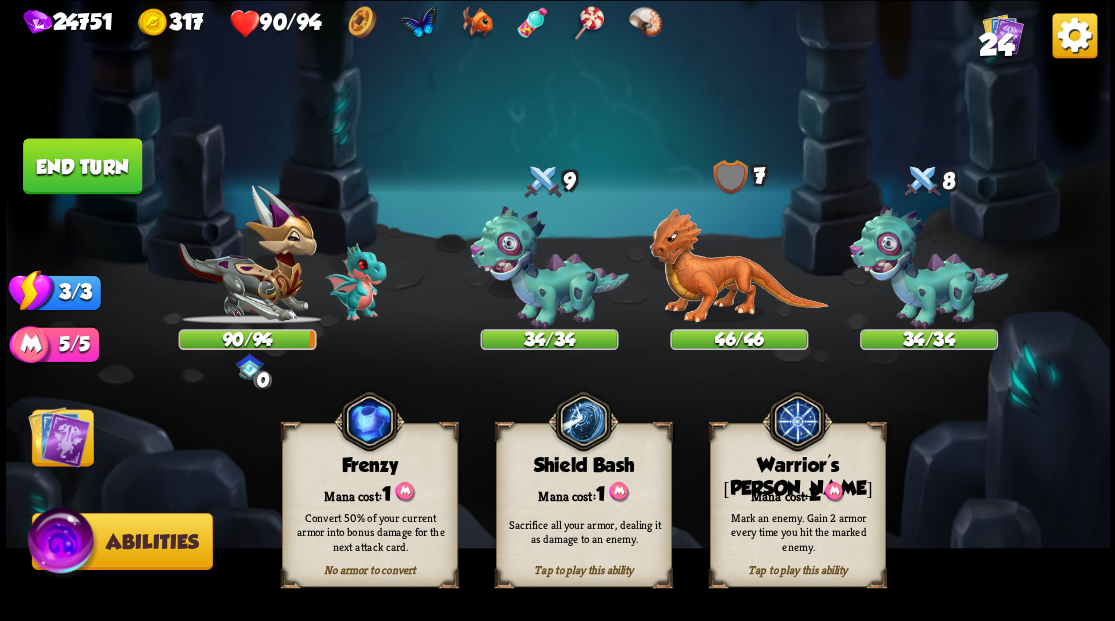 click on "Mana cost:  2" at bounding box center [797, 492] 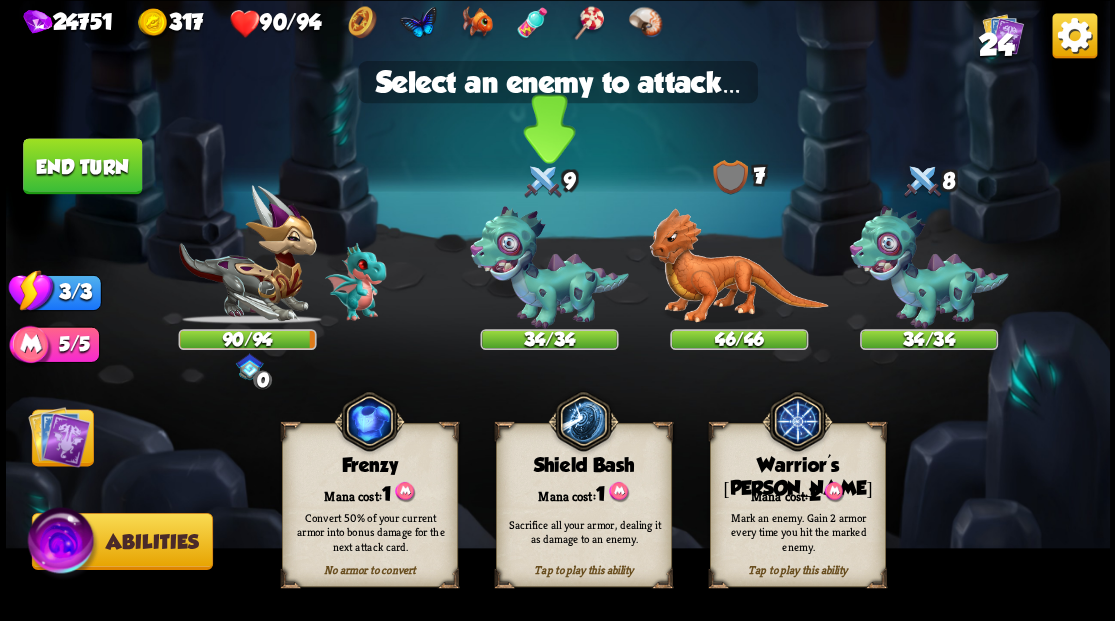 click at bounding box center (549, 267) 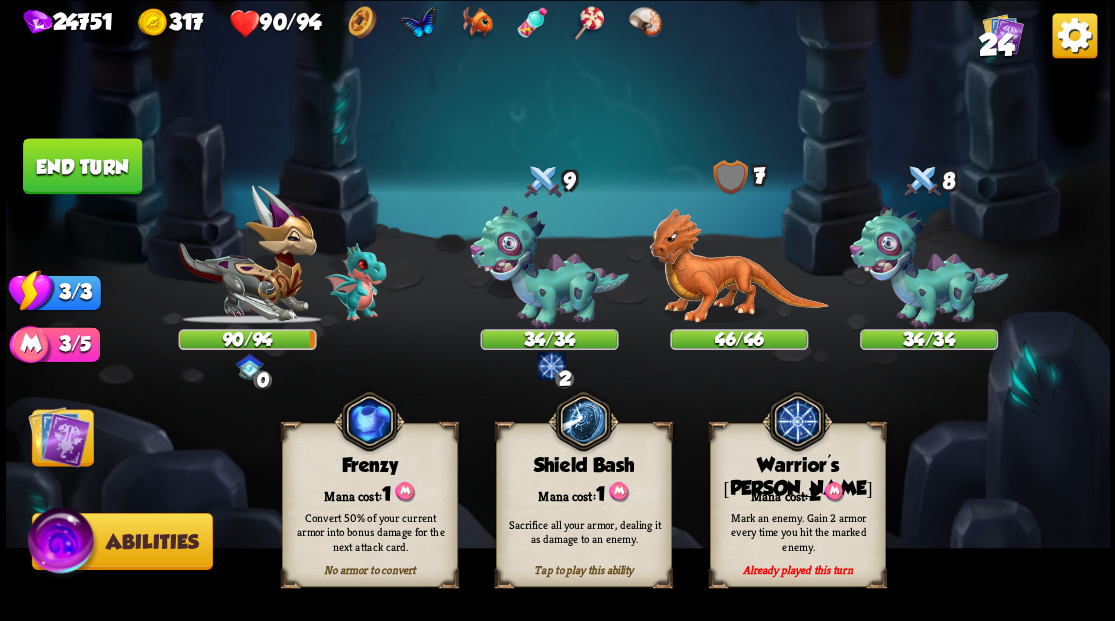 click at bounding box center [59, 436] 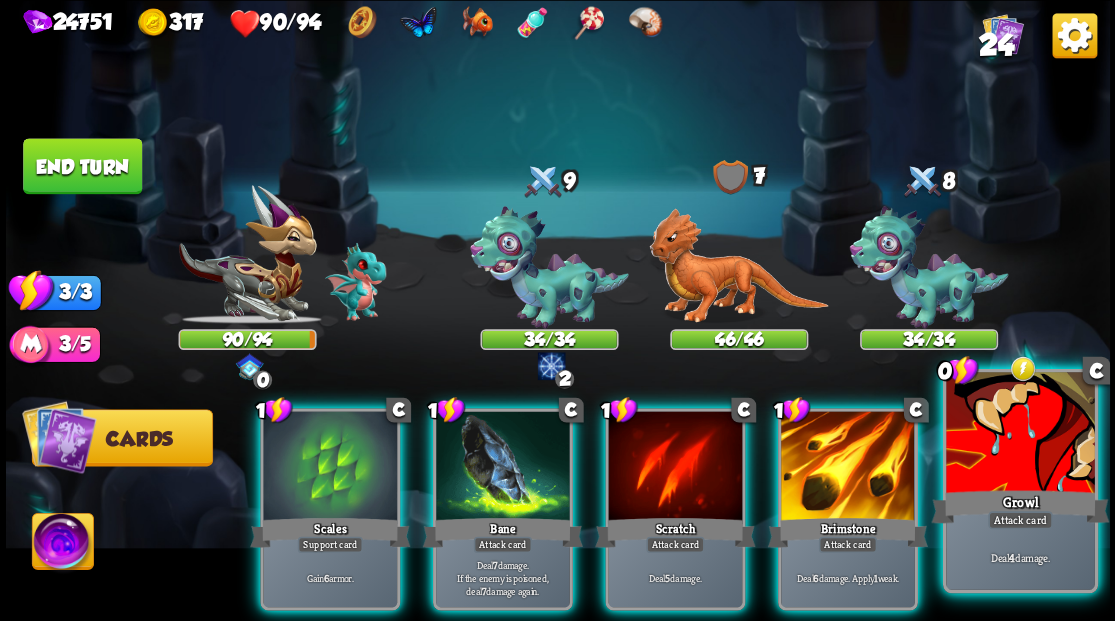 click at bounding box center [1020, 434] 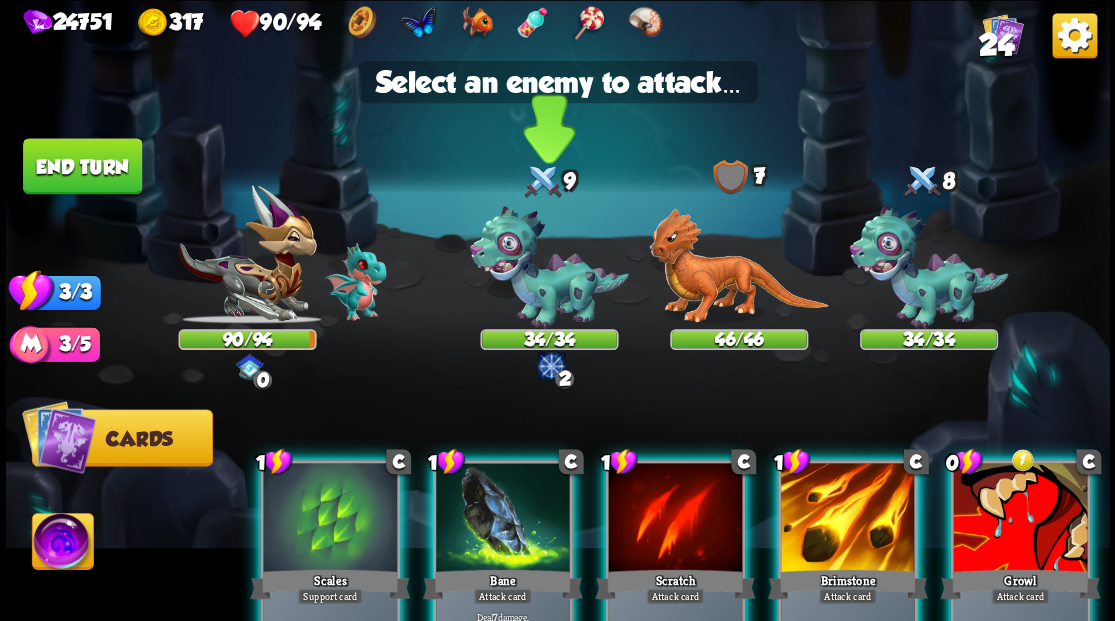 click at bounding box center [549, 267] 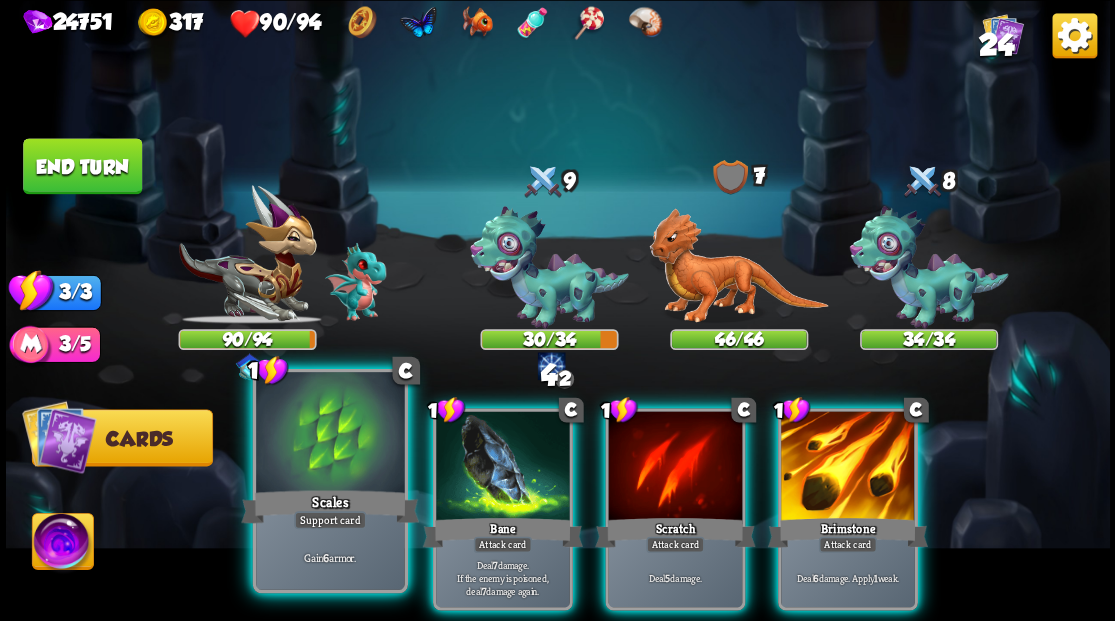 click at bounding box center (330, 434) 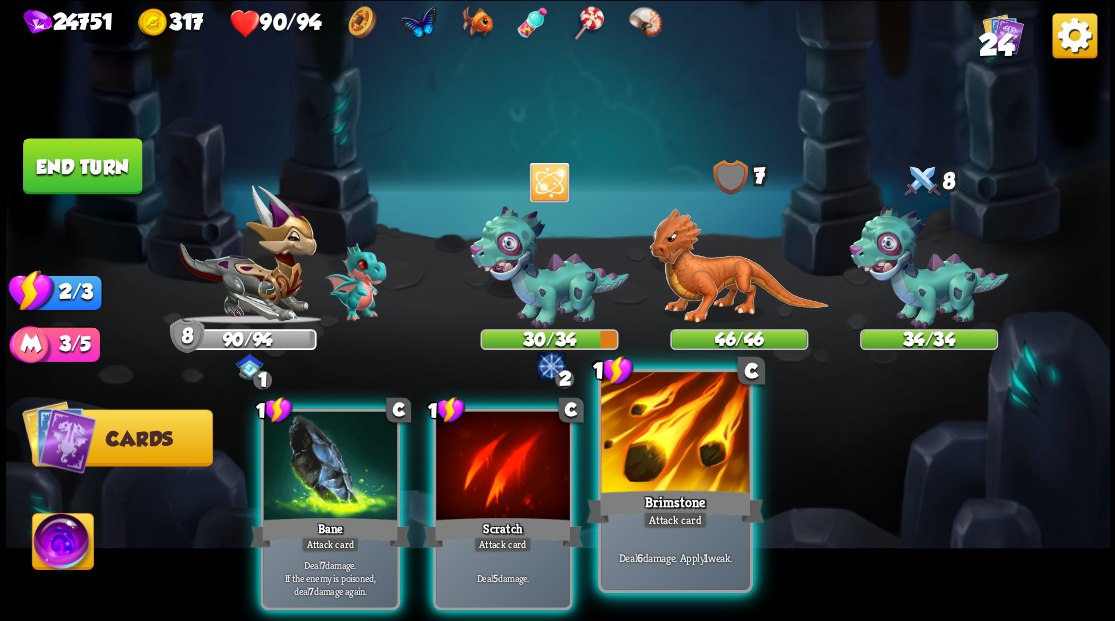 click at bounding box center (675, 434) 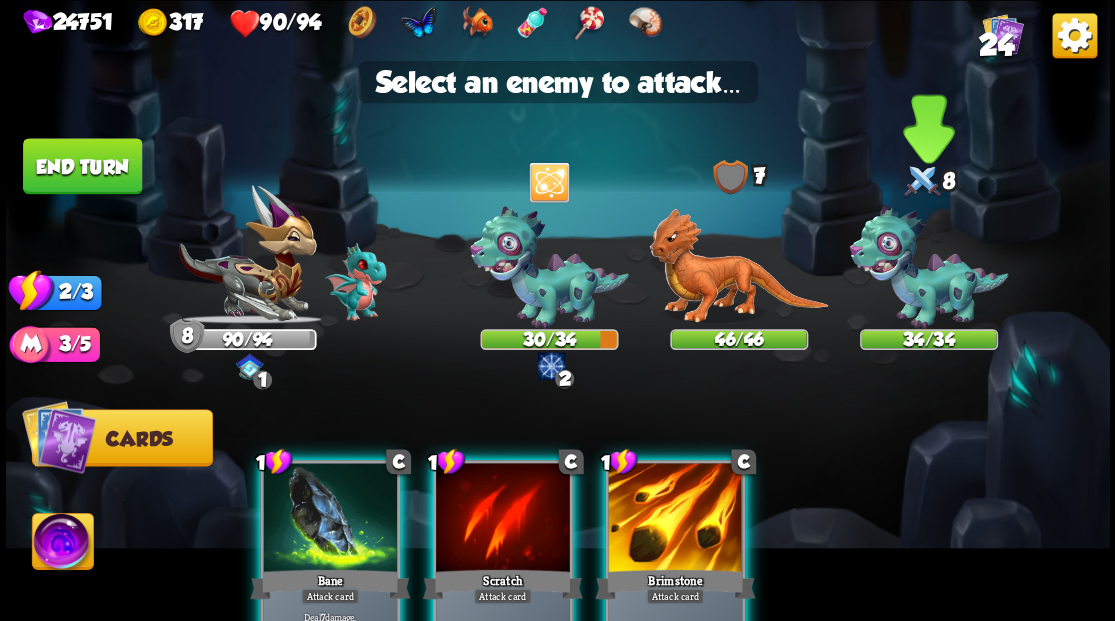 click at bounding box center (928, 267) 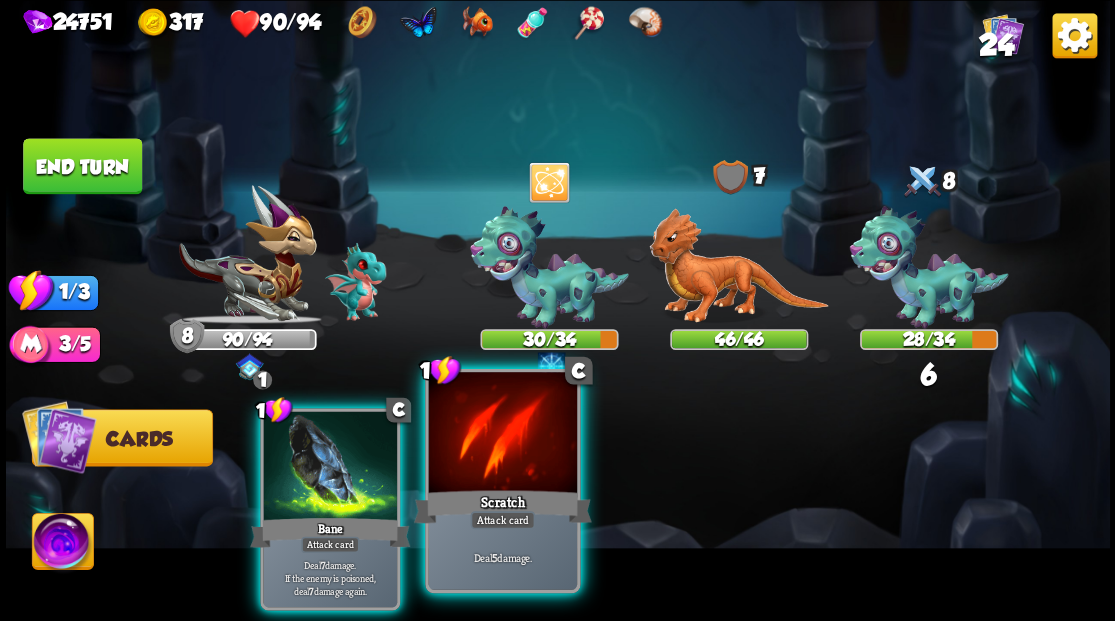 click at bounding box center (502, 434) 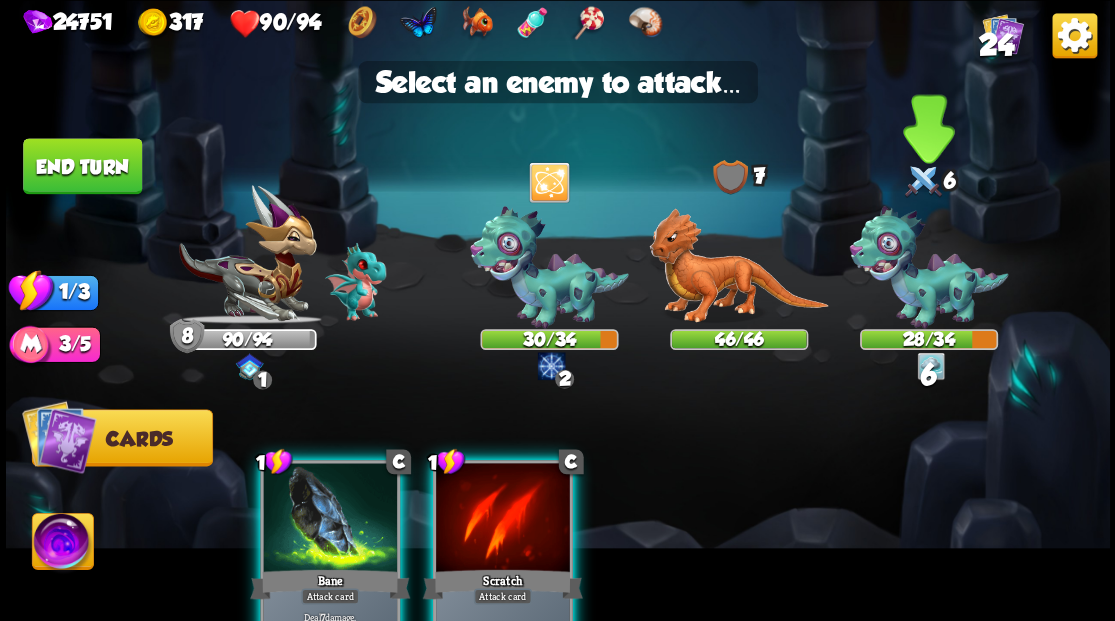 click at bounding box center (928, 267) 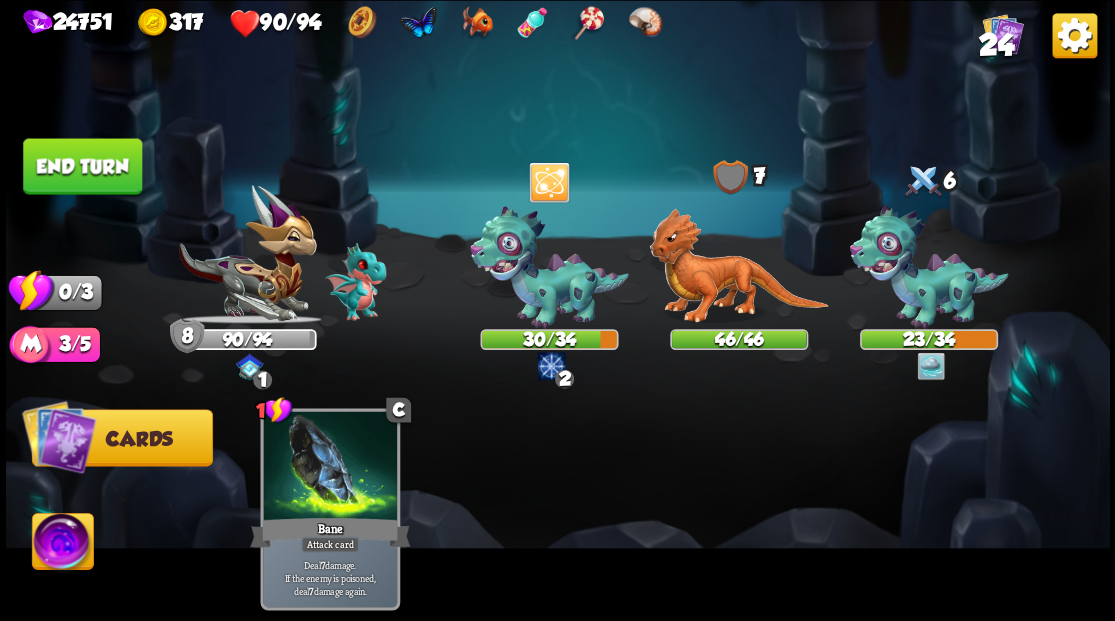 click on "End turn" at bounding box center [82, 166] 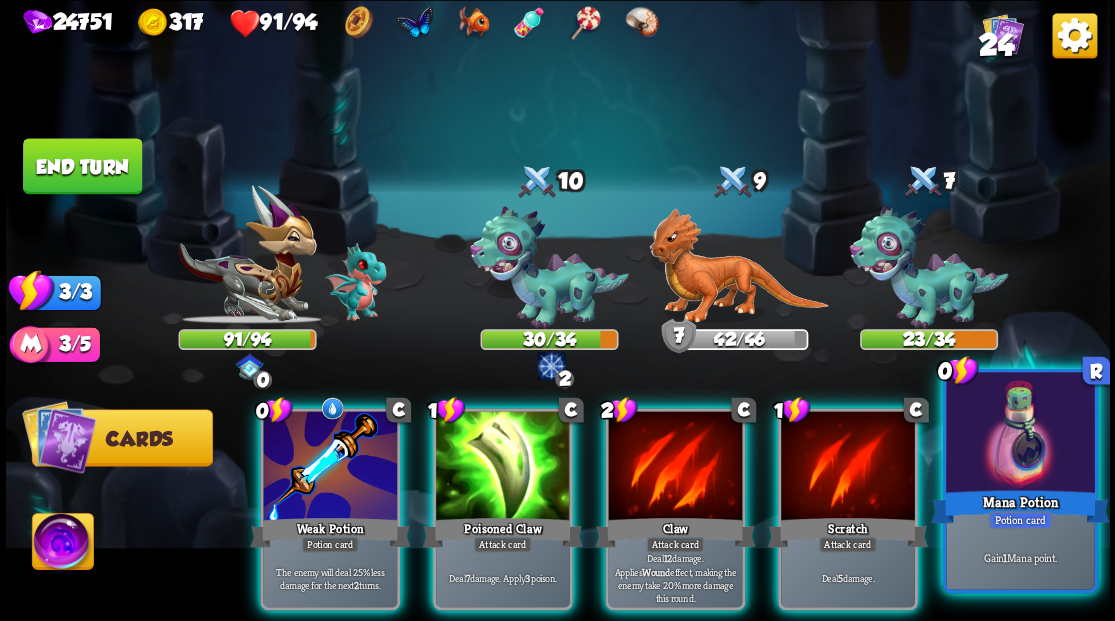click at bounding box center [1020, 434] 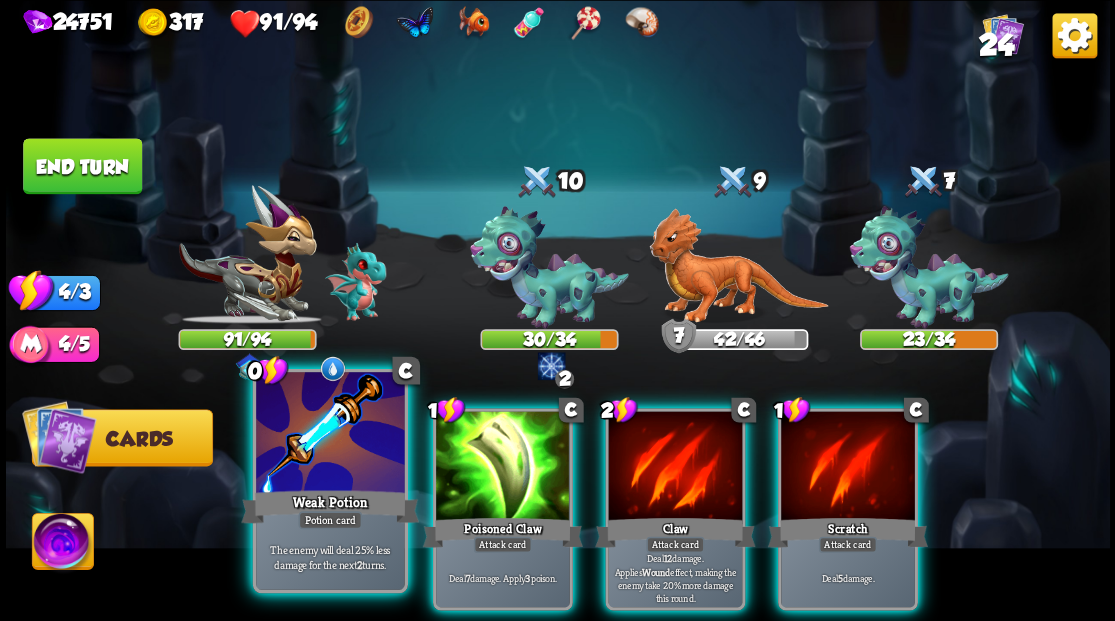 click at bounding box center (330, 434) 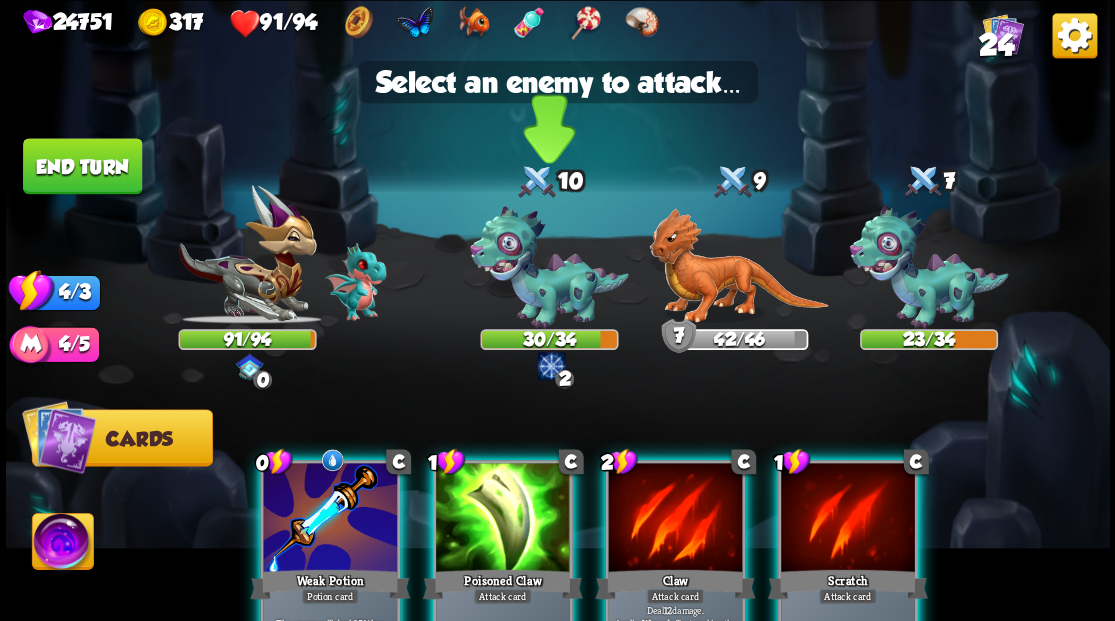 click at bounding box center (549, 267) 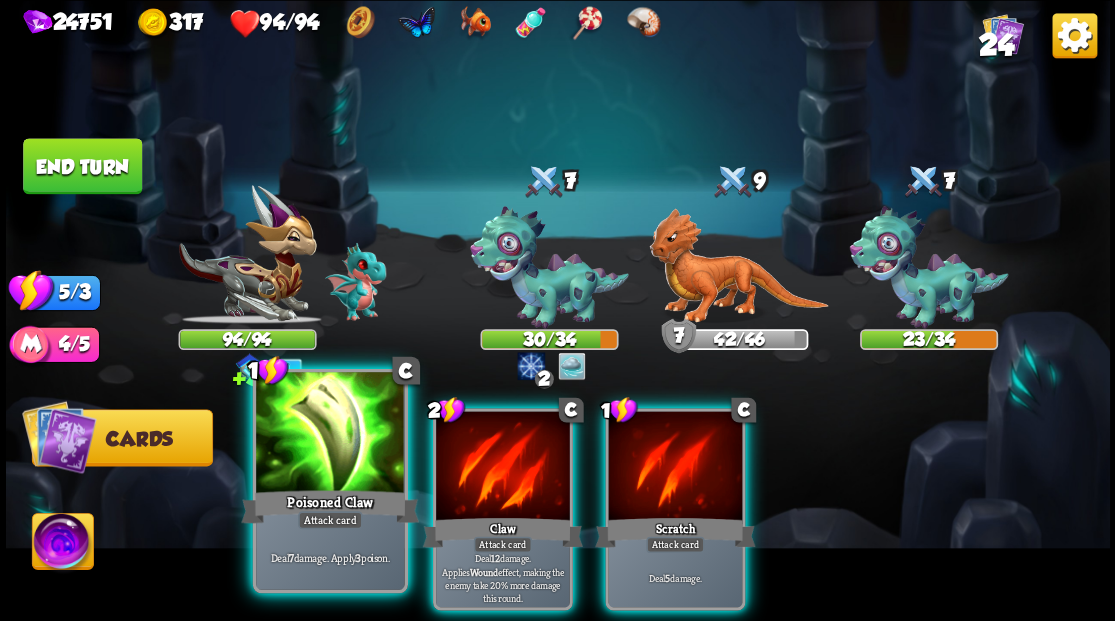 click at bounding box center (330, 434) 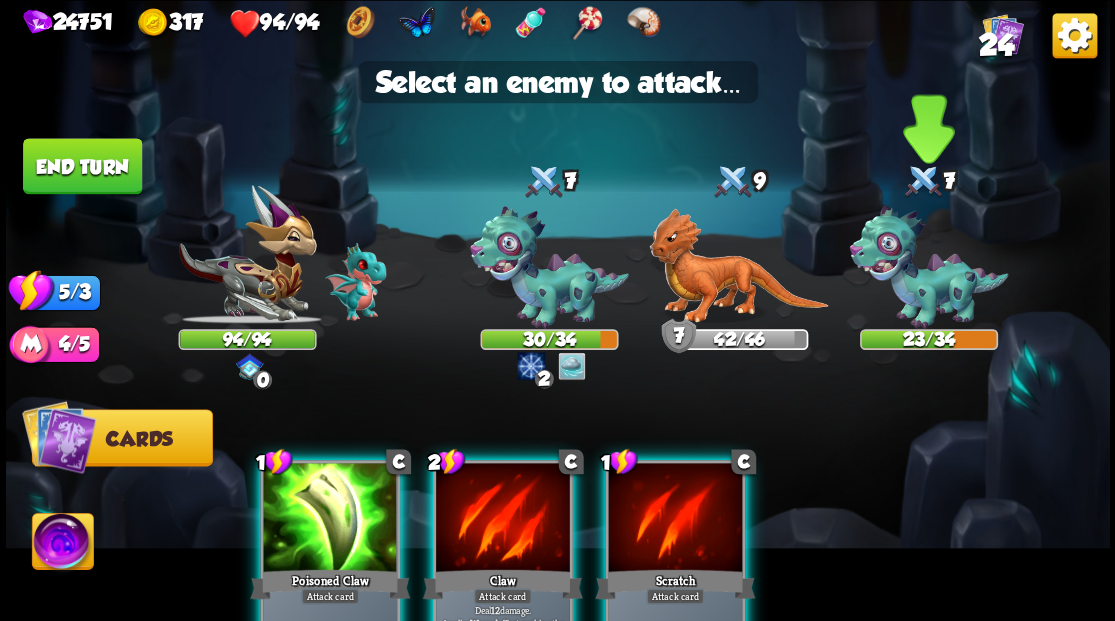 click at bounding box center [928, 267] 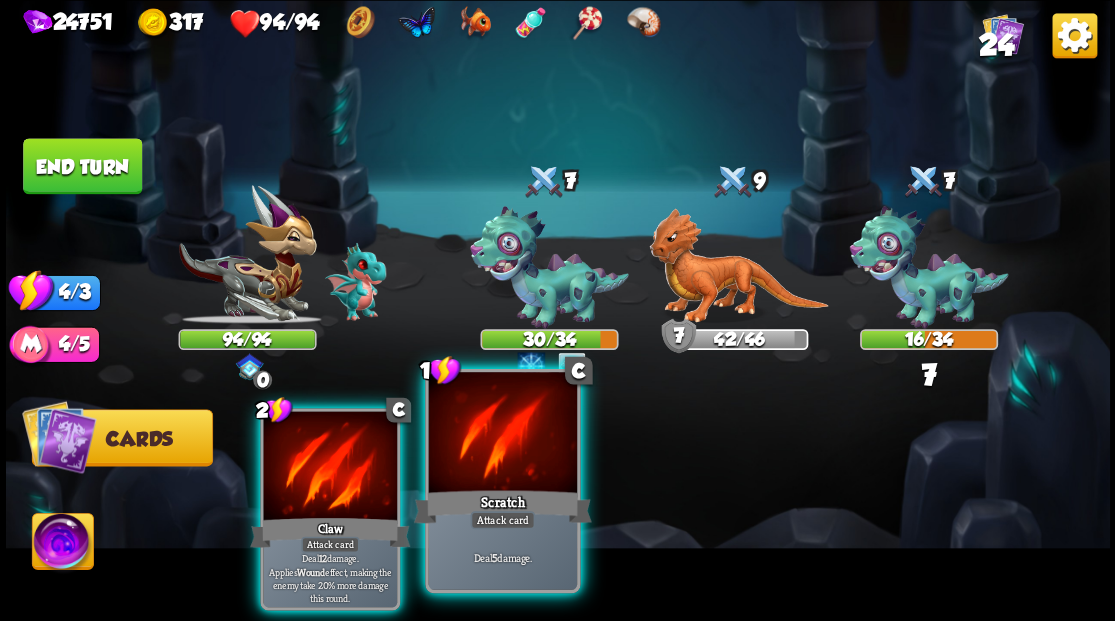 click at bounding box center (502, 434) 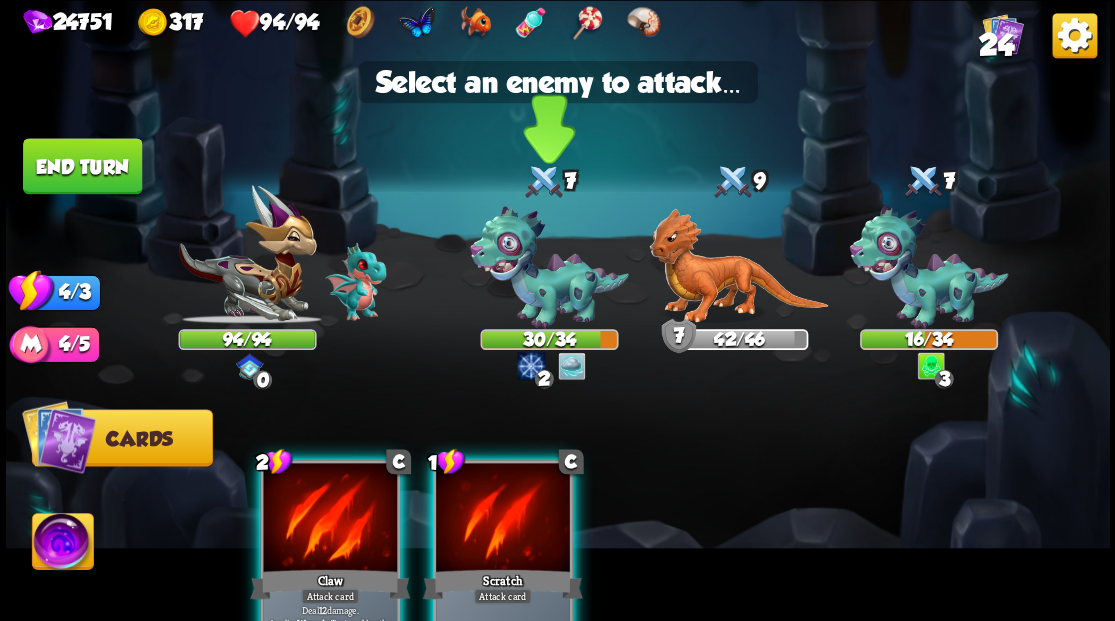 click at bounding box center (549, 267) 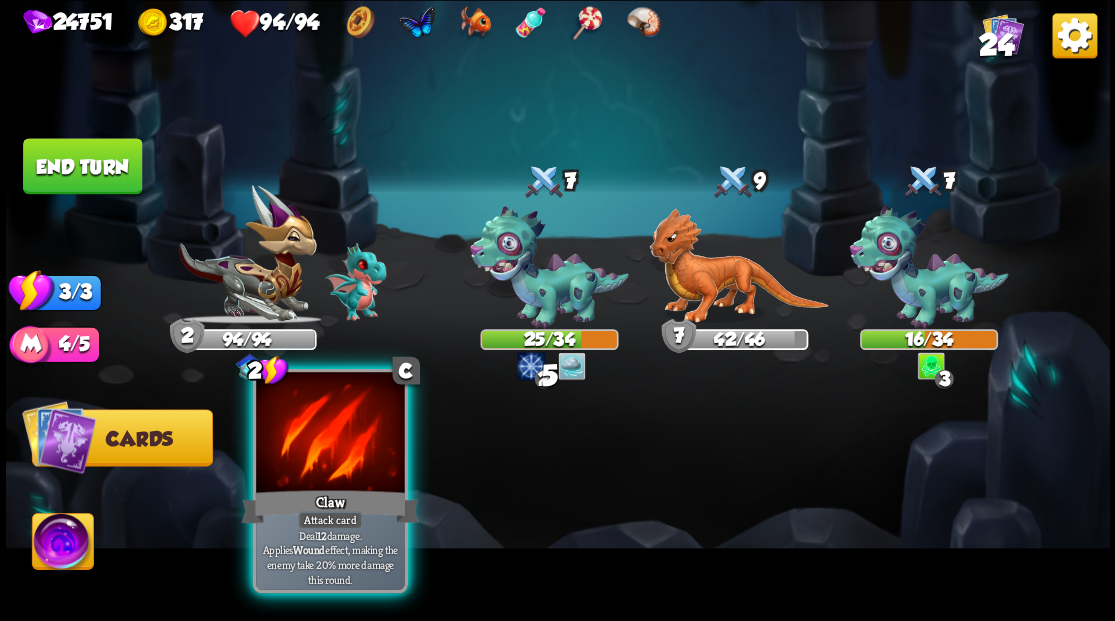 click at bounding box center (330, 434) 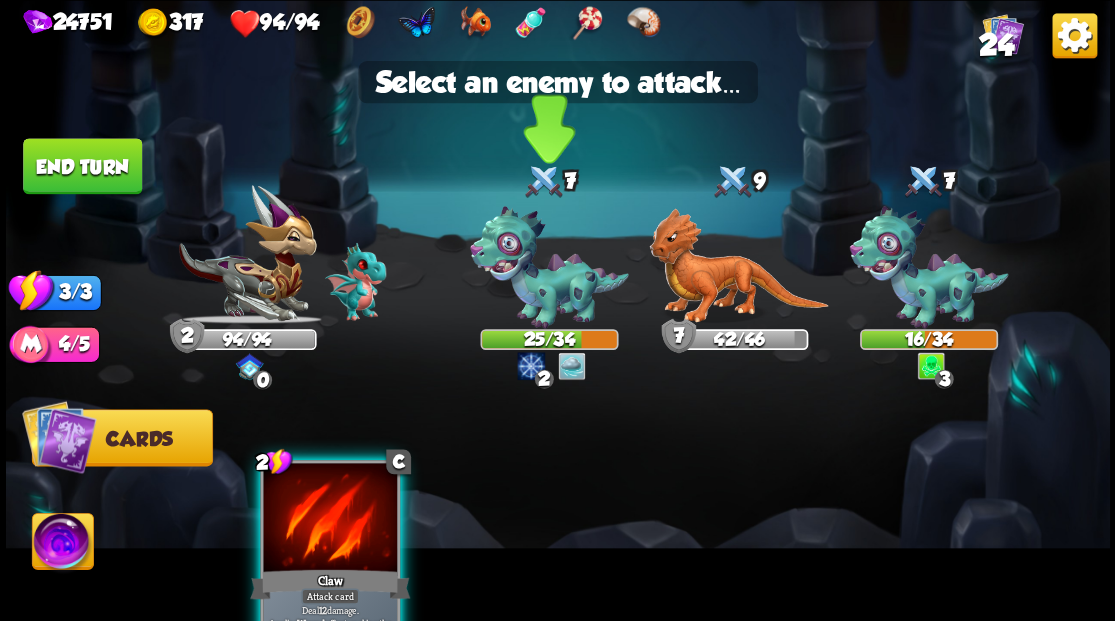 click at bounding box center [549, 267] 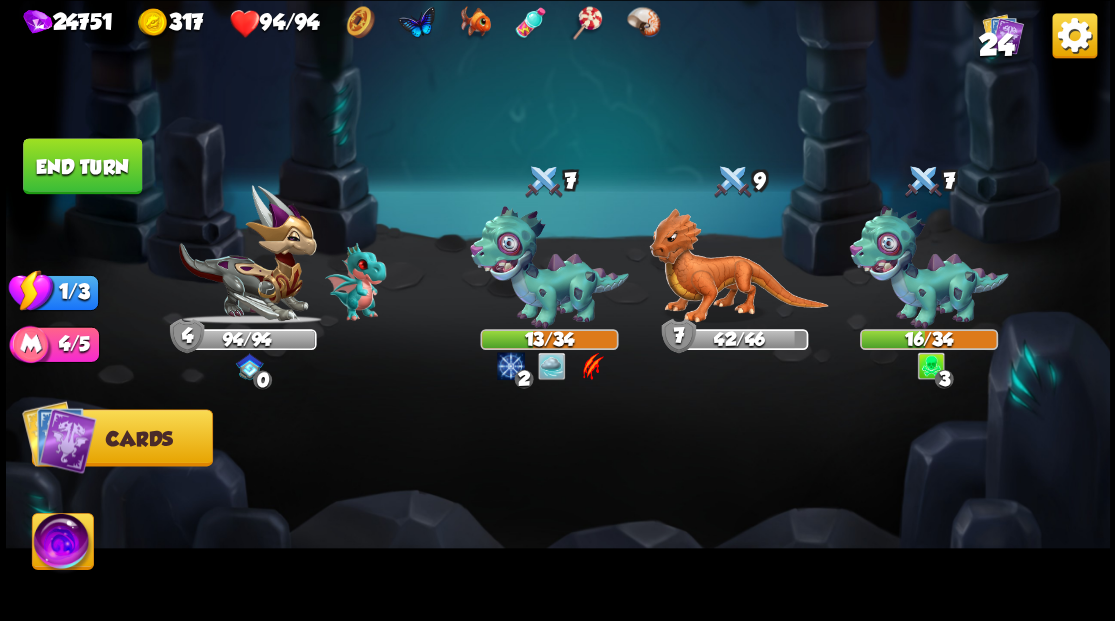 click on "End turn" at bounding box center (82, 166) 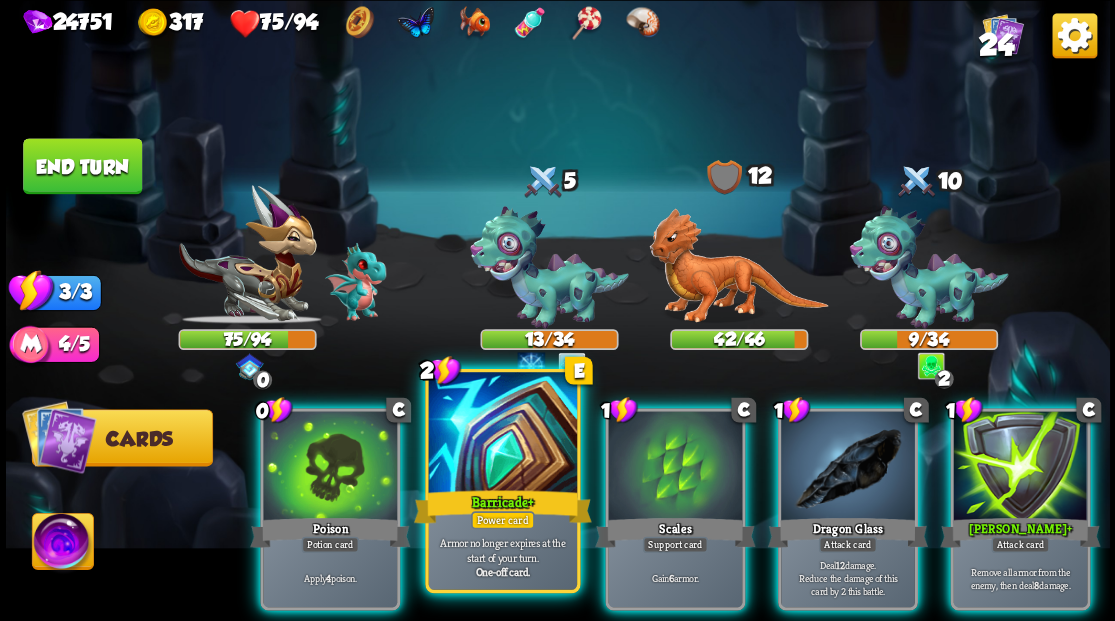 click at bounding box center (502, 434) 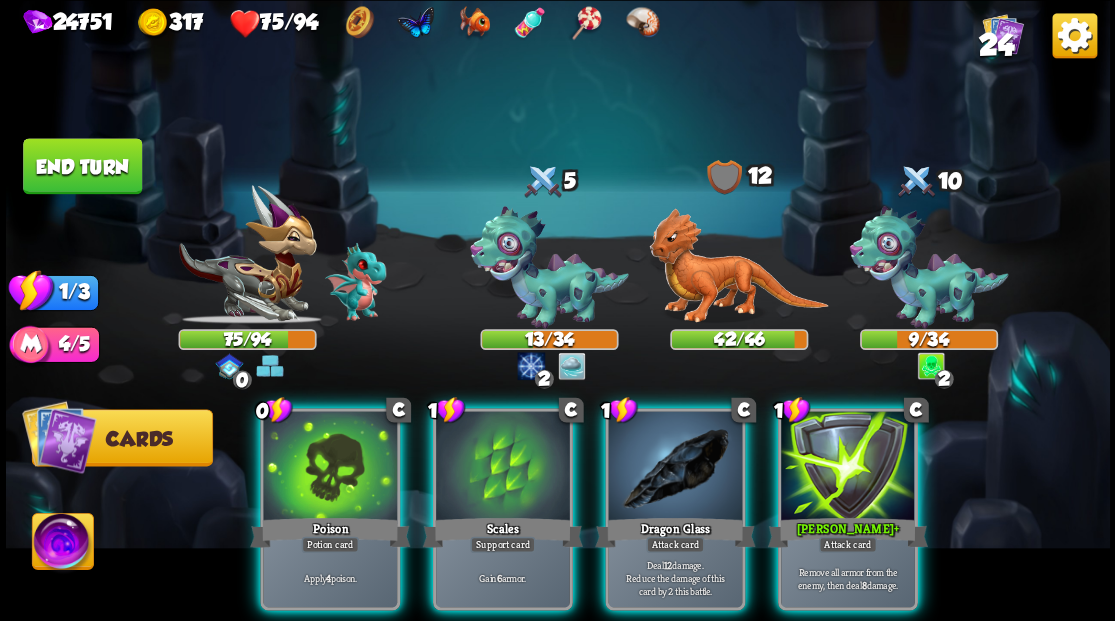 click at bounding box center (503, 467) 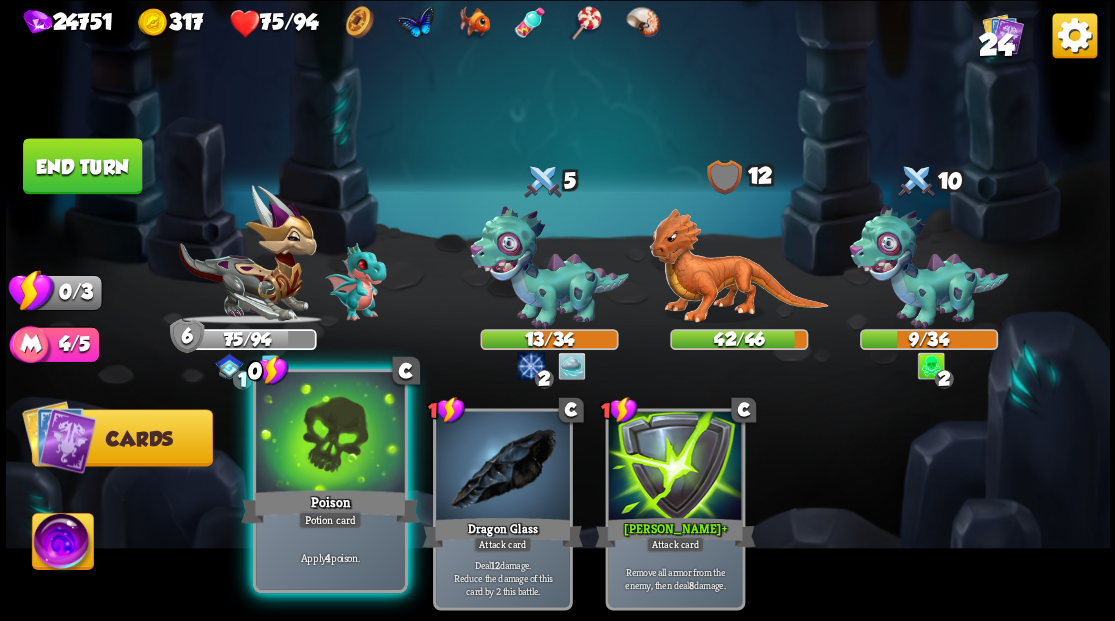 click at bounding box center (330, 434) 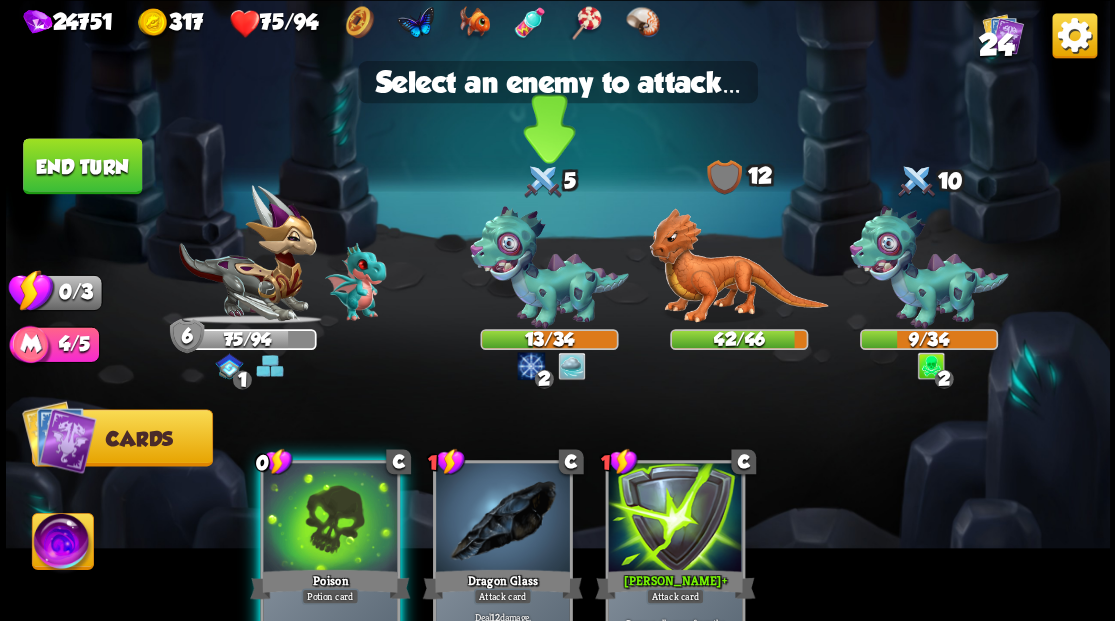 click at bounding box center (549, 267) 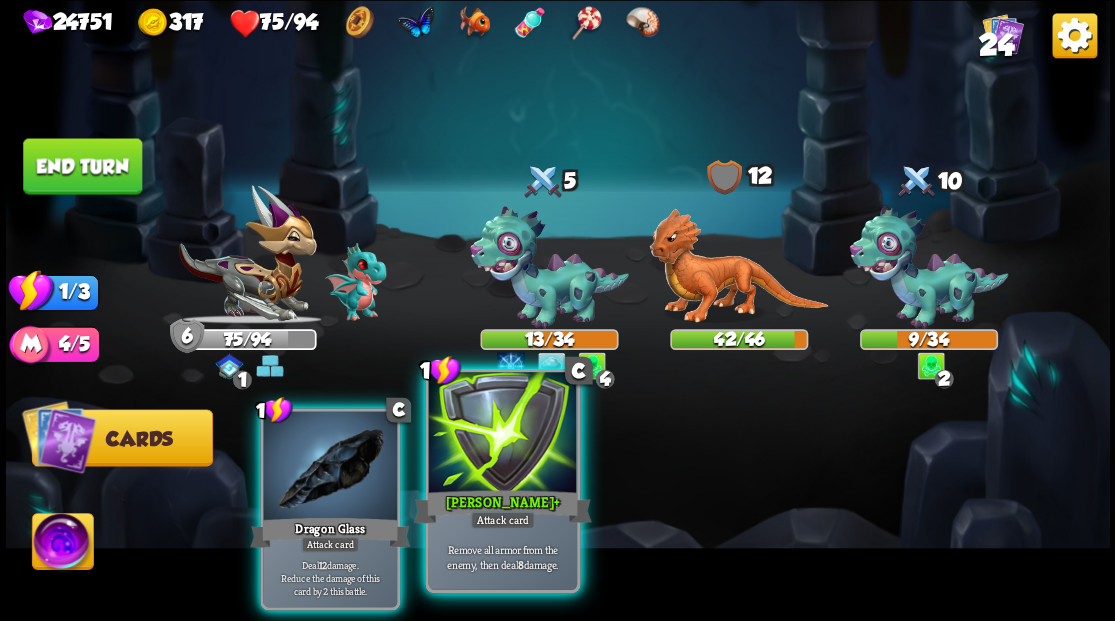 click at bounding box center (502, 434) 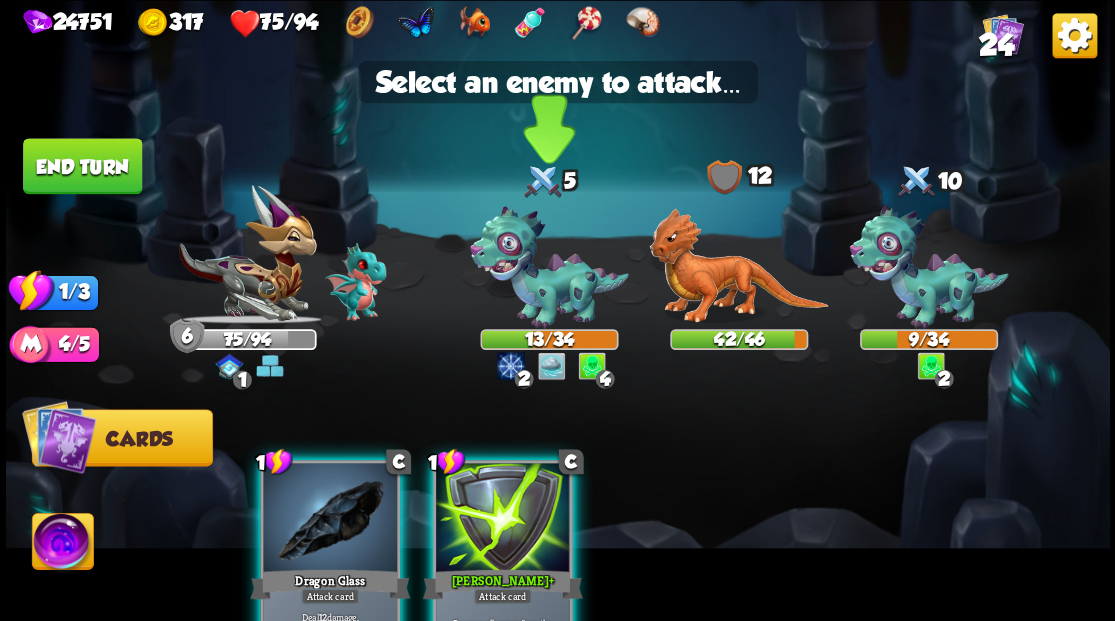 click at bounding box center (549, 267) 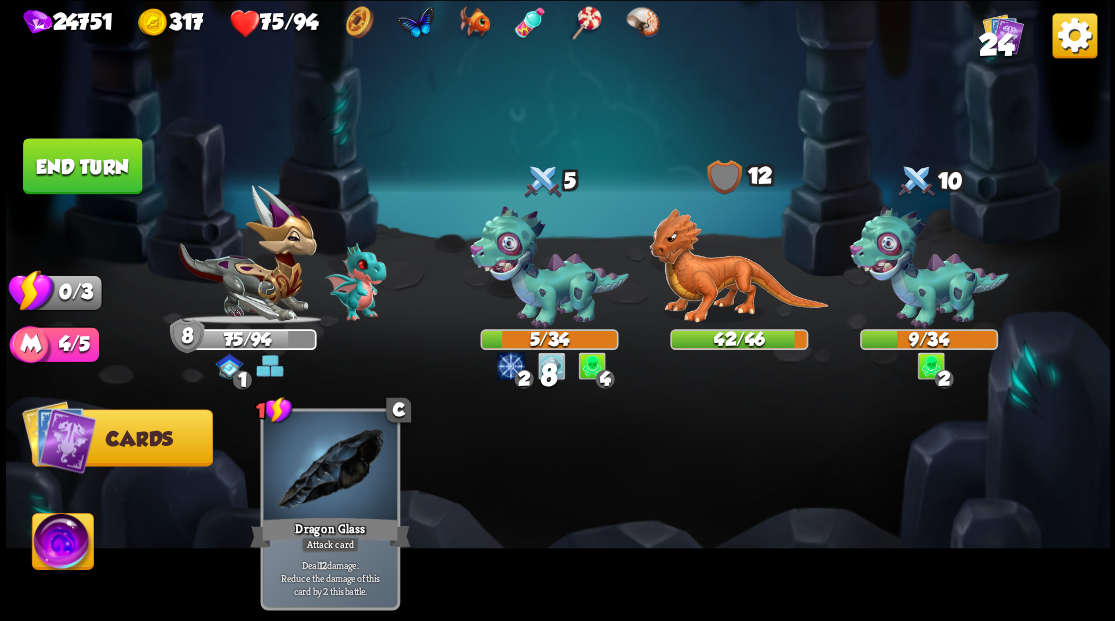 click on "End turn" at bounding box center [82, 166] 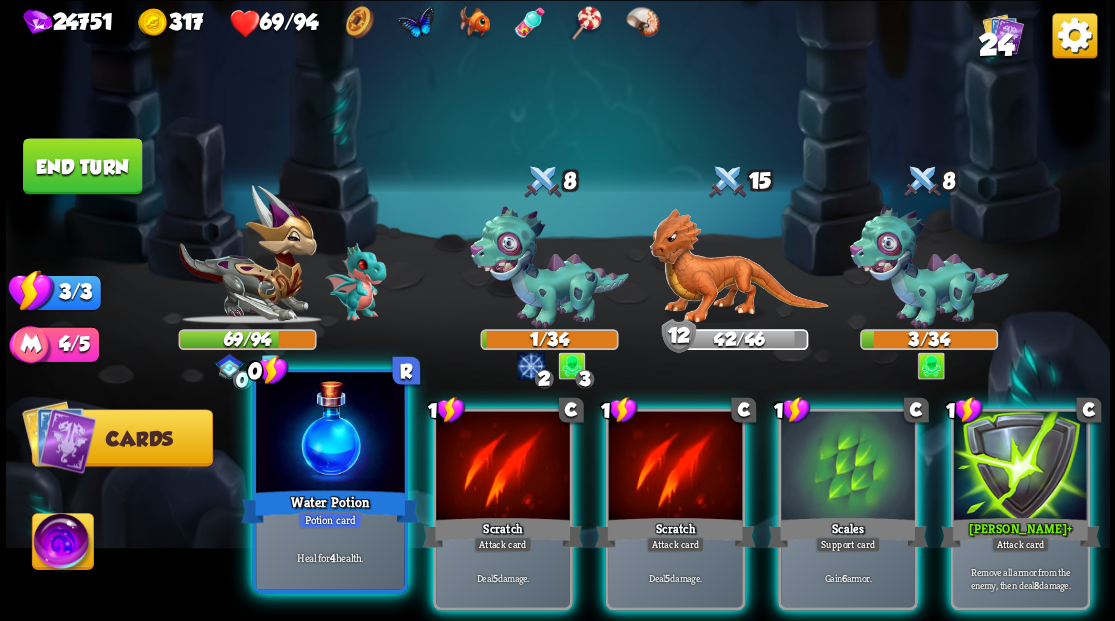 click at bounding box center [330, 434] 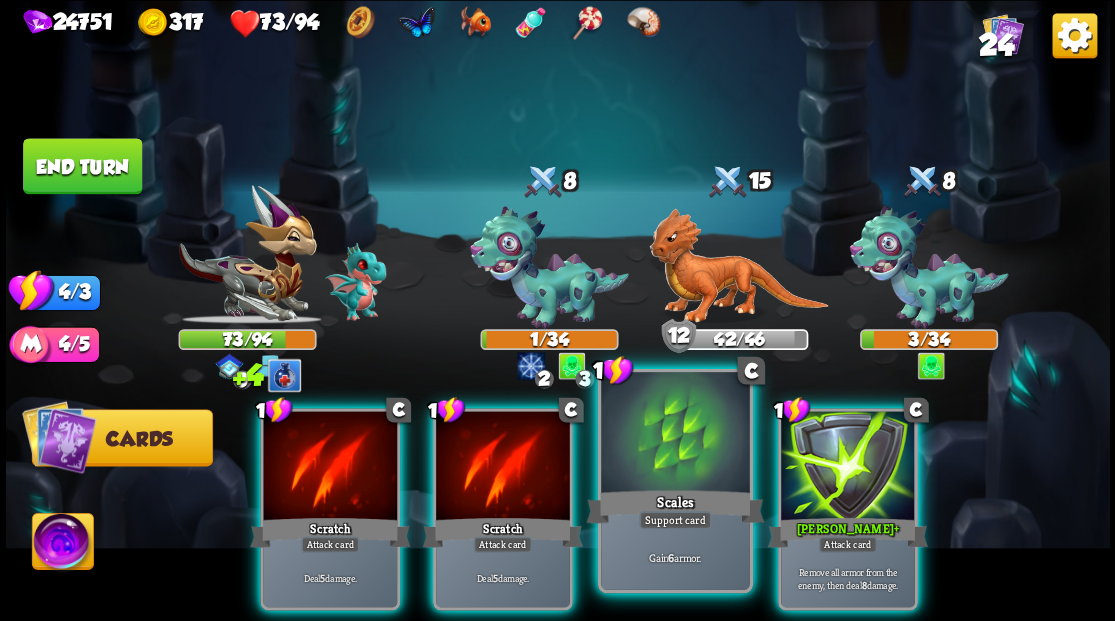 click at bounding box center (675, 434) 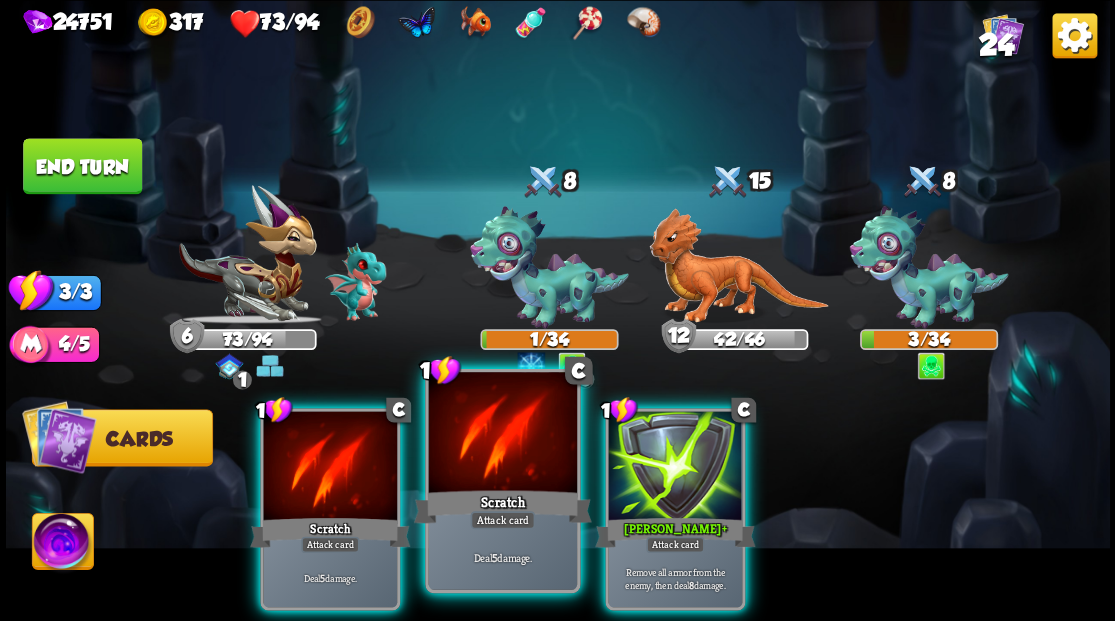 click at bounding box center (502, 434) 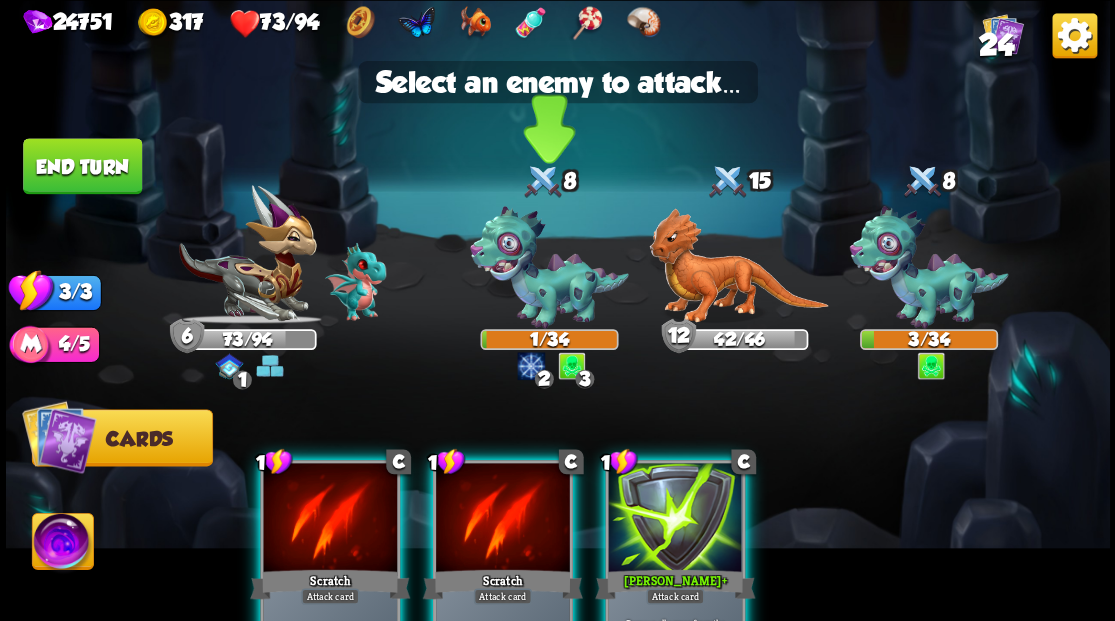 click at bounding box center [549, 267] 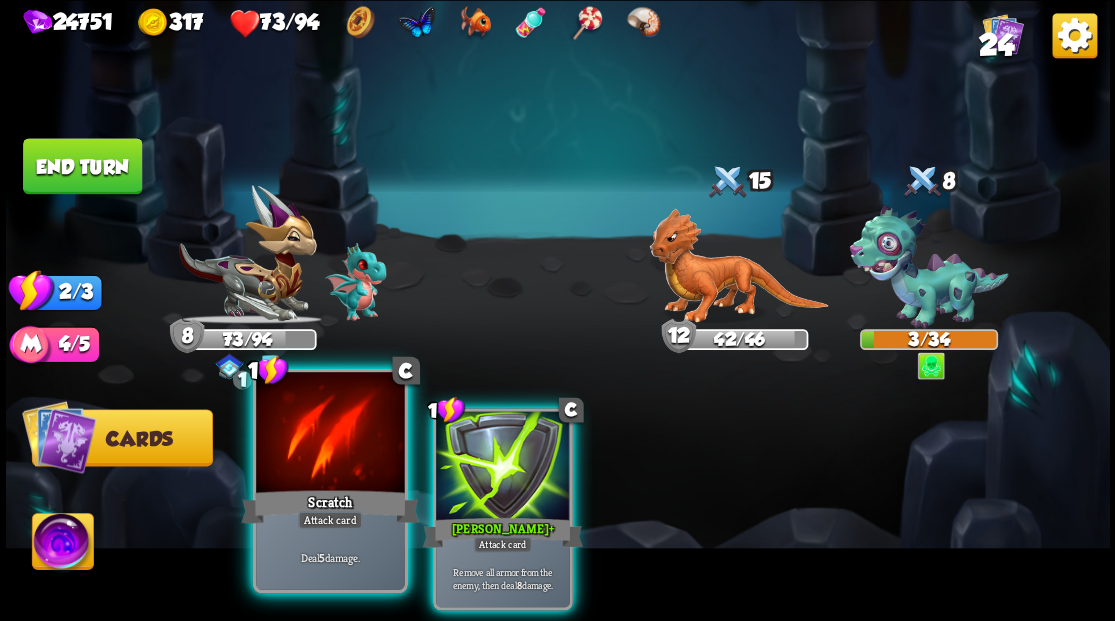 click at bounding box center (330, 434) 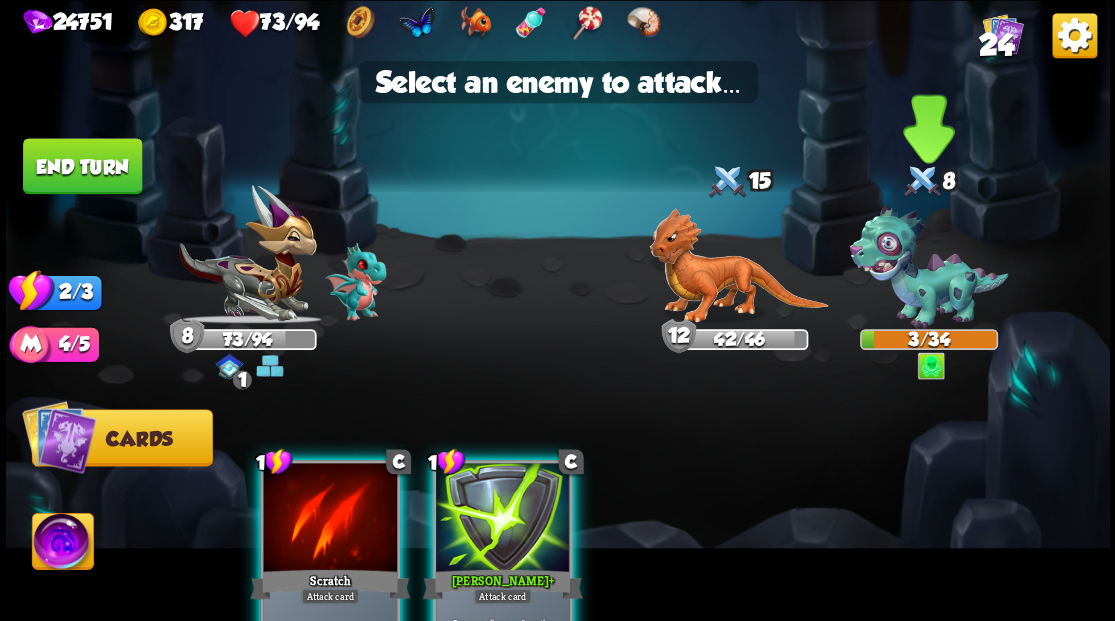 click at bounding box center (928, 267) 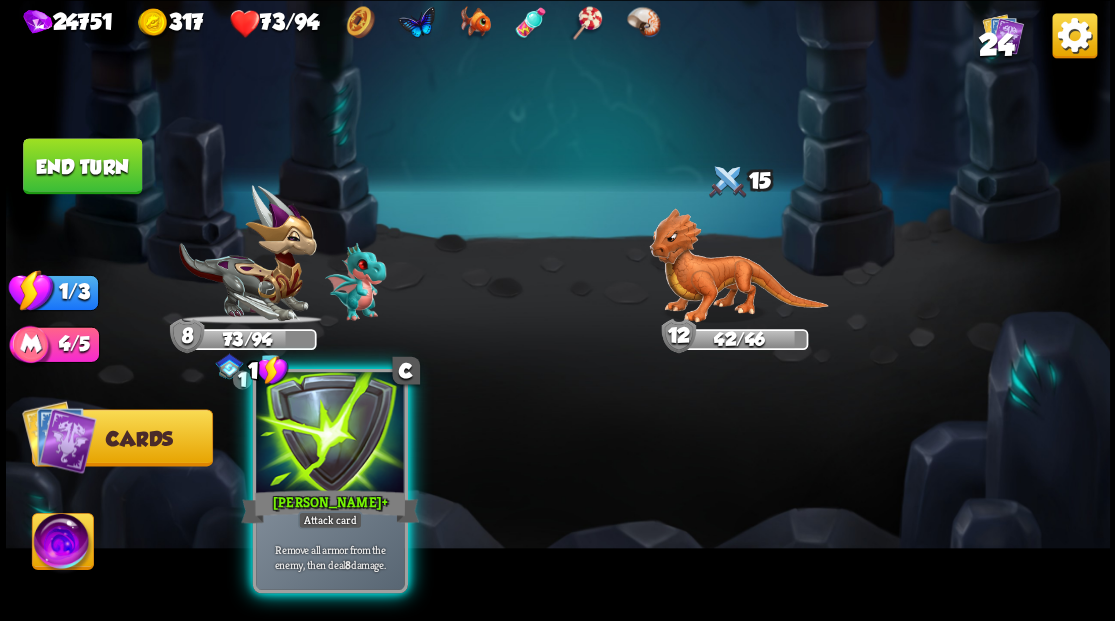 click at bounding box center [330, 434] 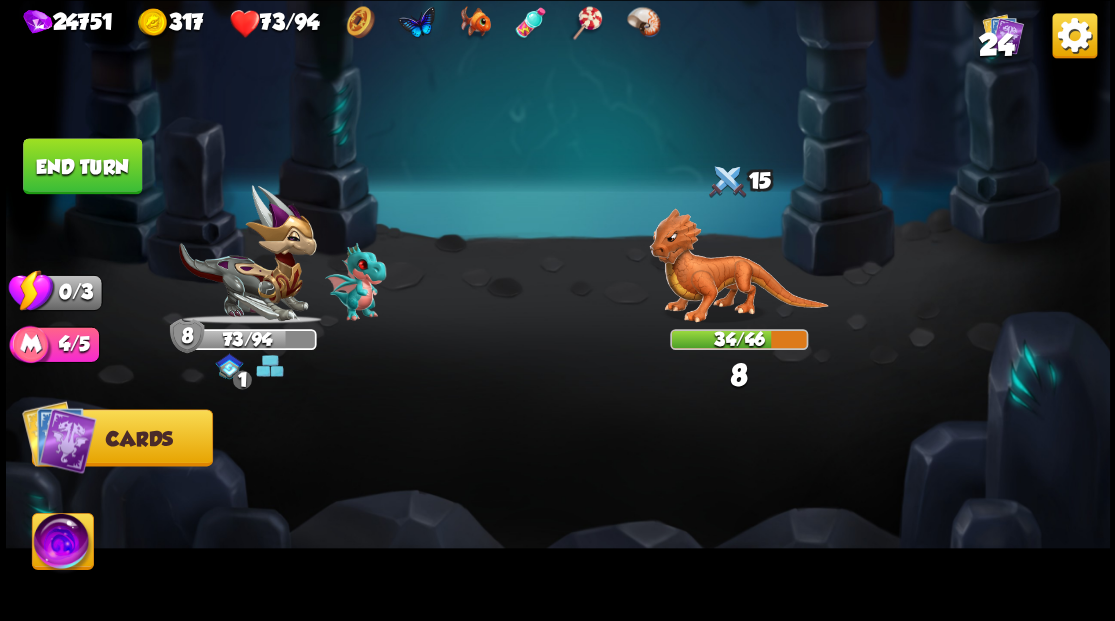 click on "End turn" at bounding box center [82, 166] 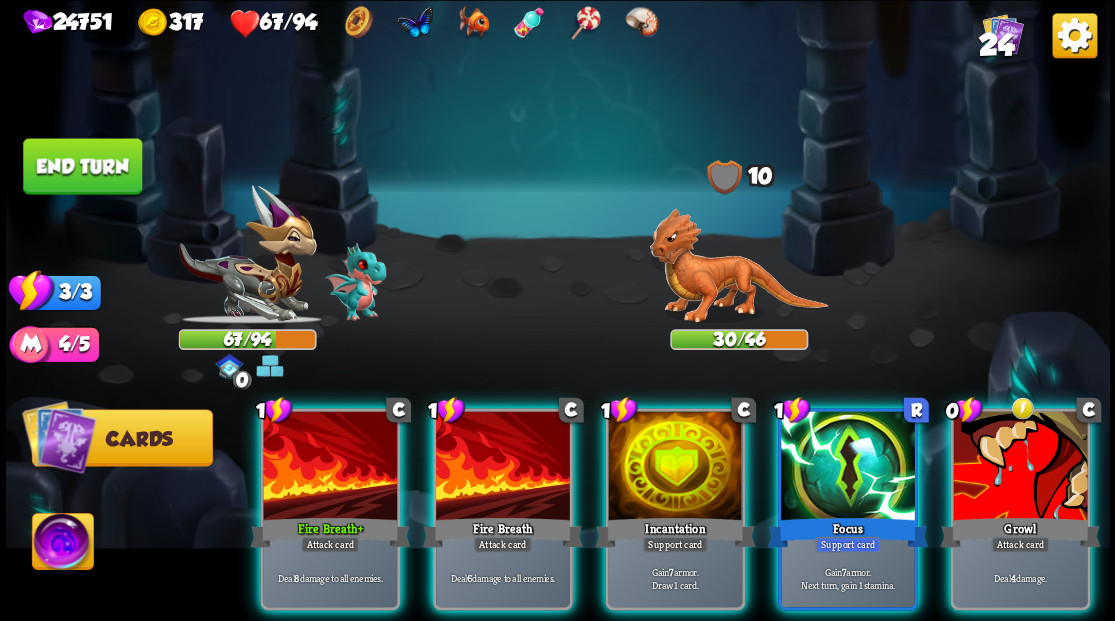 click at bounding box center [1020, 467] 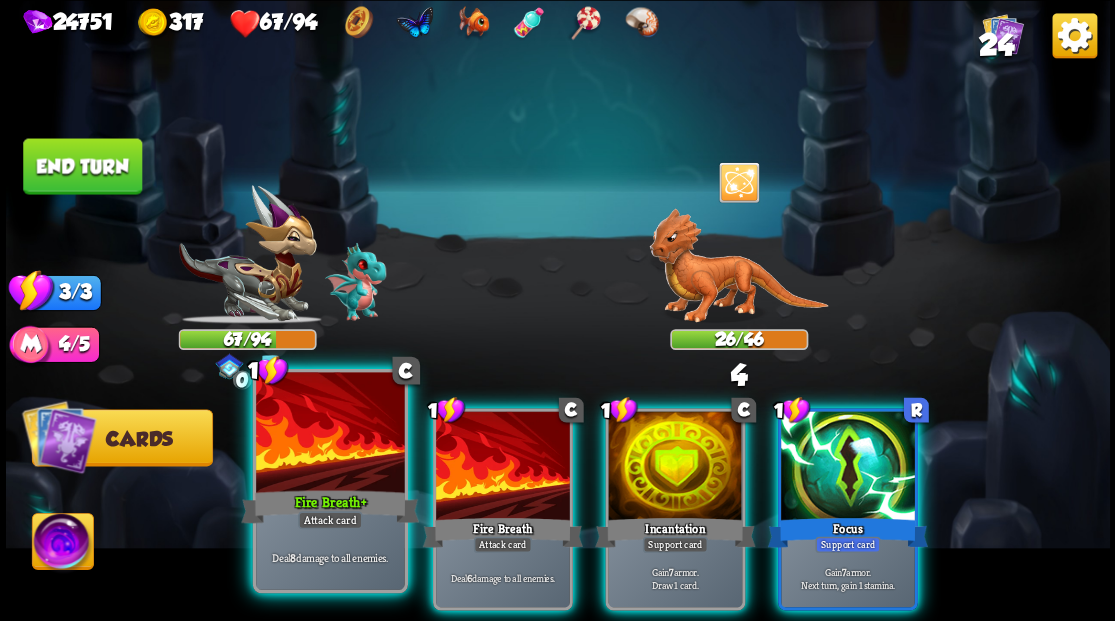 click at bounding box center [330, 434] 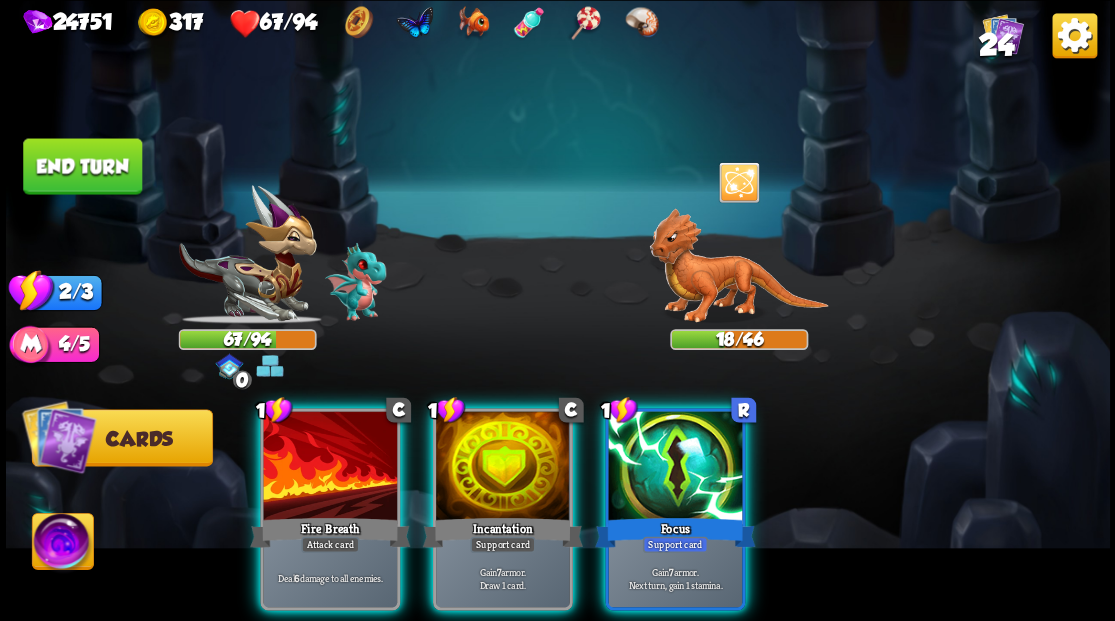 click at bounding box center [675, 467] 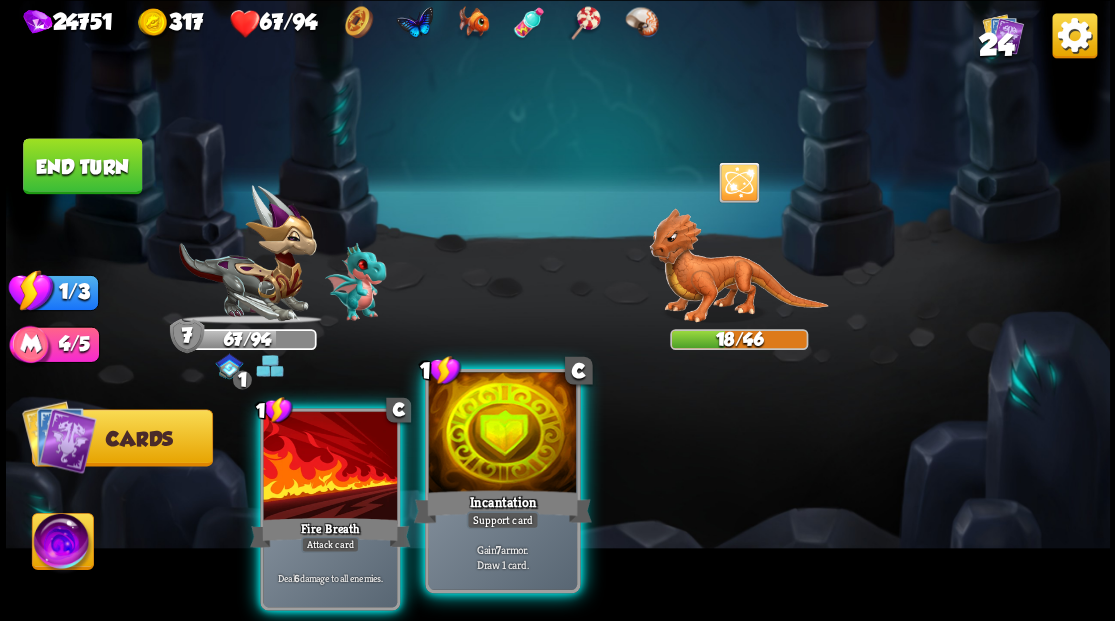 click at bounding box center [502, 434] 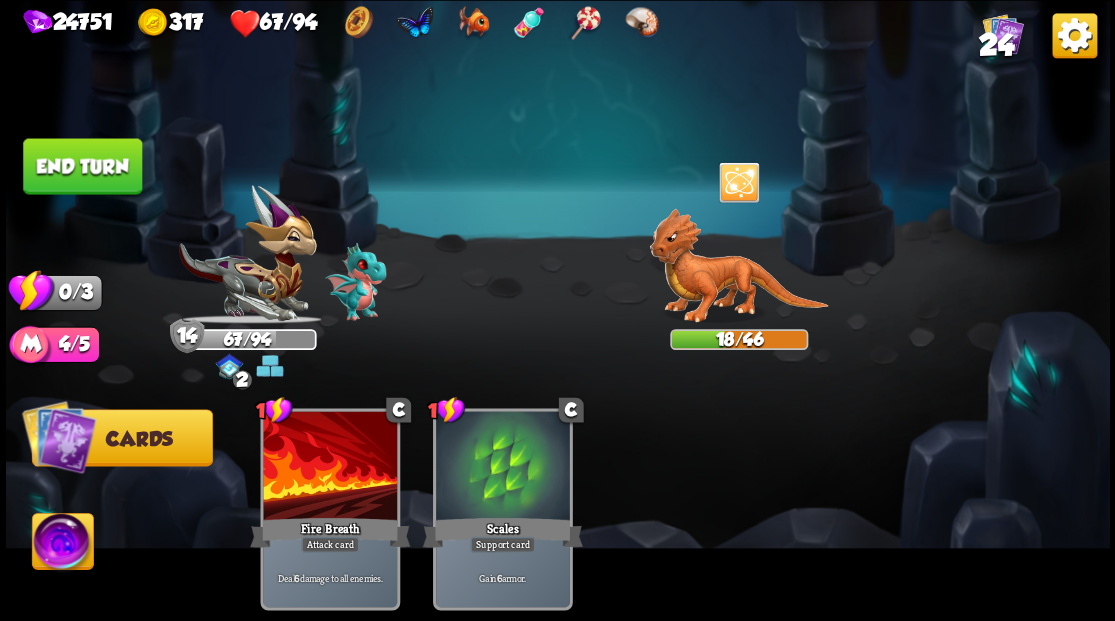 click on "End turn" at bounding box center [82, 166] 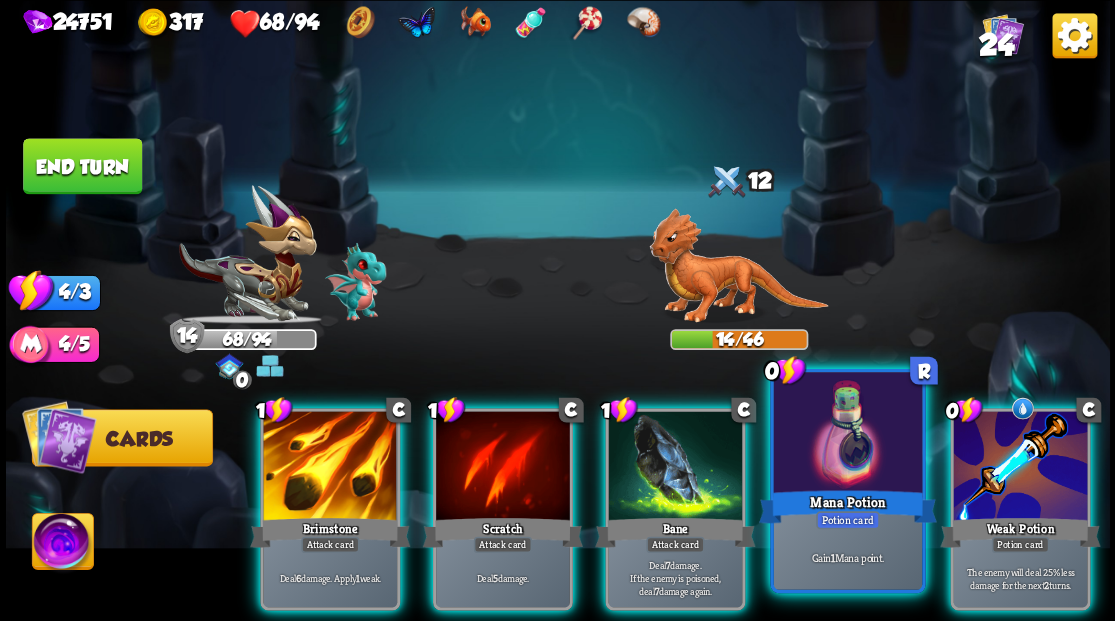 click at bounding box center (847, 434) 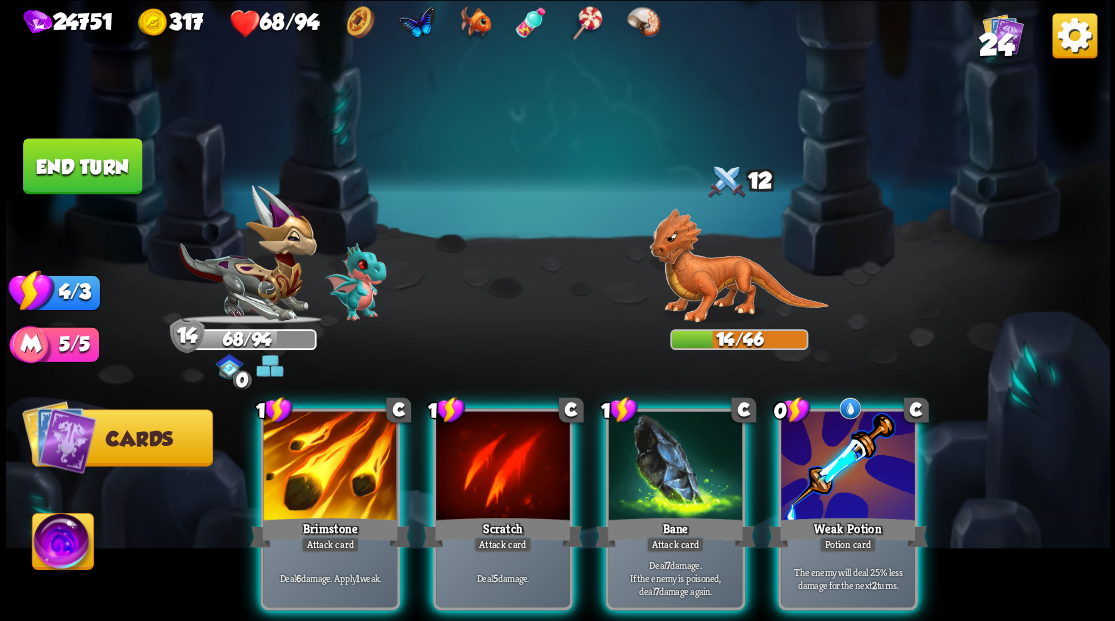 click at bounding box center (848, 467) 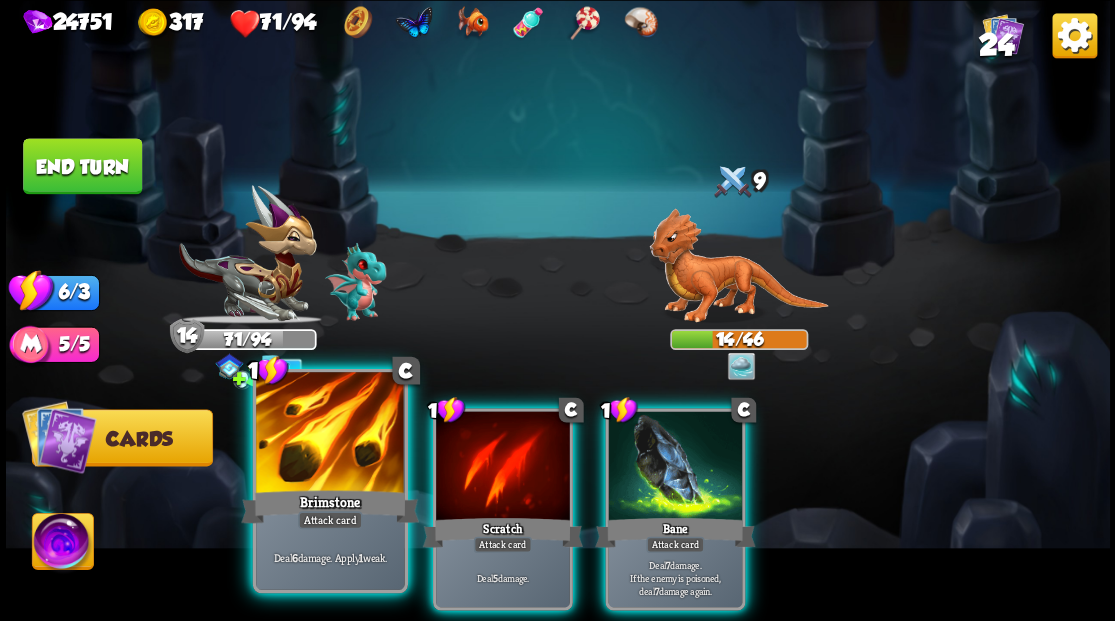 click at bounding box center [330, 434] 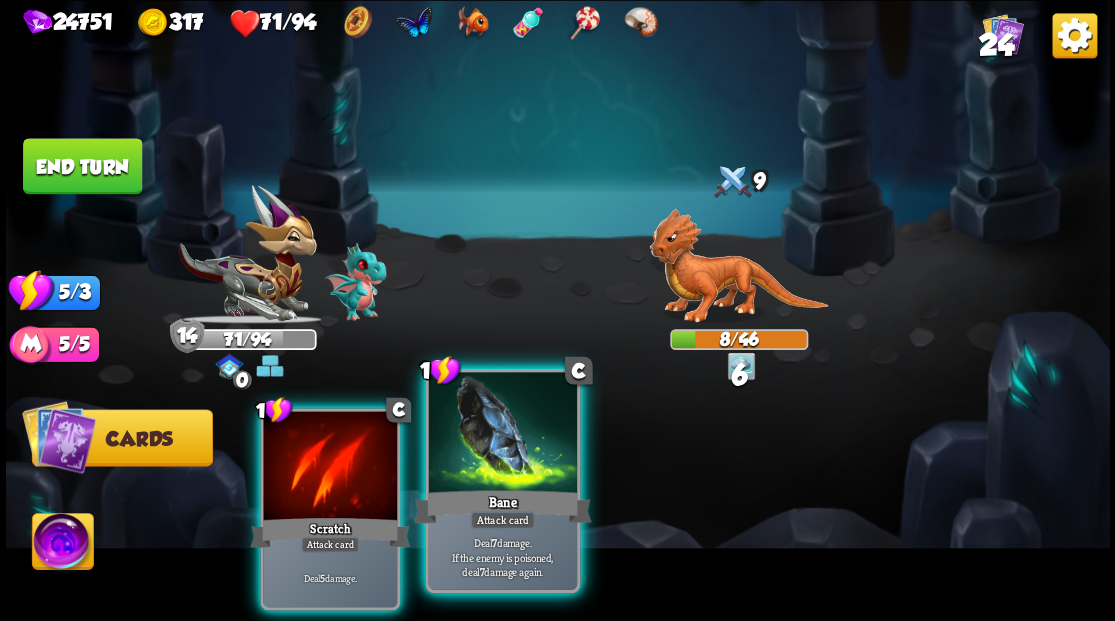click at bounding box center (502, 434) 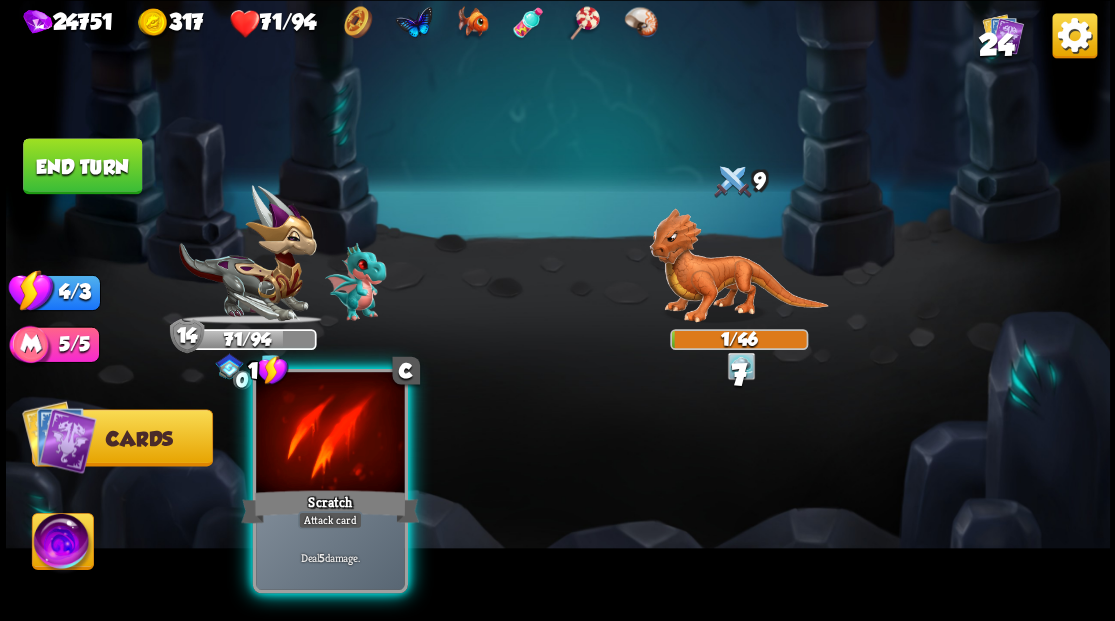click at bounding box center [330, 434] 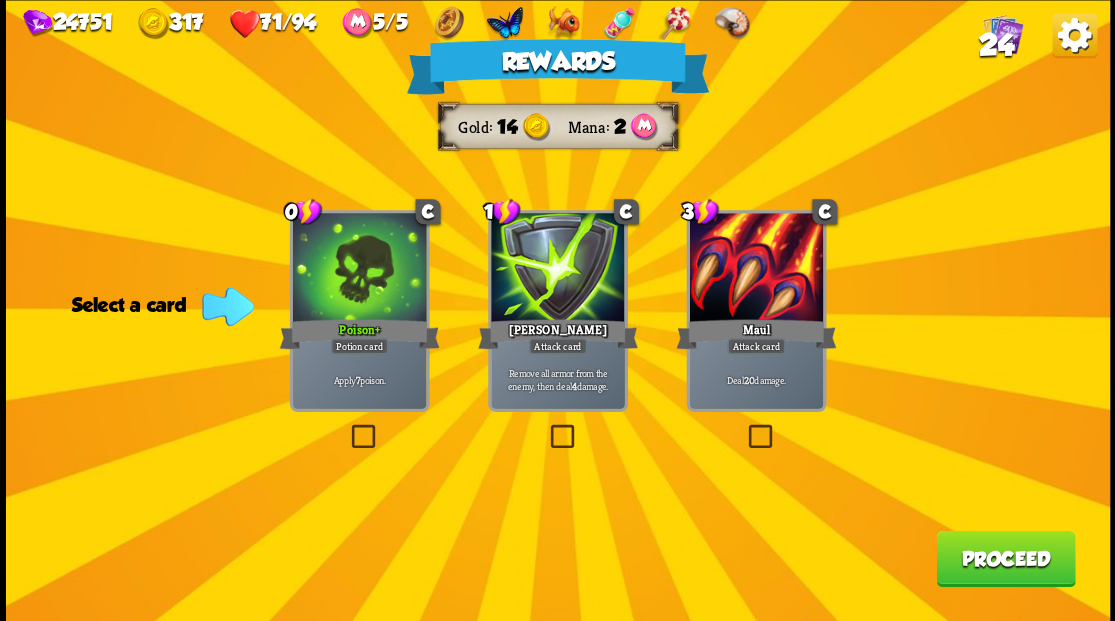 click on "Proceed" at bounding box center [1005, 558] 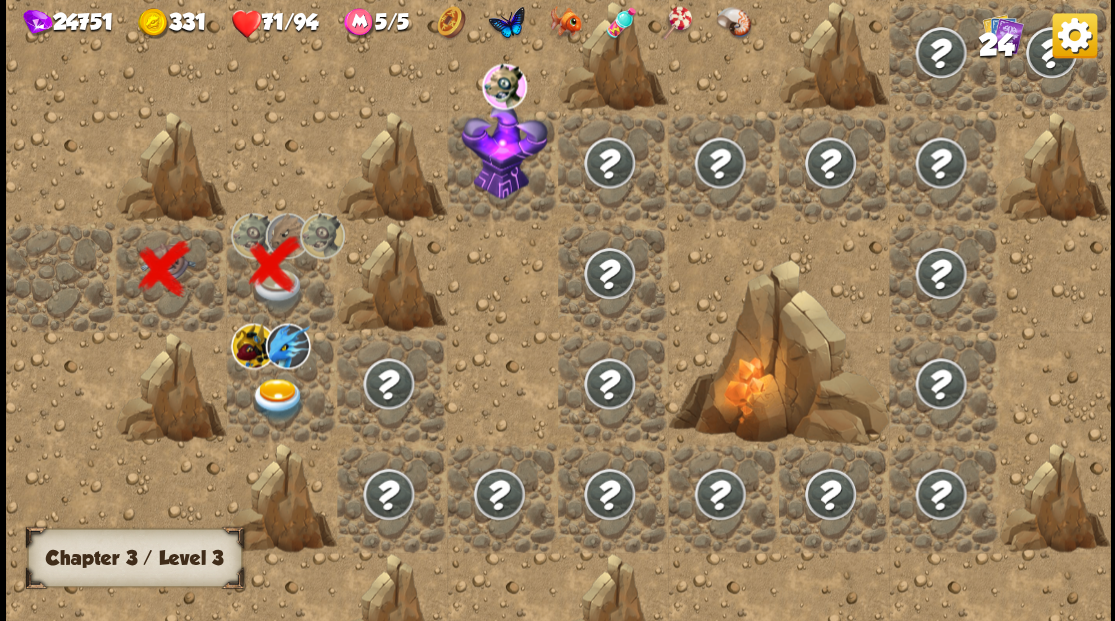 click at bounding box center (277, 399) 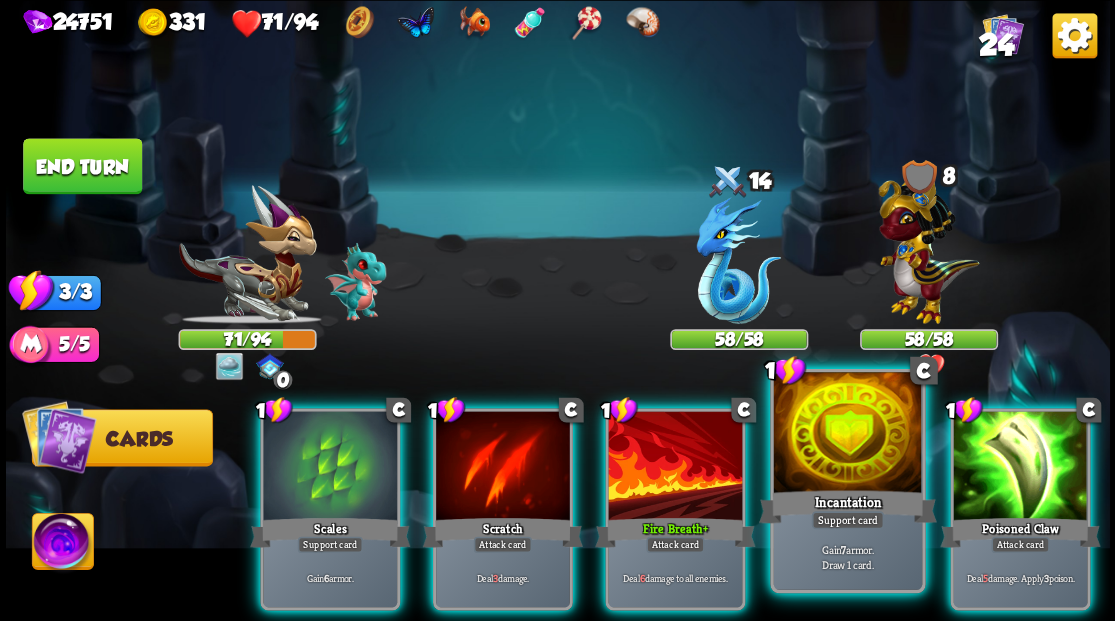 click on "Incantation" at bounding box center [847, 506] 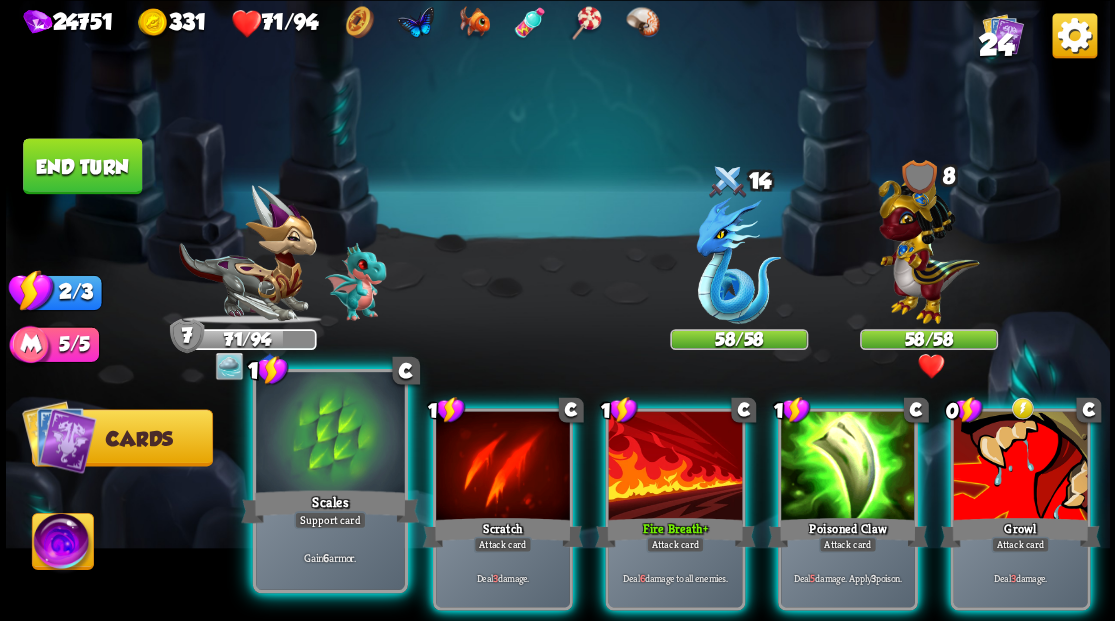 click at bounding box center [330, 434] 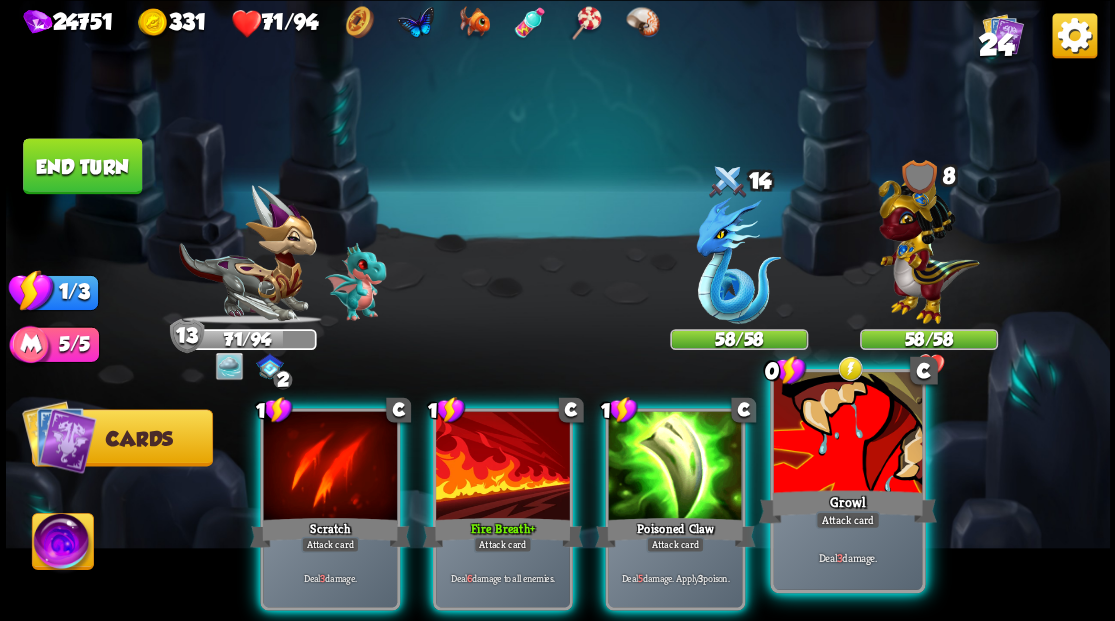click at bounding box center [847, 434] 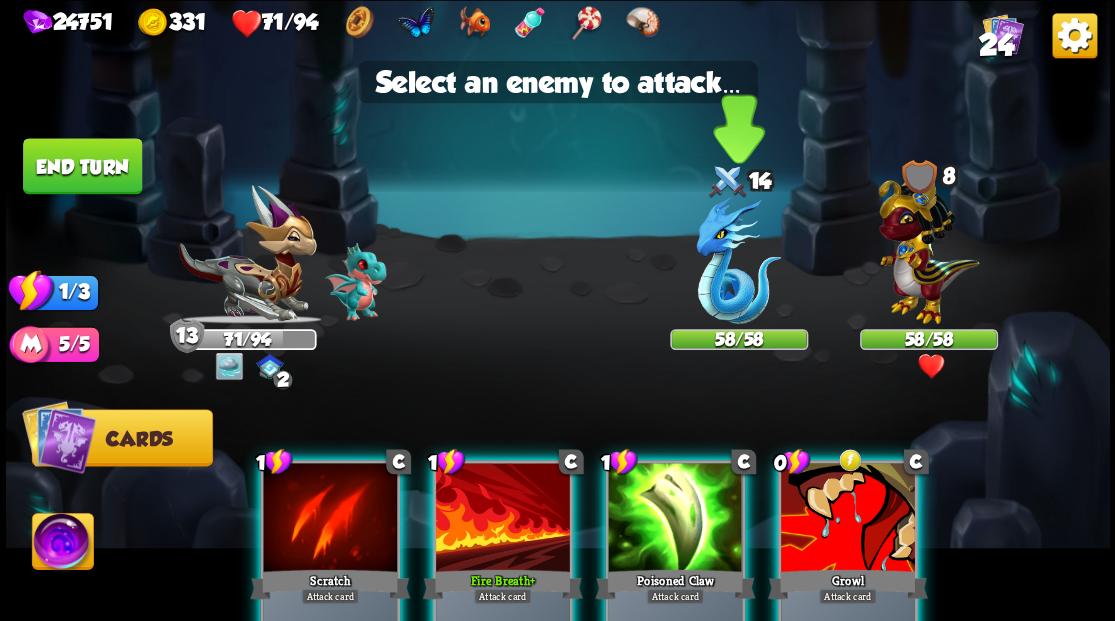 click at bounding box center [738, 260] 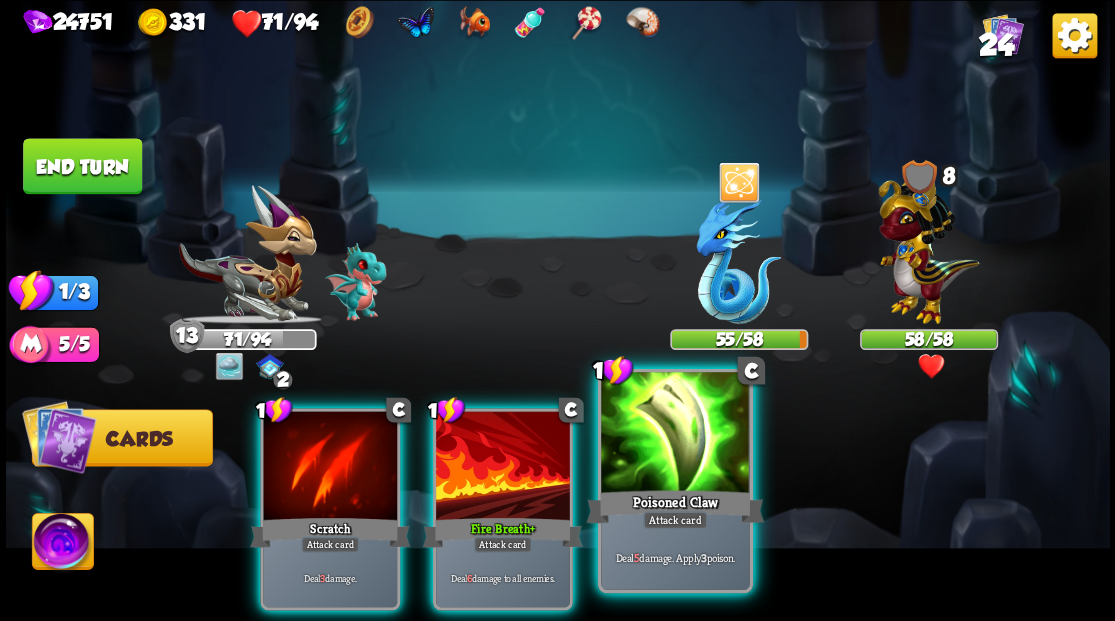 click at bounding box center [675, 434] 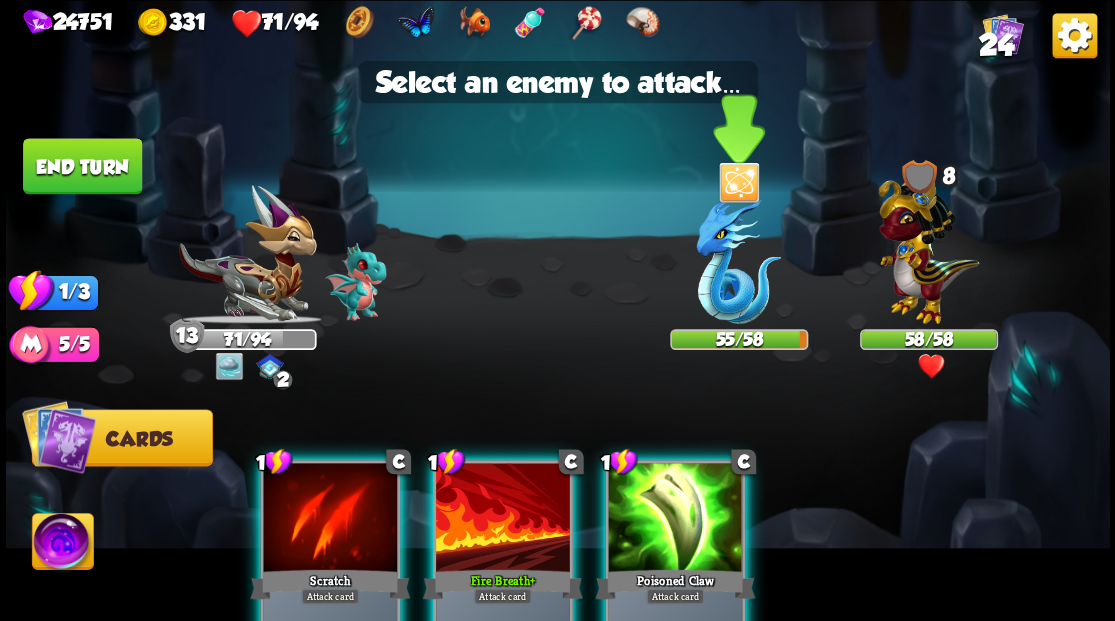 click at bounding box center [738, 260] 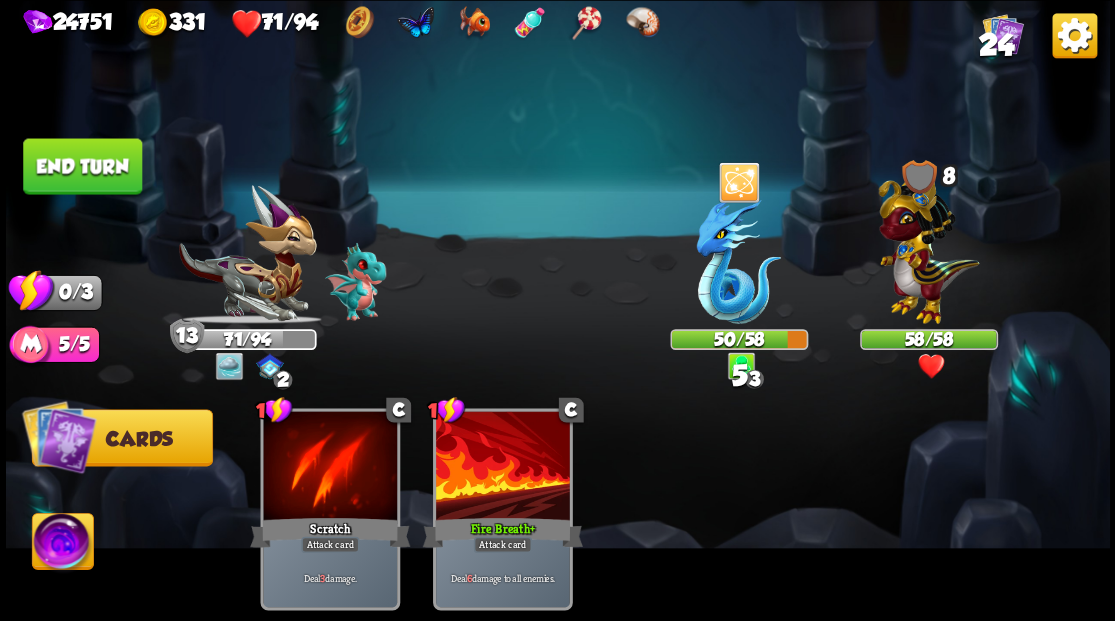 click on "End turn" at bounding box center (82, 166) 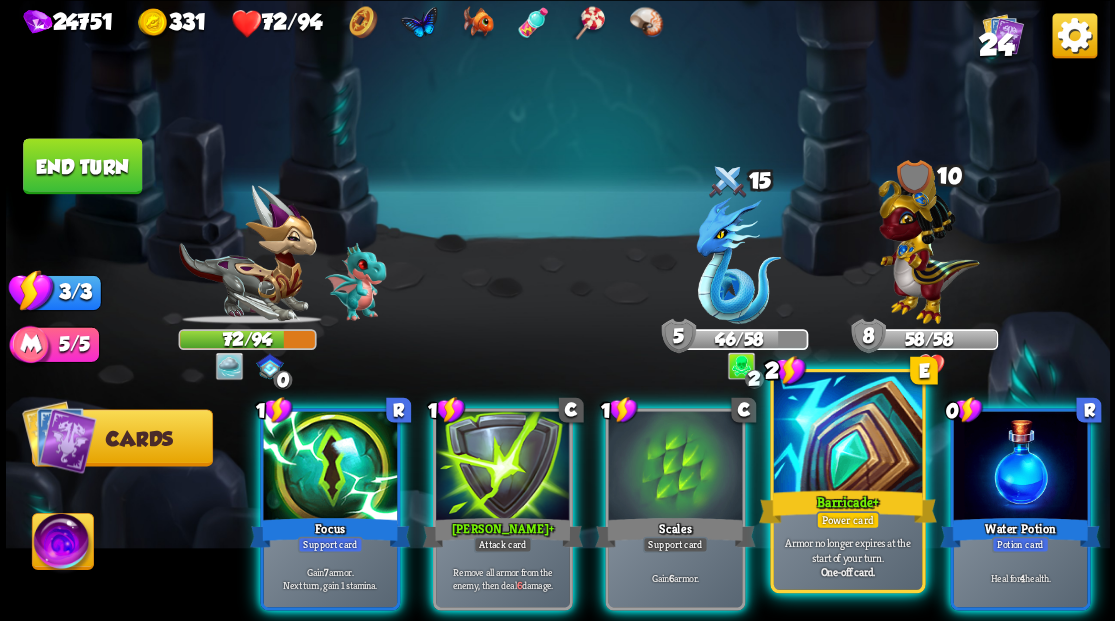 click at bounding box center (847, 434) 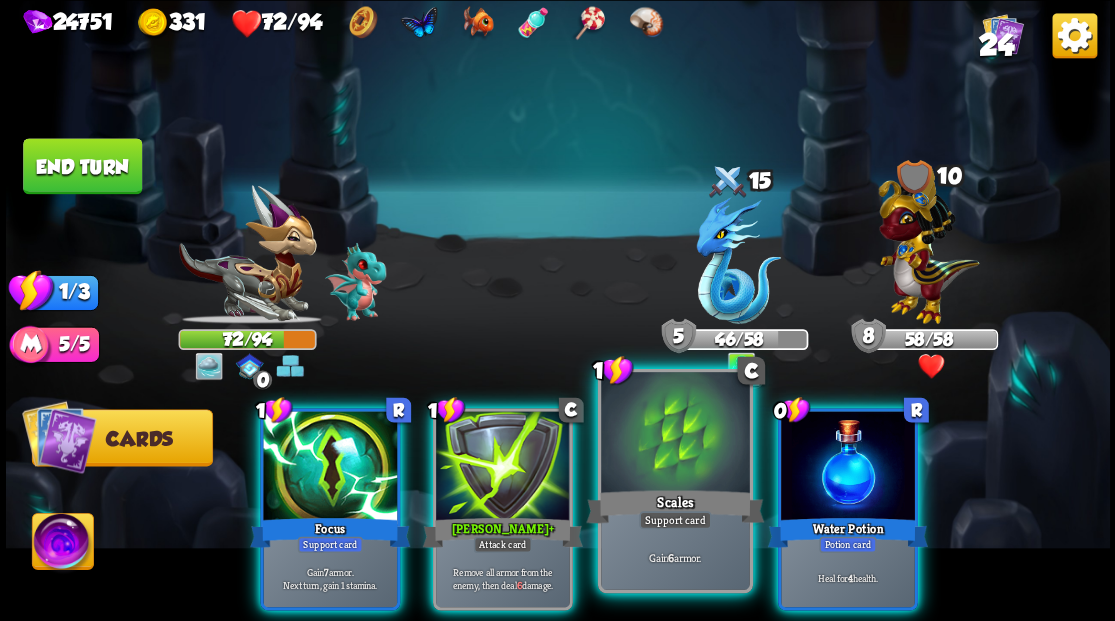 click at bounding box center (675, 434) 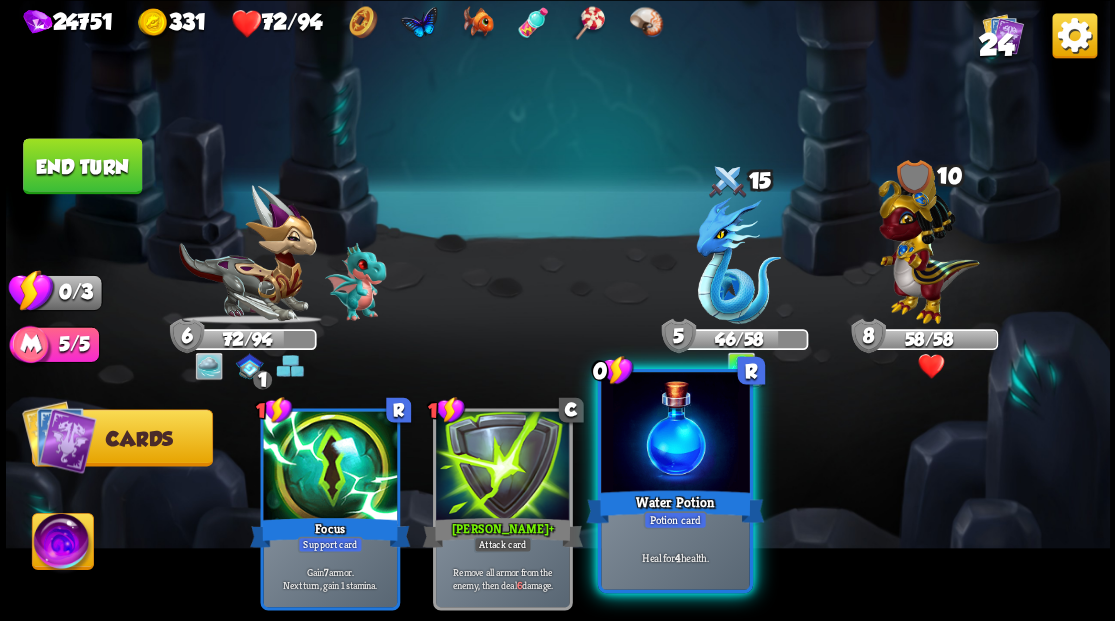 click at bounding box center (675, 434) 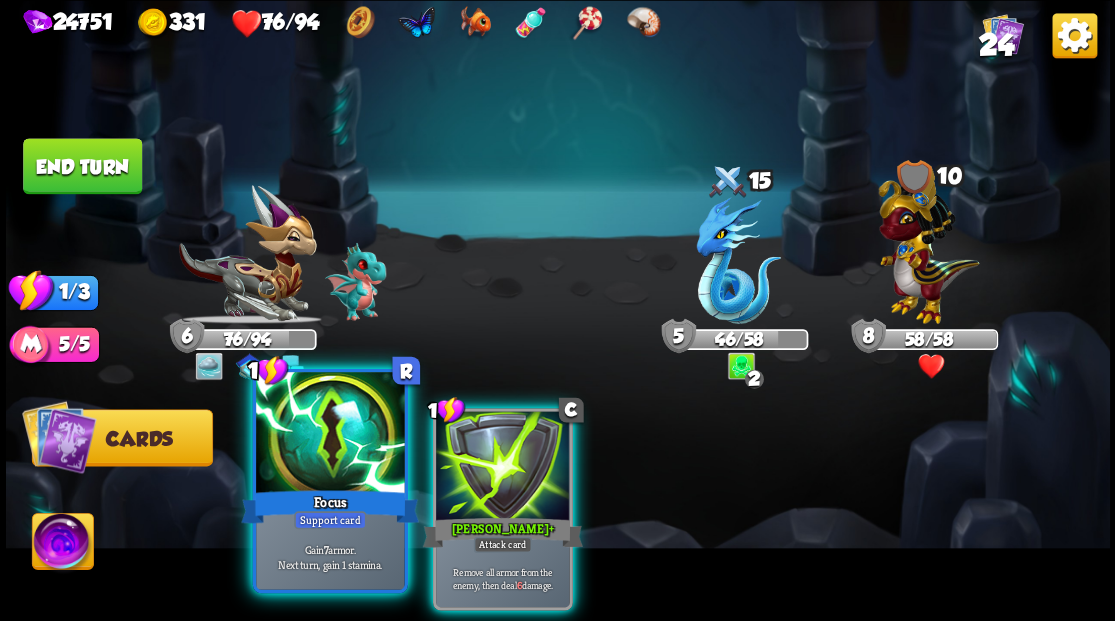 click at bounding box center (330, 434) 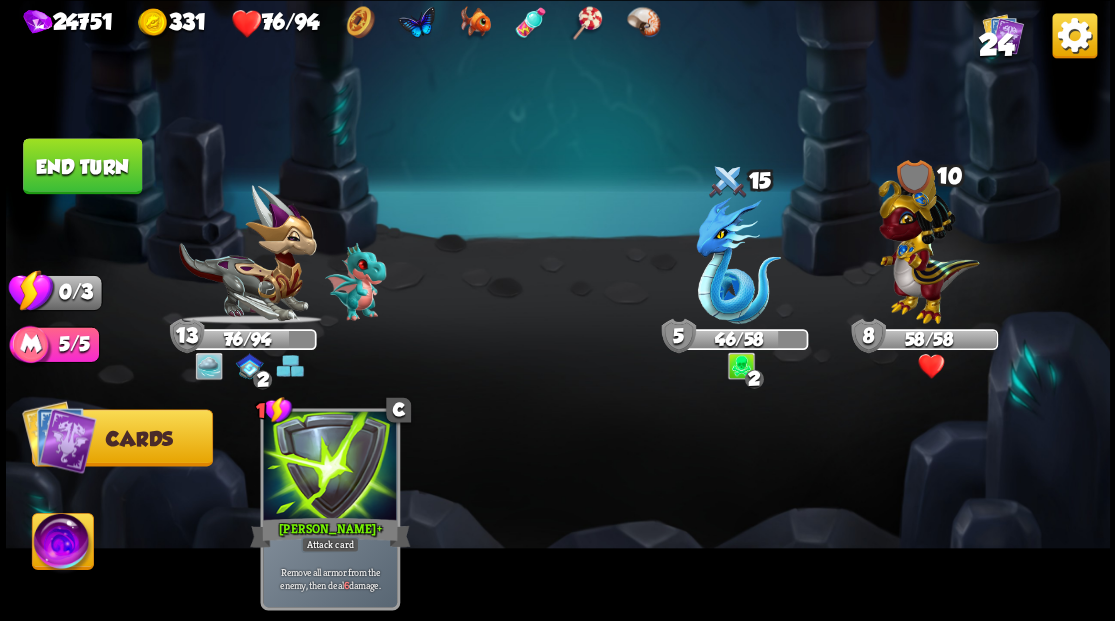 click at bounding box center [59, 436] 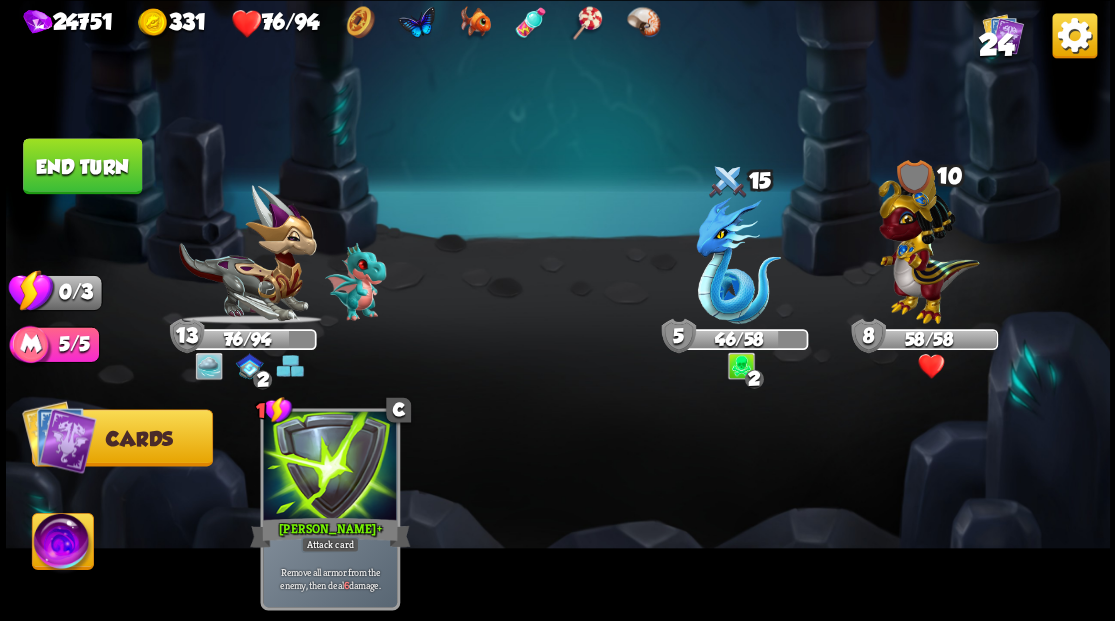 click on "End turn" at bounding box center (82, 166) 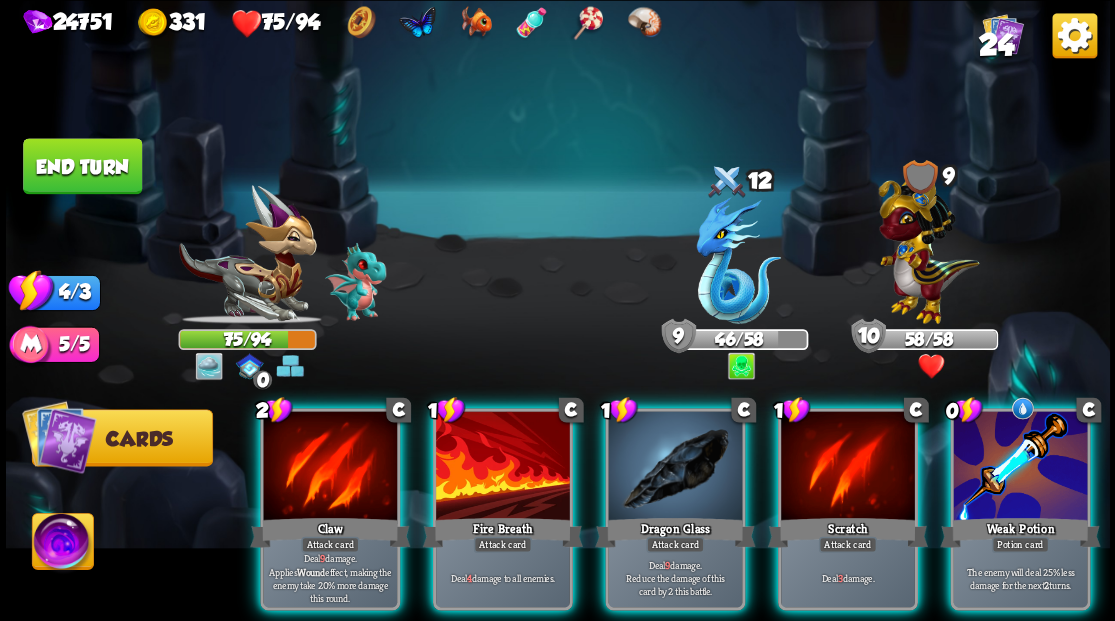 click at bounding box center (62, 544) 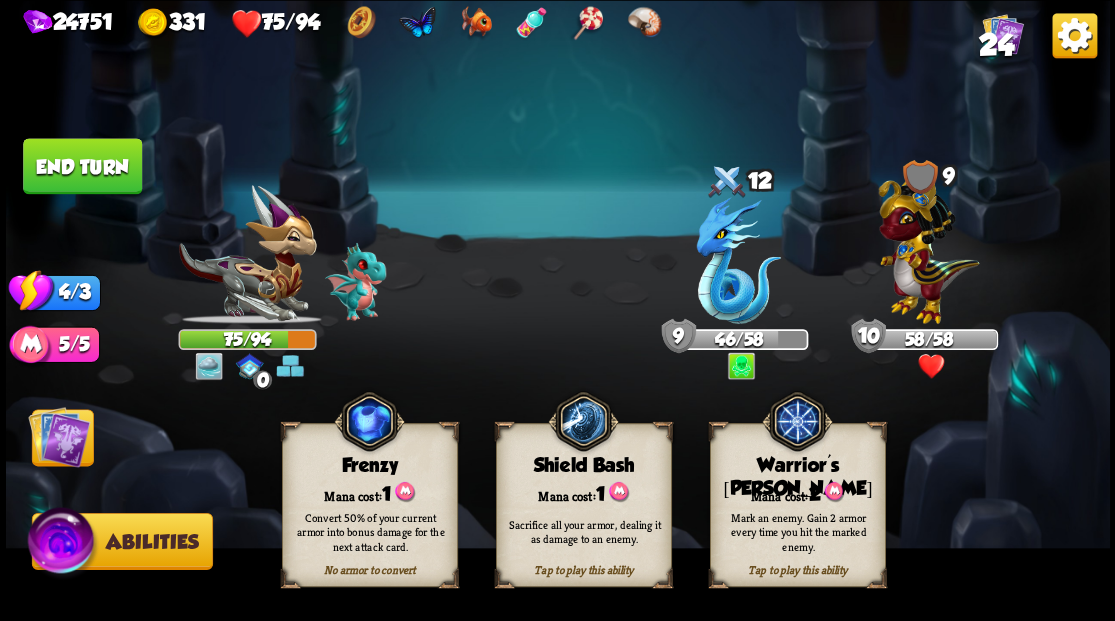 drag, startPoint x: 800, startPoint y: 484, endPoint x: 782, endPoint y: 455, distance: 34.132095 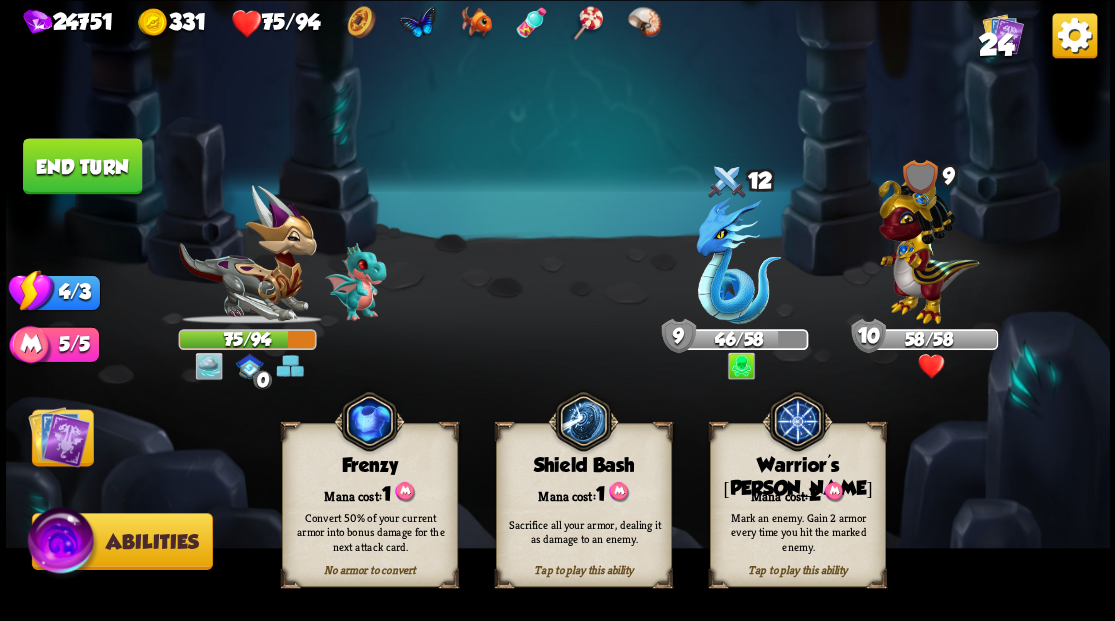 click on "Mana cost:  2" at bounding box center [797, 492] 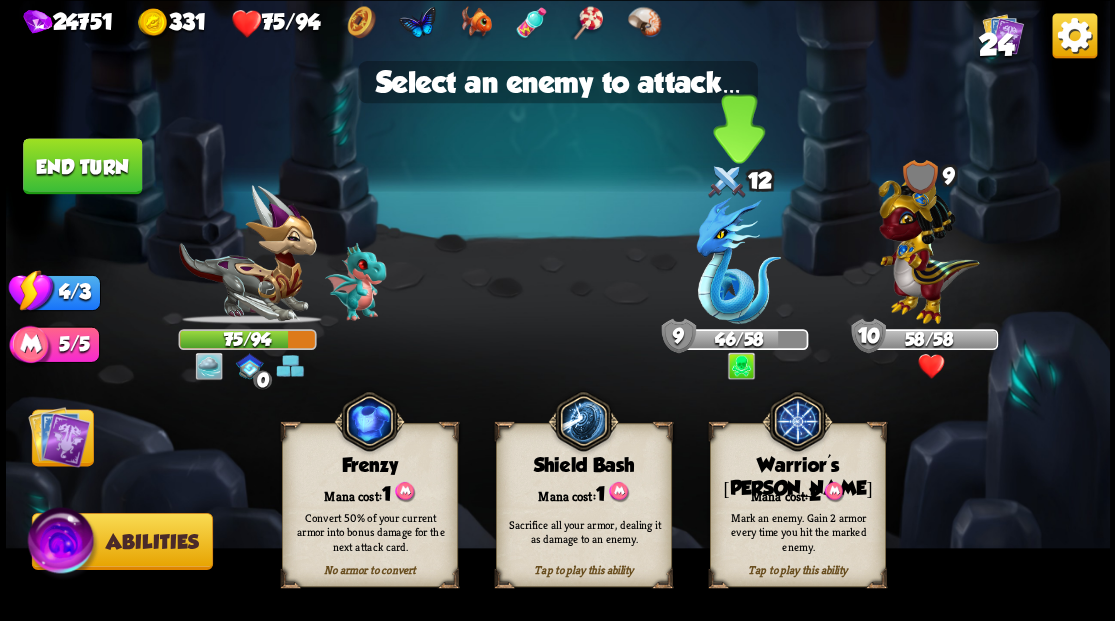 click at bounding box center [738, 260] 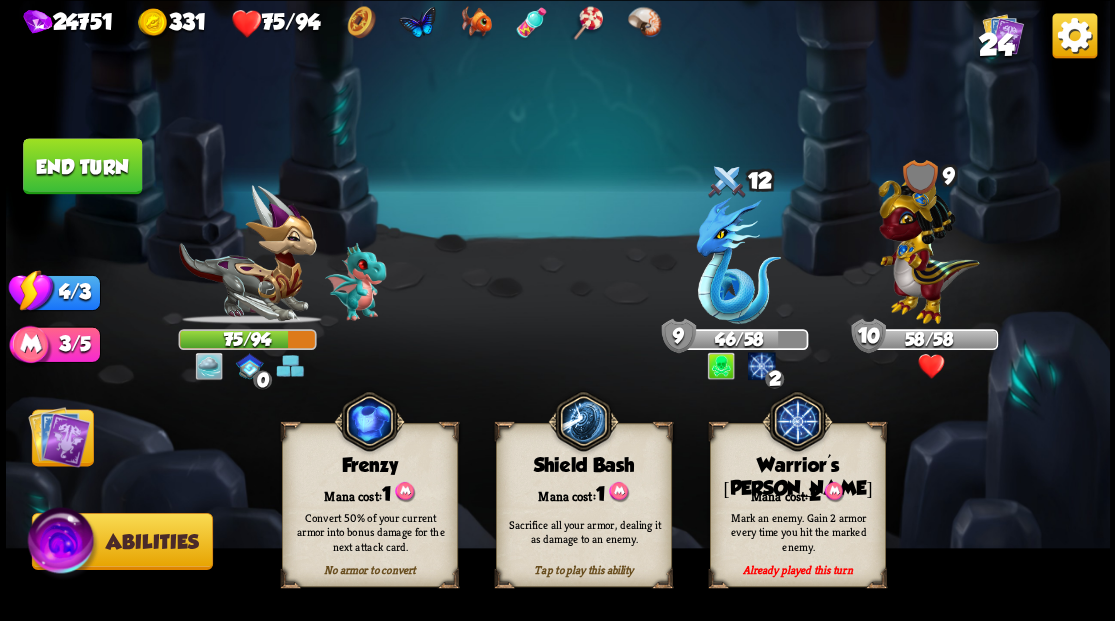 click at bounding box center (59, 436) 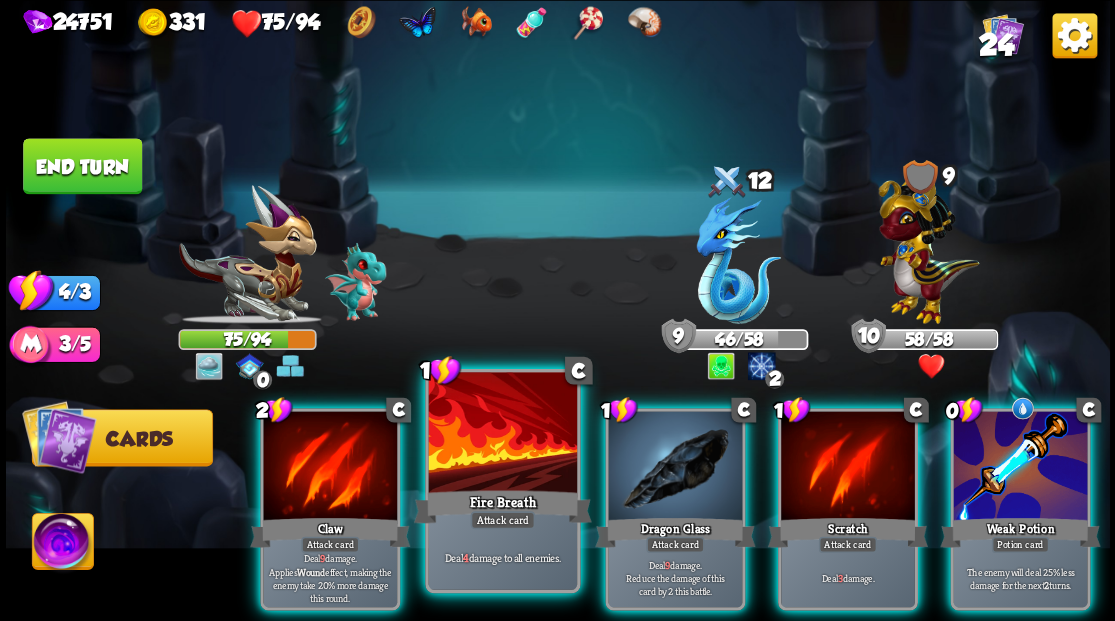 click at bounding box center (502, 434) 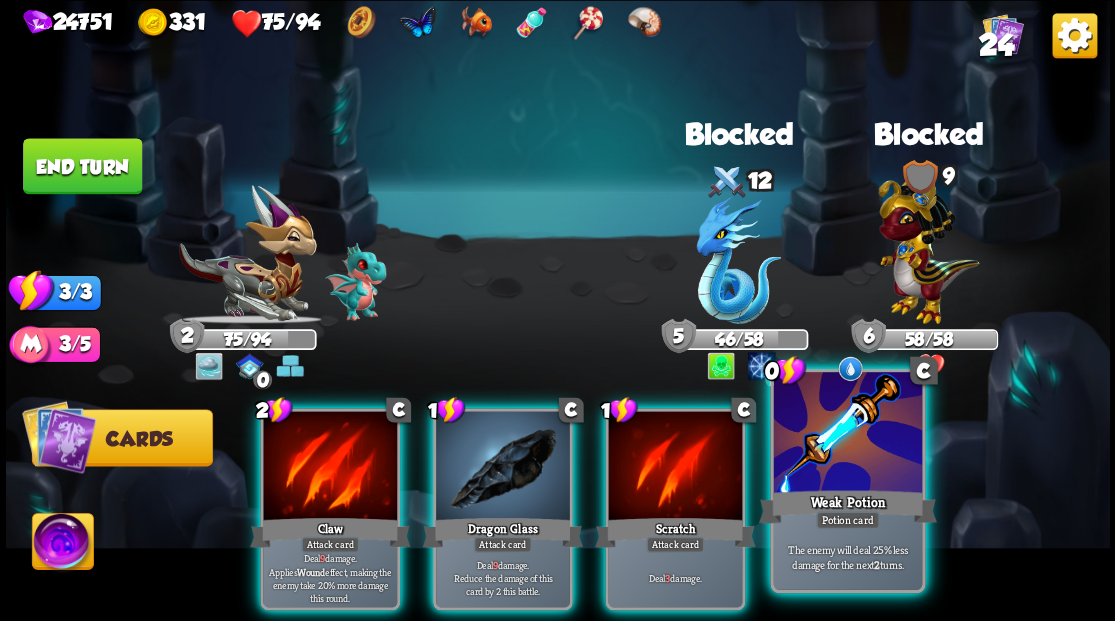 click at bounding box center [847, 434] 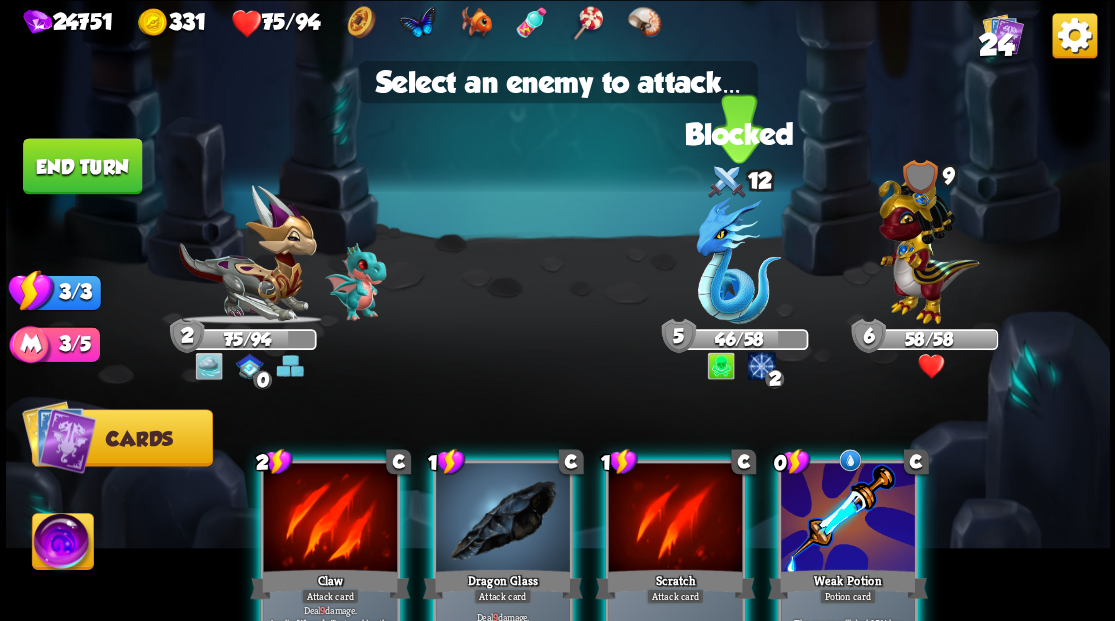 click at bounding box center [738, 260] 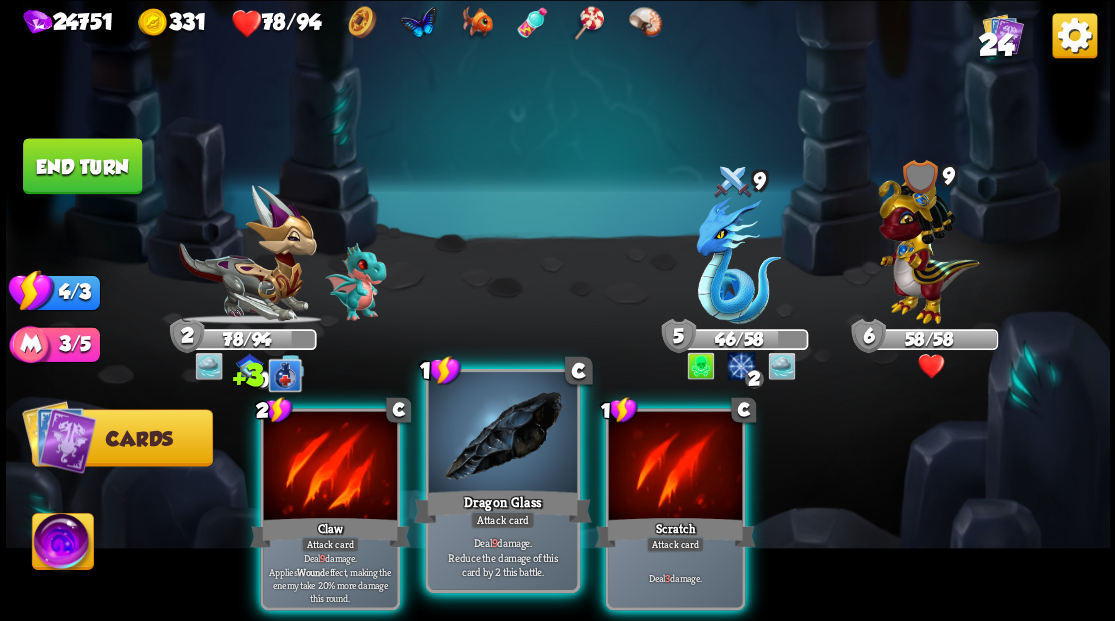 click at bounding box center (502, 434) 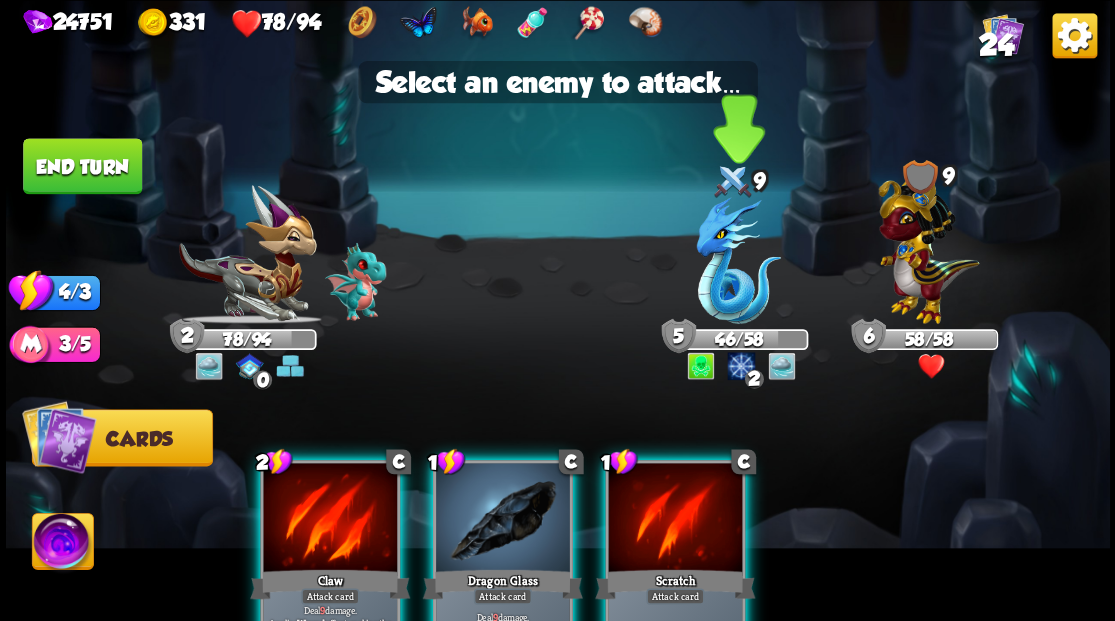 click at bounding box center (738, 260) 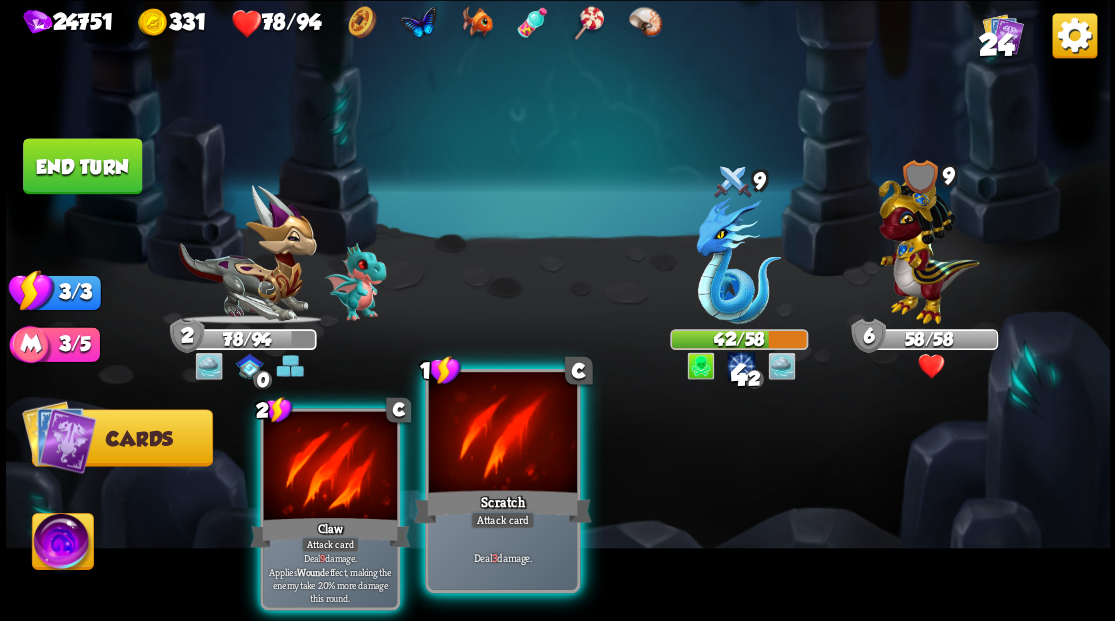 click at bounding box center [502, 434] 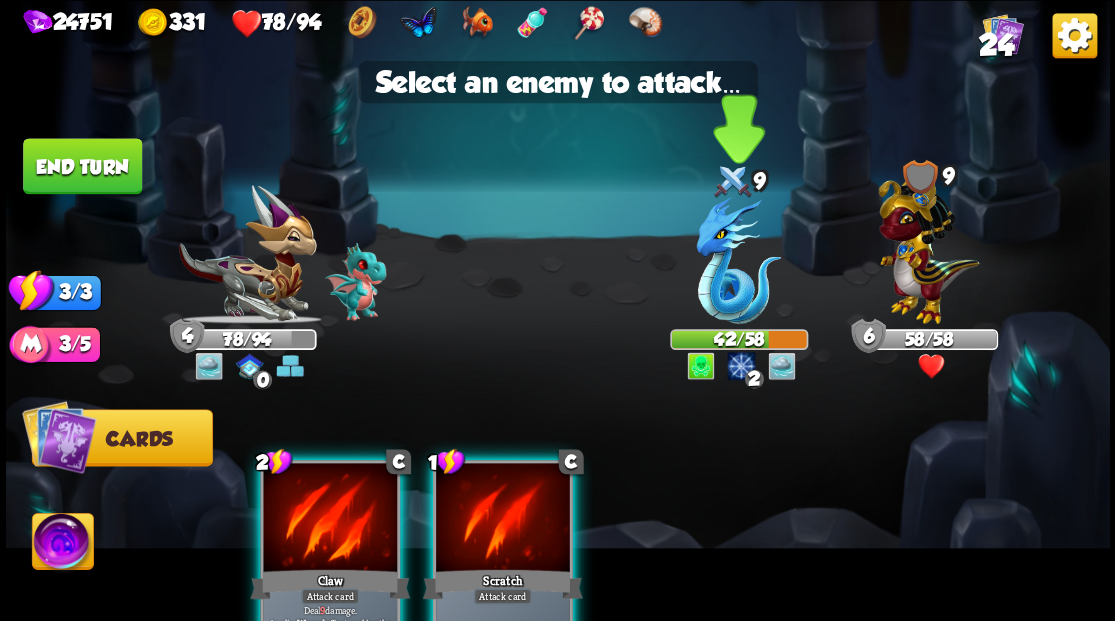 click at bounding box center (738, 260) 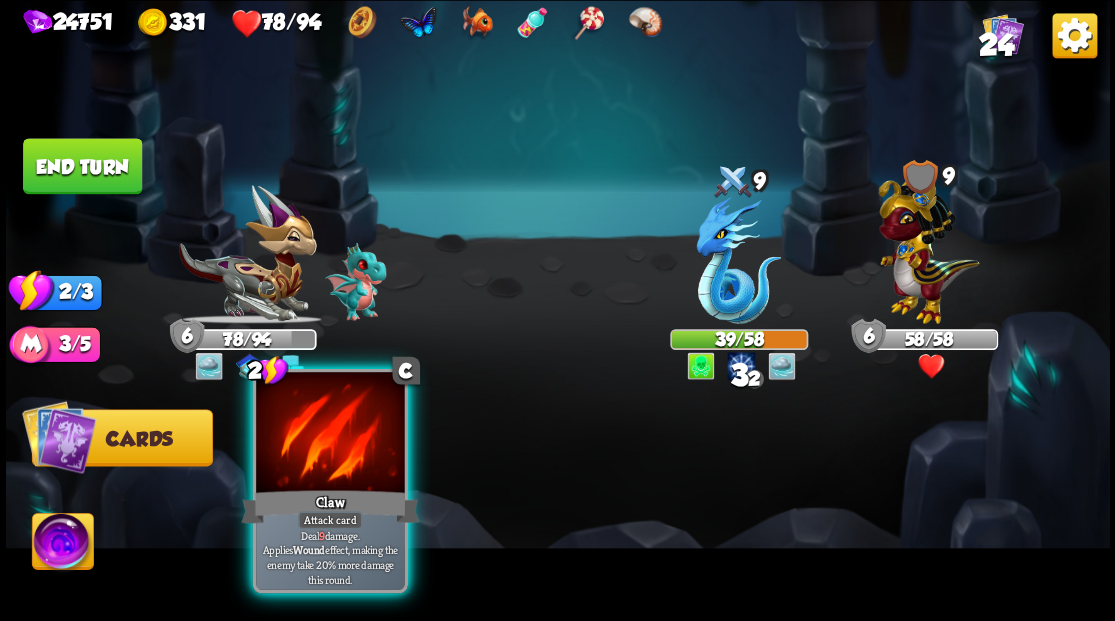 click at bounding box center [330, 434] 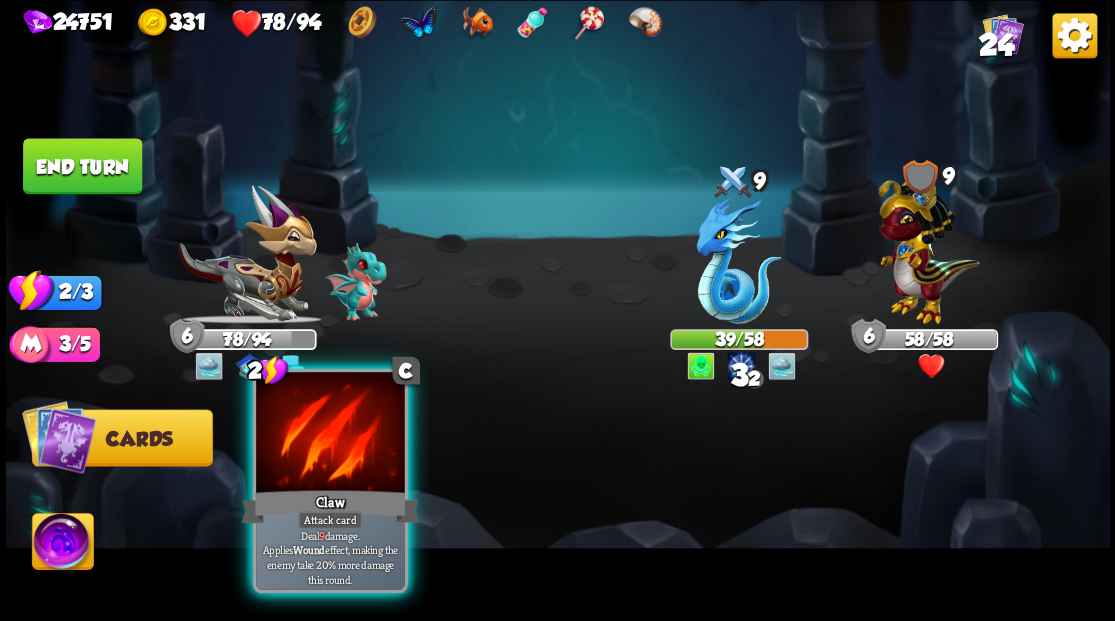 click at bounding box center [330, 434] 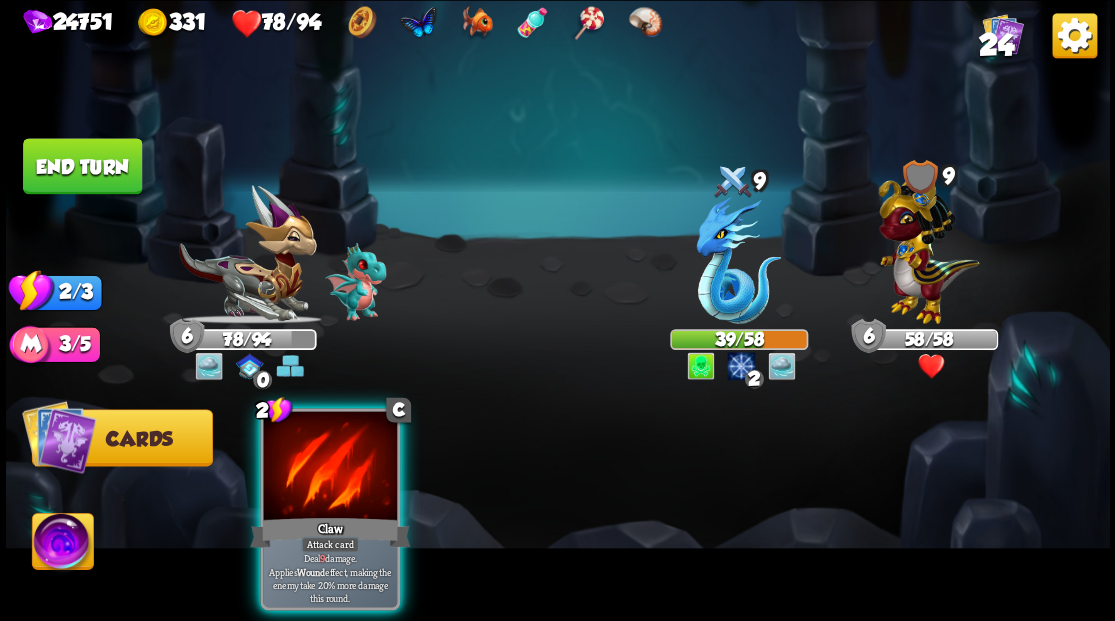 click at bounding box center (738, 260) 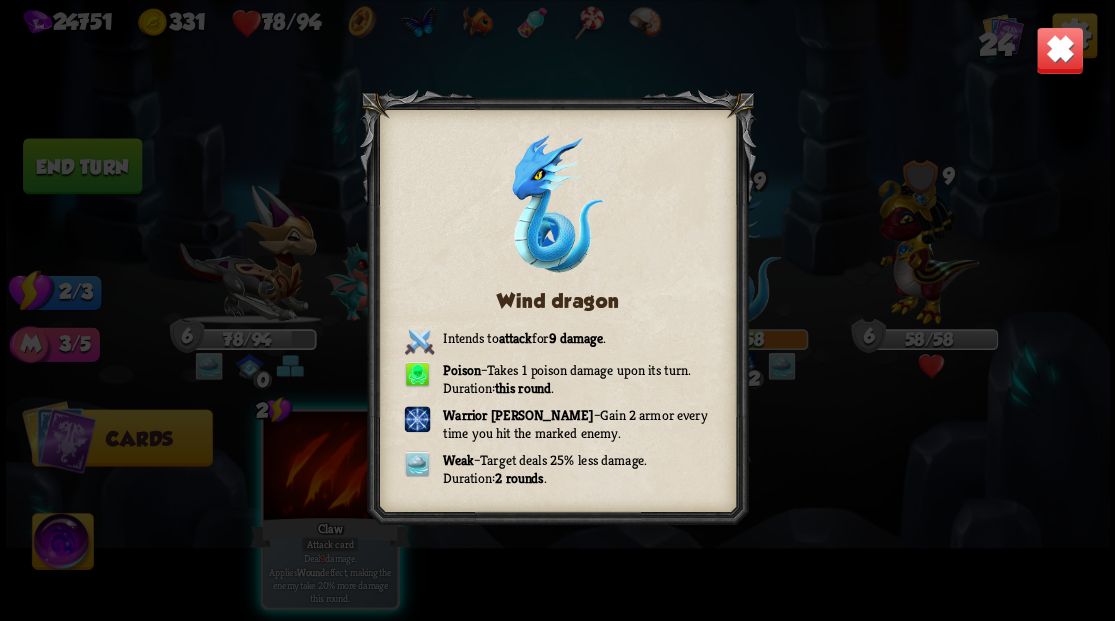 click at bounding box center (1059, 50) 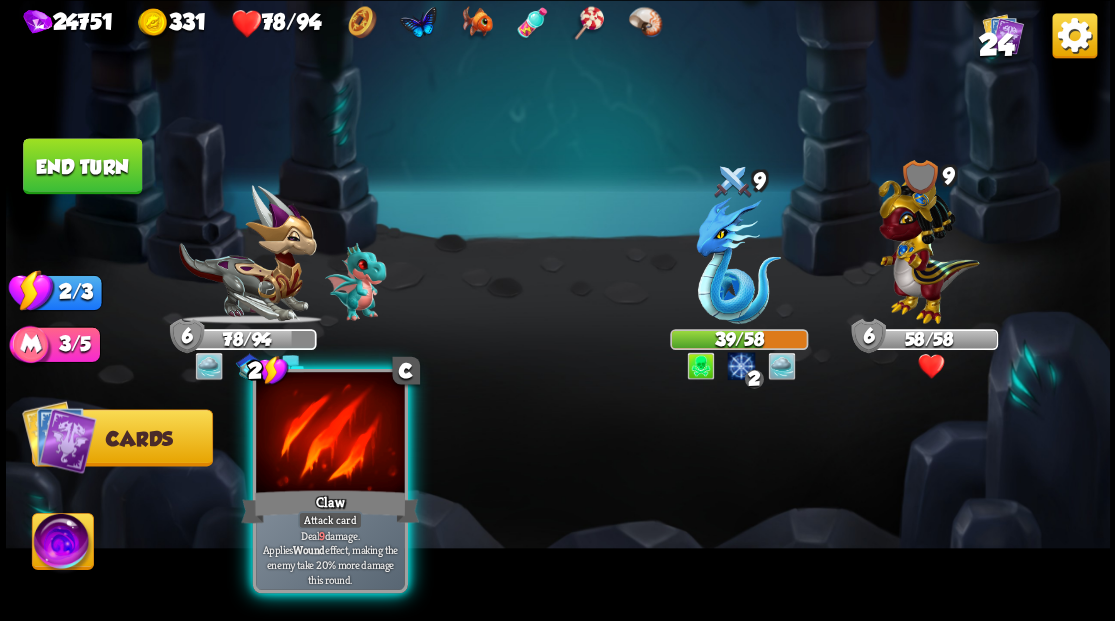 click on "Claw" at bounding box center (330, 506) 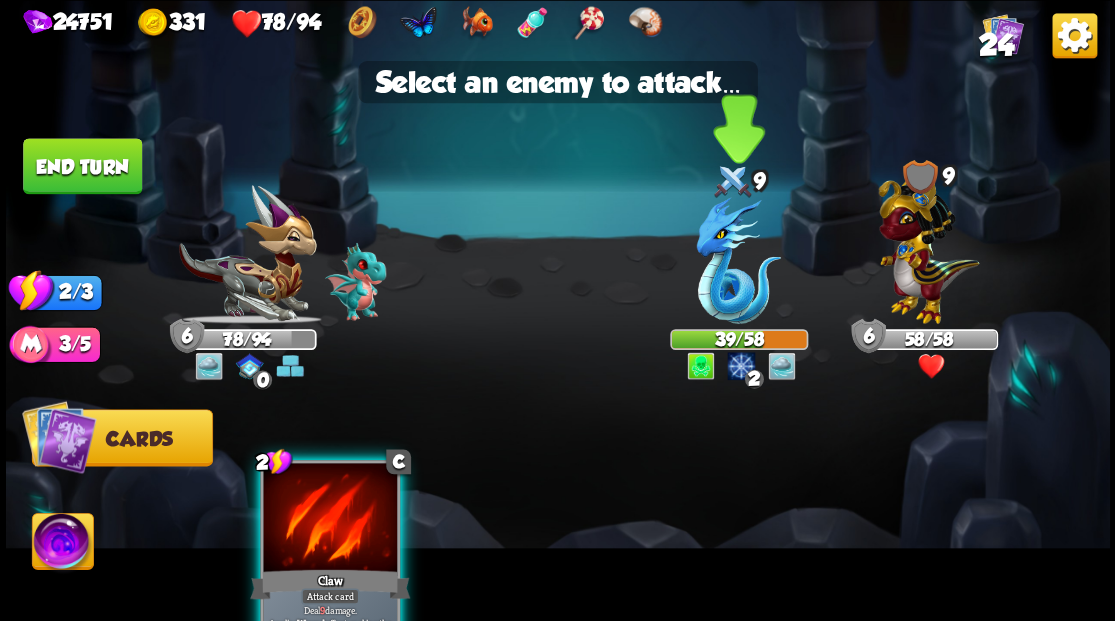 click at bounding box center (738, 260) 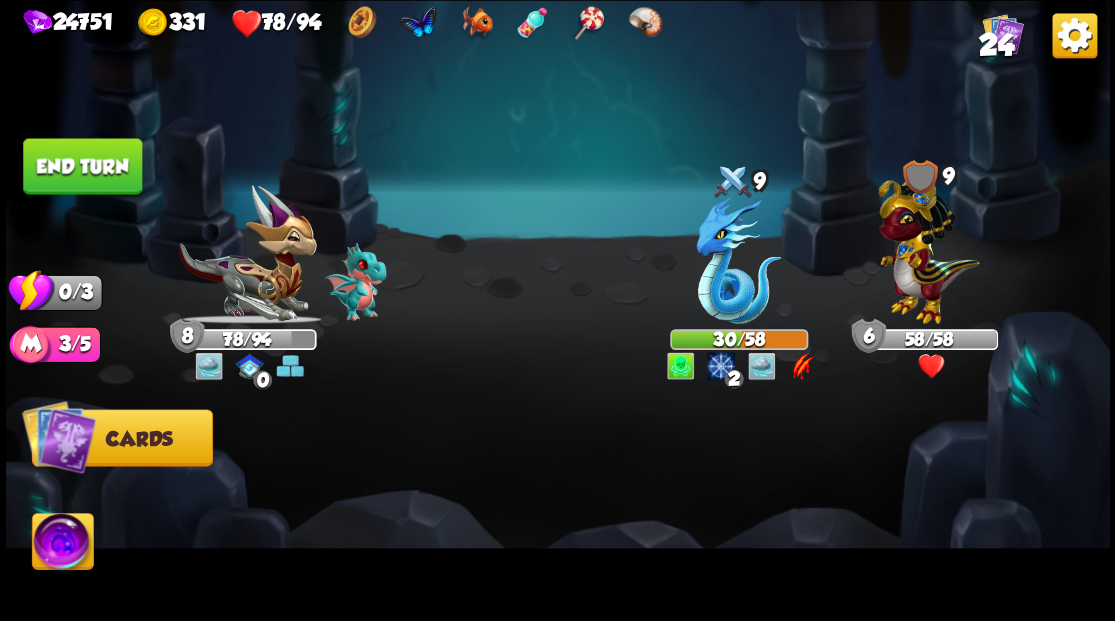 click on "End turn" at bounding box center (82, 166) 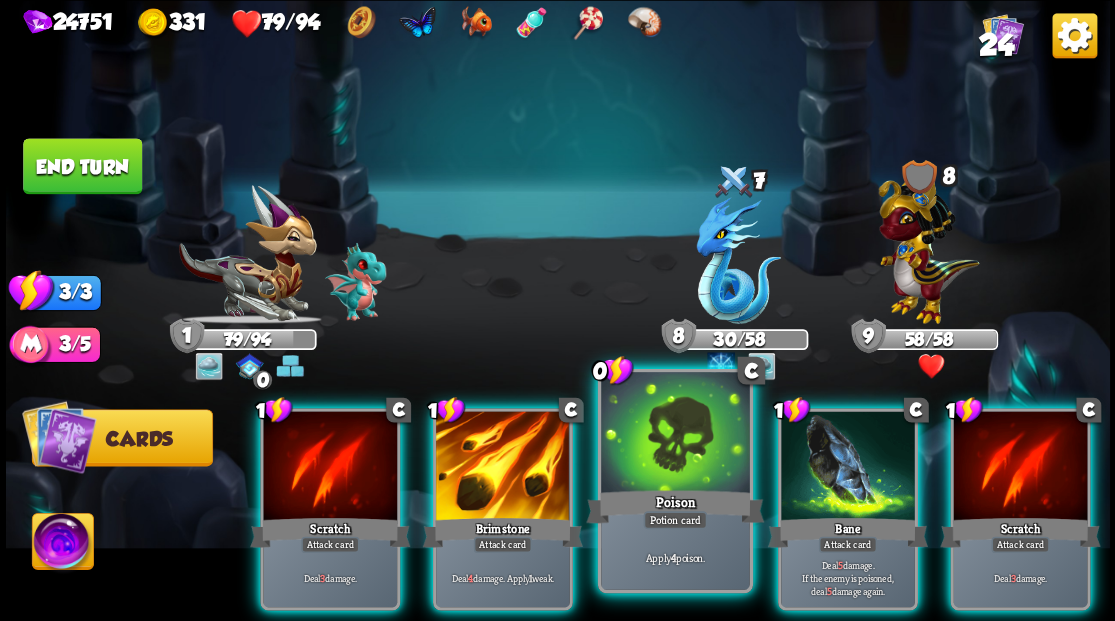 click at bounding box center (675, 434) 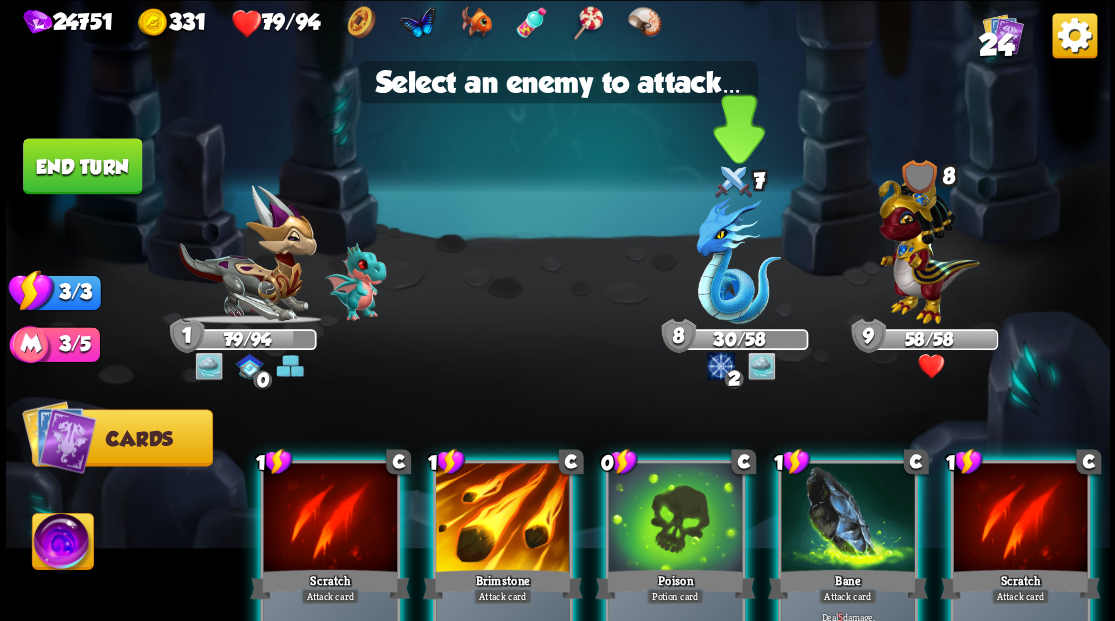 click at bounding box center (738, 260) 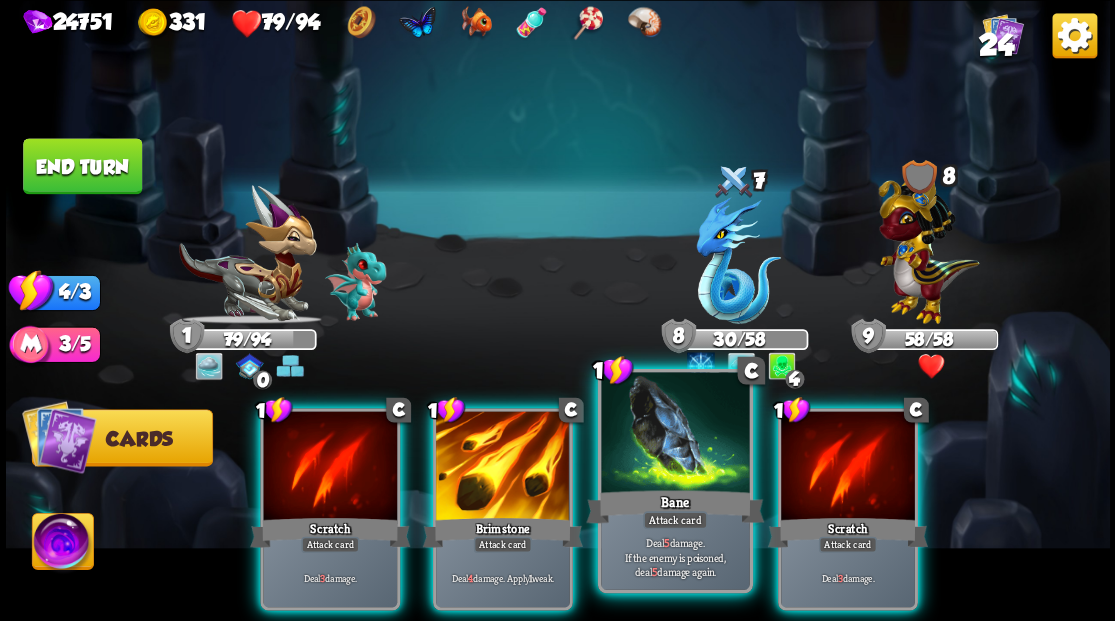 click at bounding box center (675, 434) 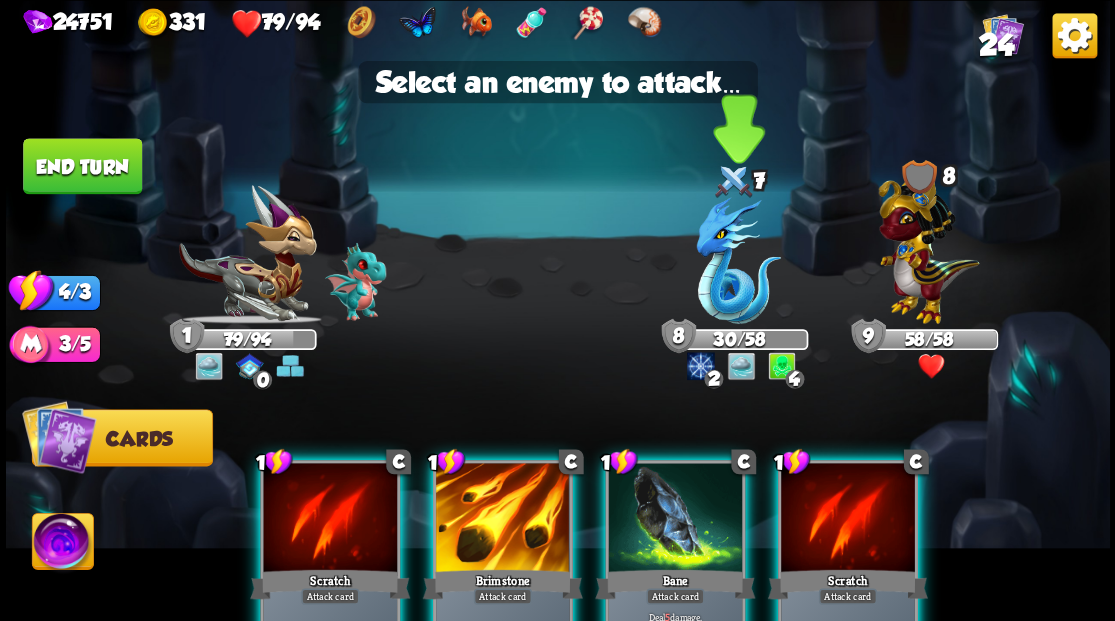 click at bounding box center (738, 260) 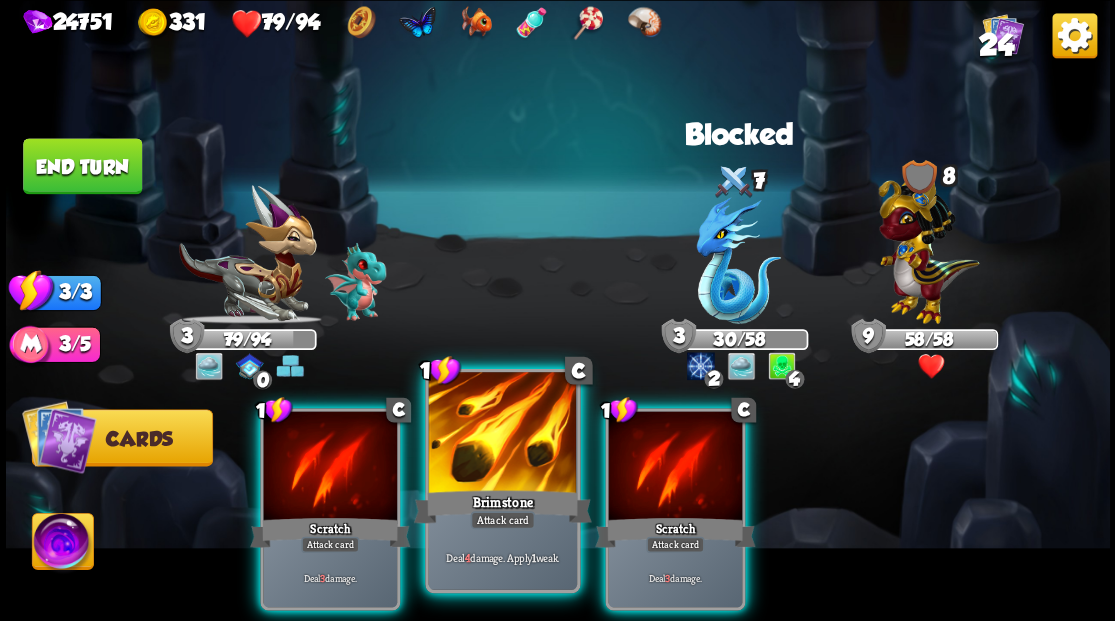 click at bounding box center (502, 434) 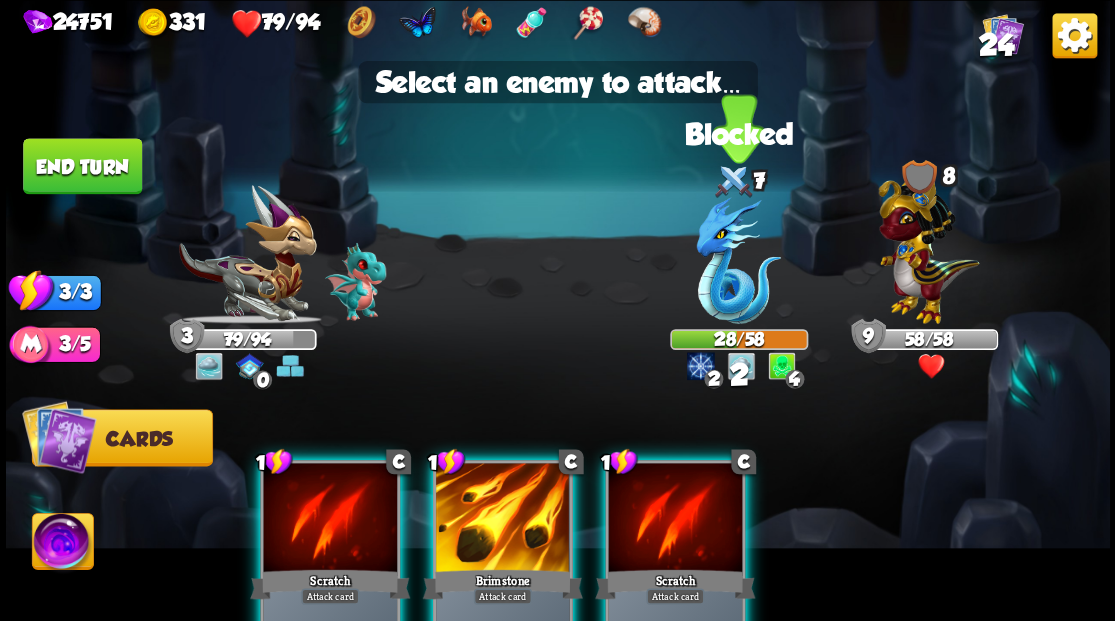 click at bounding box center (738, 260) 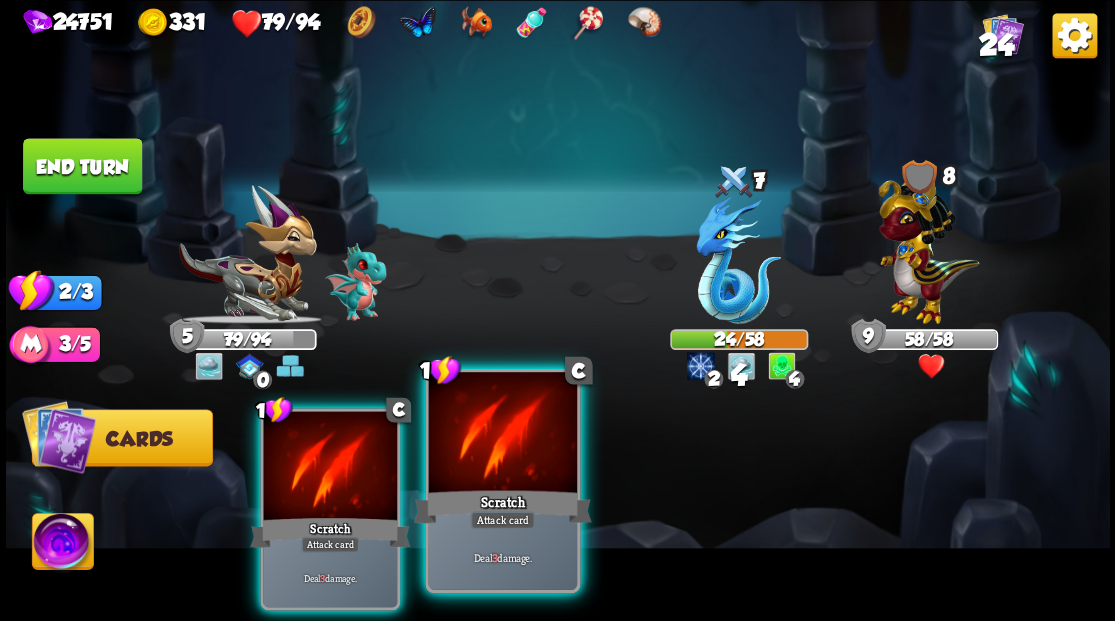 click at bounding box center [502, 434] 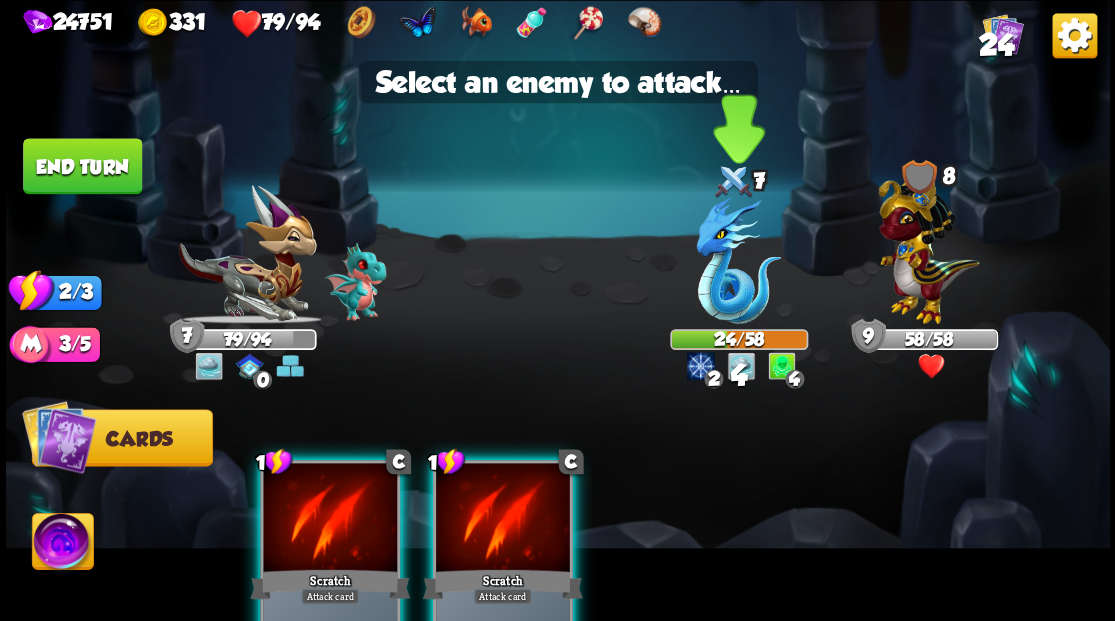 click at bounding box center [738, 260] 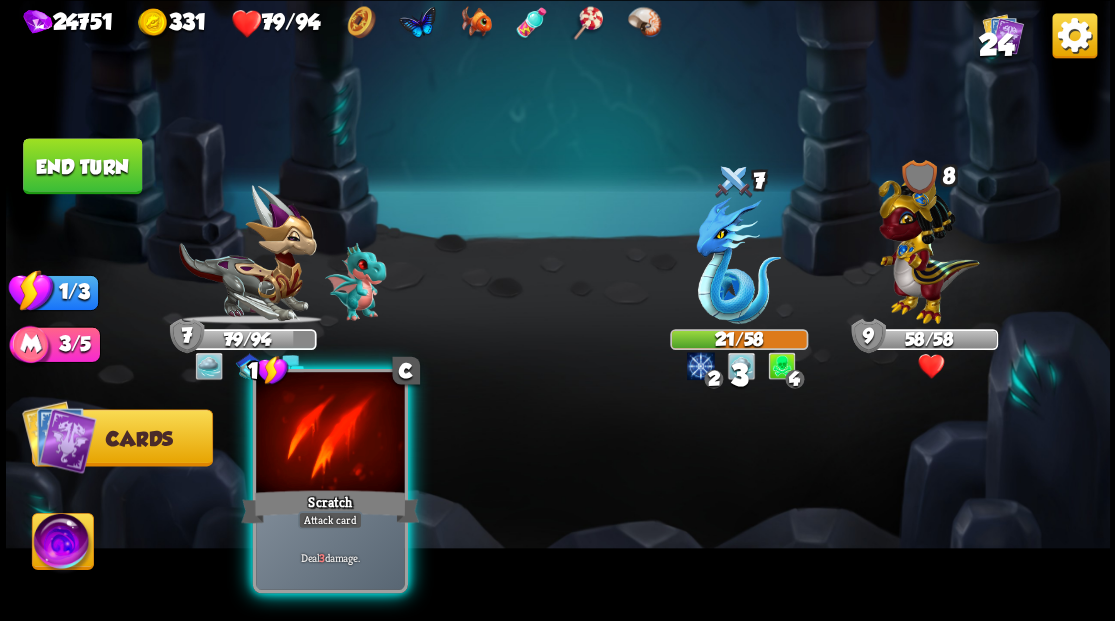 click at bounding box center (330, 434) 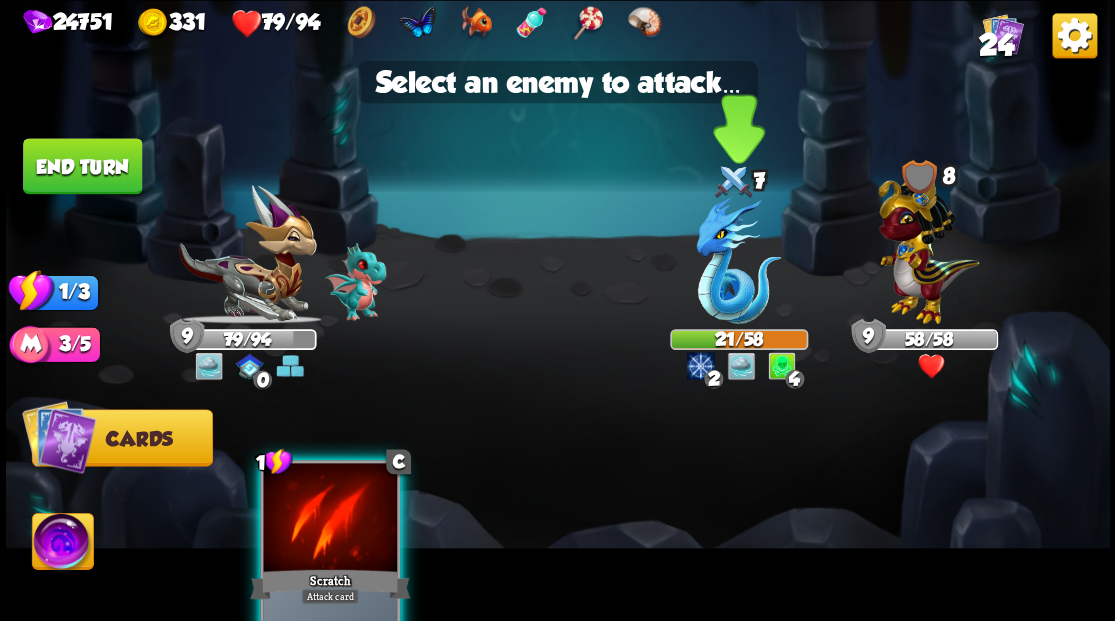 click at bounding box center [738, 260] 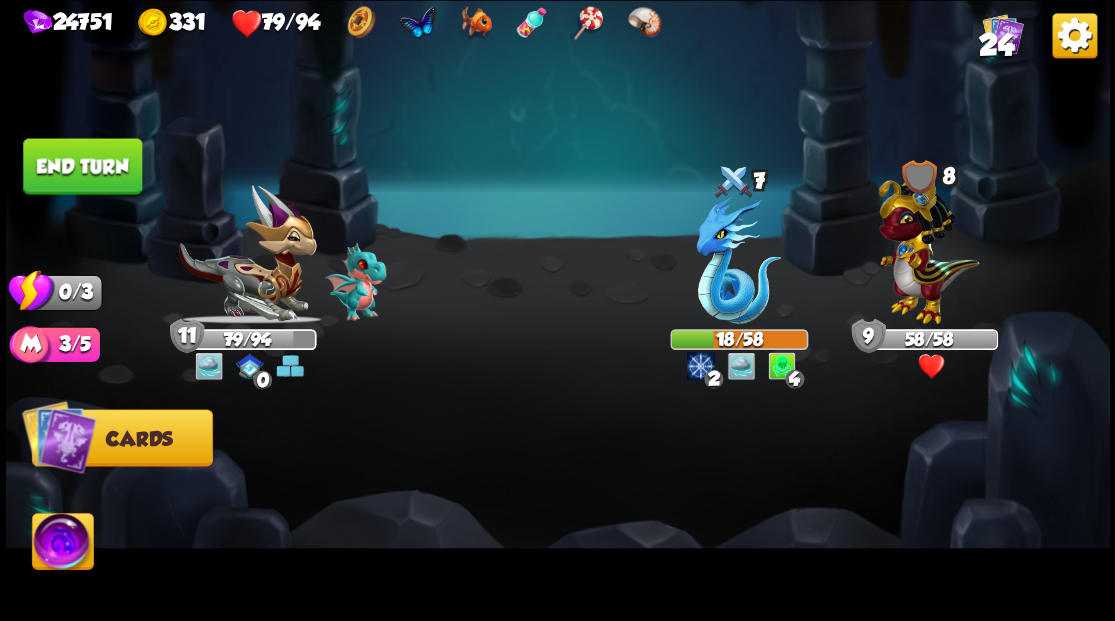 click on "End turn" at bounding box center [82, 166] 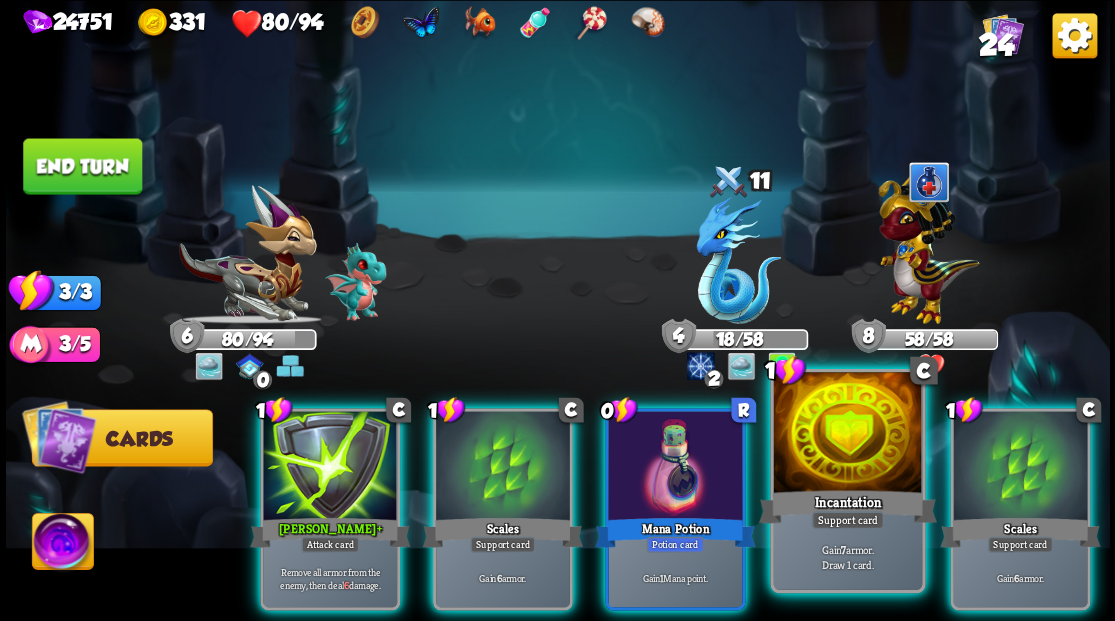 click at bounding box center [847, 434] 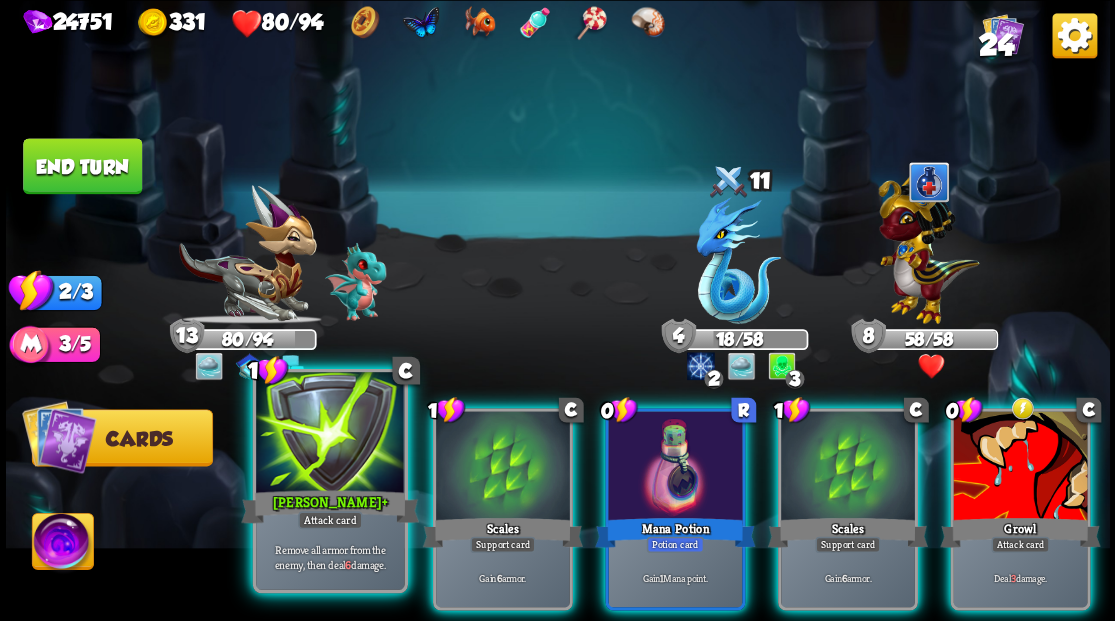 click at bounding box center [330, 434] 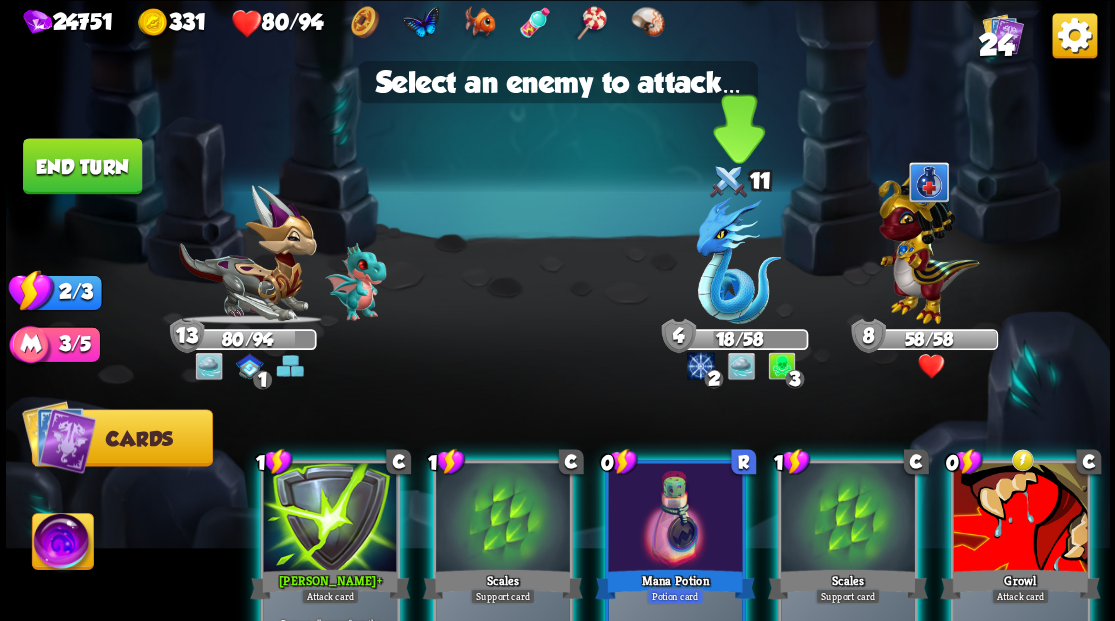 click at bounding box center (738, 260) 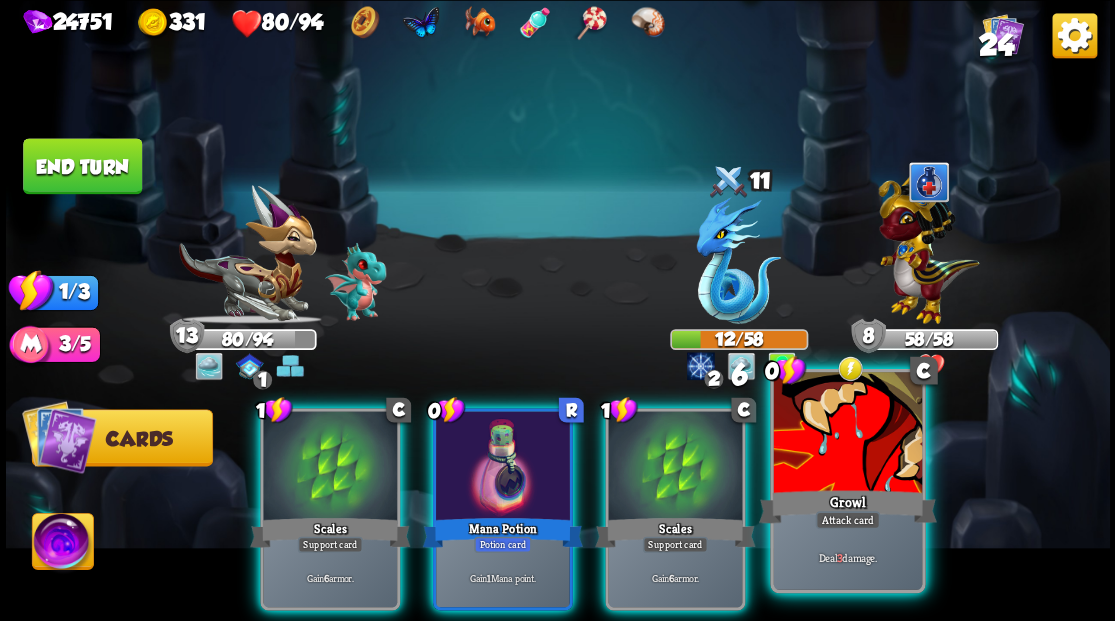 click at bounding box center [847, 434] 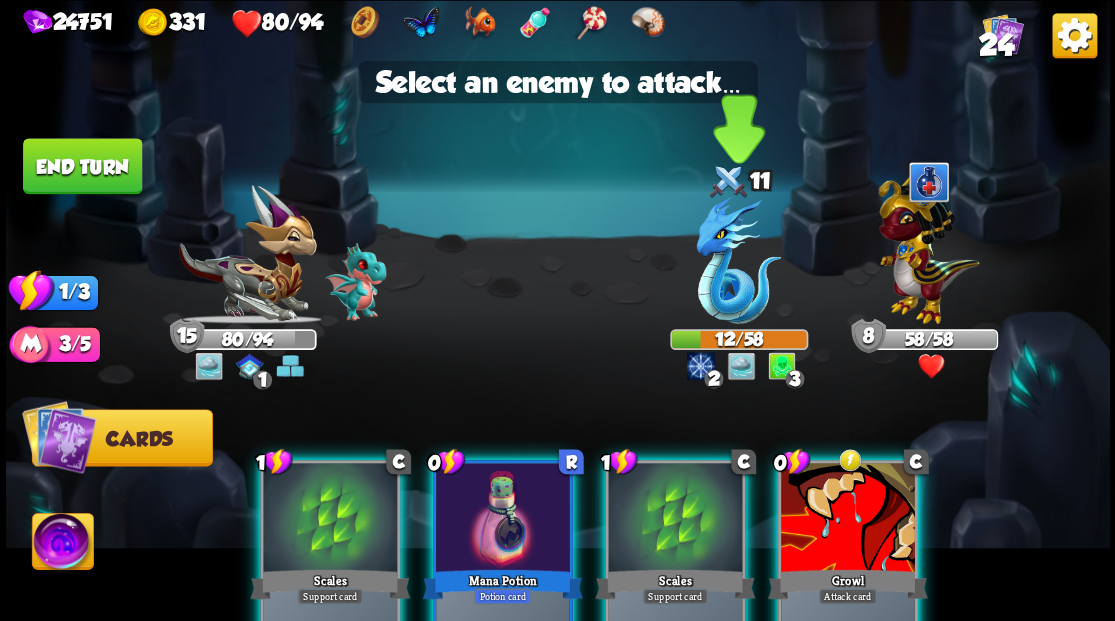 click at bounding box center (738, 260) 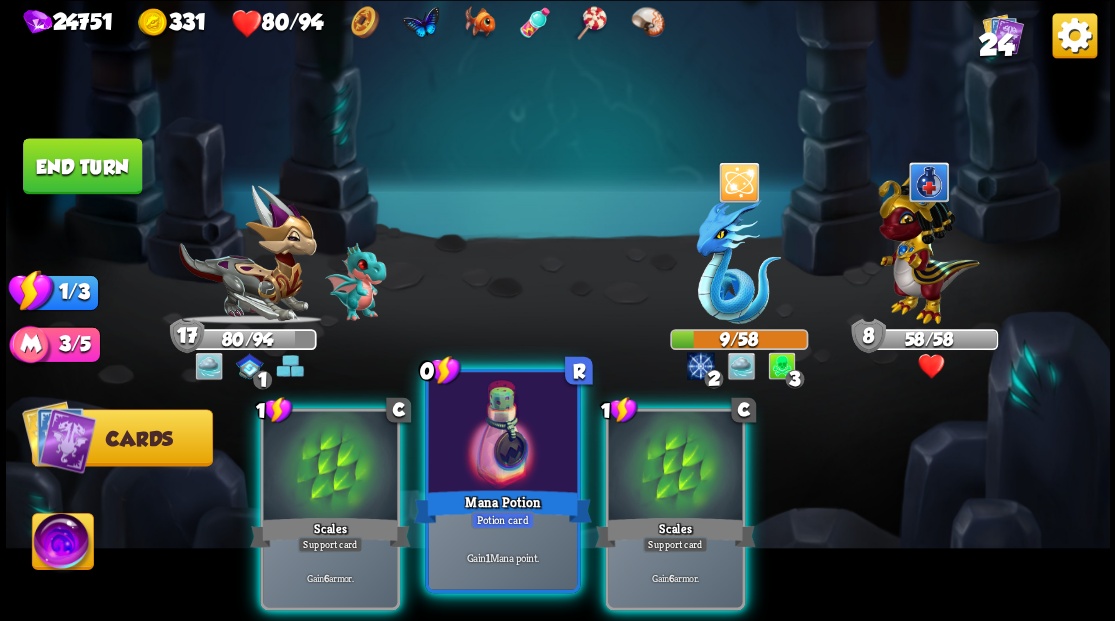 click at bounding box center [502, 434] 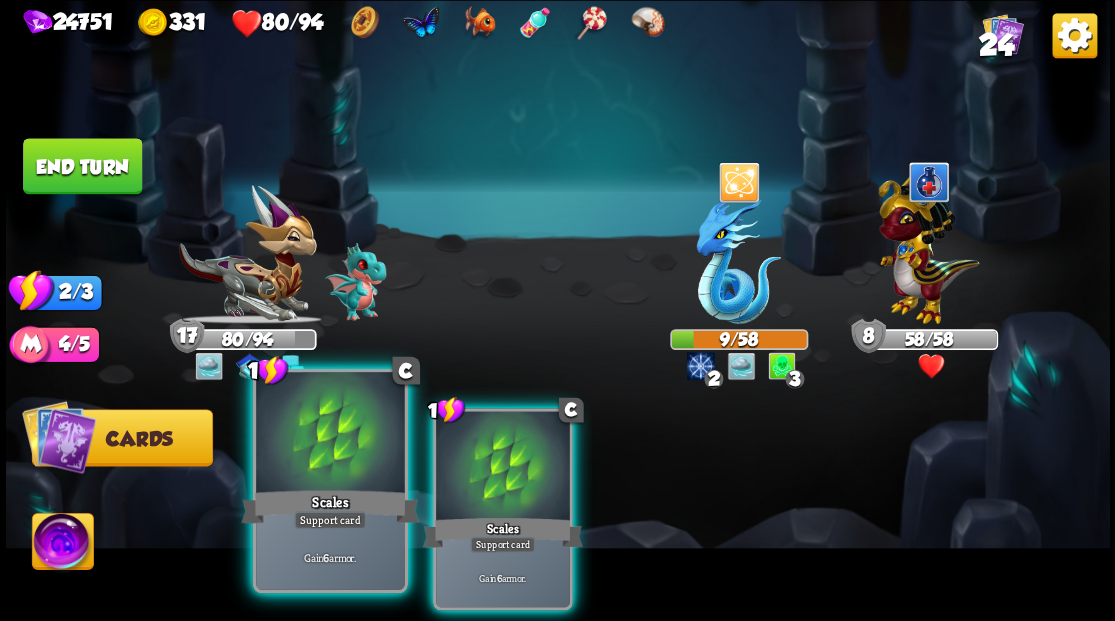 click at bounding box center [330, 434] 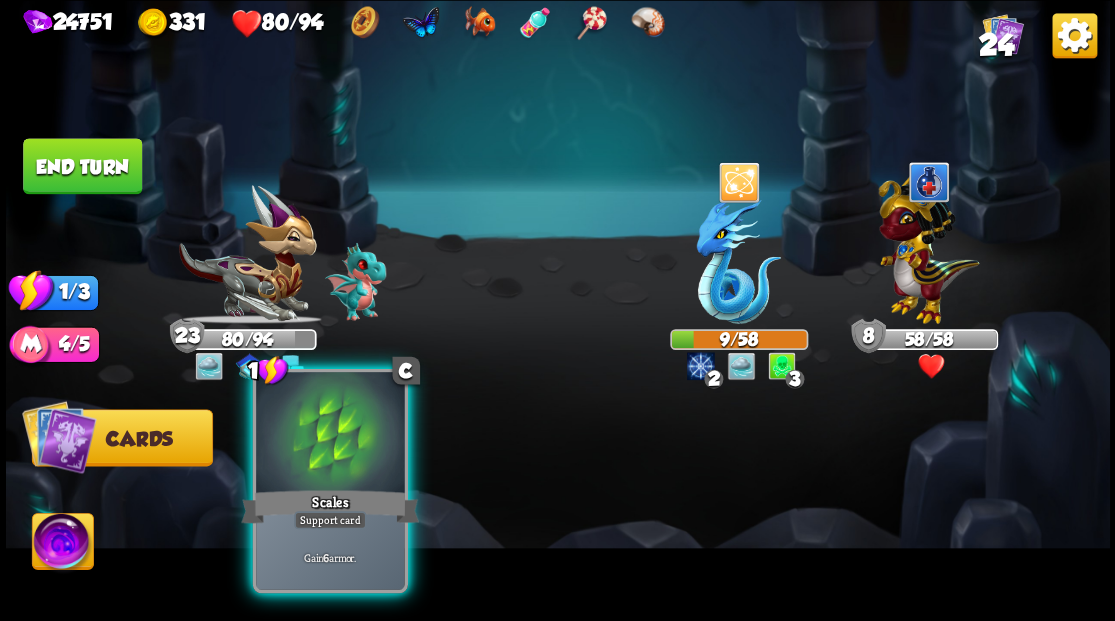 click at bounding box center [330, 434] 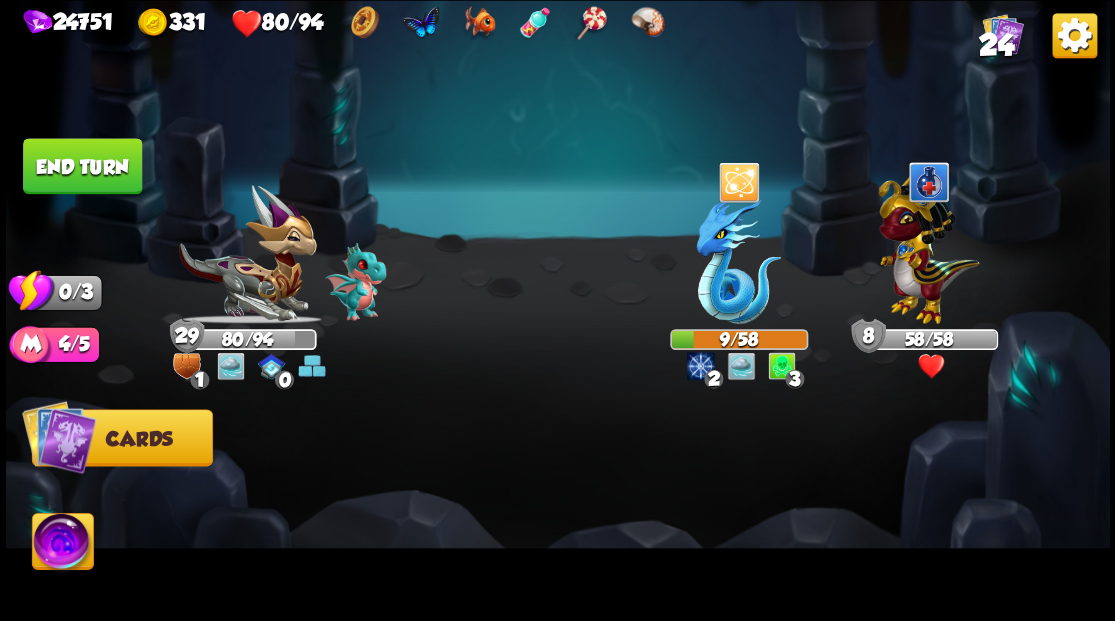 click on "End turn" at bounding box center (82, 166) 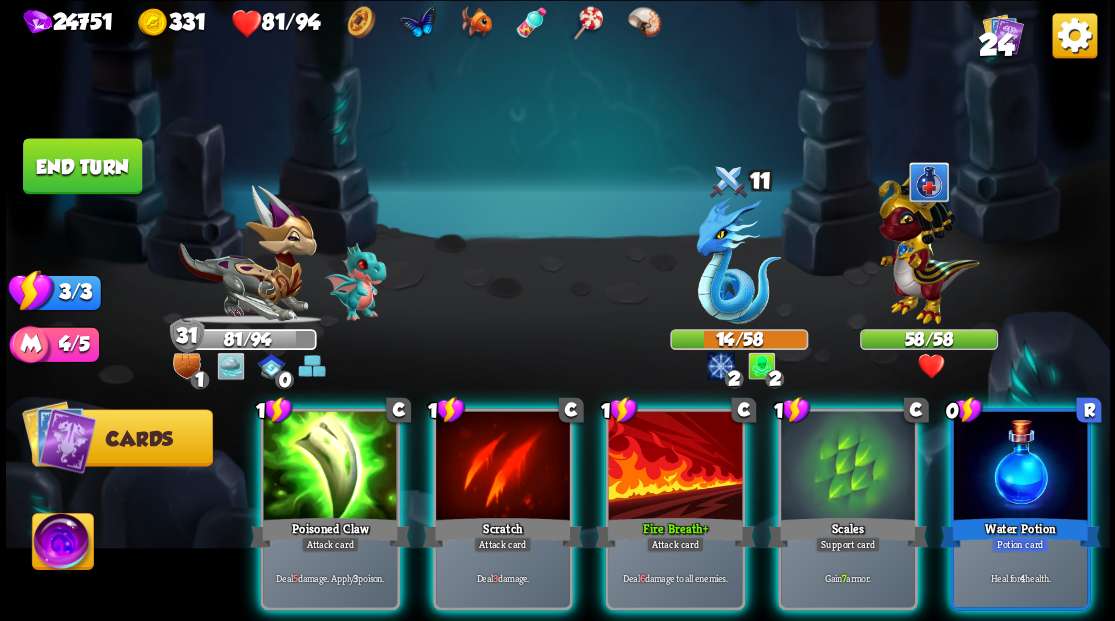 click at bounding box center (1020, 467) 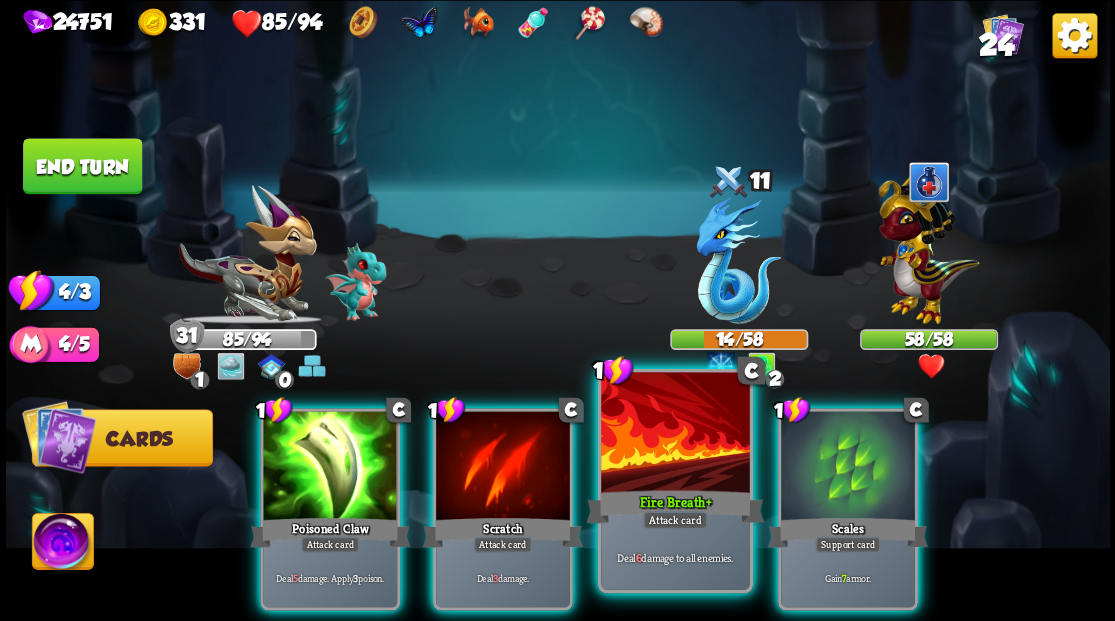 click at bounding box center (675, 434) 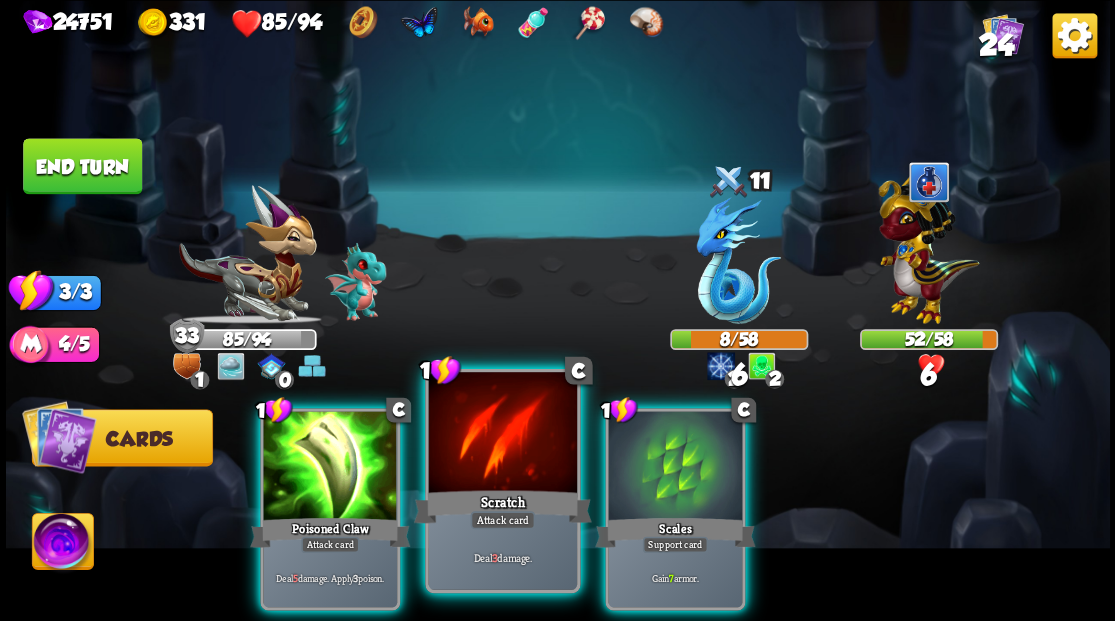 click at bounding box center [502, 434] 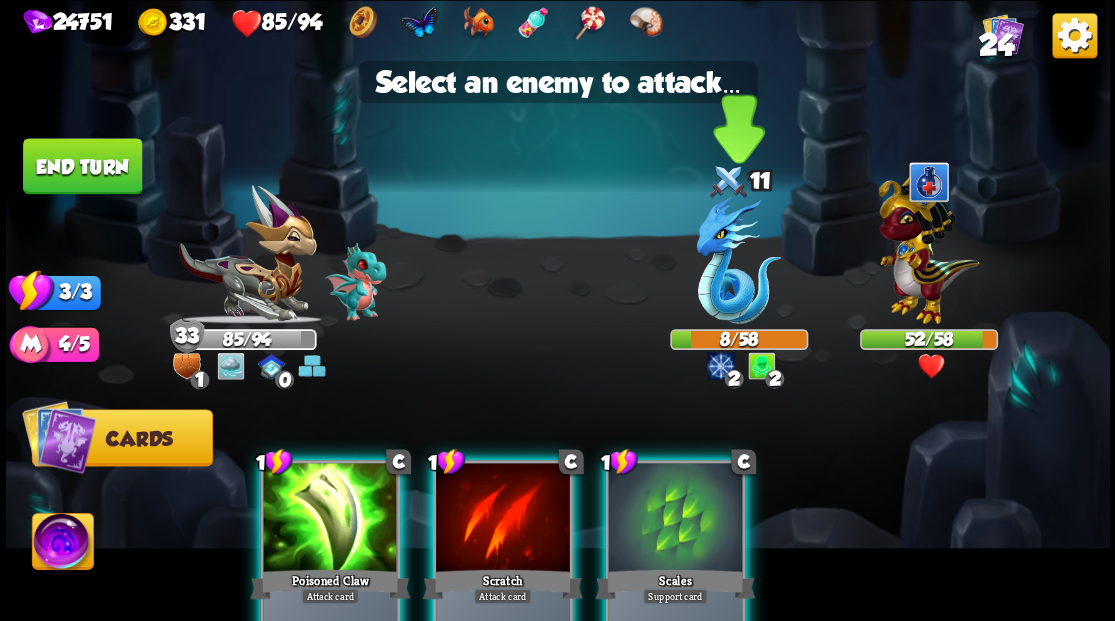 click at bounding box center [738, 260] 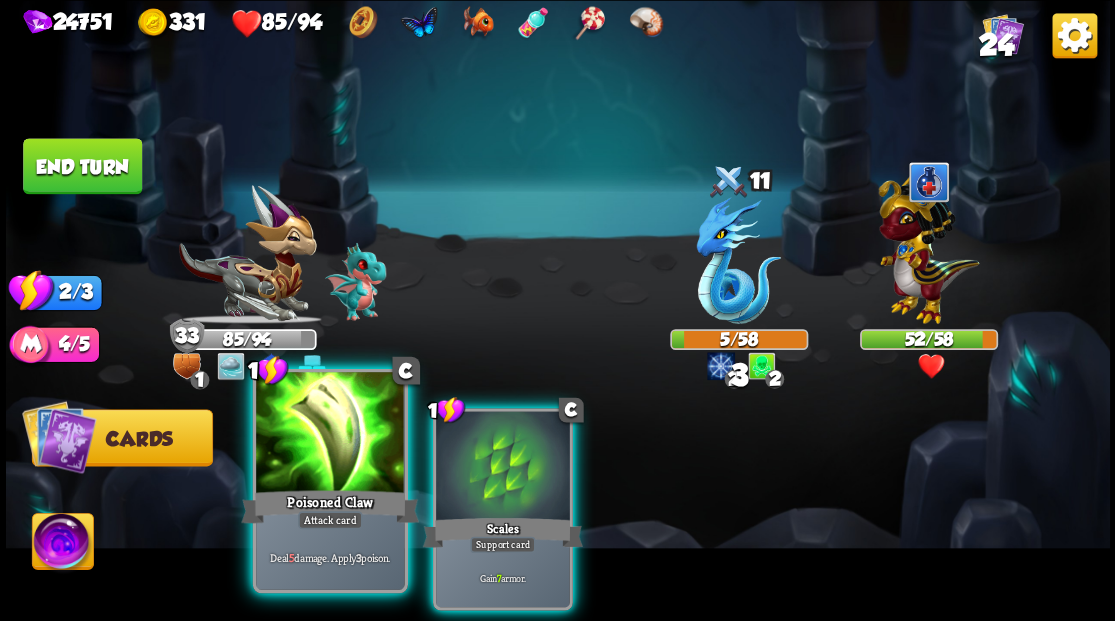 drag, startPoint x: 344, startPoint y: 445, endPoint x: 355, endPoint y: 438, distance: 13.038404 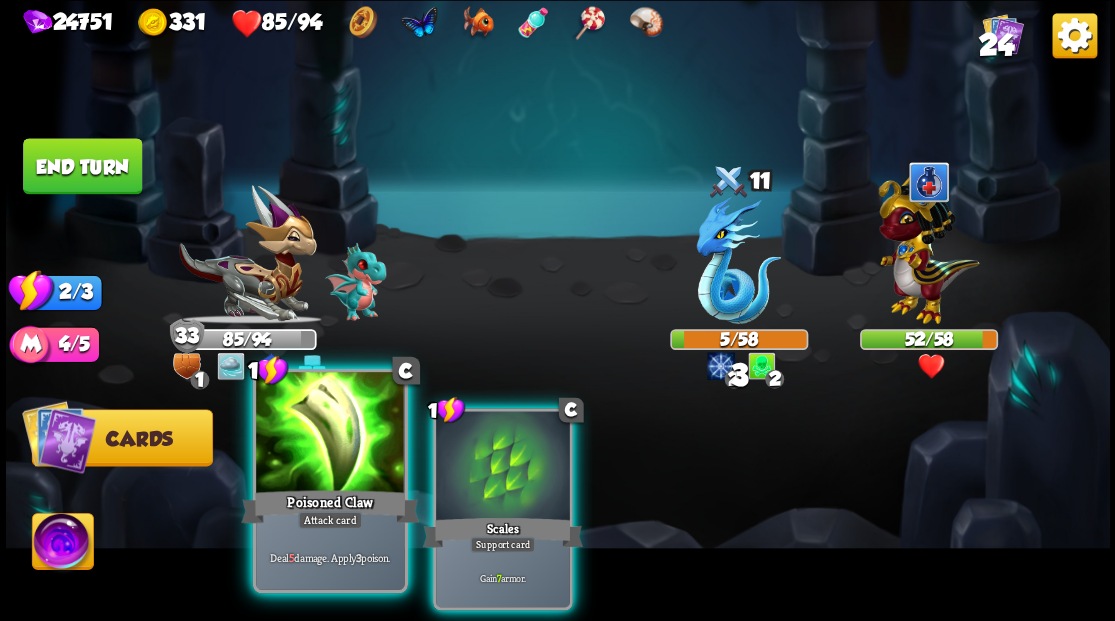 click at bounding box center [330, 434] 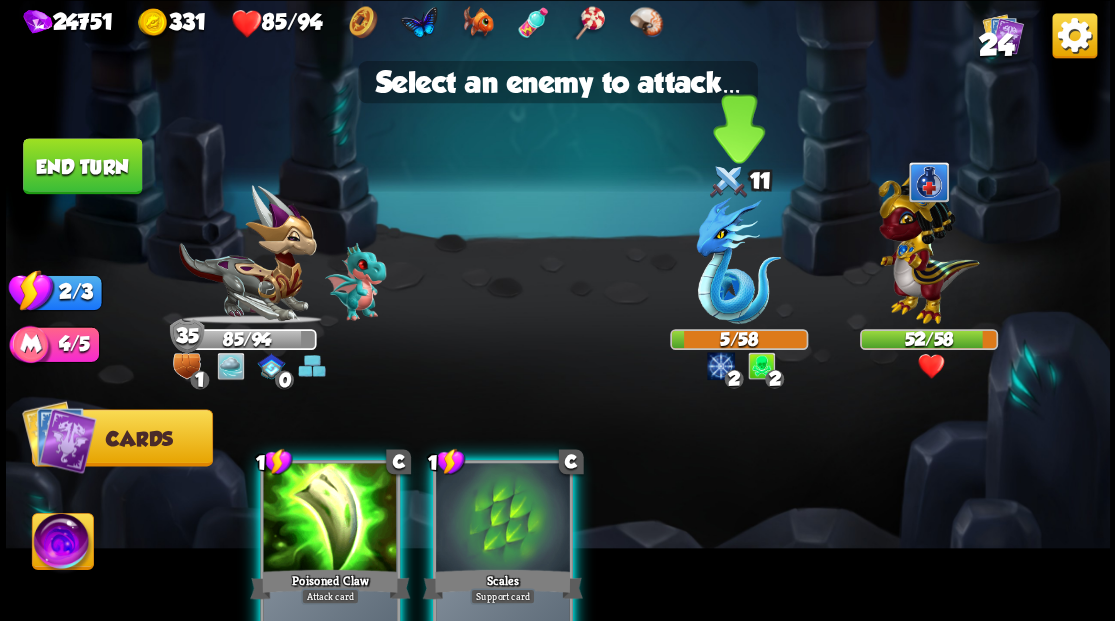 click at bounding box center [738, 260] 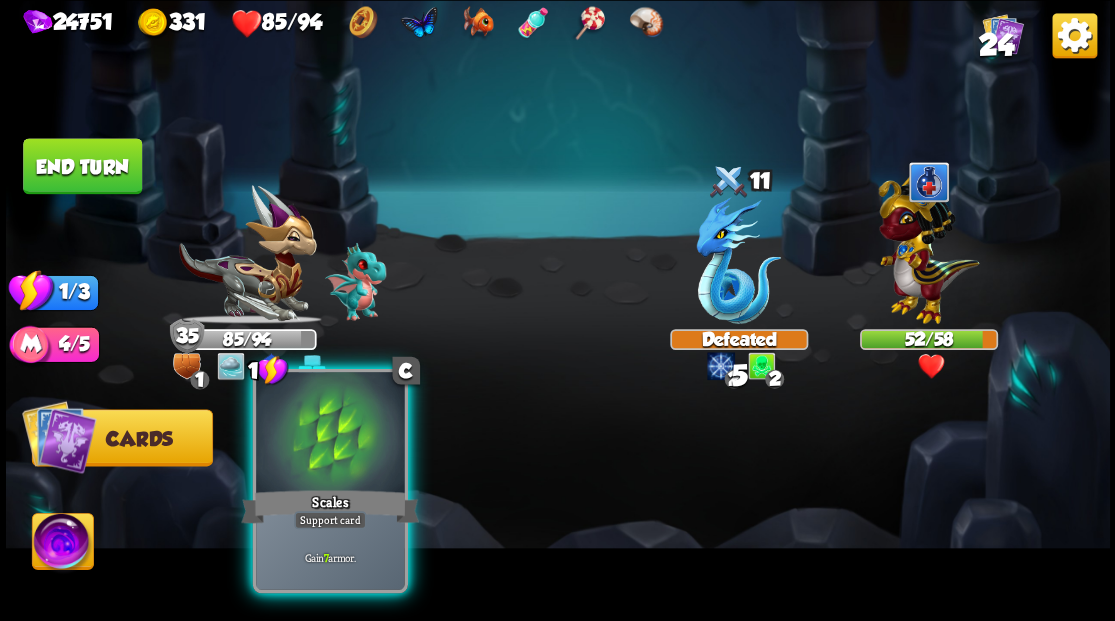 click at bounding box center (330, 434) 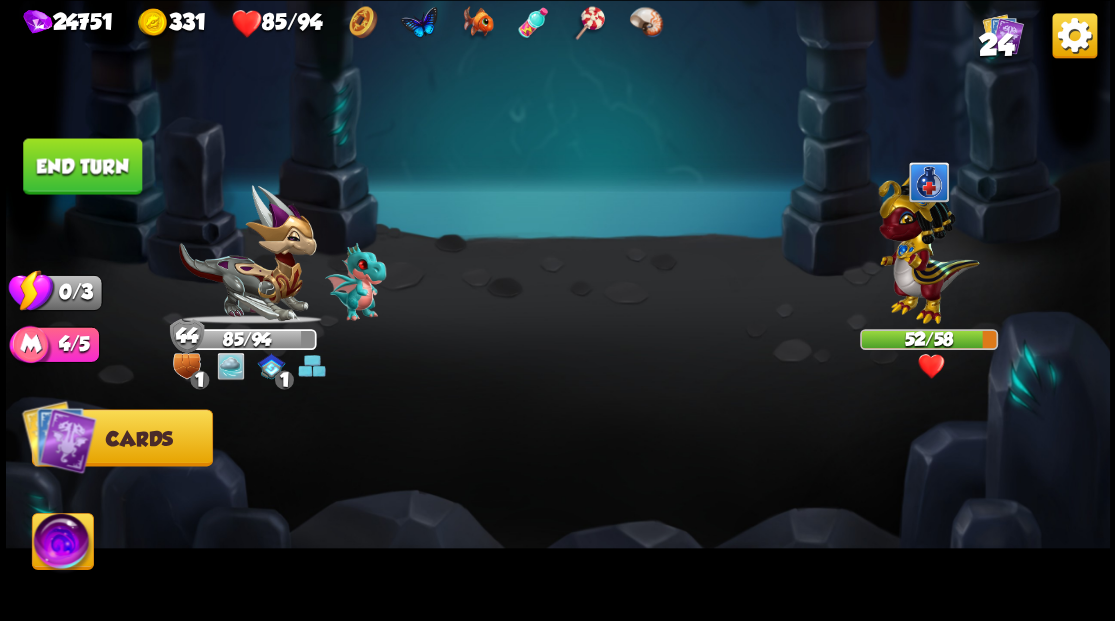 click on "End turn" at bounding box center [82, 166] 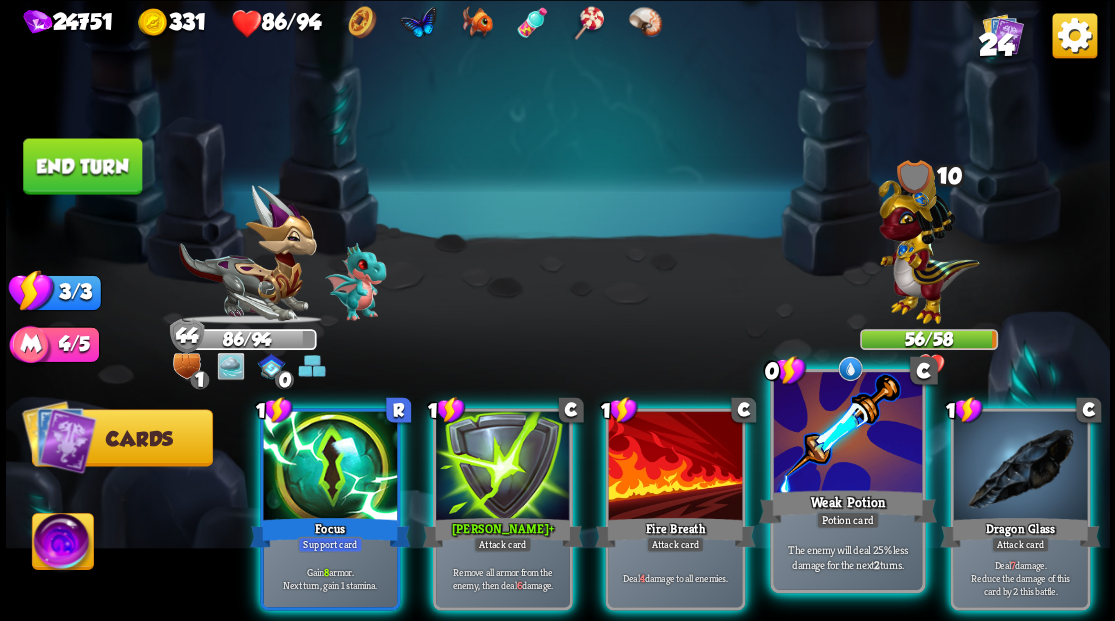 click at bounding box center (847, 434) 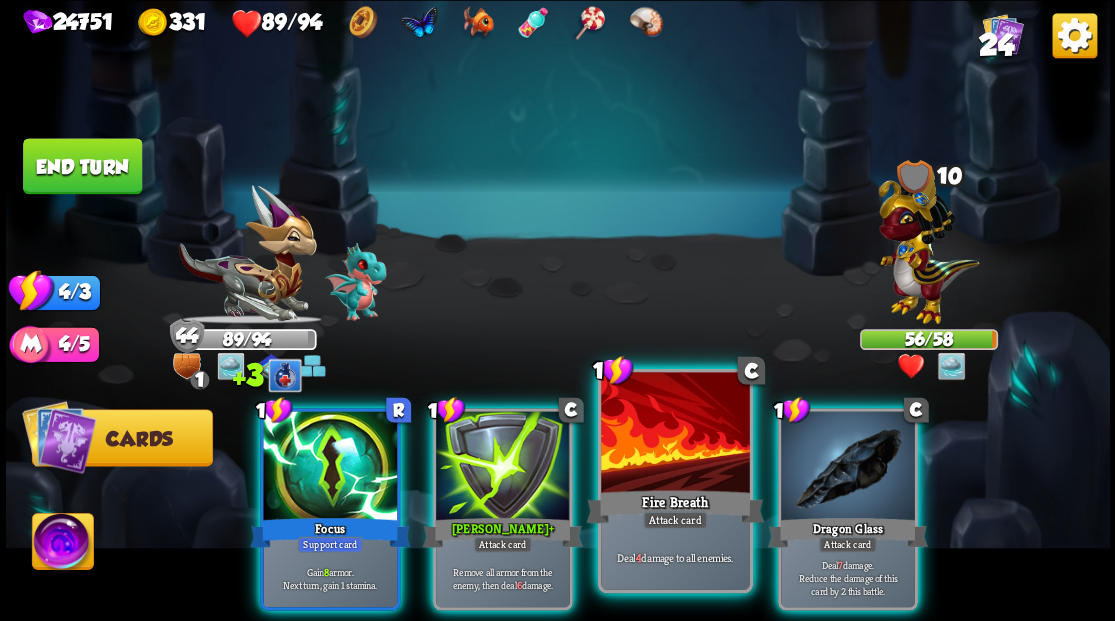 click at bounding box center [675, 434] 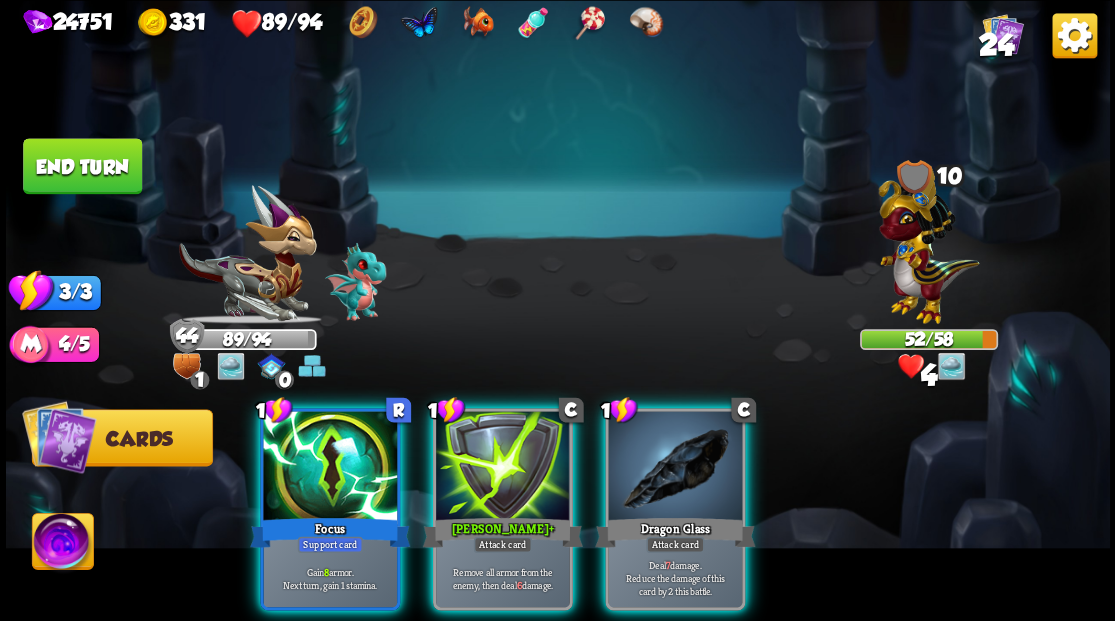click at bounding box center [675, 467] 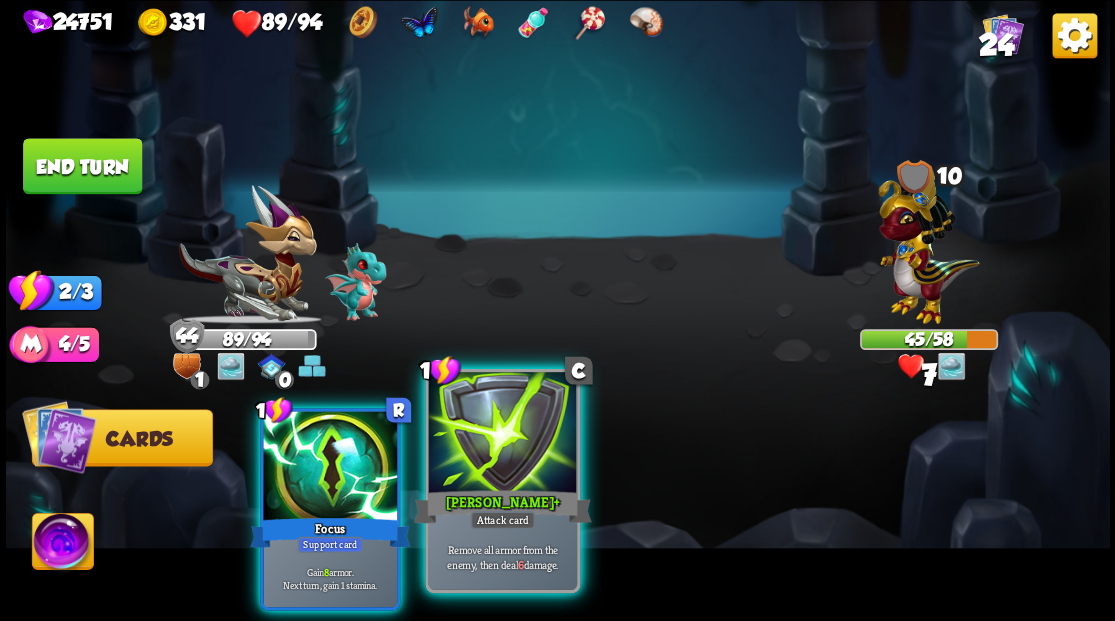 click at bounding box center (502, 434) 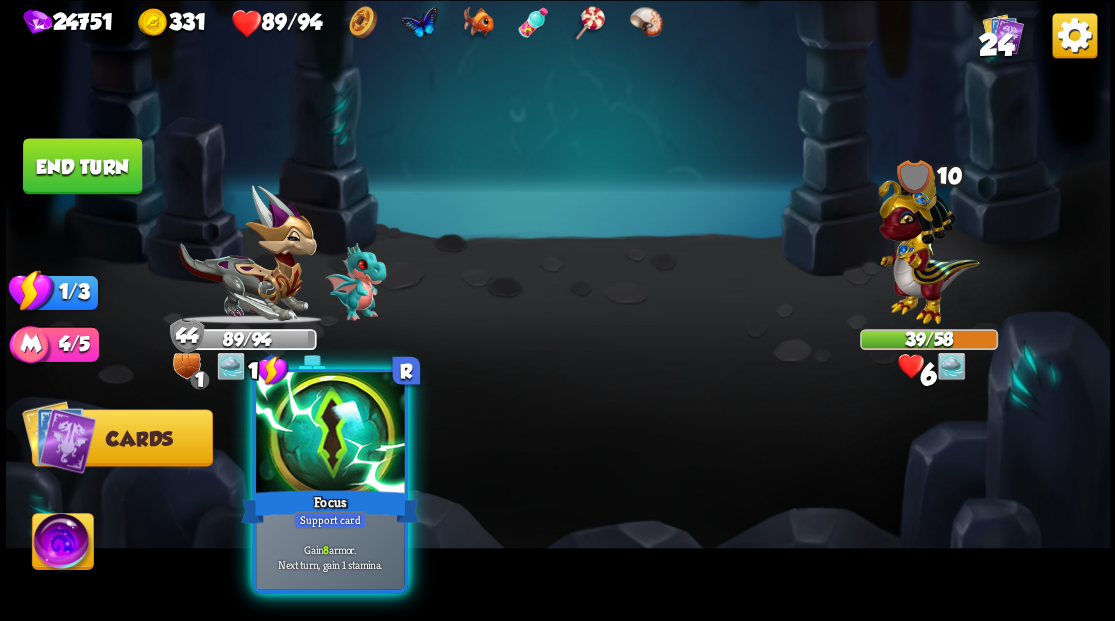 click at bounding box center [330, 434] 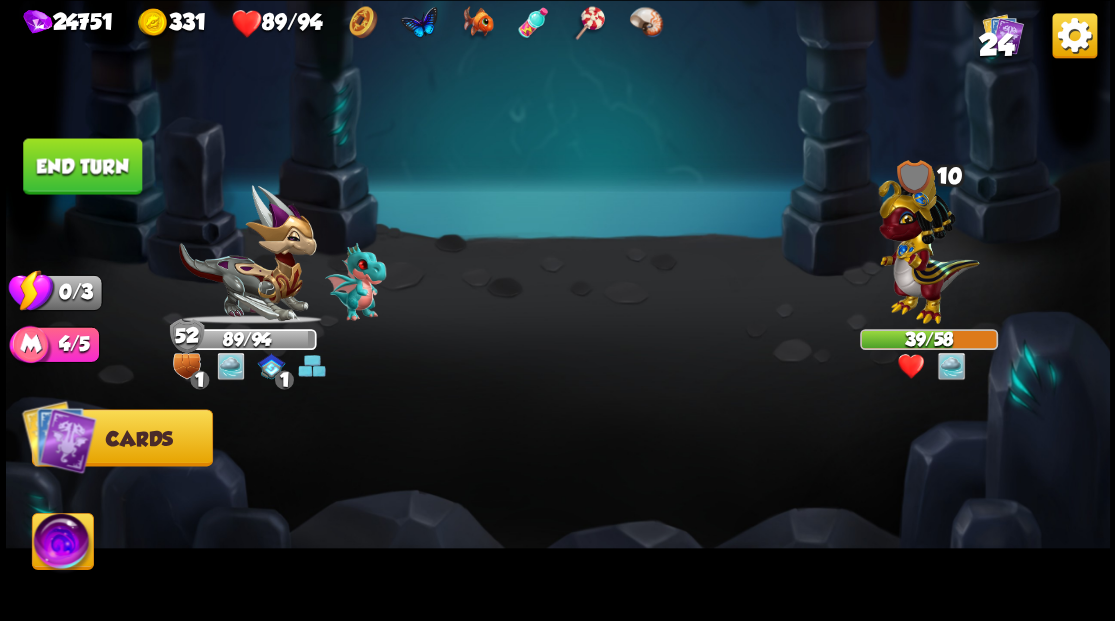click on "End turn" at bounding box center (82, 166) 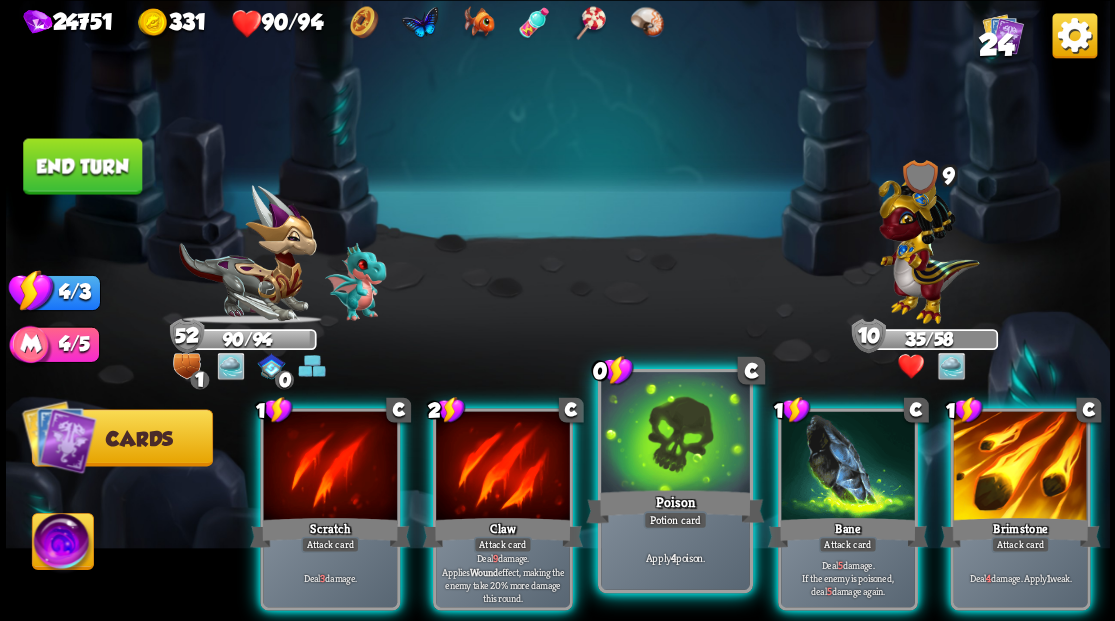 click at bounding box center (675, 434) 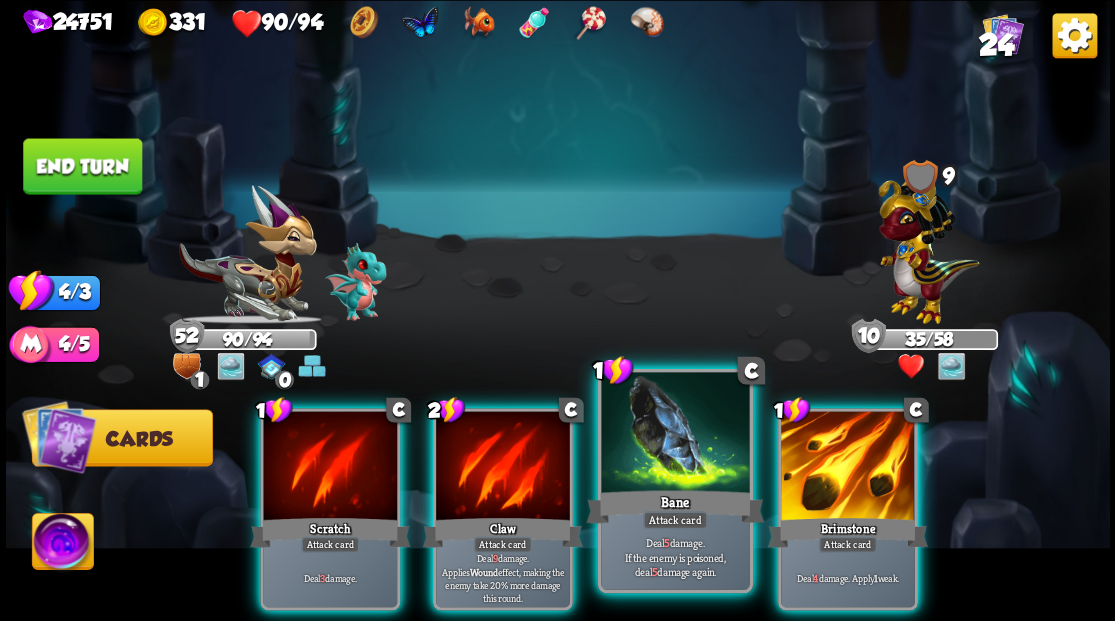 click at bounding box center [675, 434] 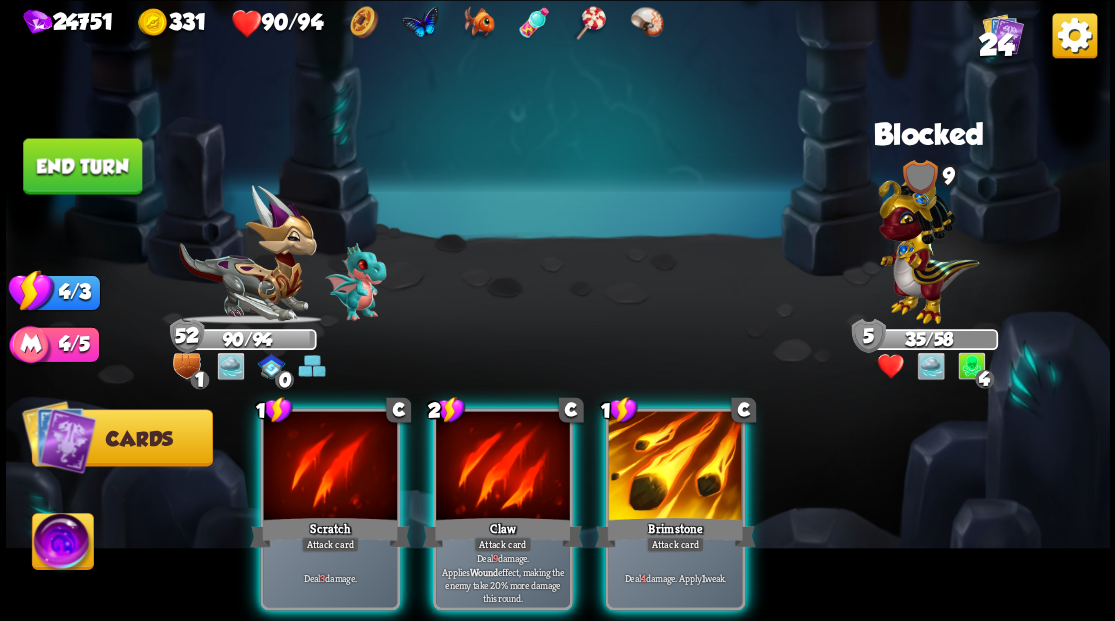 click at bounding box center (675, 467) 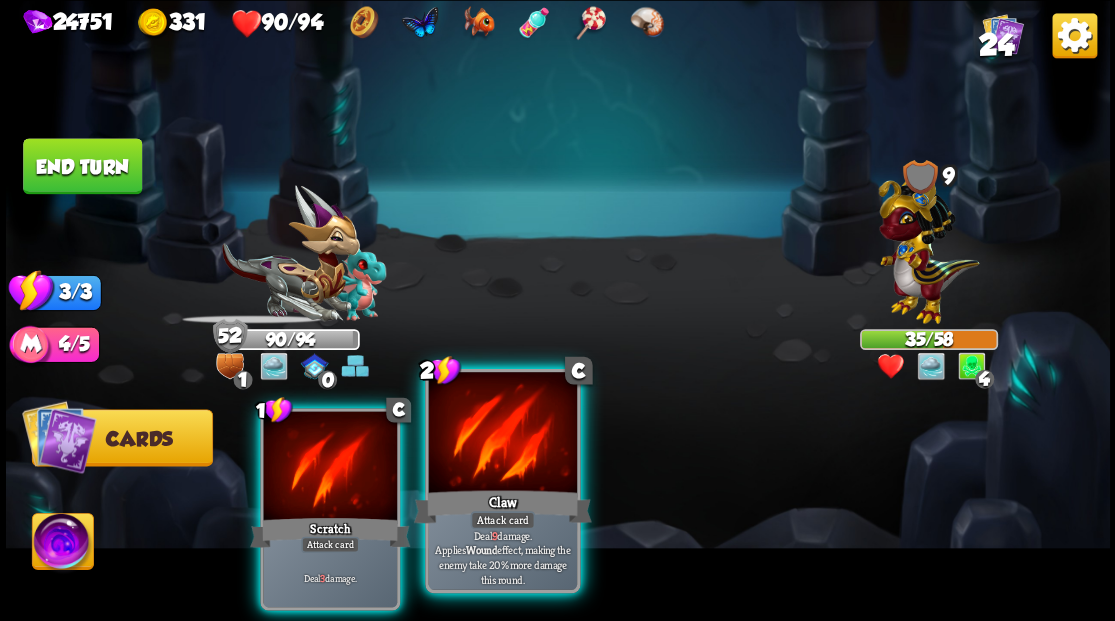 click at bounding box center (502, 434) 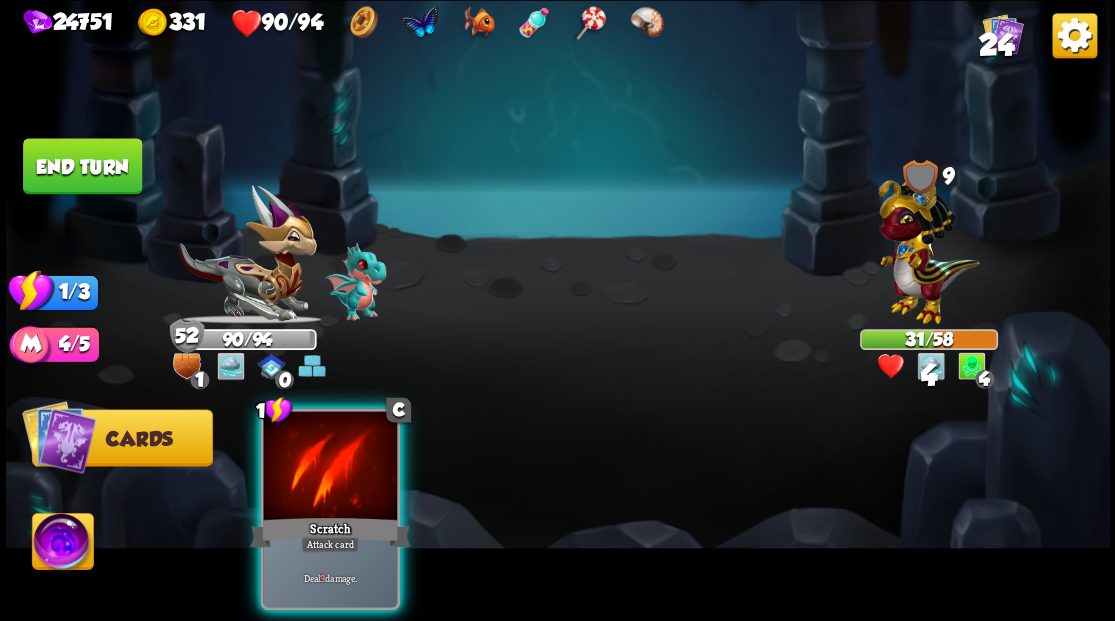 click at bounding box center [330, 467] 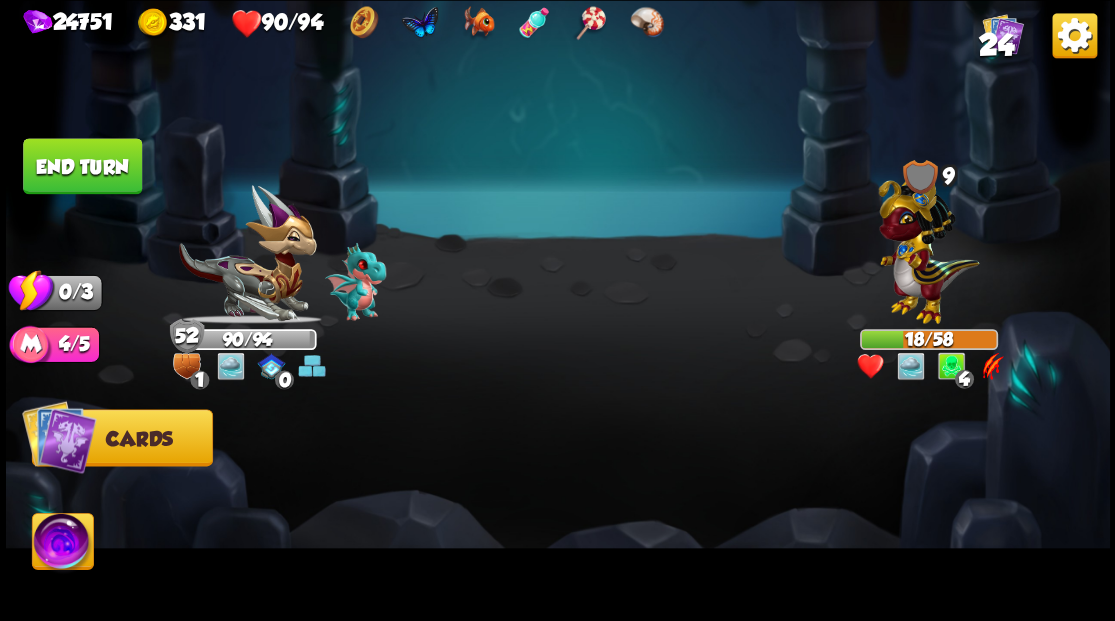 click on "End turn" at bounding box center [82, 166] 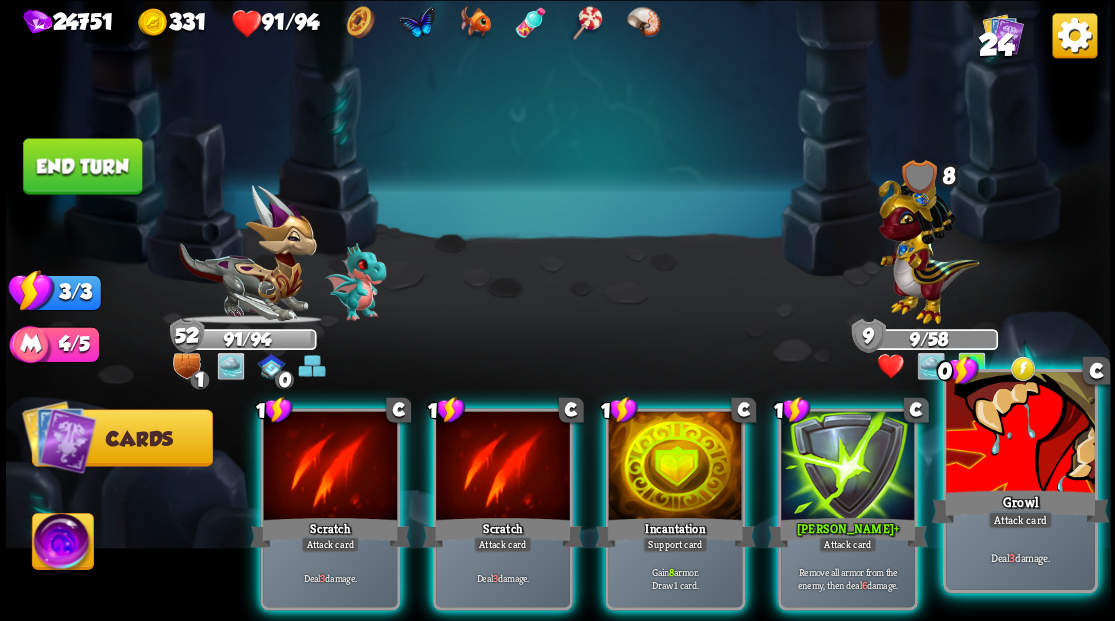 click at bounding box center (1020, 434) 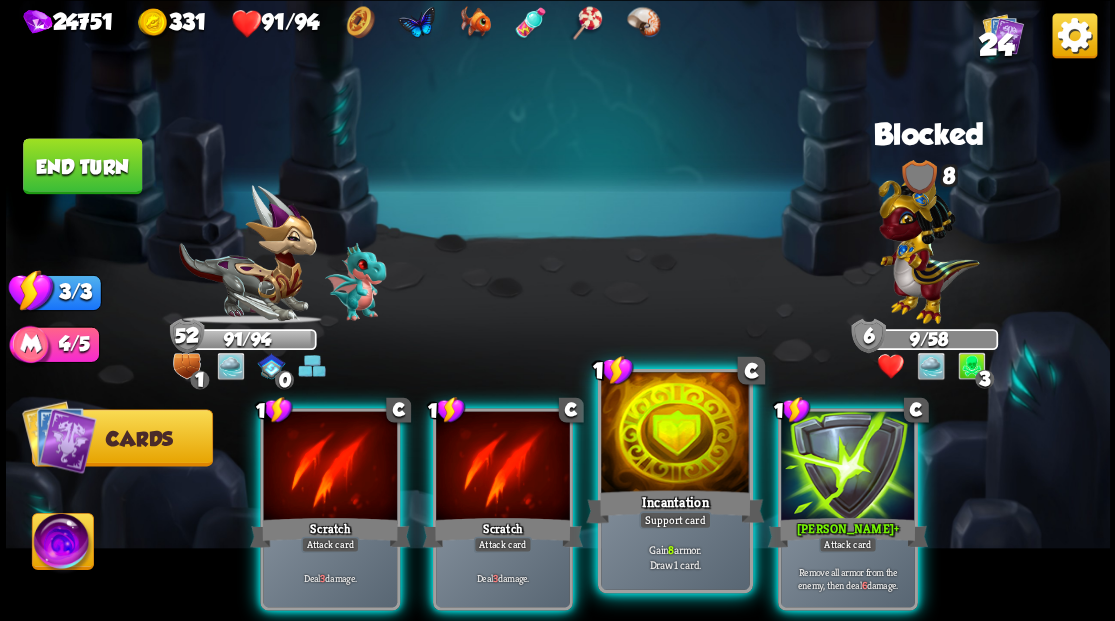 click at bounding box center (675, 434) 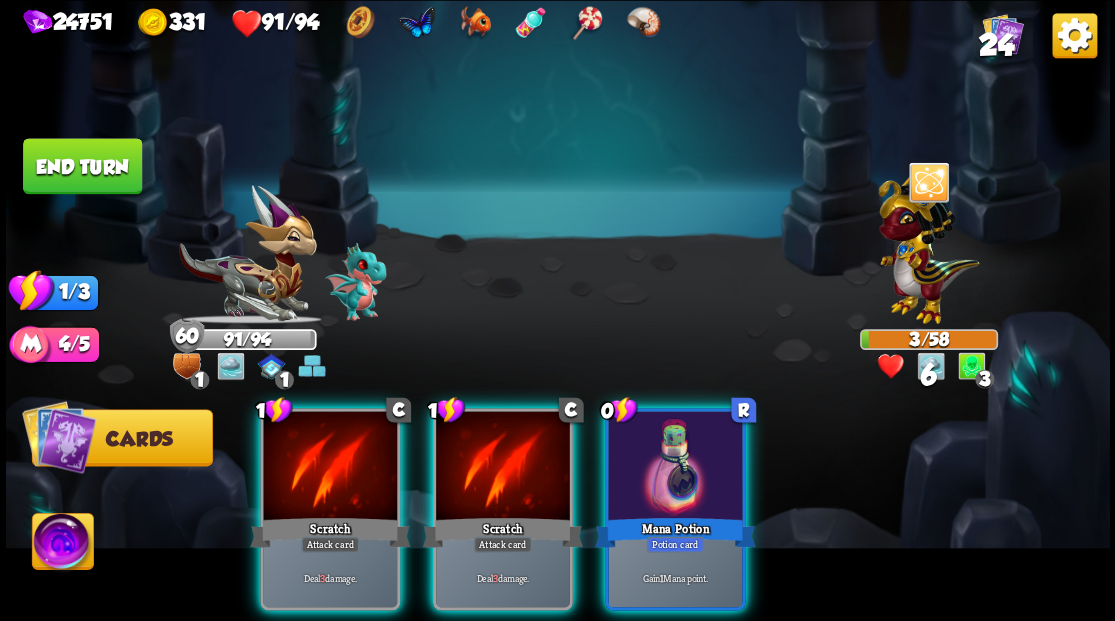 click at bounding box center (675, 467) 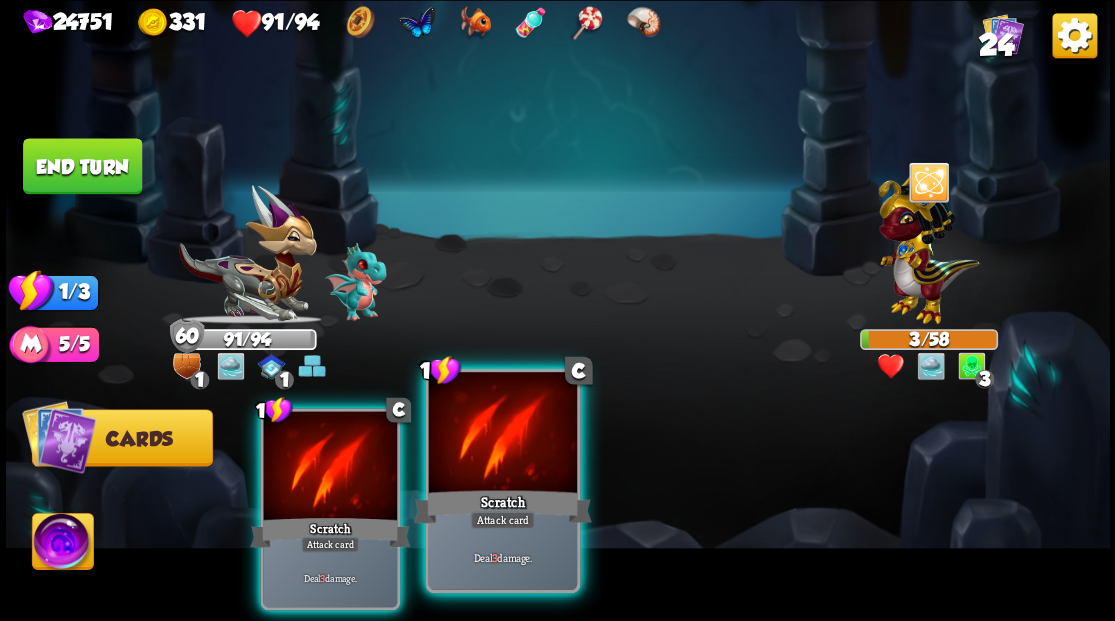 click on "Scratch" at bounding box center [502, 506] 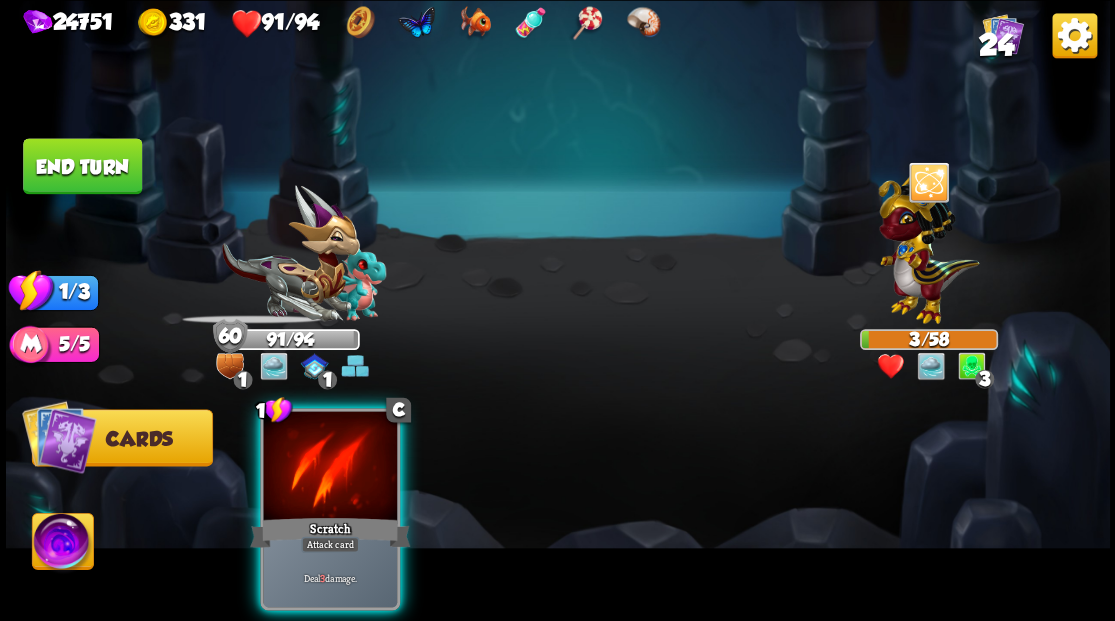 drag, startPoint x: 355, startPoint y: 466, endPoint x: 344, endPoint y: 467, distance: 11.045361 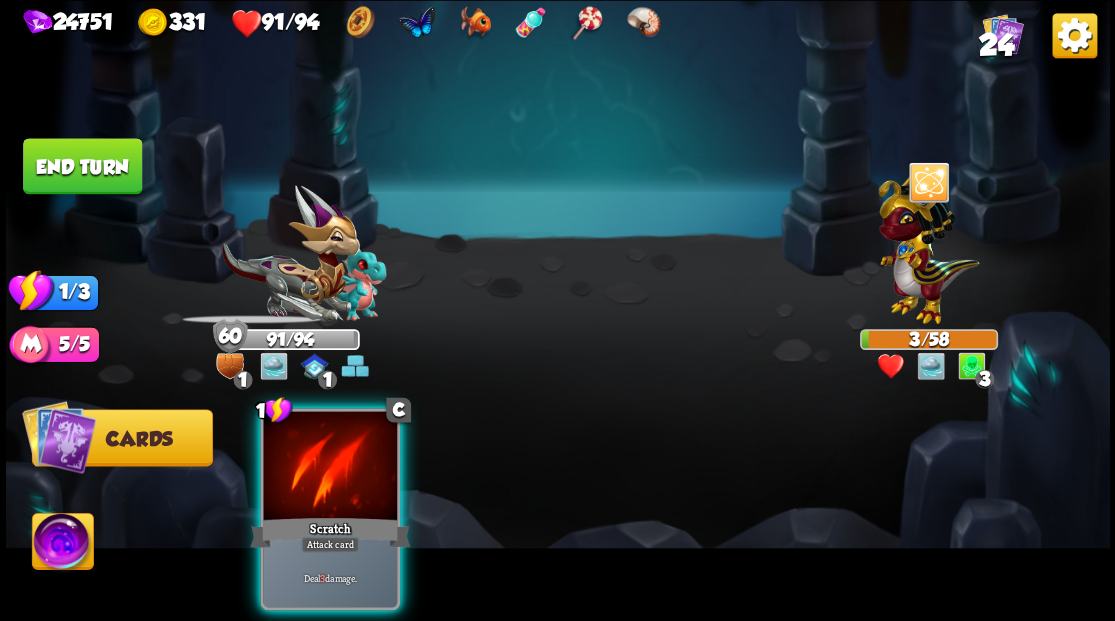 click at bounding box center [330, 467] 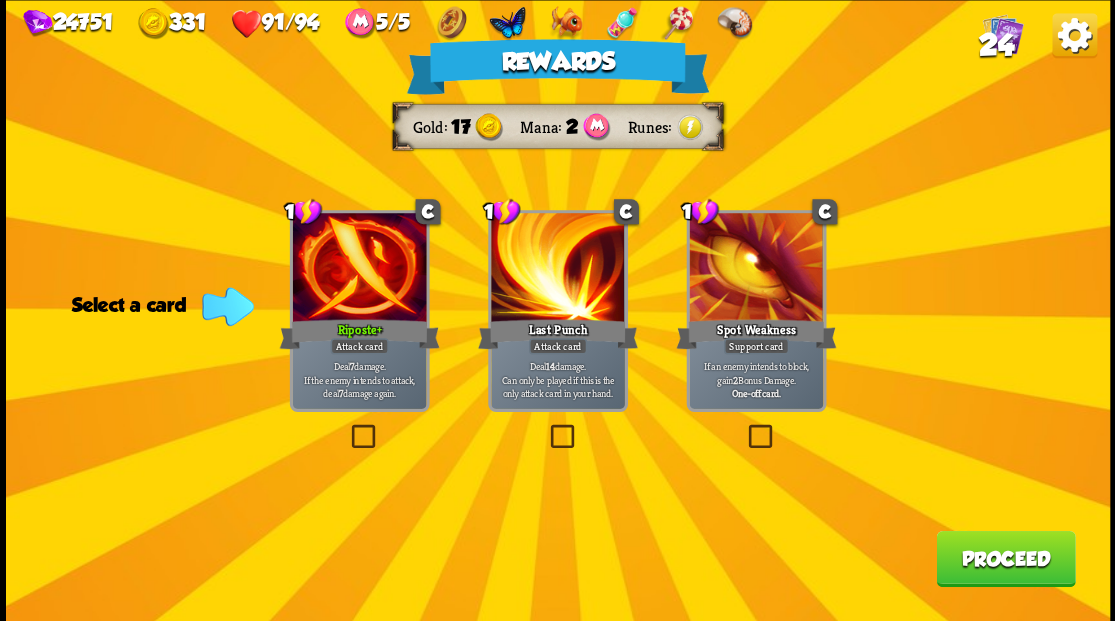 click on "Proceed" at bounding box center (1005, 558) 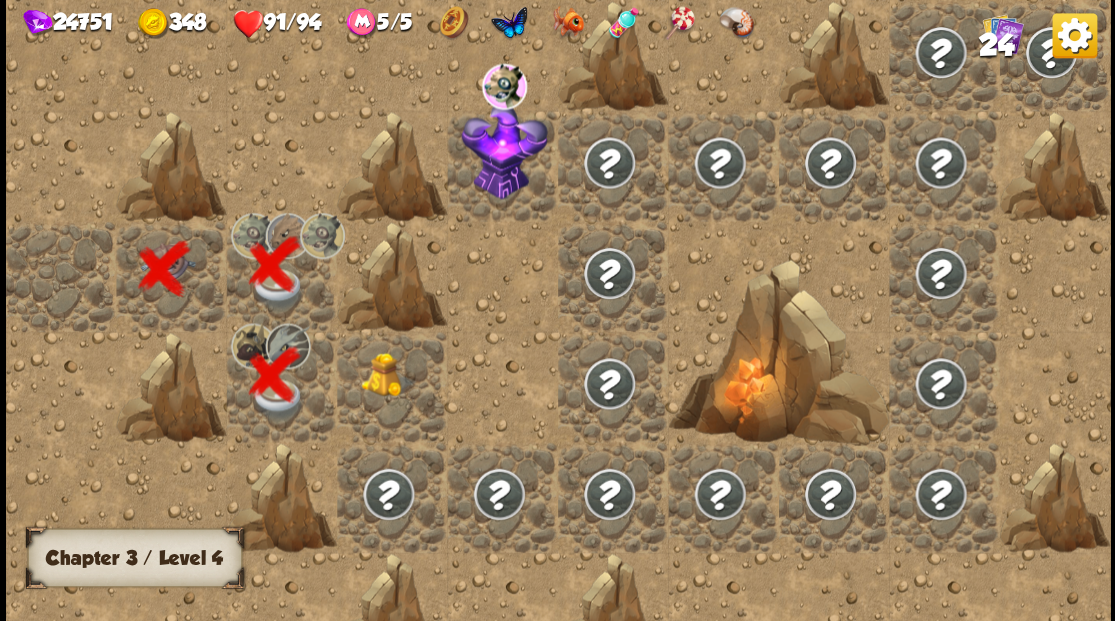 click at bounding box center (388, 374) 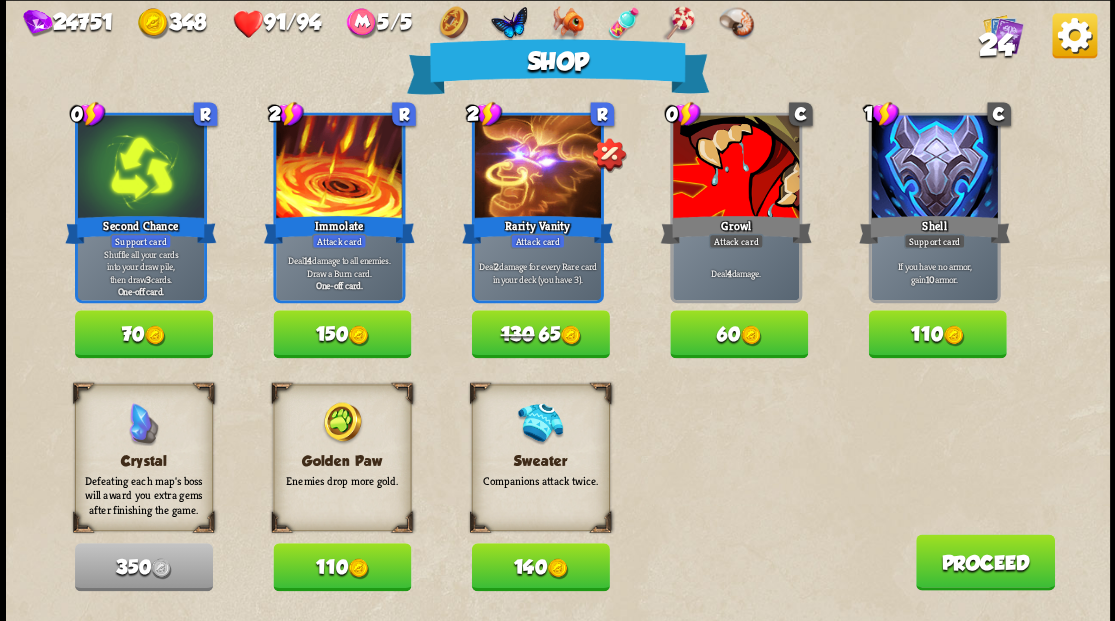 click on "140" at bounding box center [540, 567] 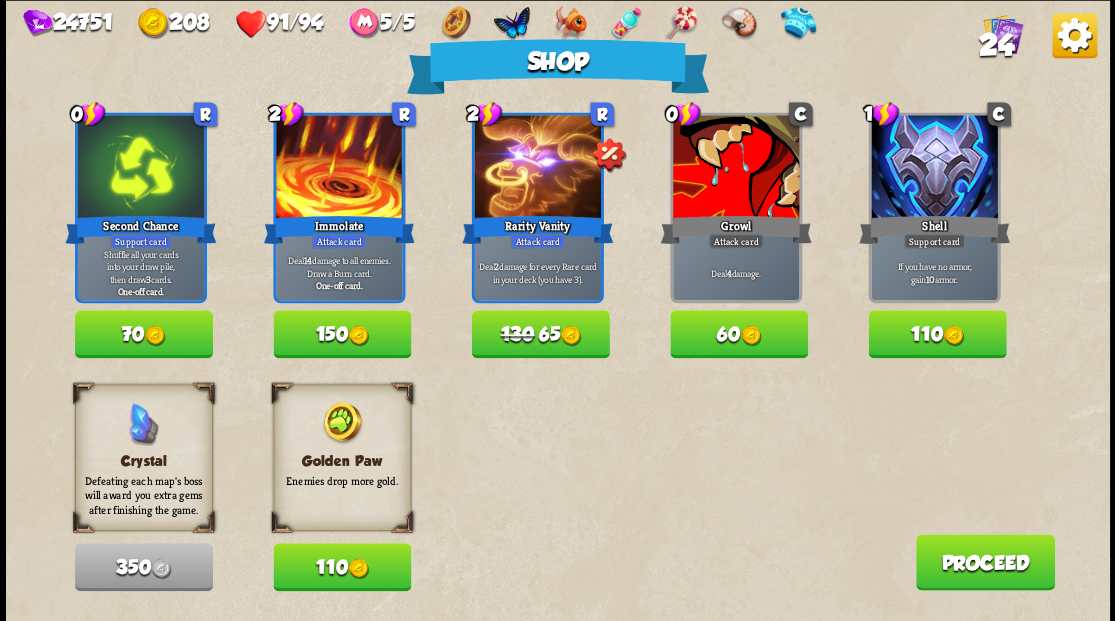 click on "70" at bounding box center [144, 334] 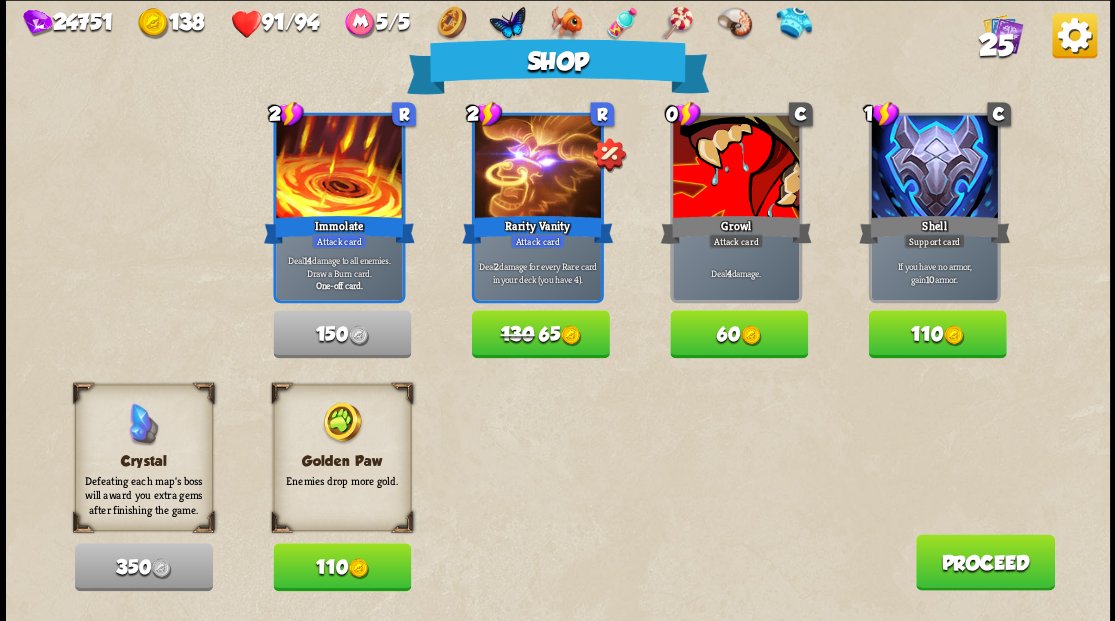 click at bounding box center (358, 568) 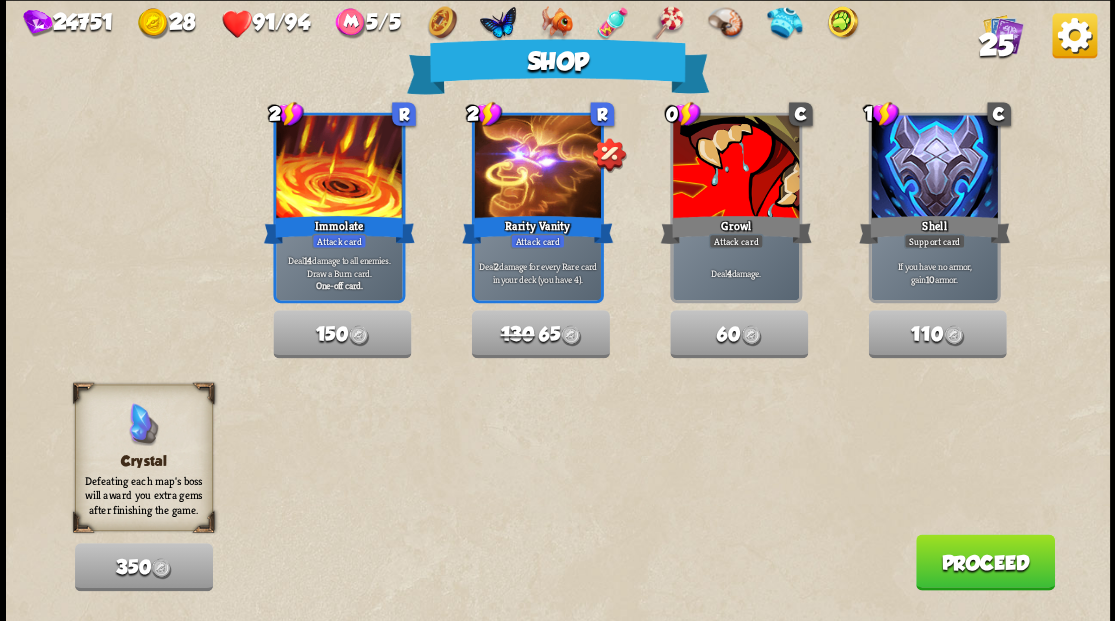 click on "Proceed" at bounding box center [984, 562] 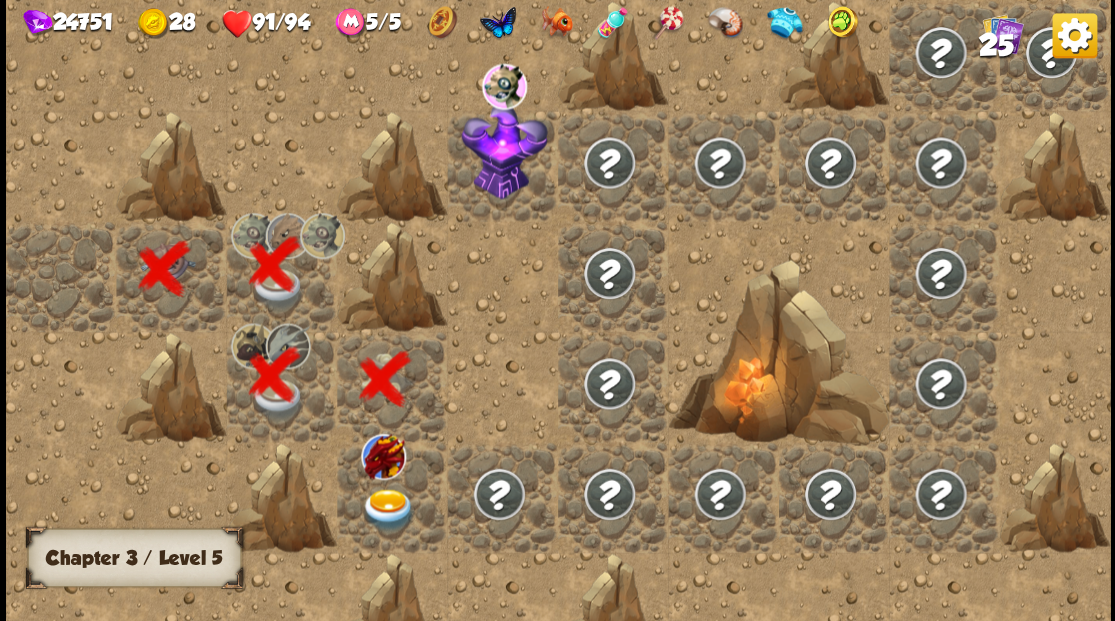 click at bounding box center (388, 509) 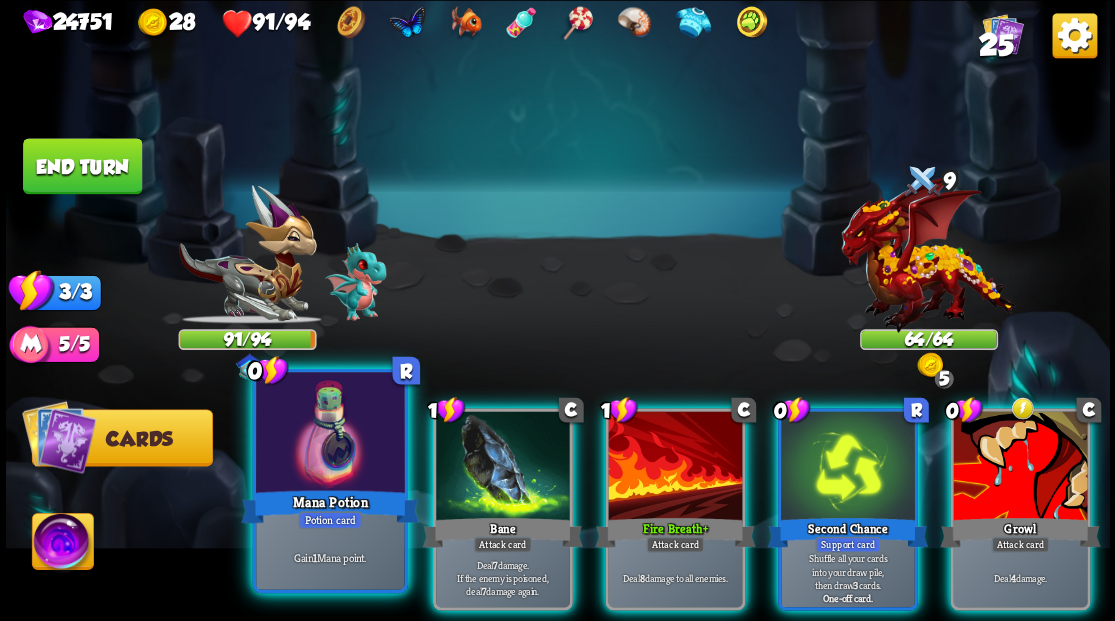 click at bounding box center (330, 434) 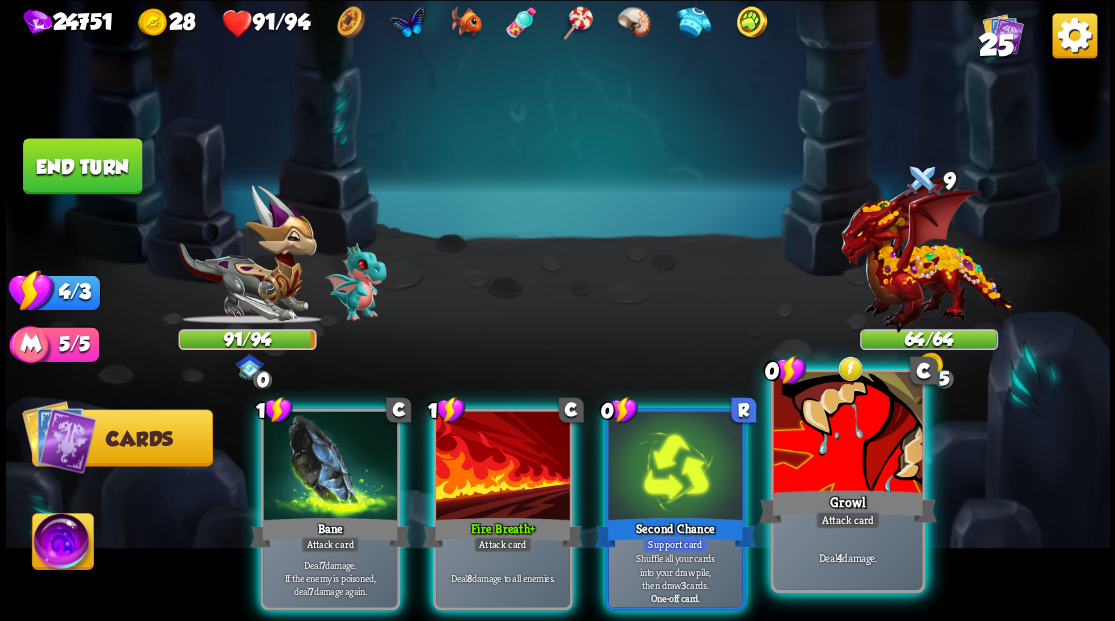 click at bounding box center [847, 434] 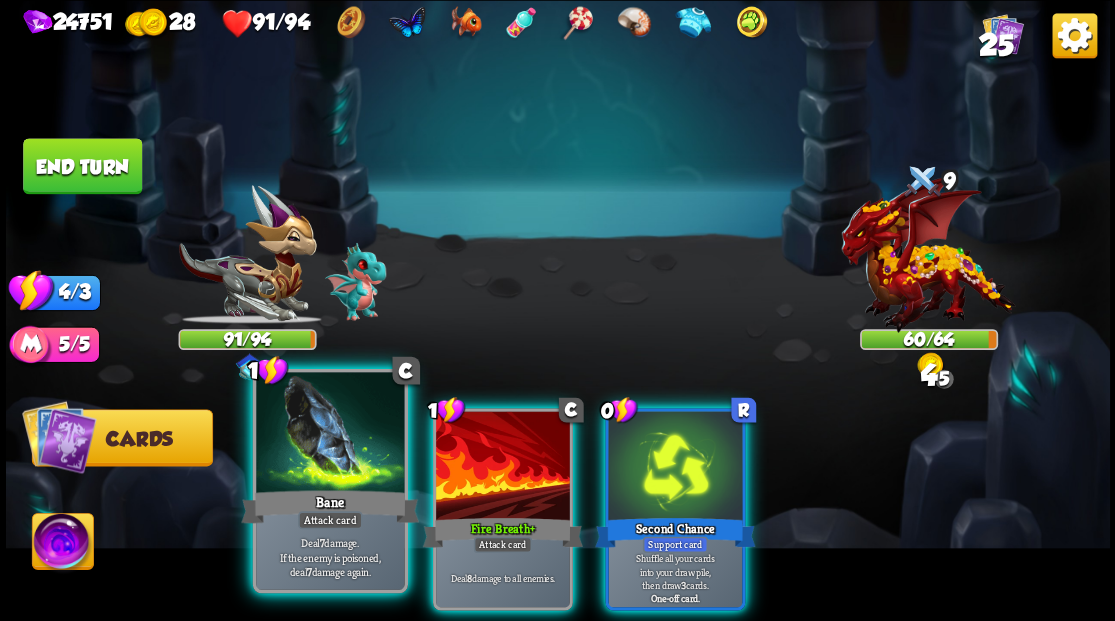 click at bounding box center [330, 434] 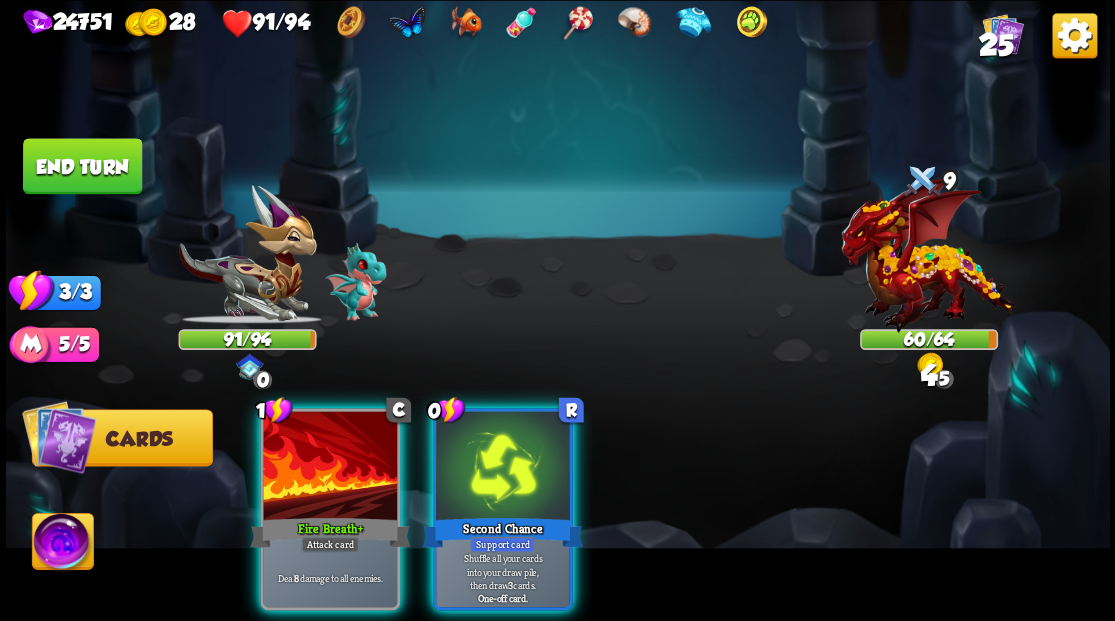 click at bounding box center (330, 467) 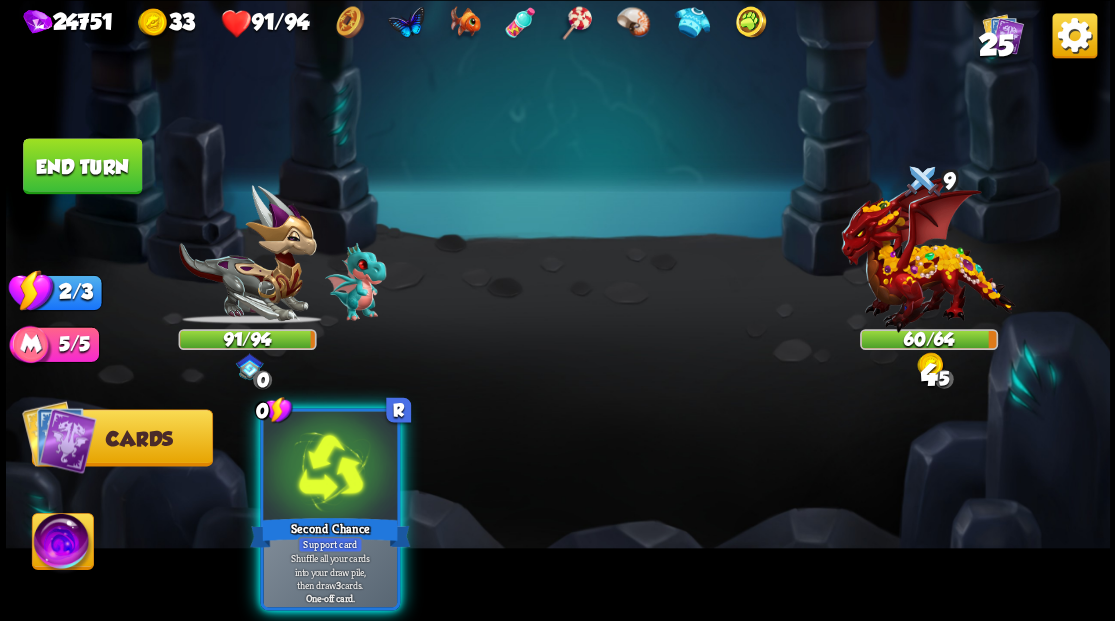 click at bounding box center [330, 467] 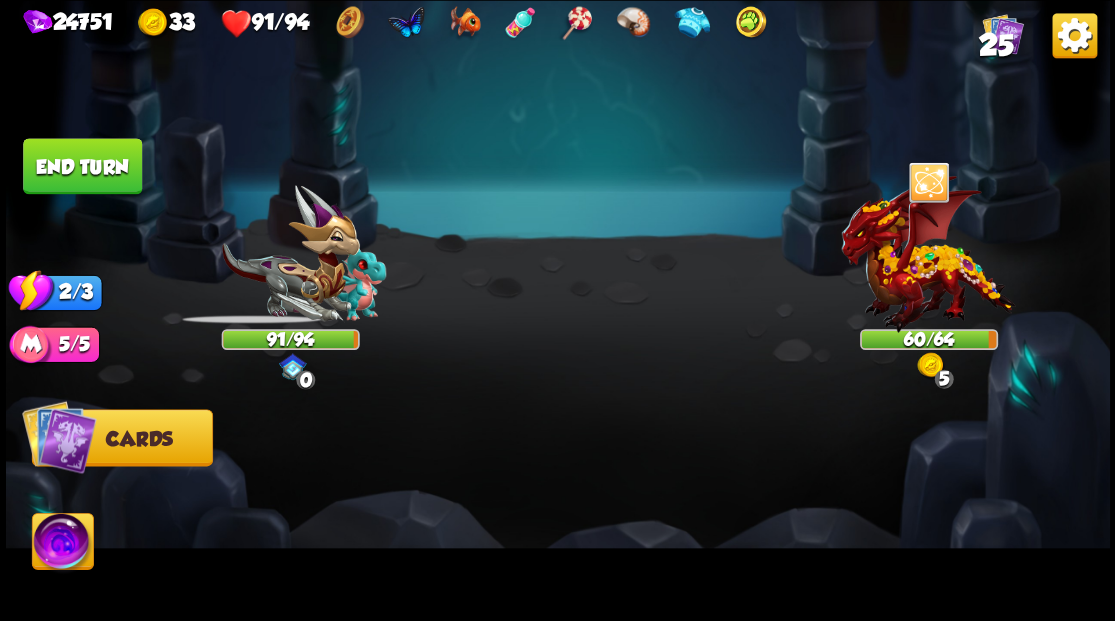 click on "End turn" at bounding box center (82, 166) 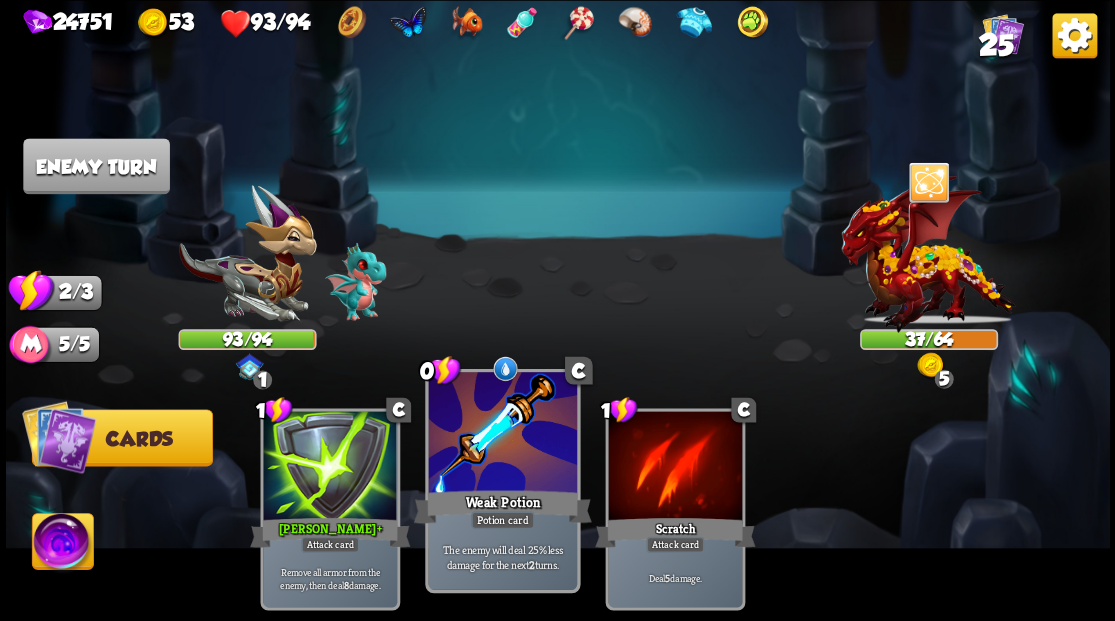click at bounding box center (502, 434) 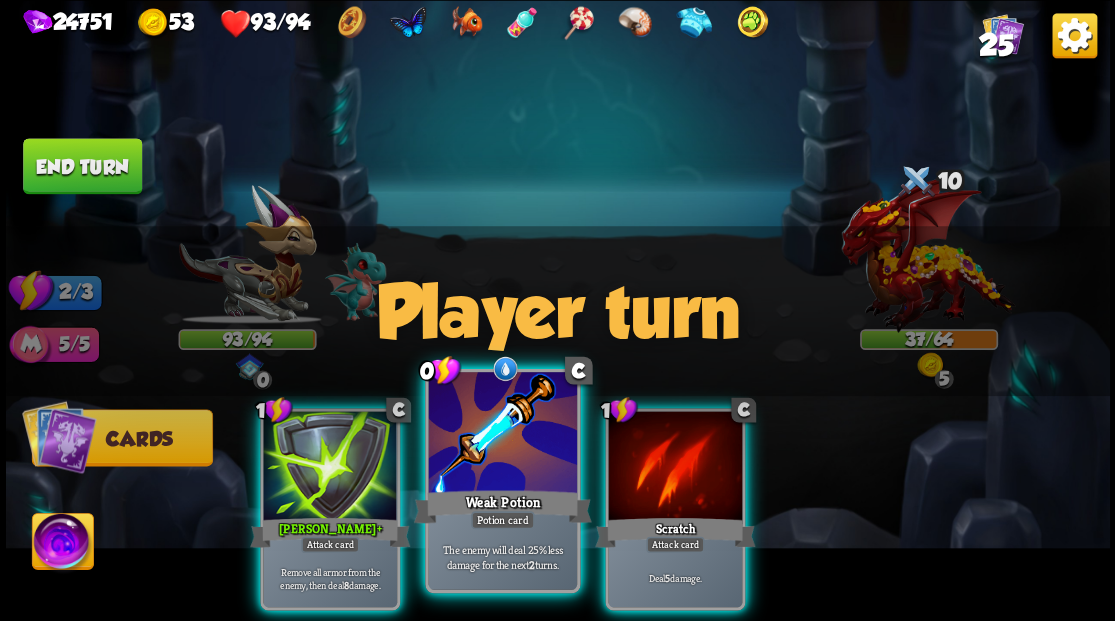 click at bounding box center [502, 434] 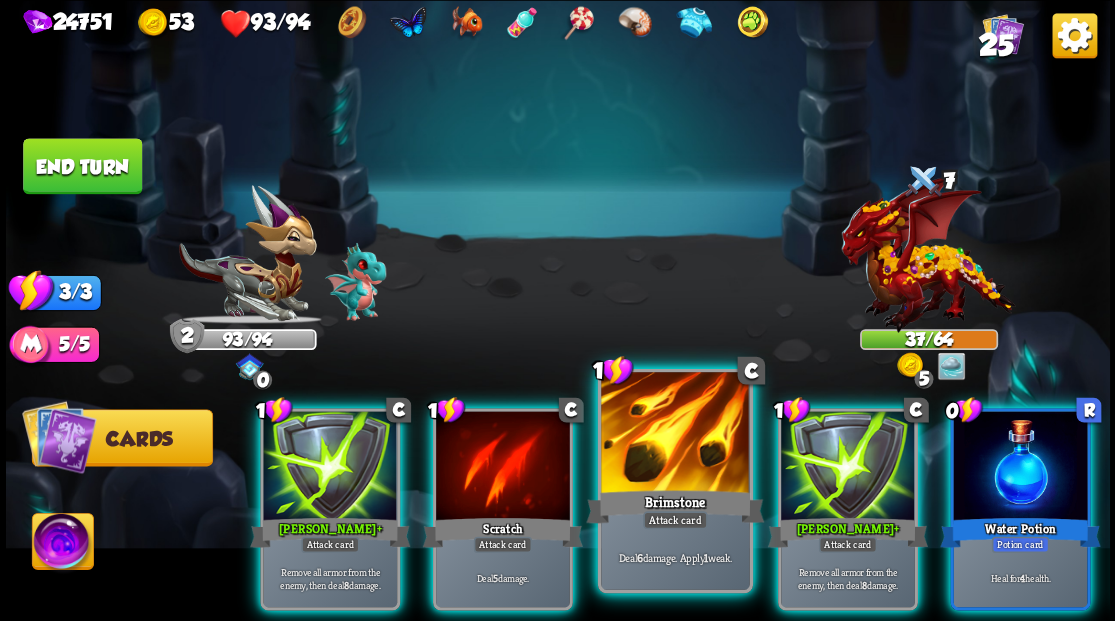 click at bounding box center (675, 434) 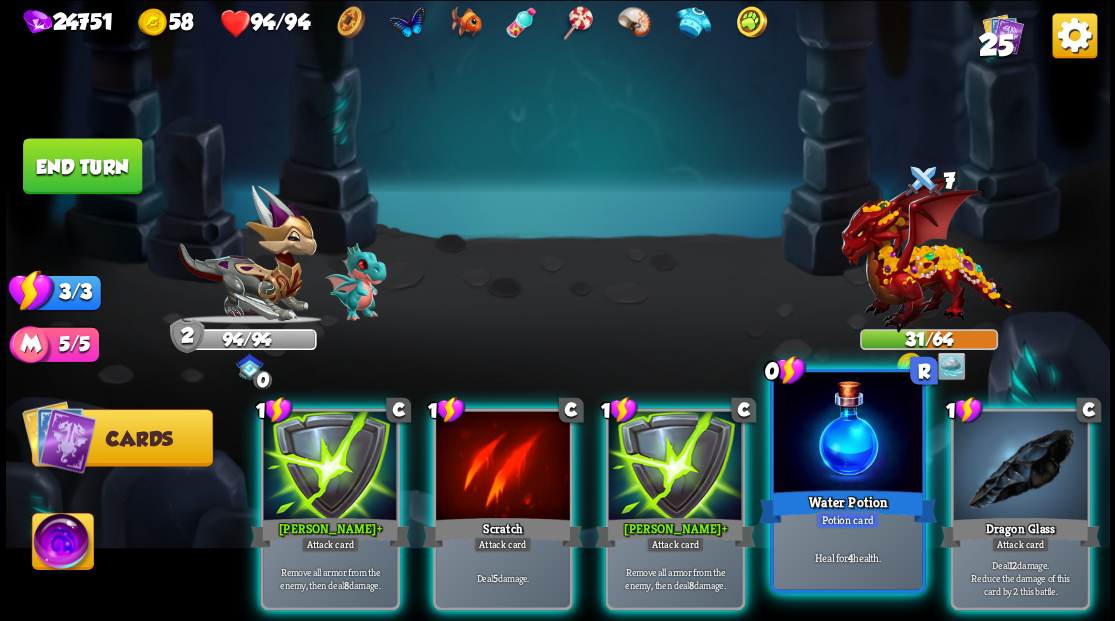click at bounding box center [847, 434] 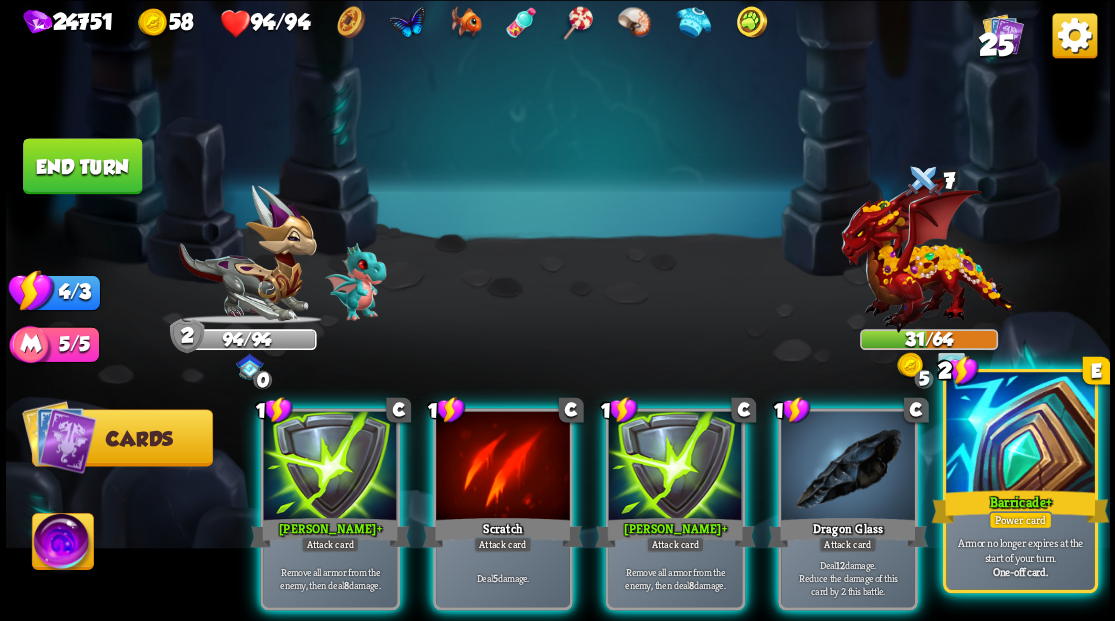 click at bounding box center [1020, 434] 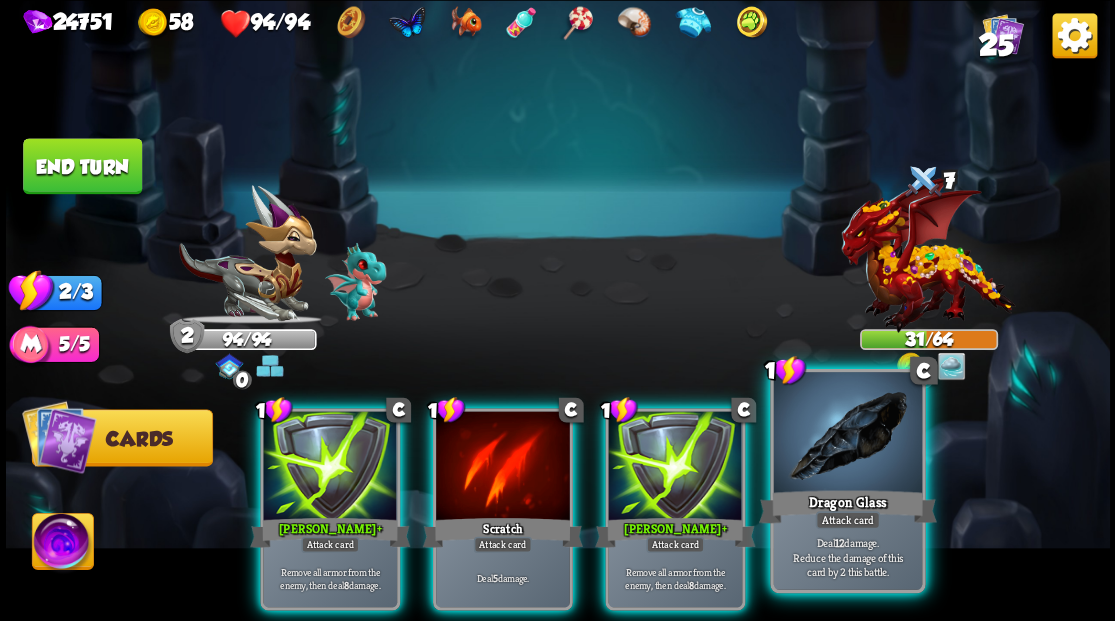 click at bounding box center (847, 434) 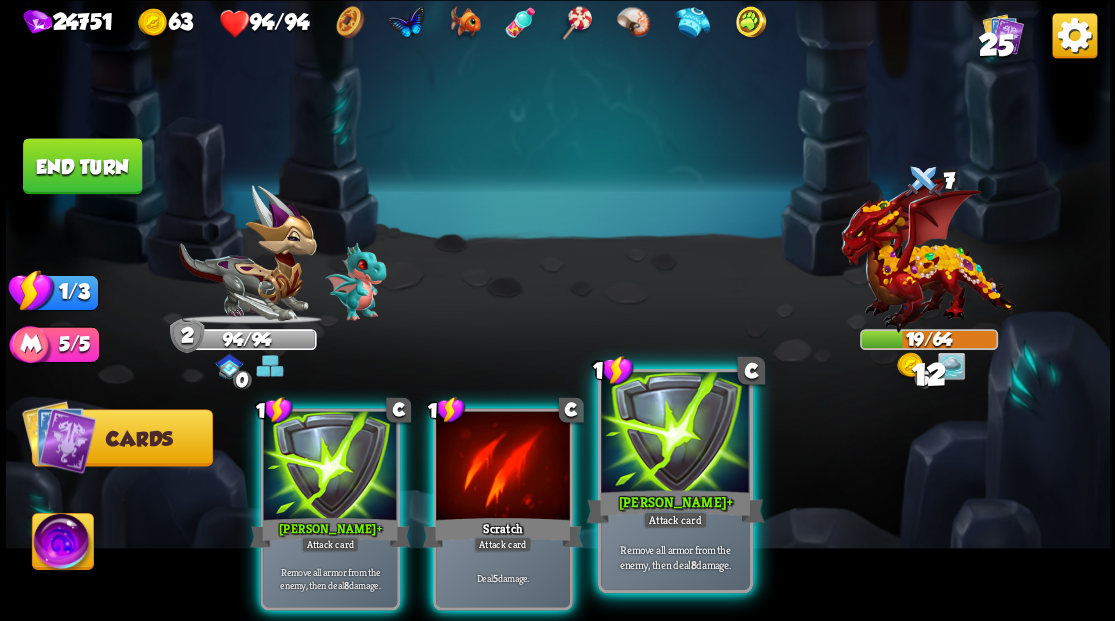 click at bounding box center [675, 434] 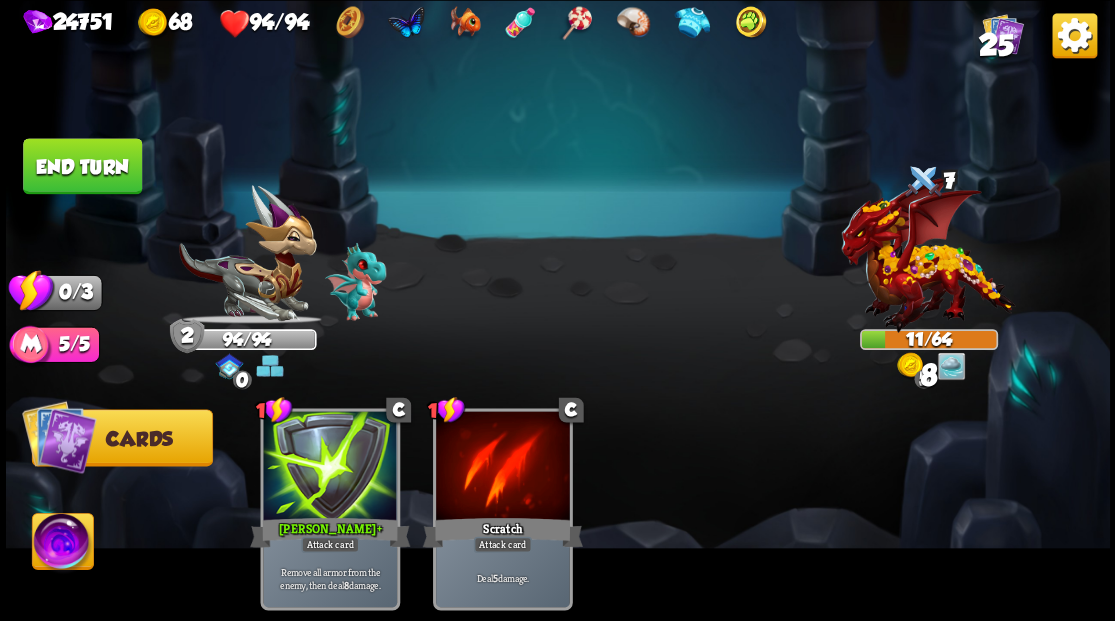 click on "End turn" at bounding box center [82, 166] 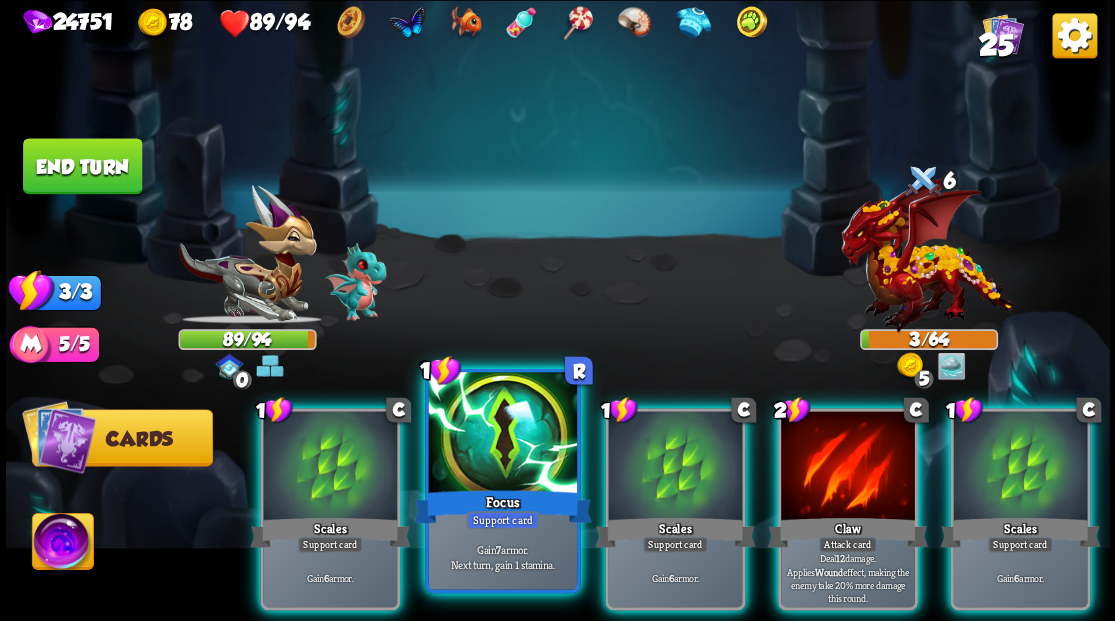 click at bounding box center [502, 434] 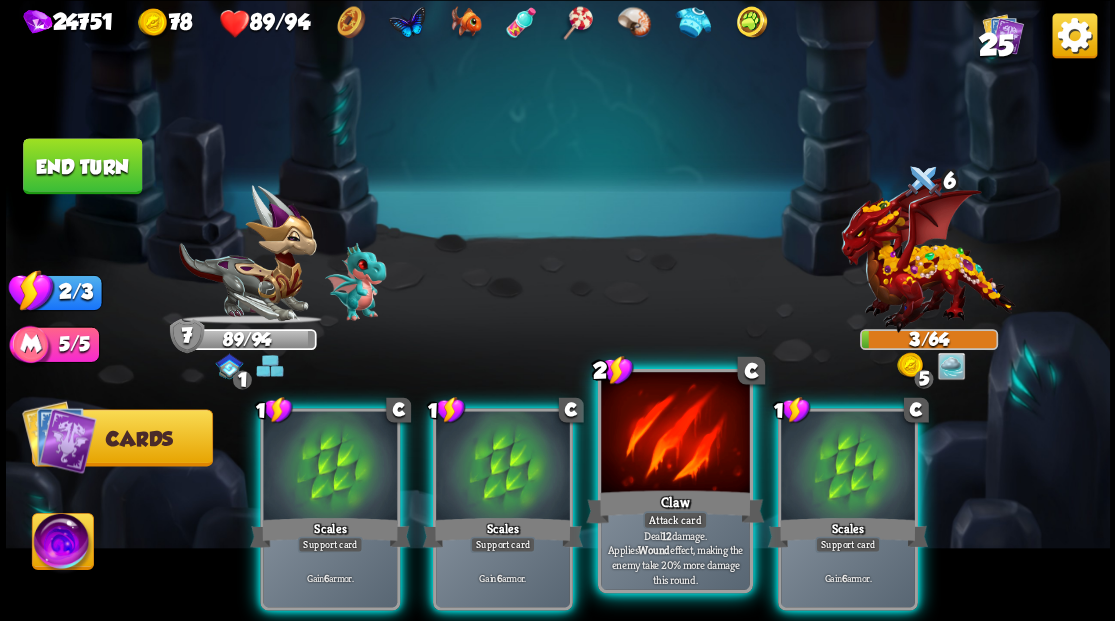 click at bounding box center [675, 434] 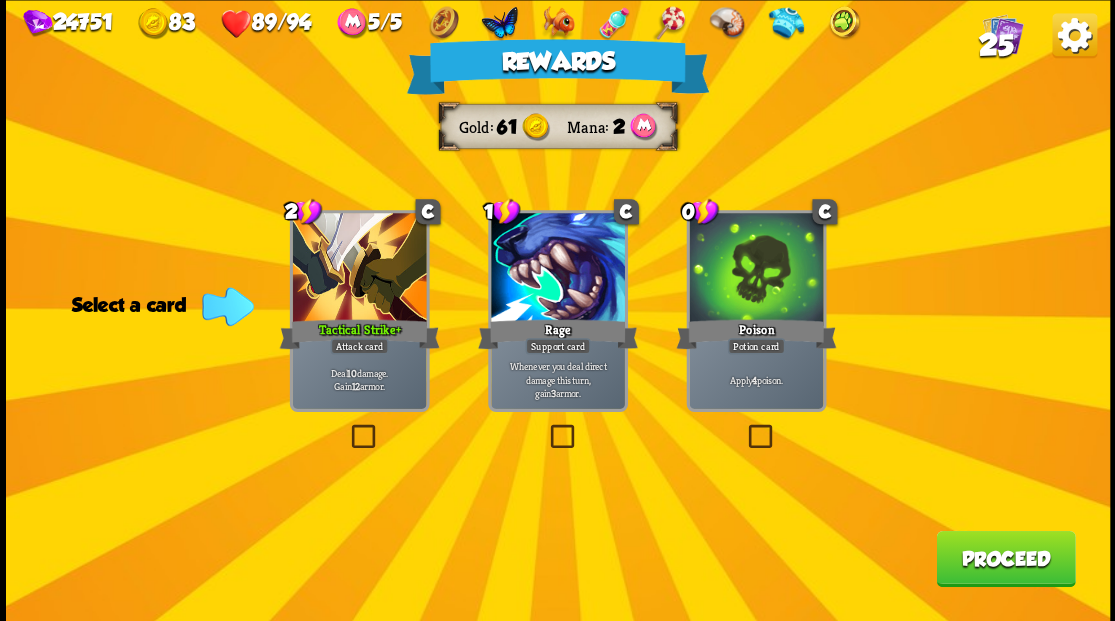 click on "Proceed" at bounding box center [1005, 558] 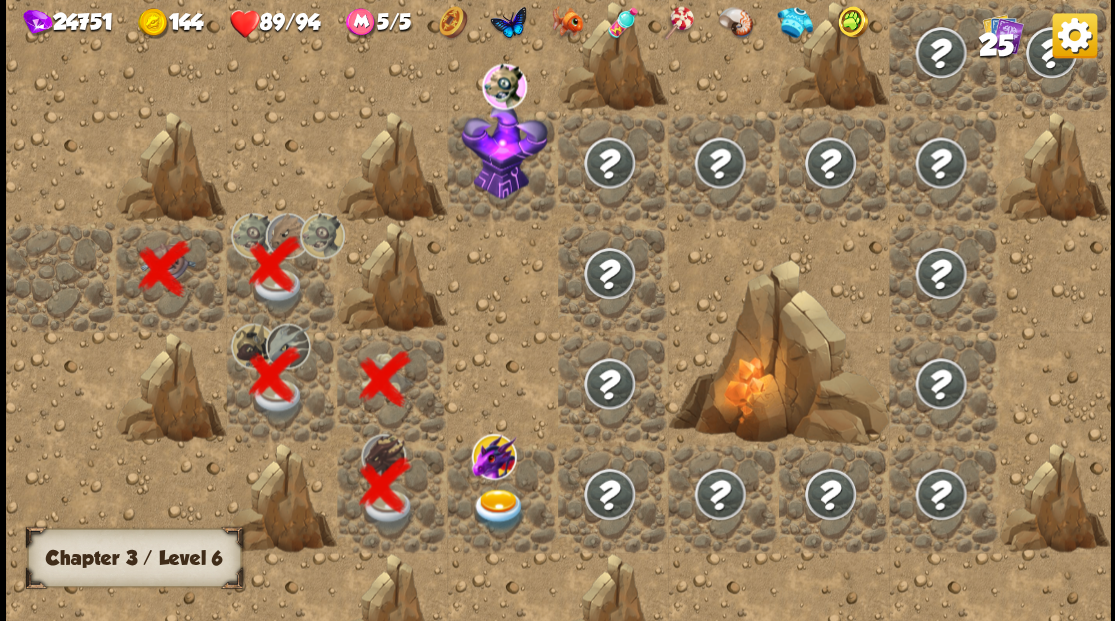 click at bounding box center [498, 509] 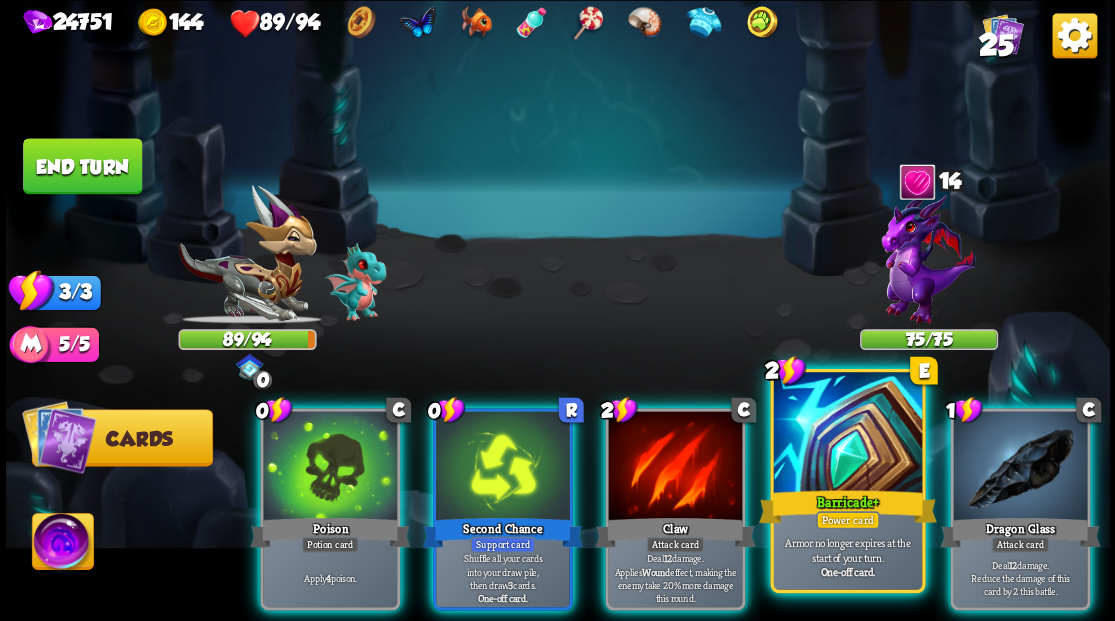 click at bounding box center (847, 434) 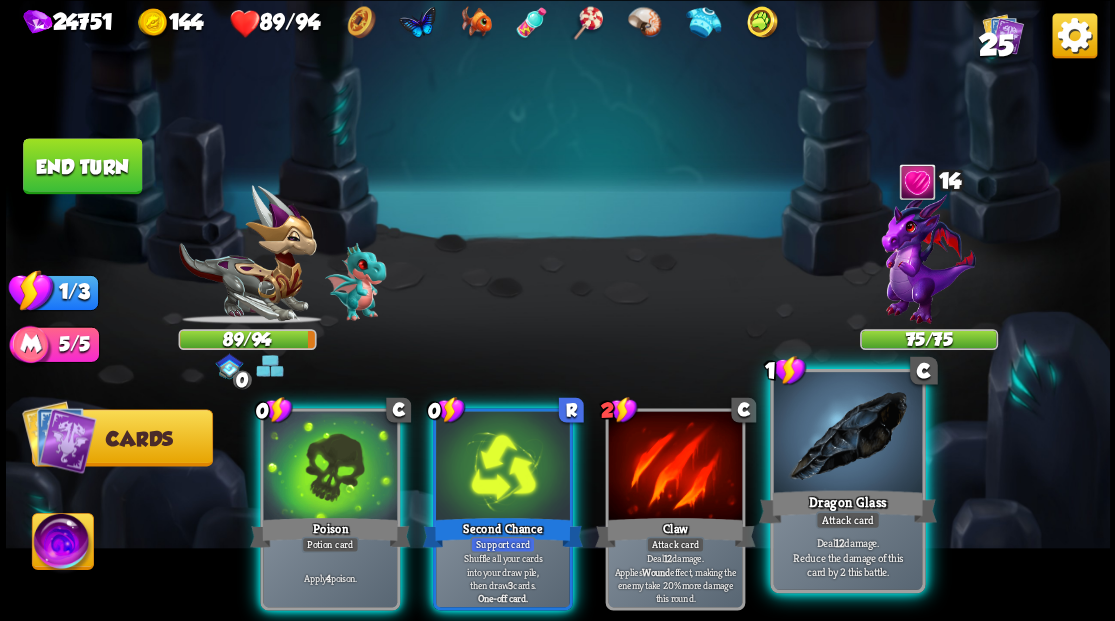 click at bounding box center [847, 434] 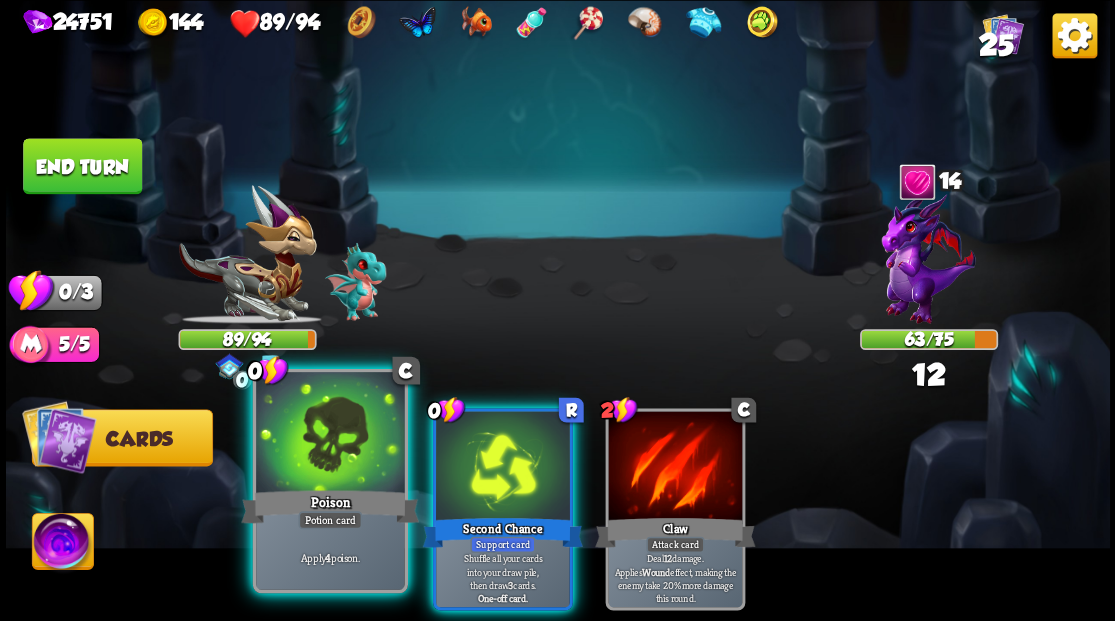 click at bounding box center [330, 434] 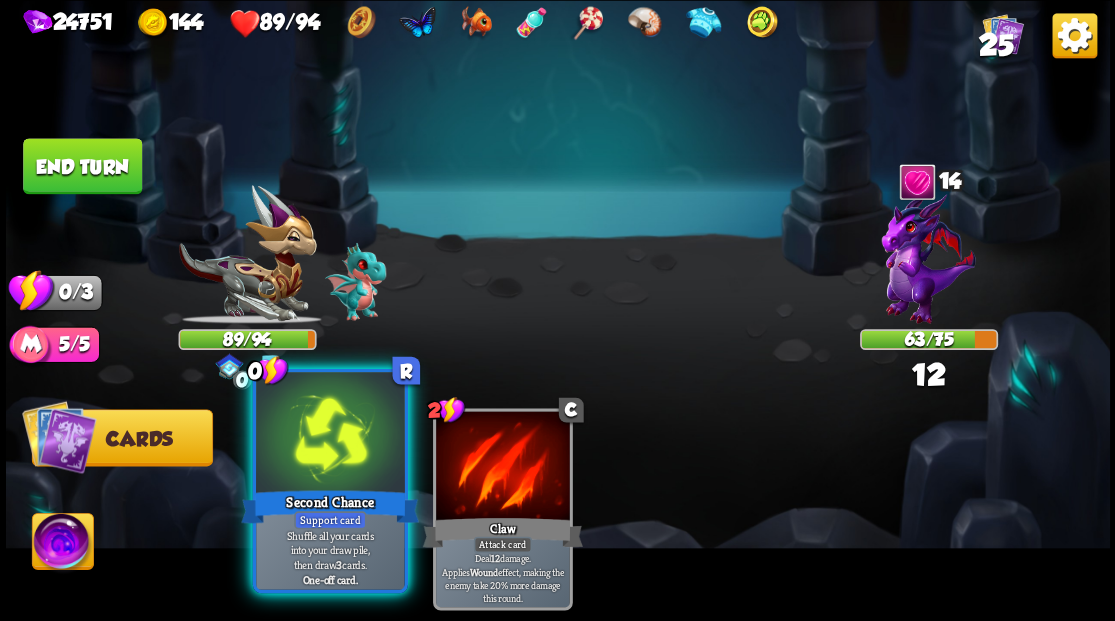 click at bounding box center [330, 434] 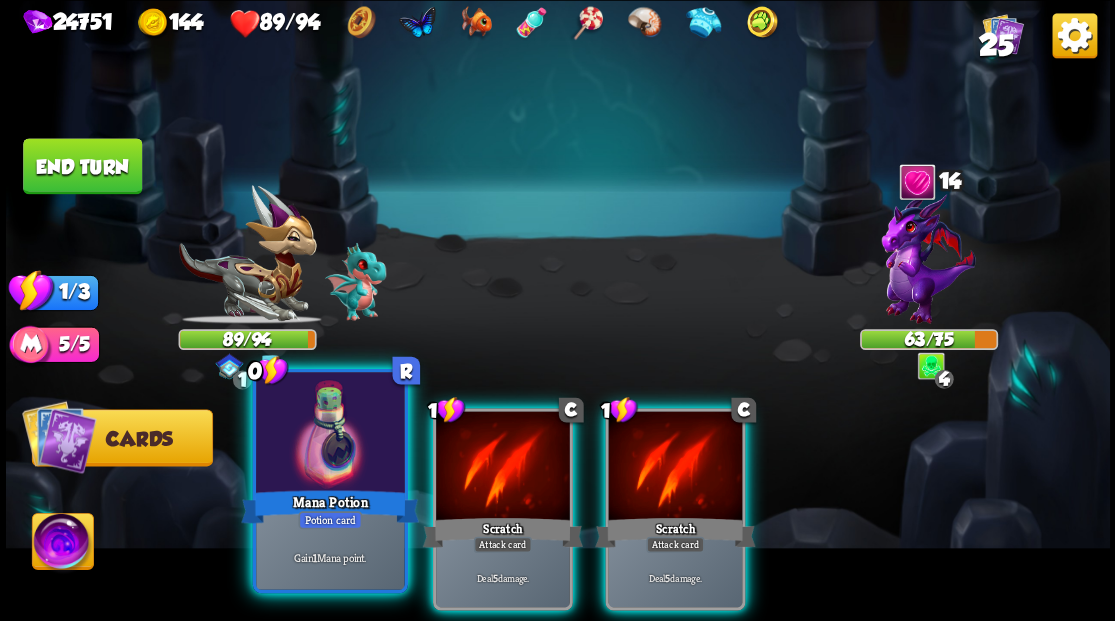 click at bounding box center [330, 434] 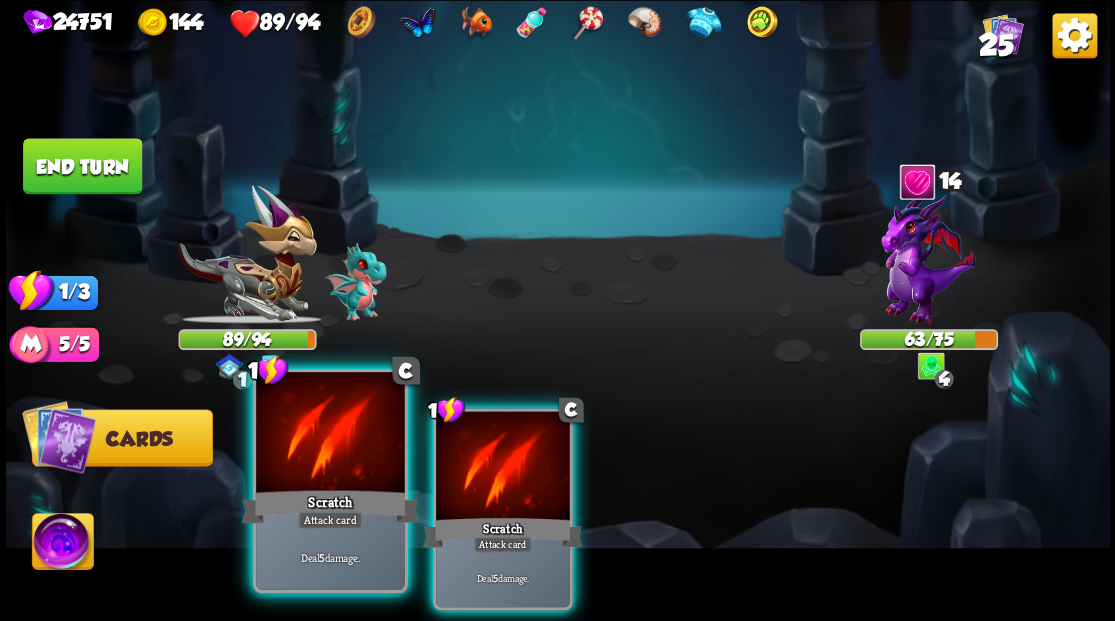 click at bounding box center (330, 434) 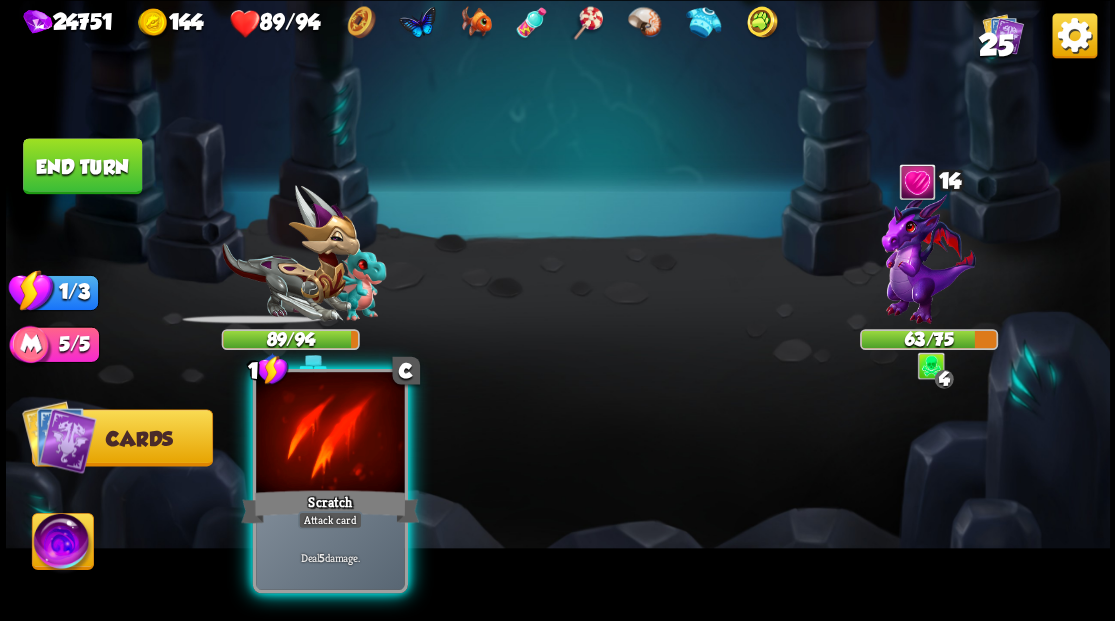 click at bounding box center (330, 434) 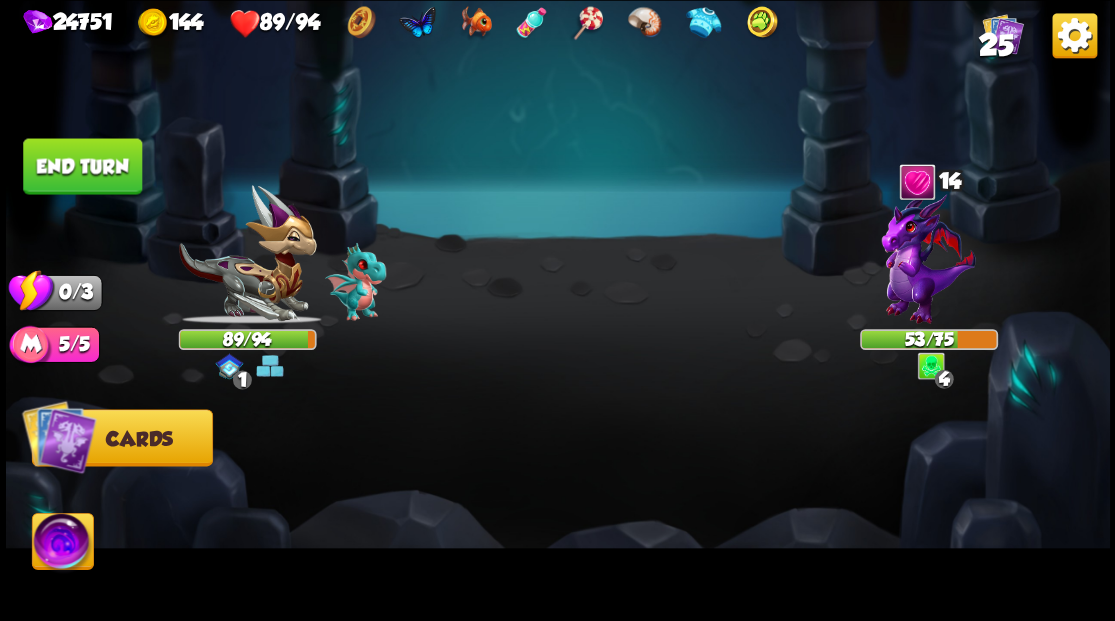 click on "End turn" at bounding box center [82, 166] 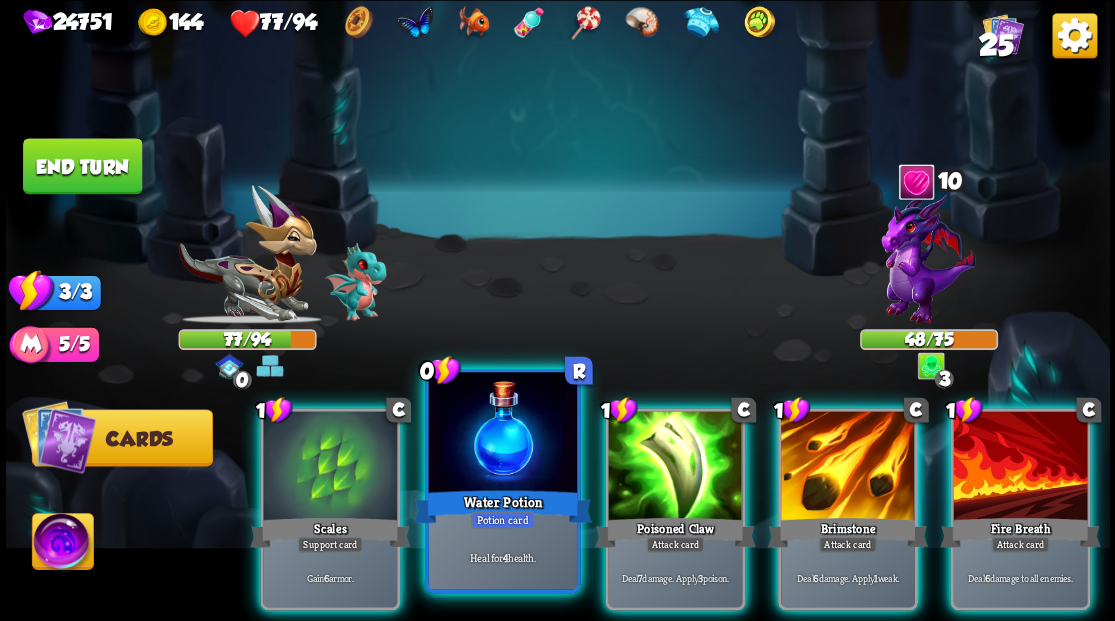click at bounding box center [502, 434] 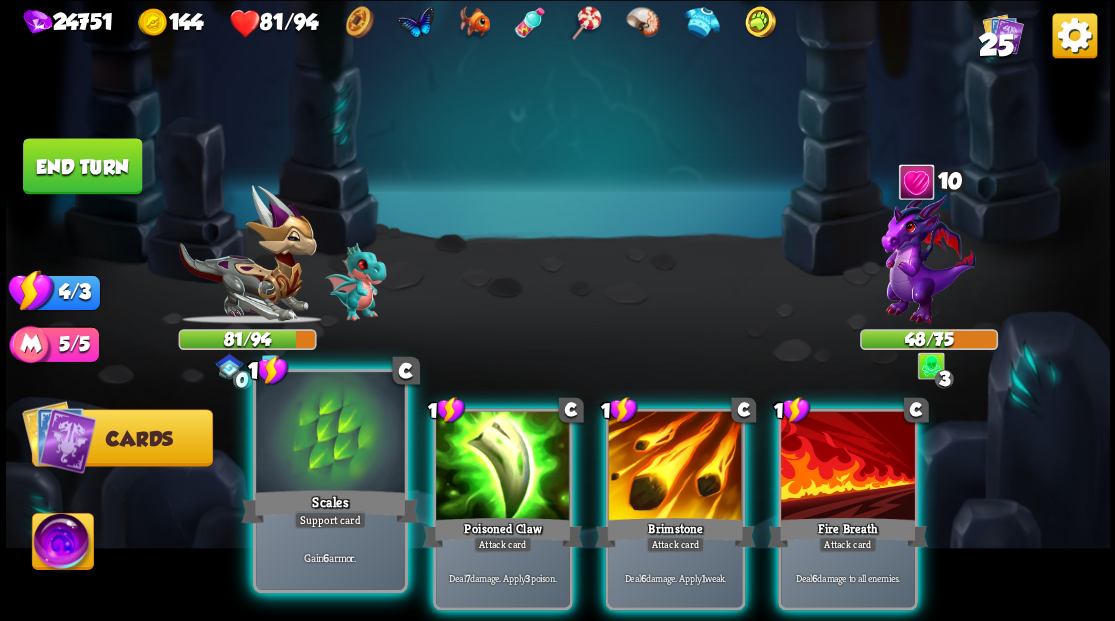click at bounding box center [330, 434] 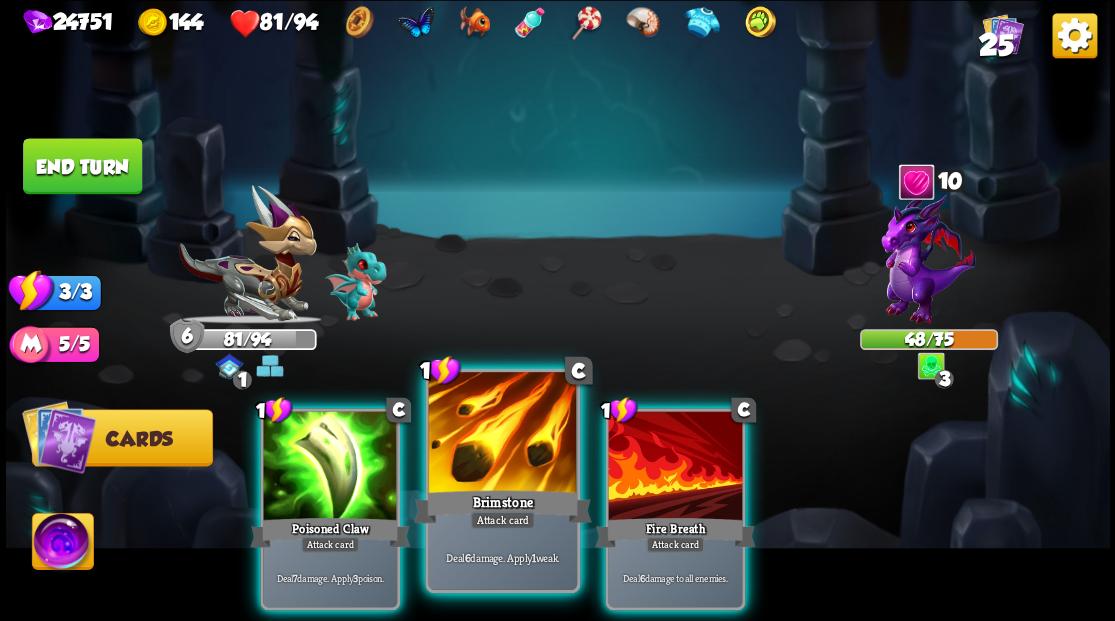 click at bounding box center (502, 434) 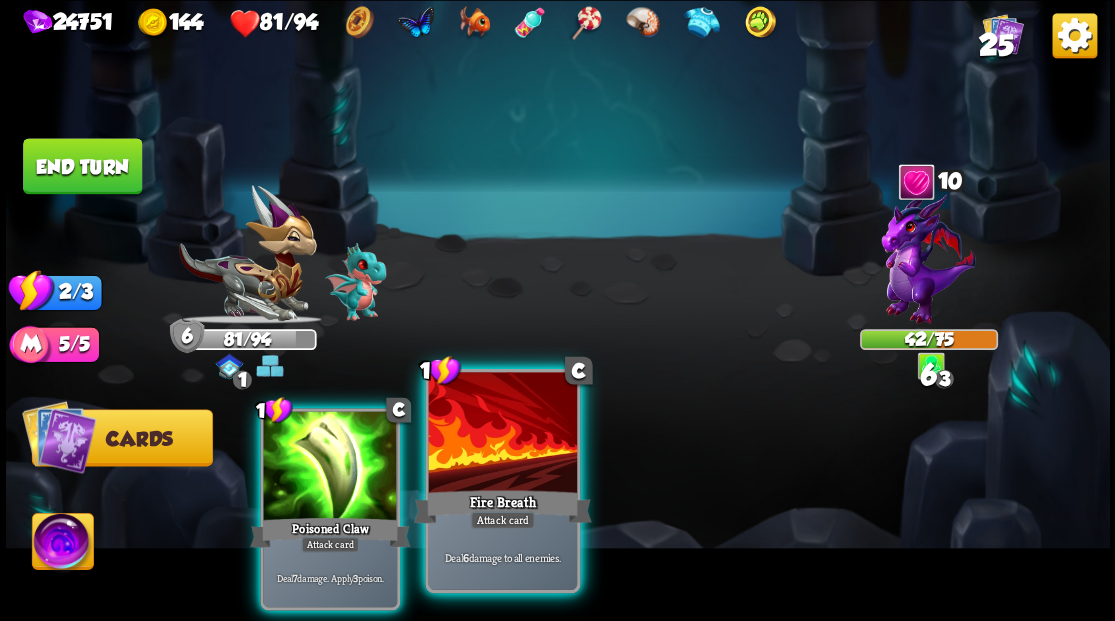 click at bounding box center [502, 434] 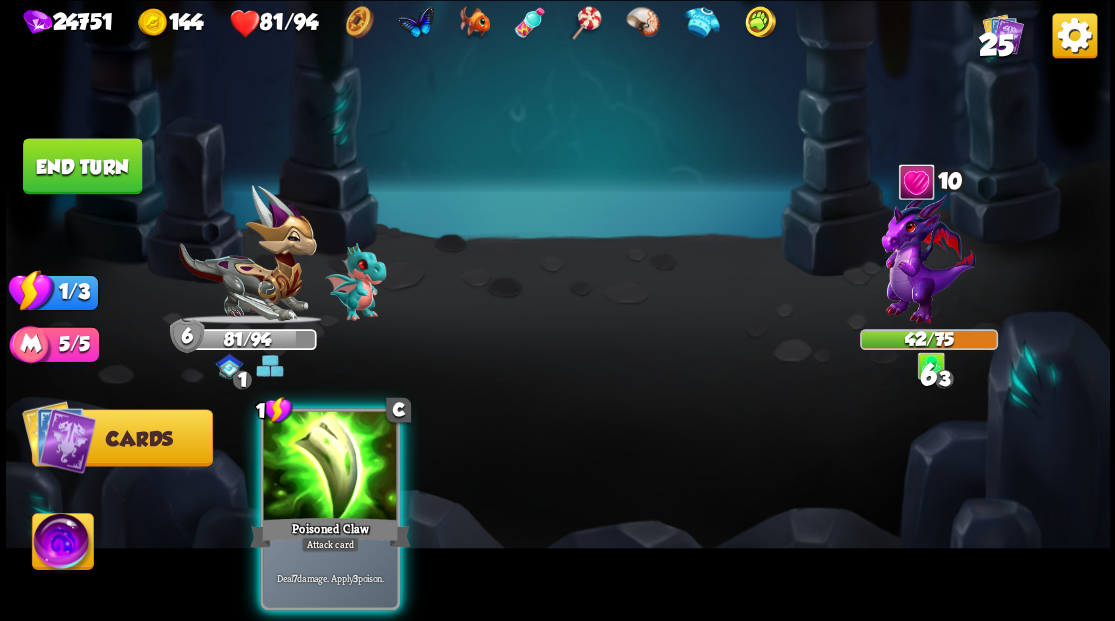click at bounding box center (330, 467) 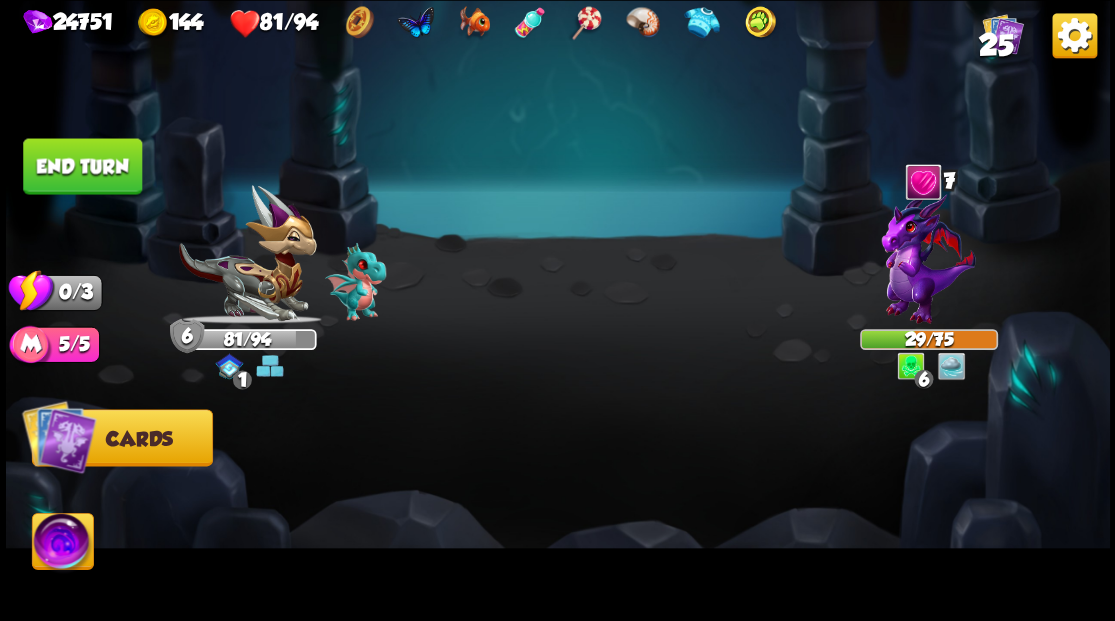 click on "End turn" at bounding box center (82, 166) 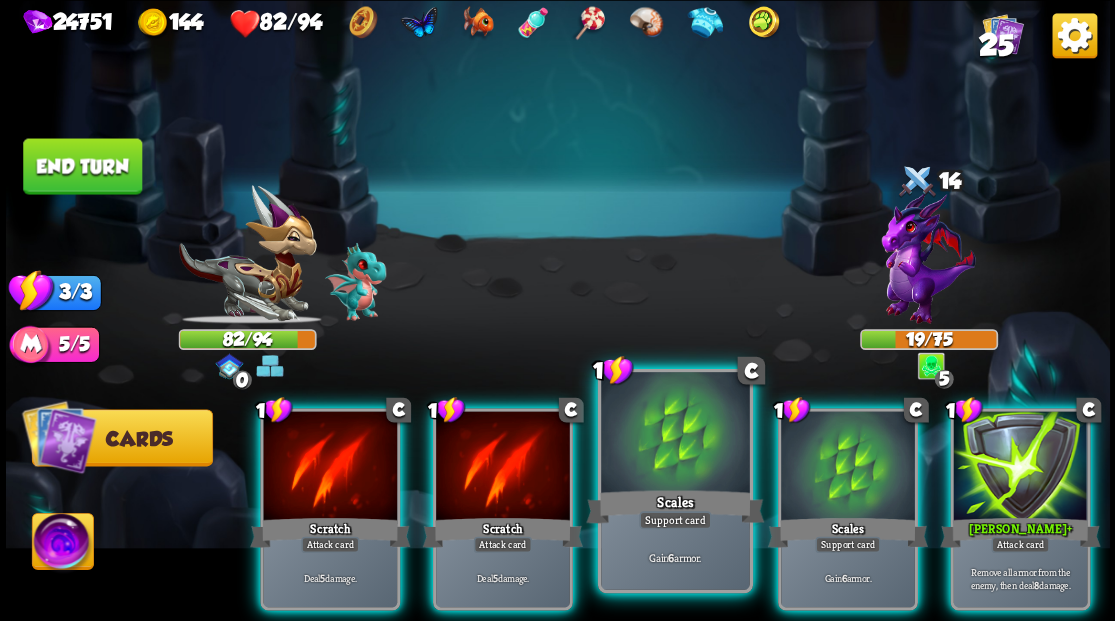 click at bounding box center (675, 434) 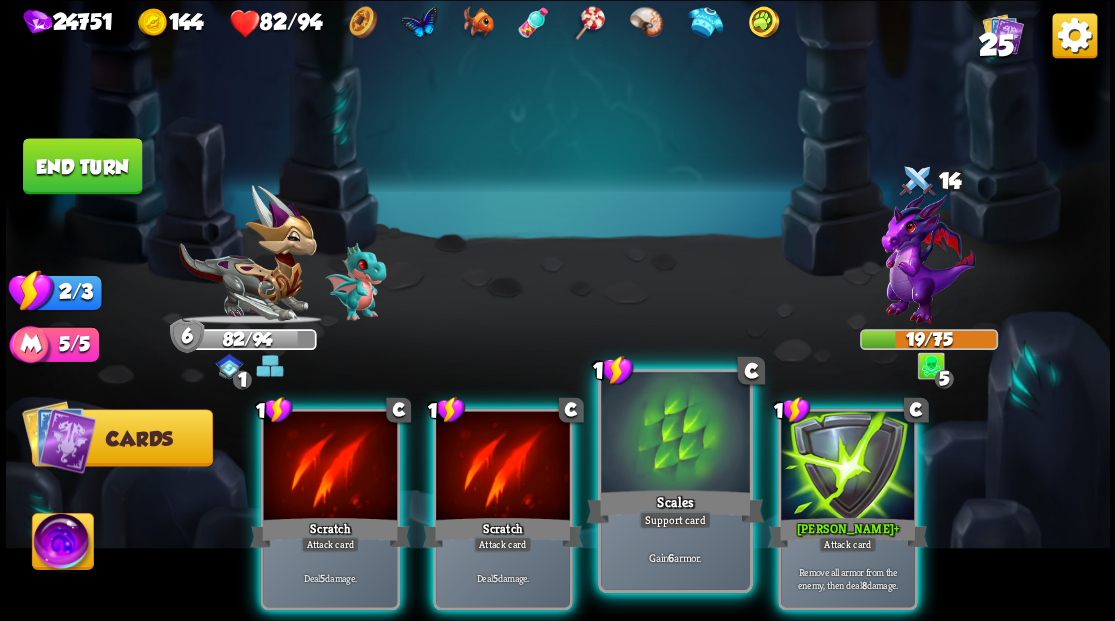 click at bounding box center [675, 434] 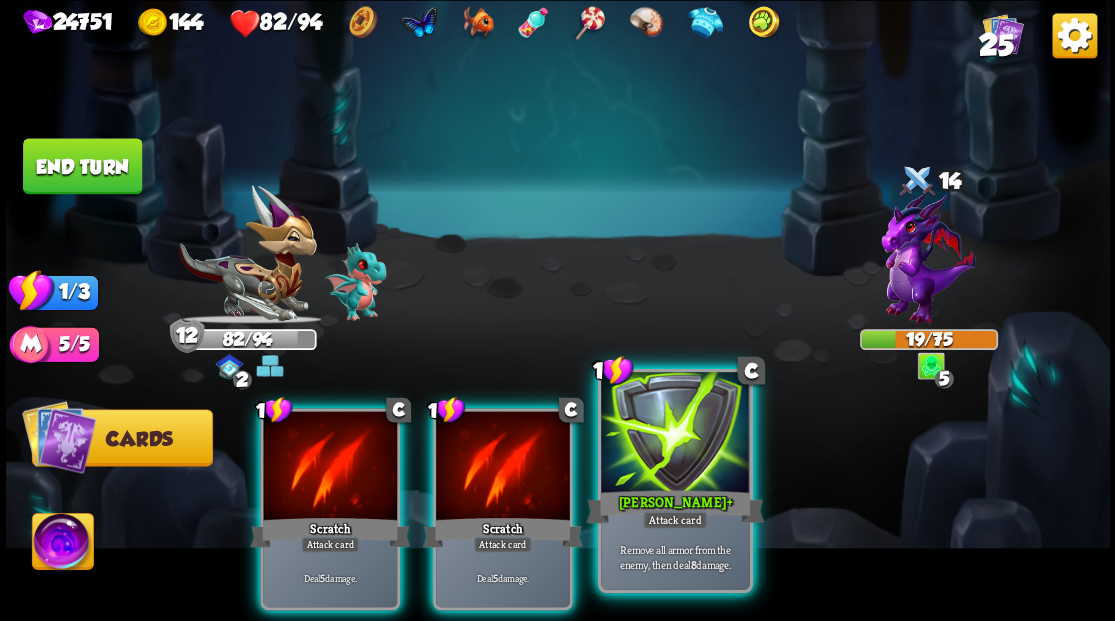 click at bounding box center [675, 434] 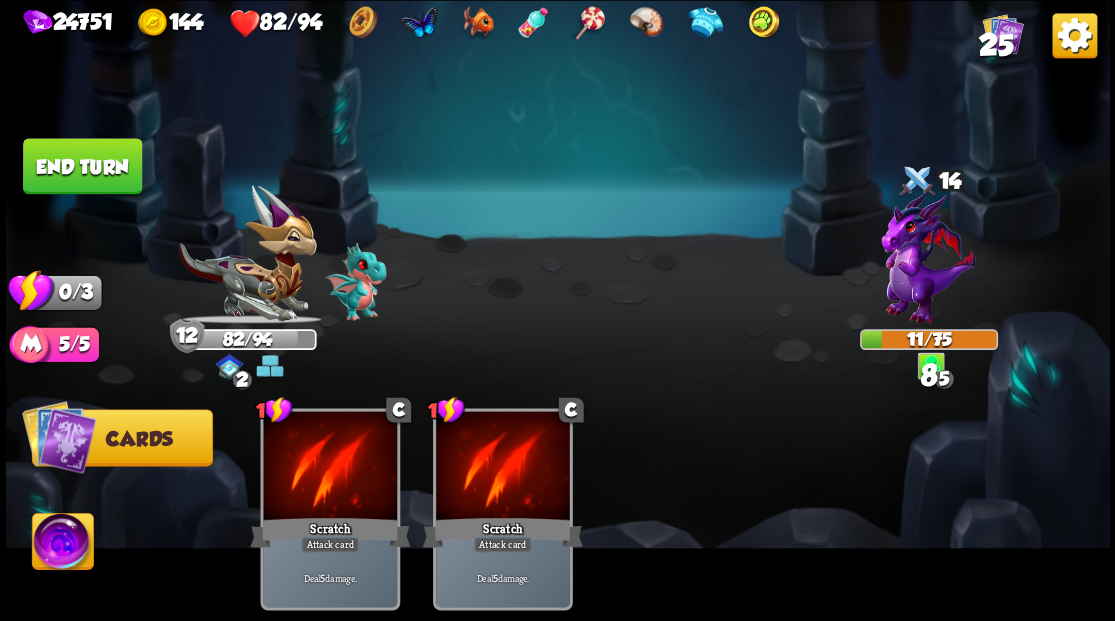 click on "End turn" at bounding box center (82, 166) 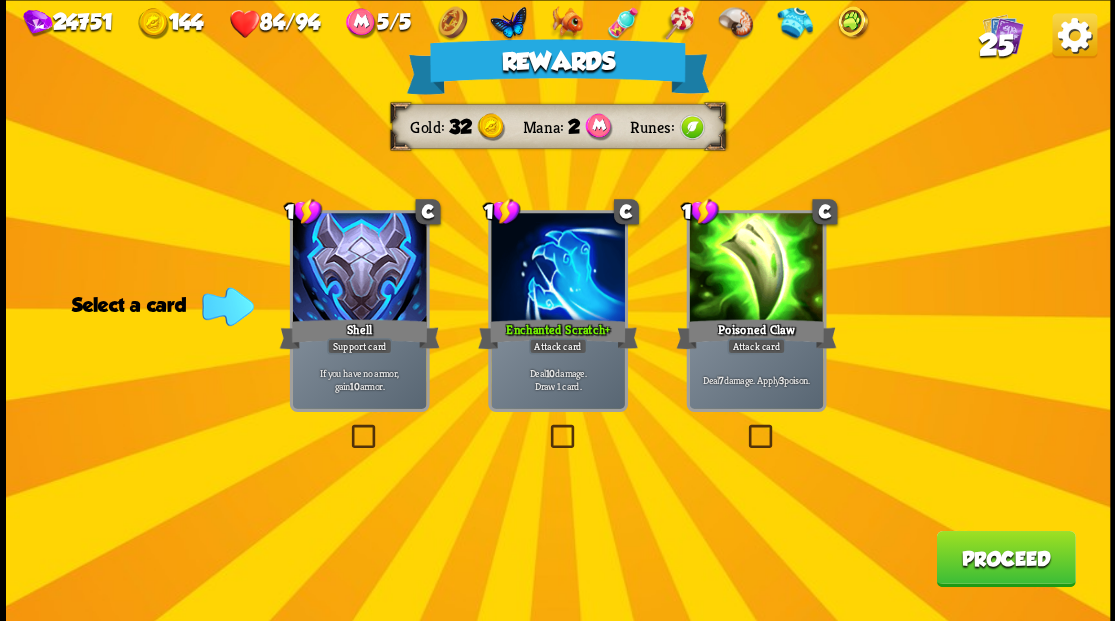 click on "25" at bounding box center (995, 45) 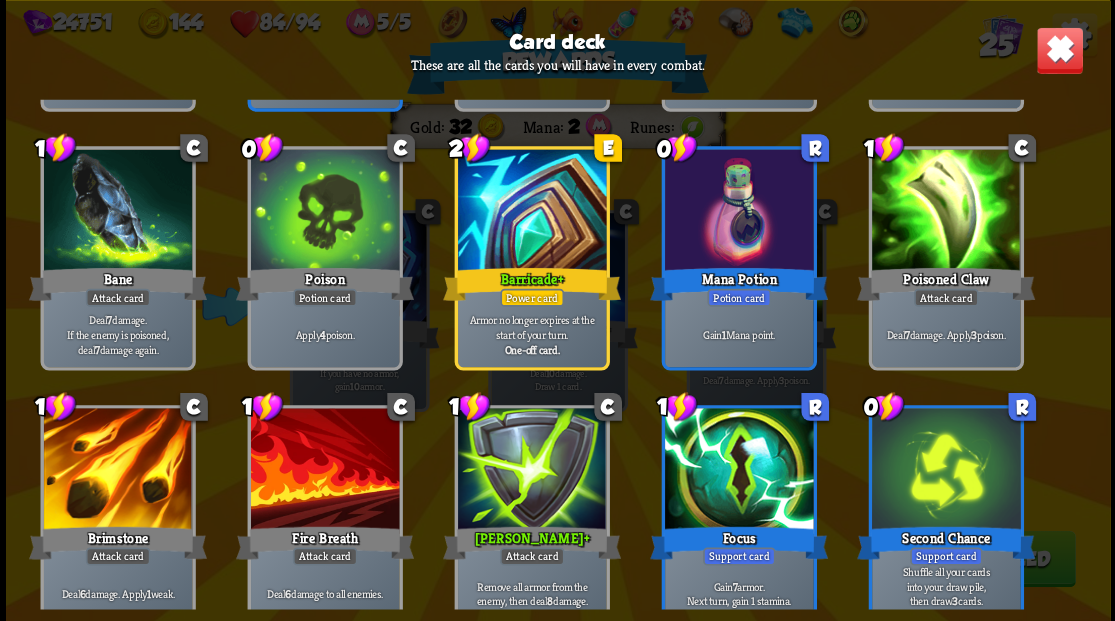 scroll, scrollTop: 929, scrollLeft: 0, axis: vertical 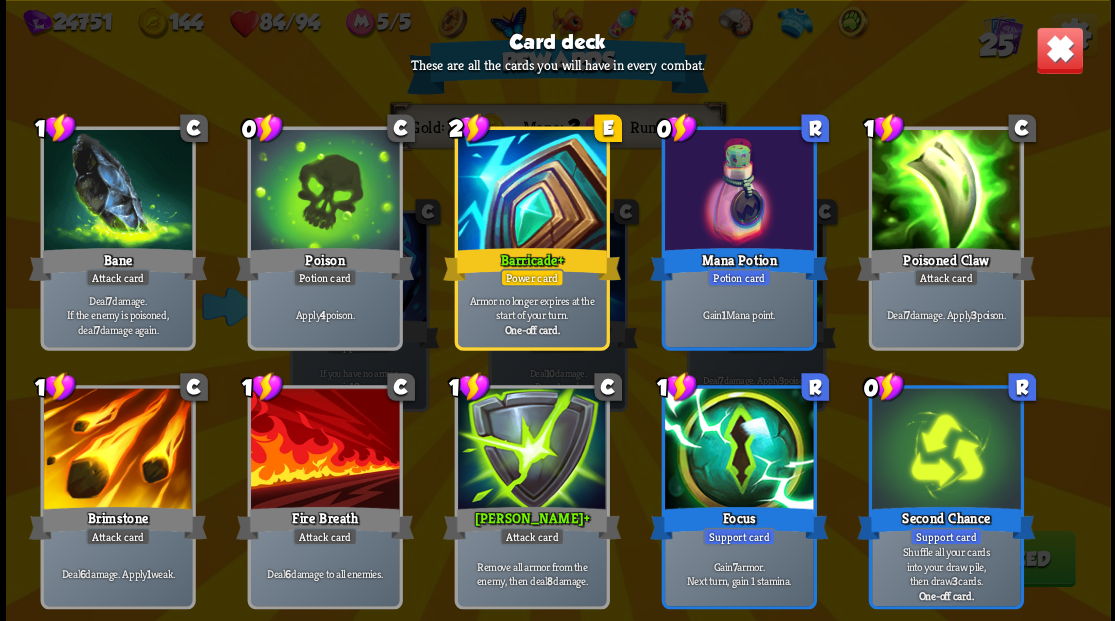 click at bounding box center [1059, 50] 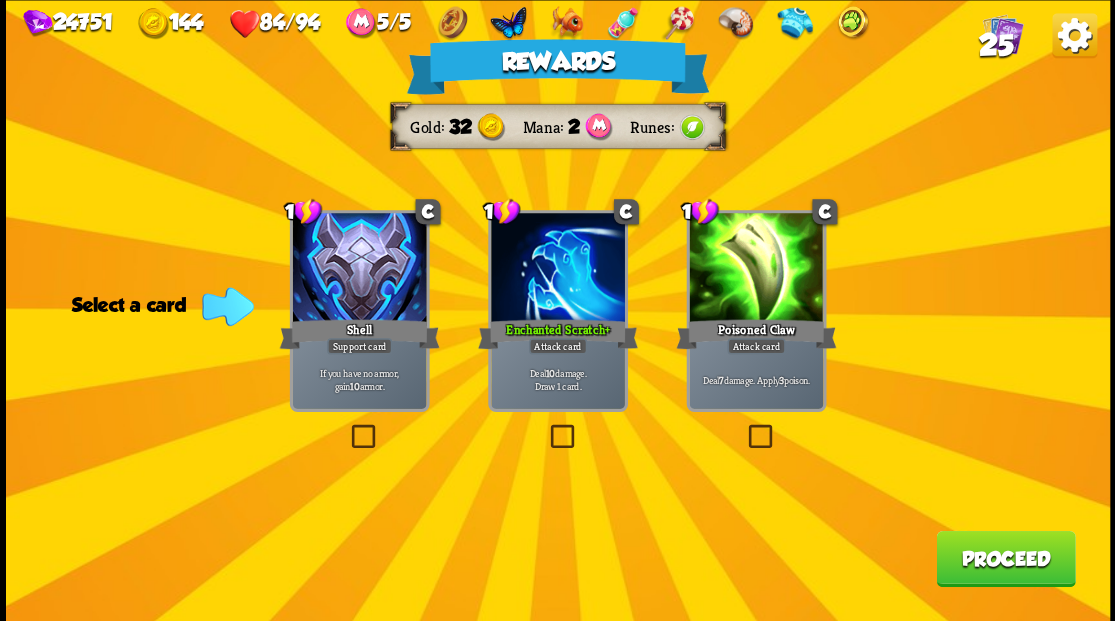 click at bounding box center [546, 427] 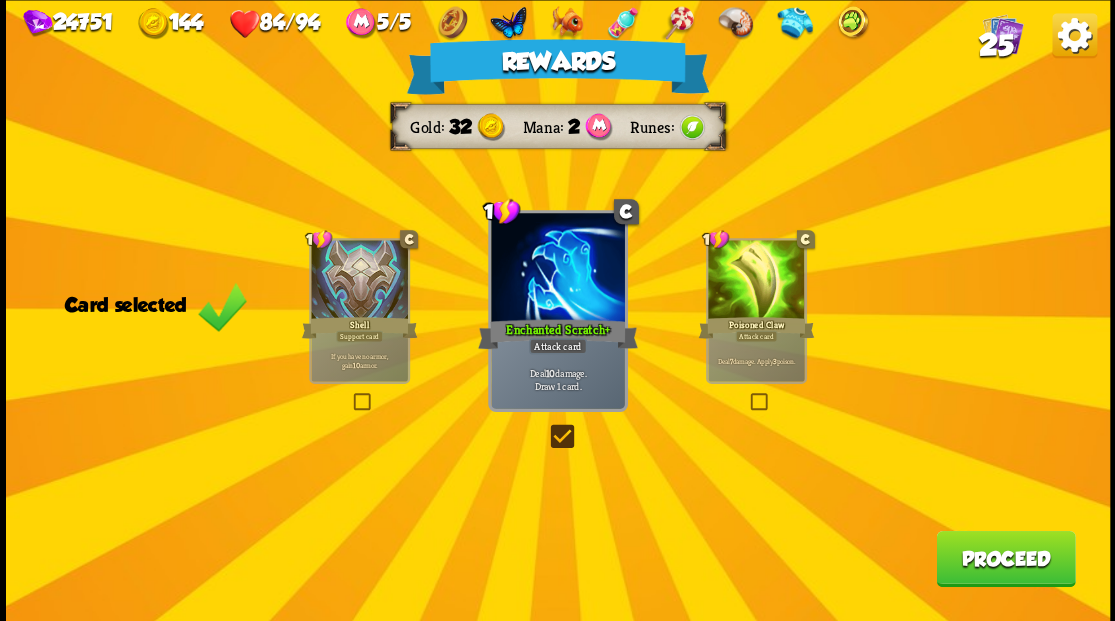 click on "Proceed" at bounding box center [1005, 558] 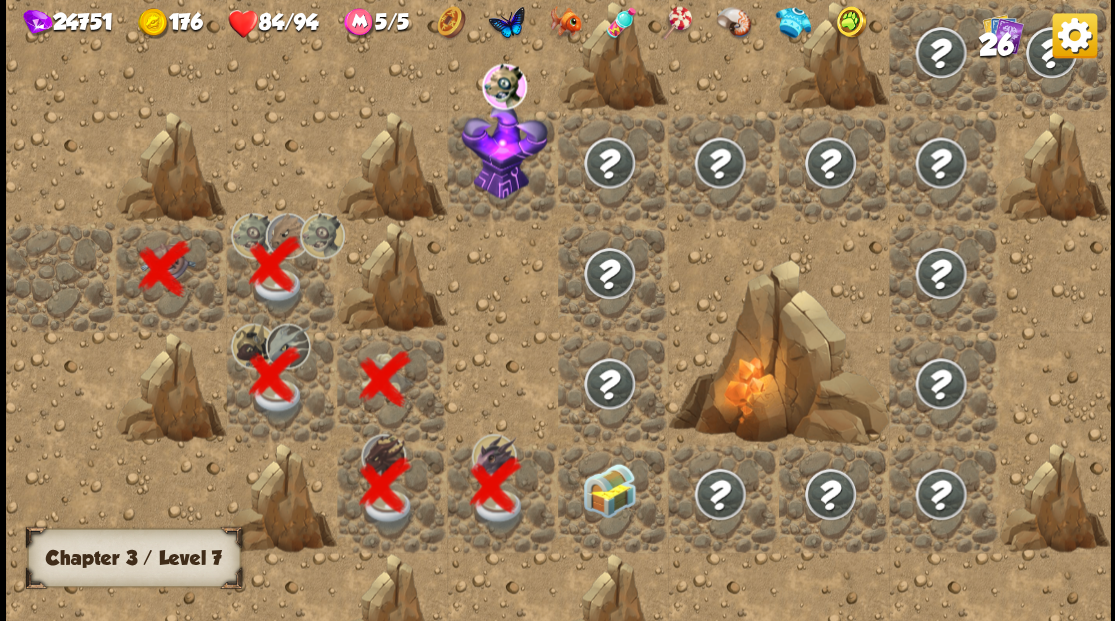 click at bounding box center (609, 489) 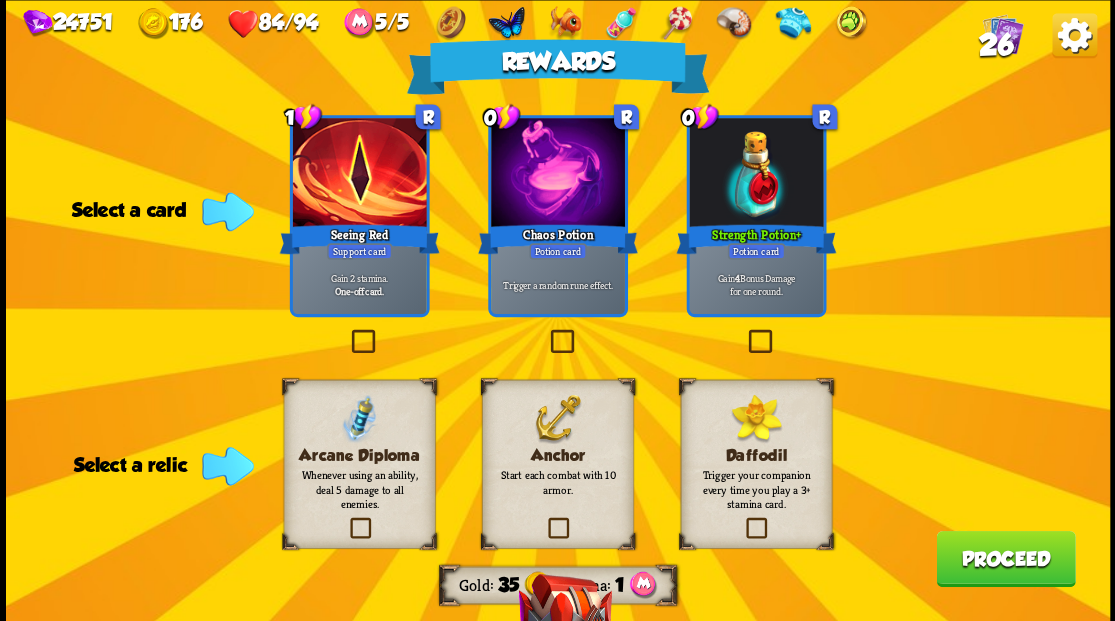 click at bounding box center (544, 520) 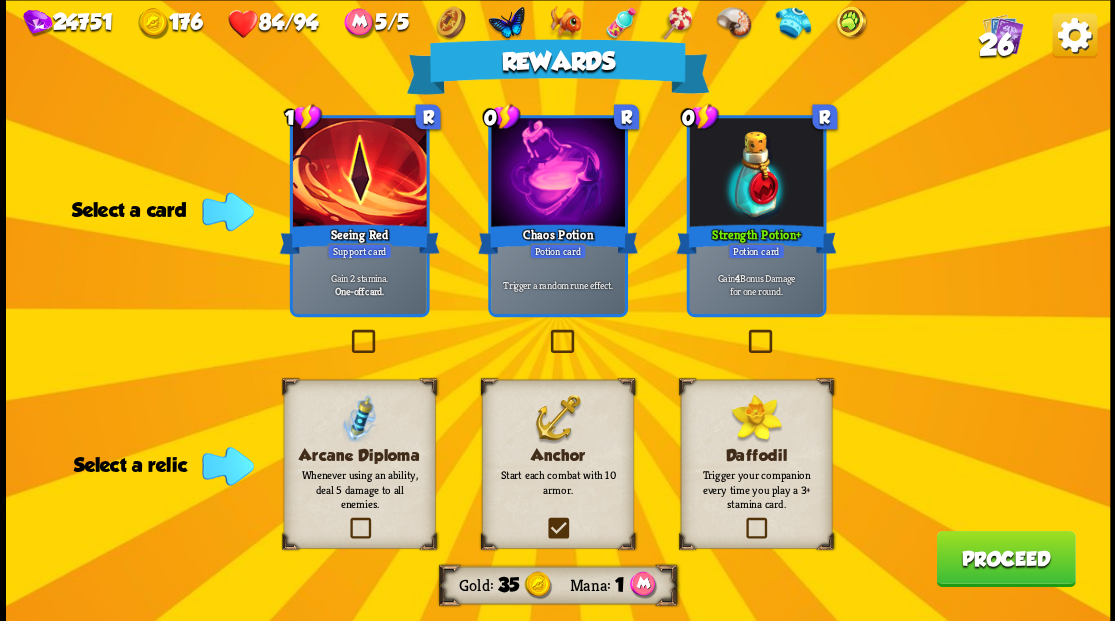 click at bounding box center [0, 0] 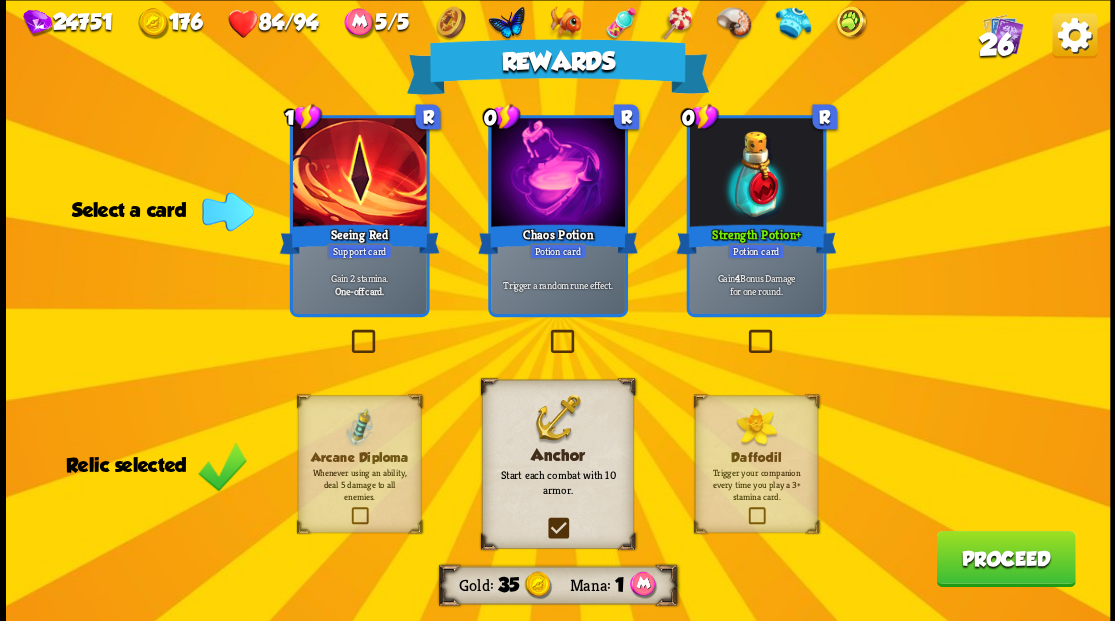 click at bounding box center (744, 332) 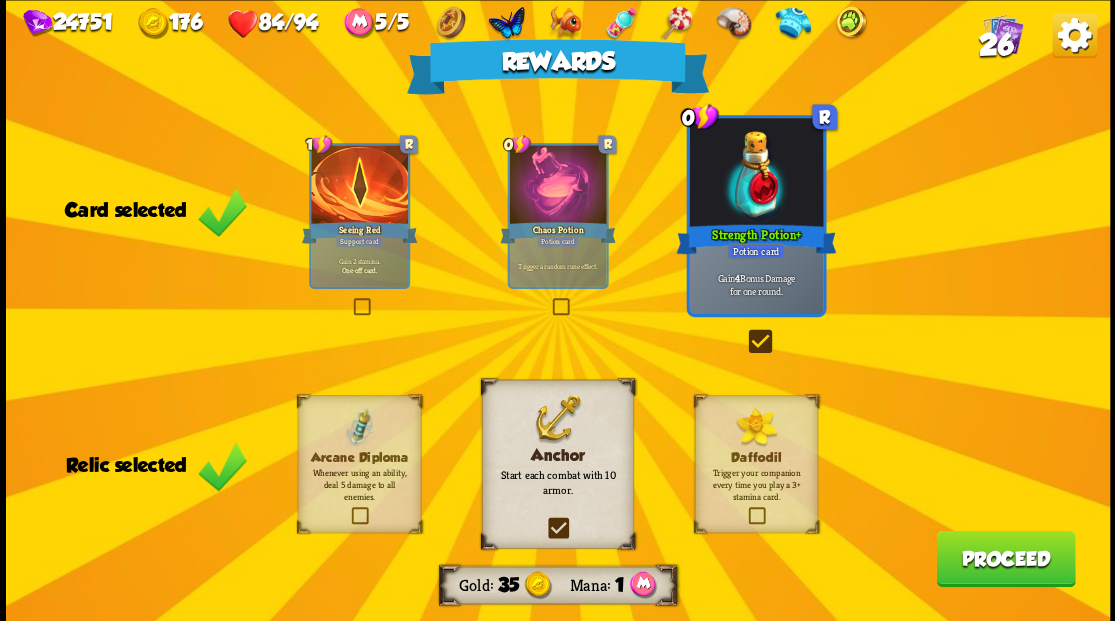 click on "Proceed" at bounding box center (1005, 558) 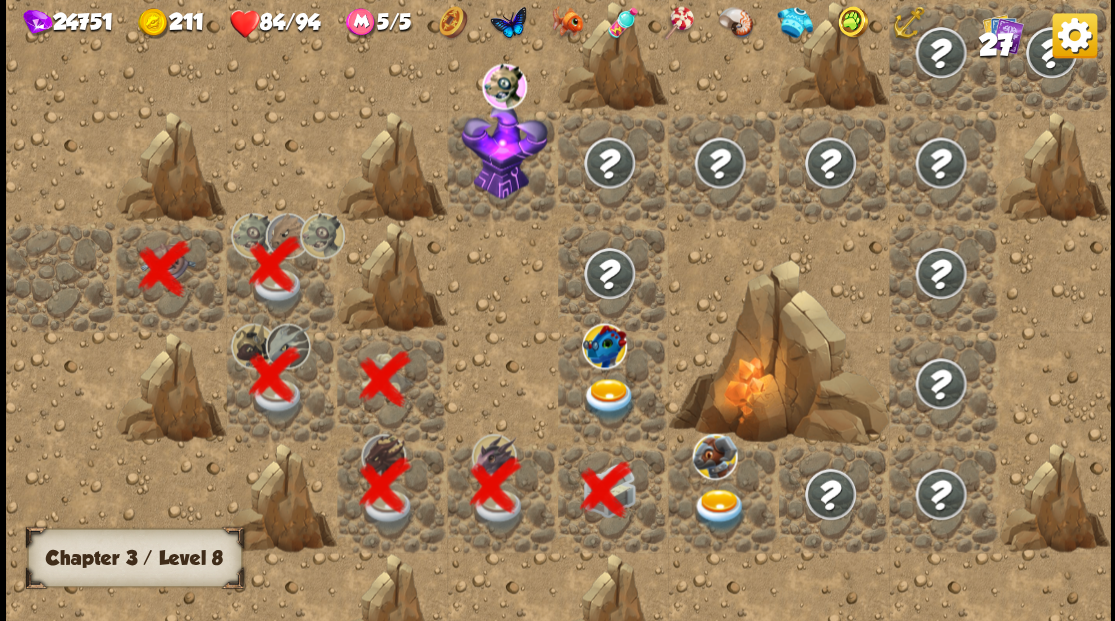 click at bounding box center (609, 399) 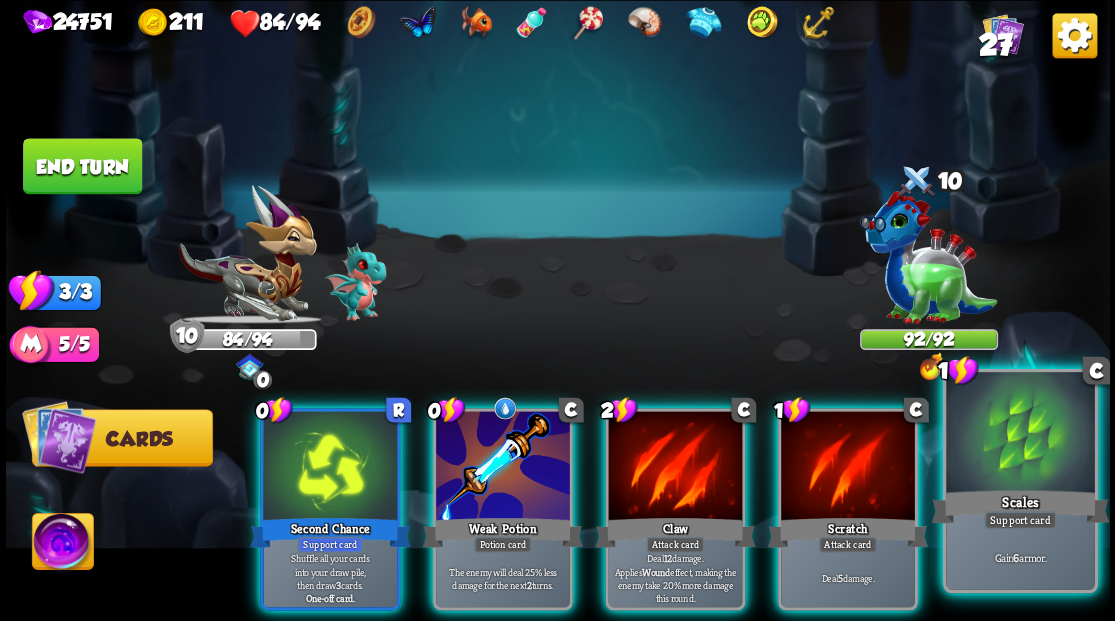 click at bounding box center (1020, 434) 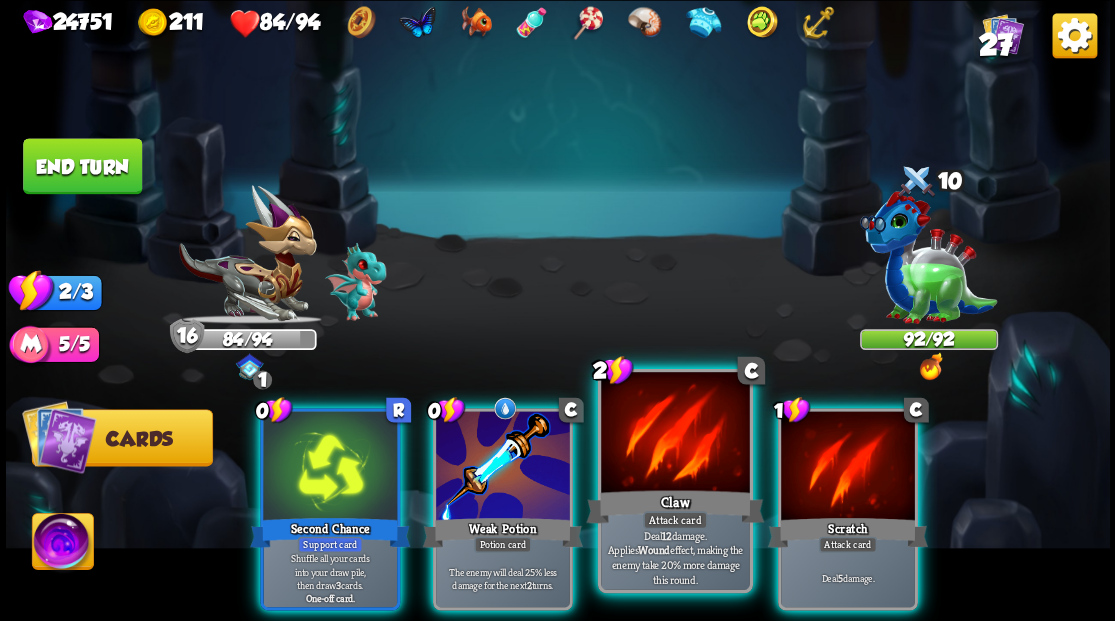 click at bounding box center [675, 434] 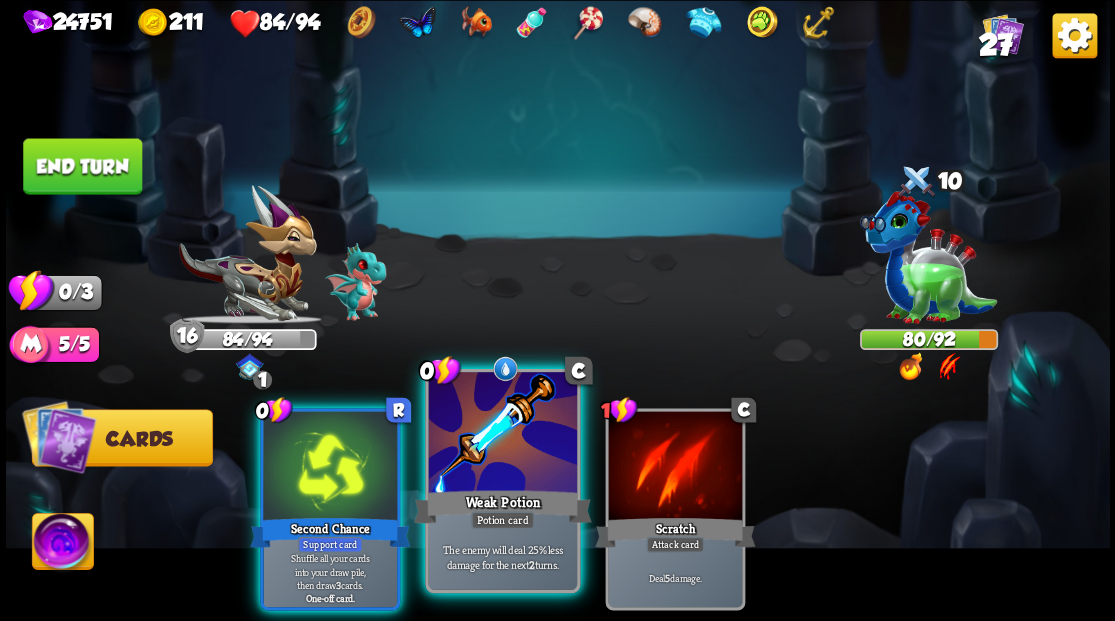 click at bounding box center (502, 434) 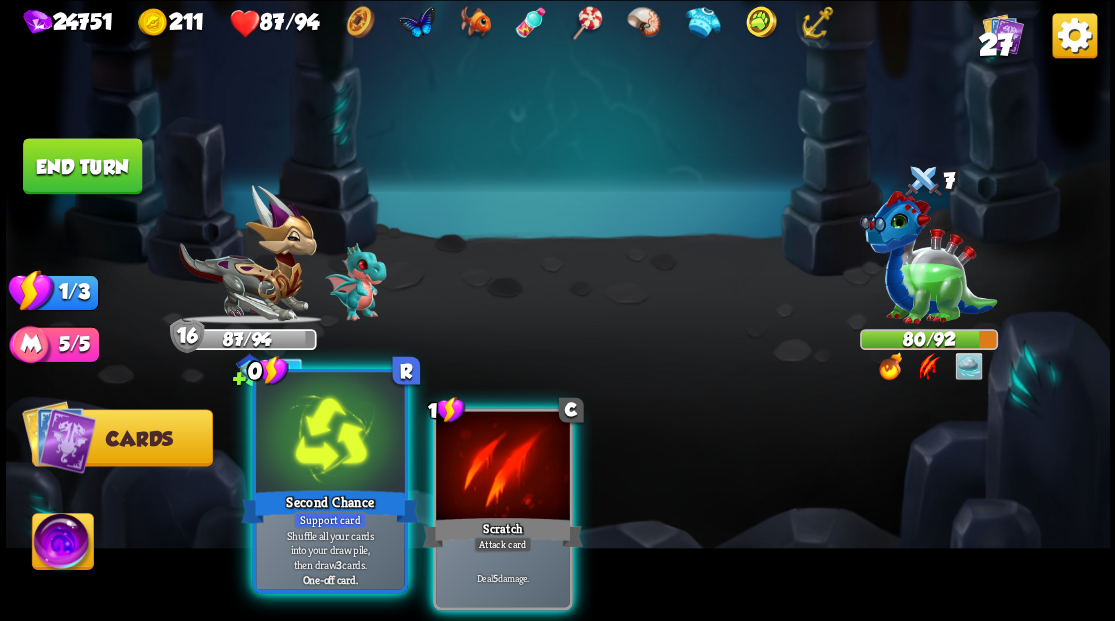 click at bounding box center [330, 434] 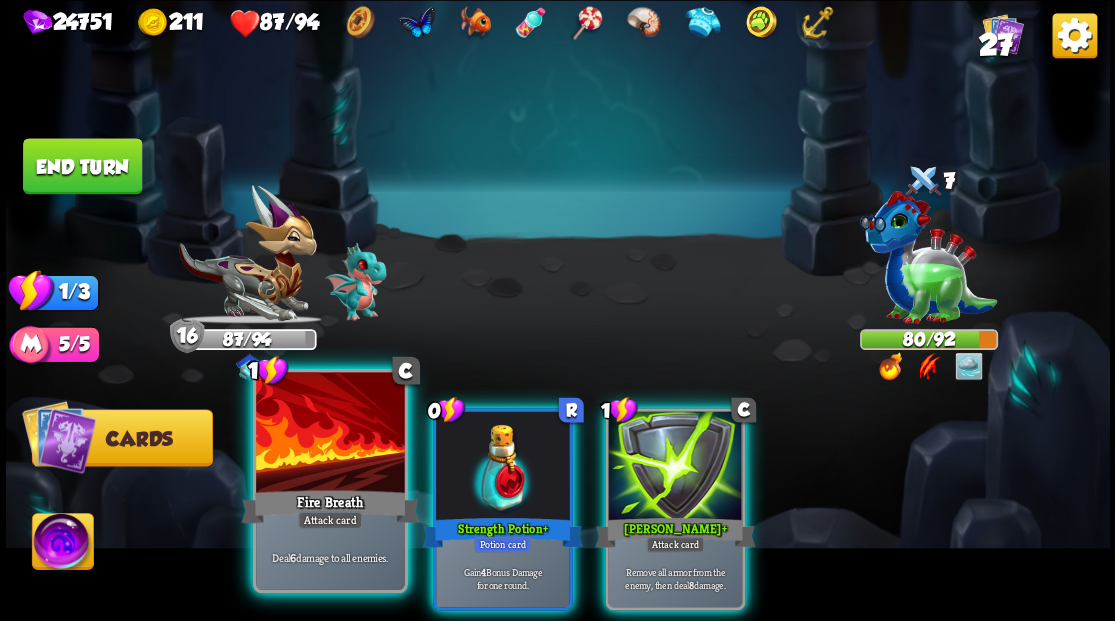 click at bounding box center (330, 434) 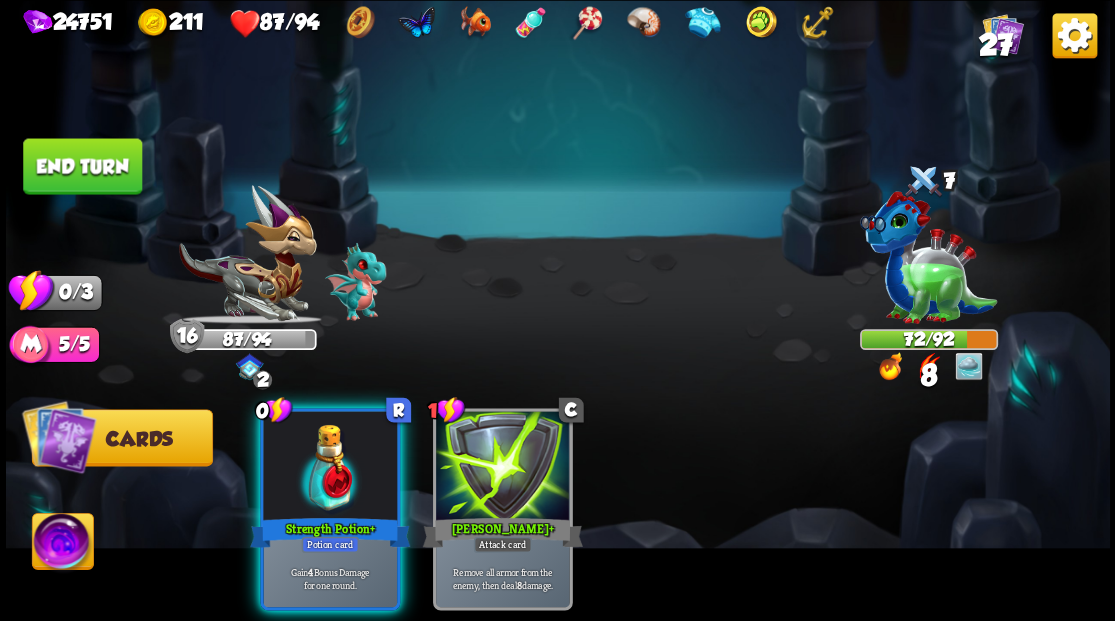 click at bounding box center (330, 467) 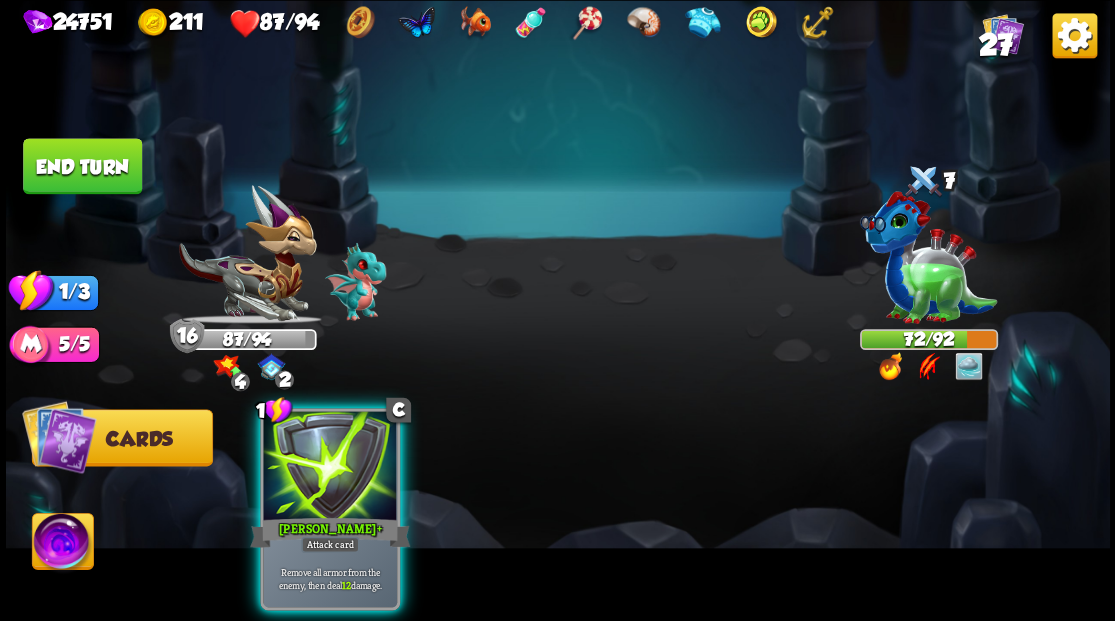 click at bounding box center [330, 467] 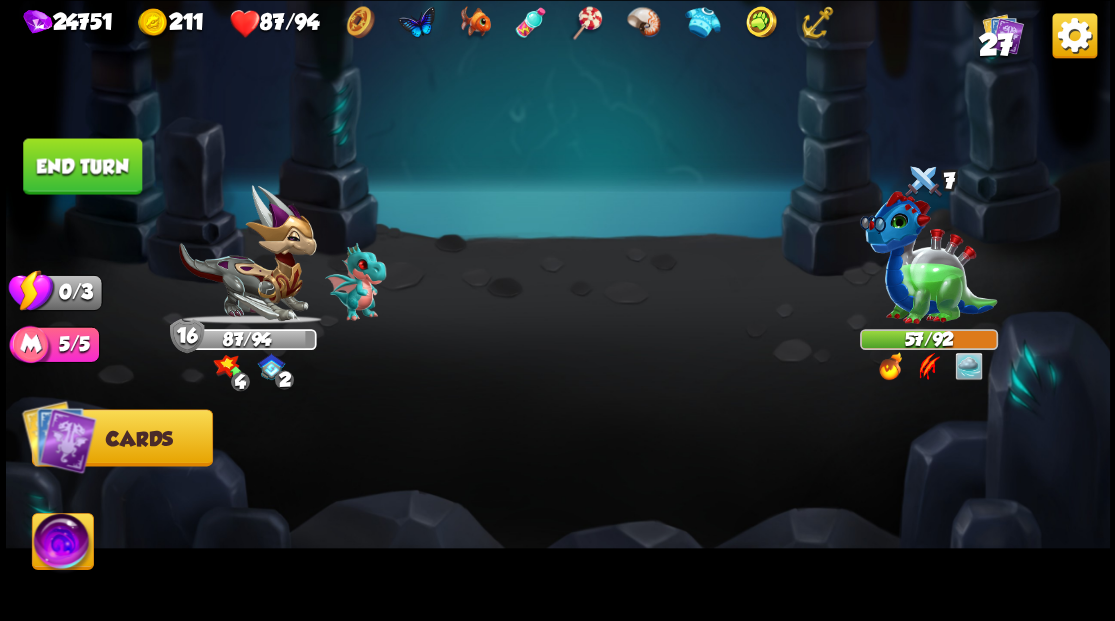 click on "End turn" at bounding box center [82, 166] 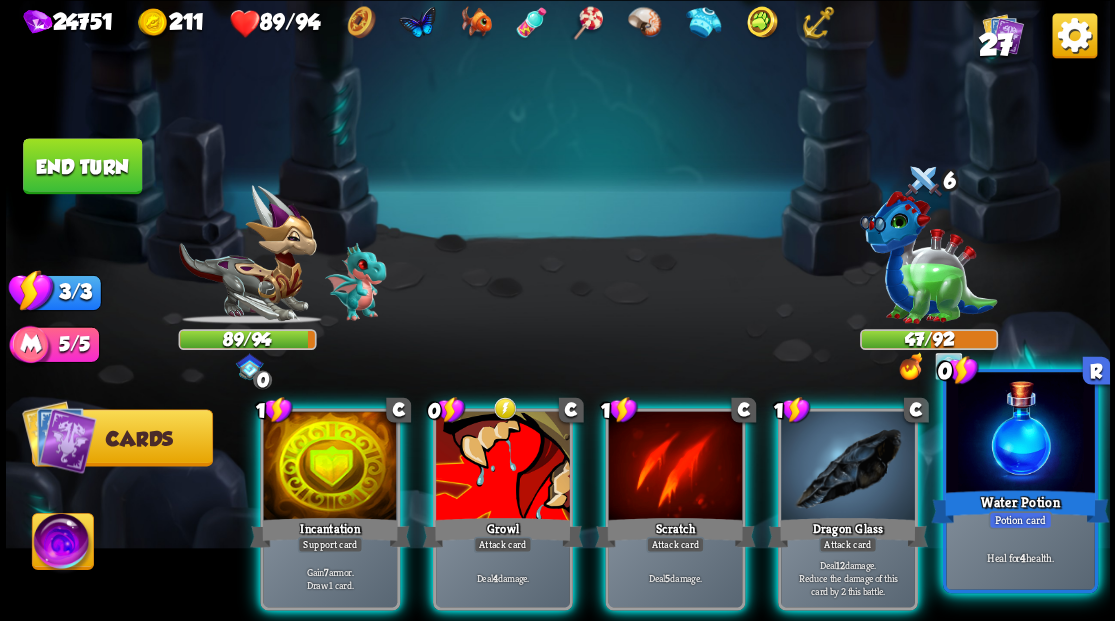 drag, startPoint x: 1053, startPoint y: 443, endPoint x: 1076, endPoint y: 431, distance: 25.942244 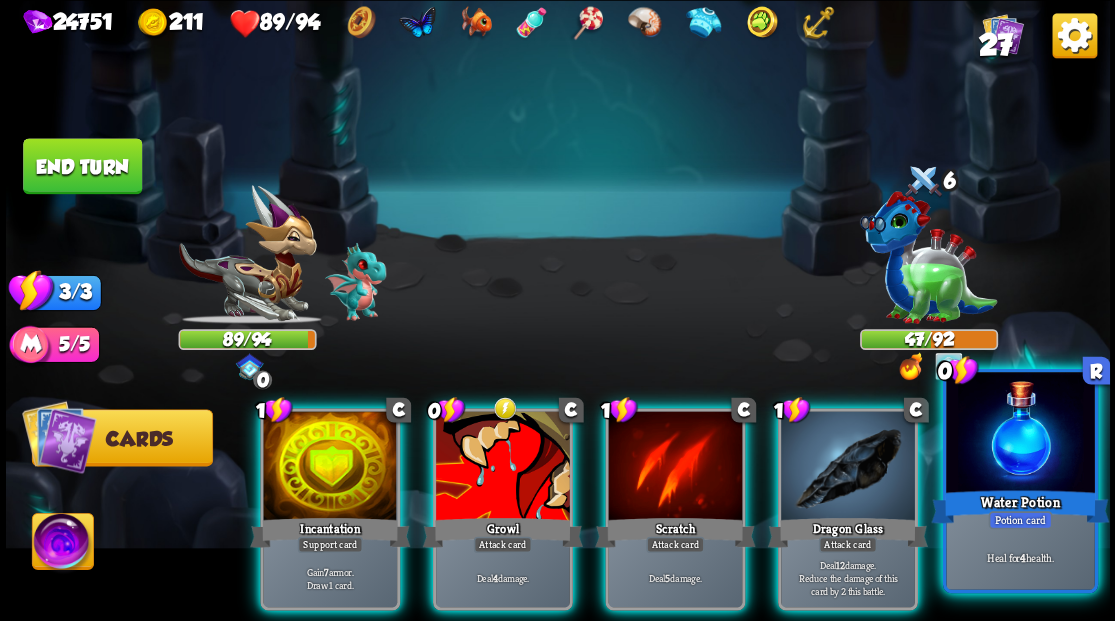 click at bounding box center [1020, 434] 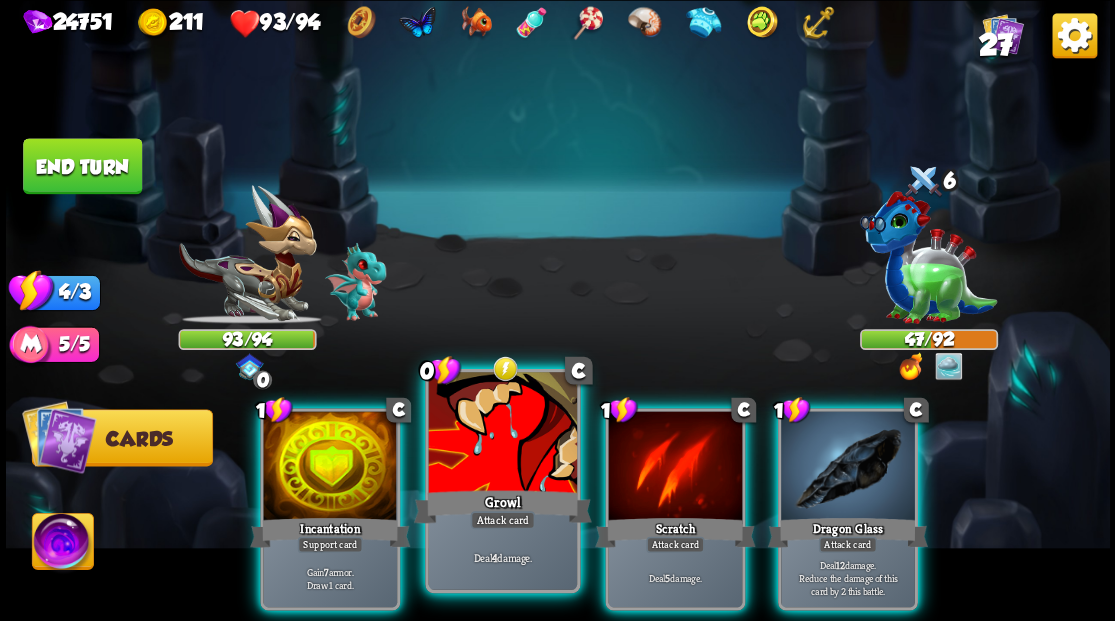 click at bounding box center [502, 434] 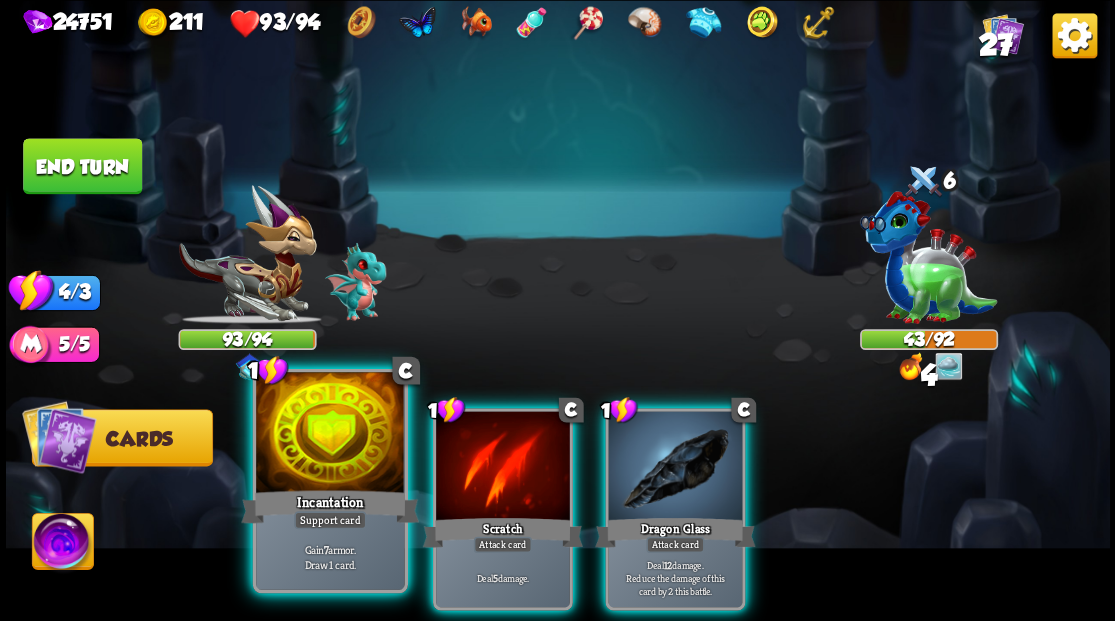 click at bounding box center [330, 434] 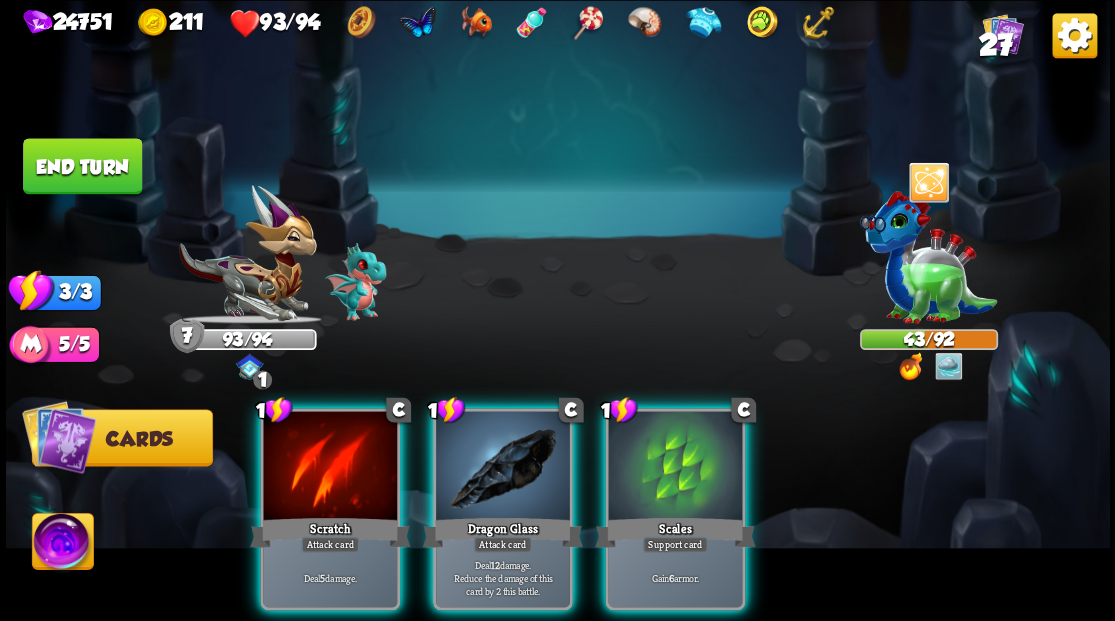 click at bounding box center (330, 467) 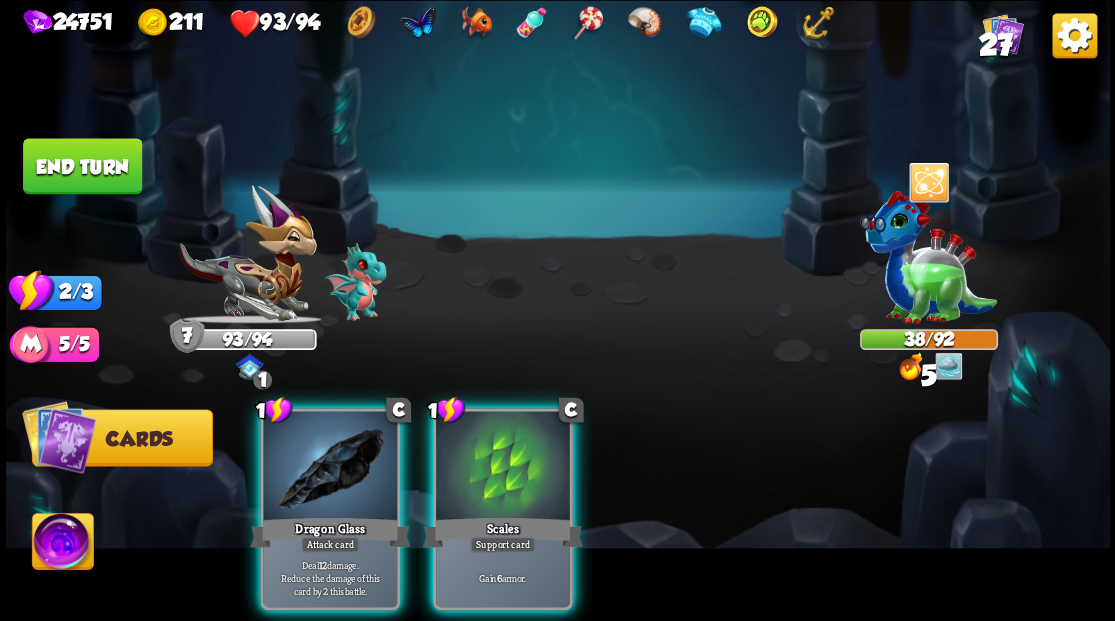 click at bounding box center [330, 467] 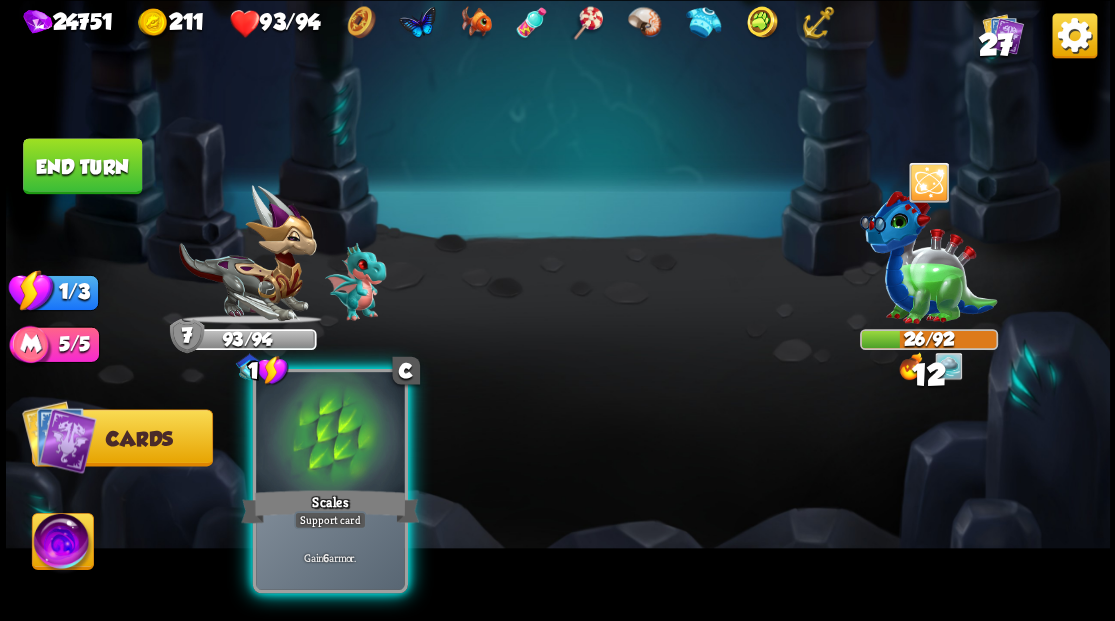 click at bounding box center [330, 434] 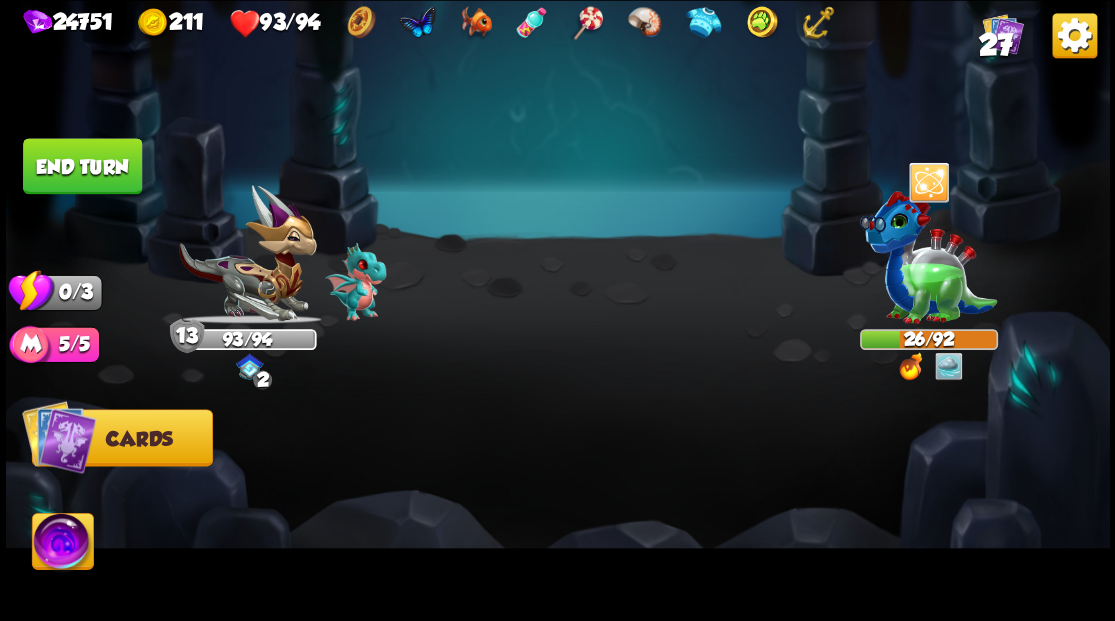 click on "End turn" at bounding box center [82, 166] 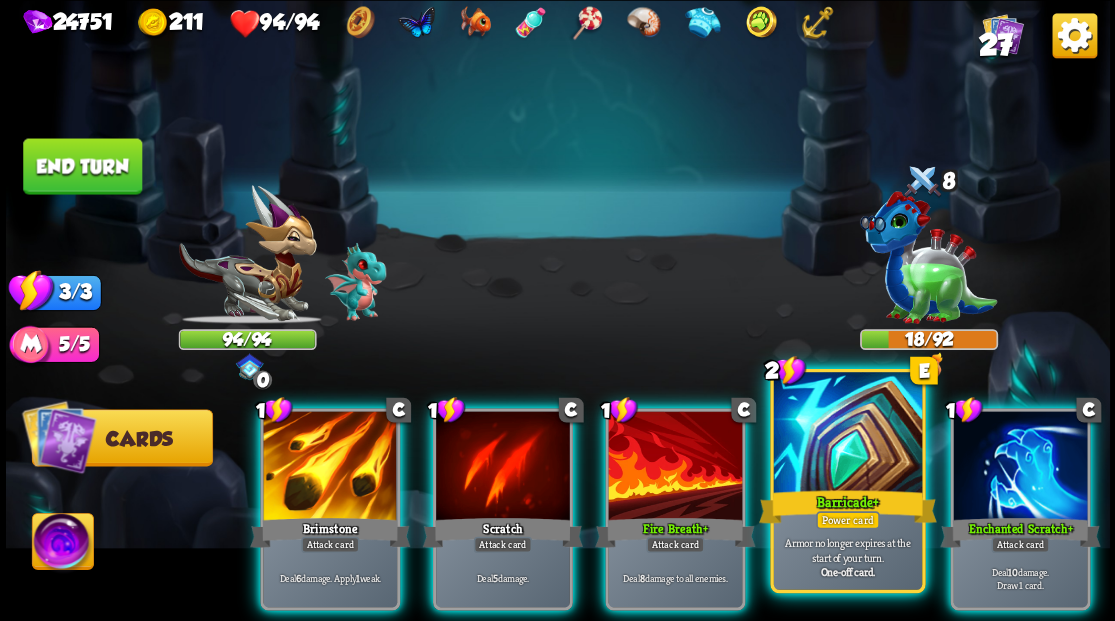 click at bounding box center [847, 434] 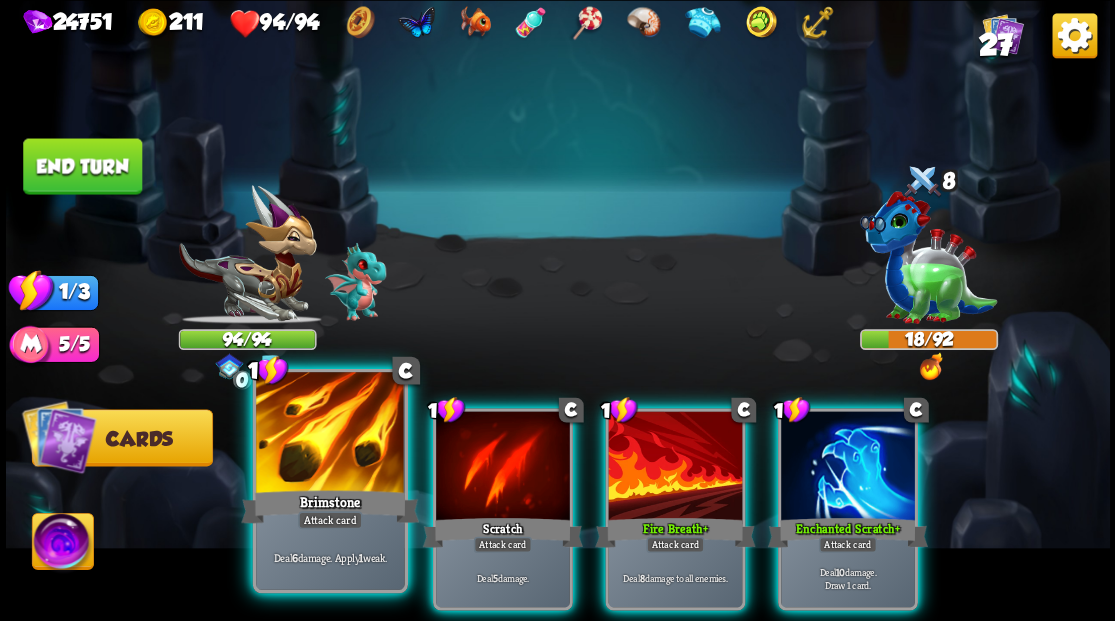 click at bounding box center [330, 434] 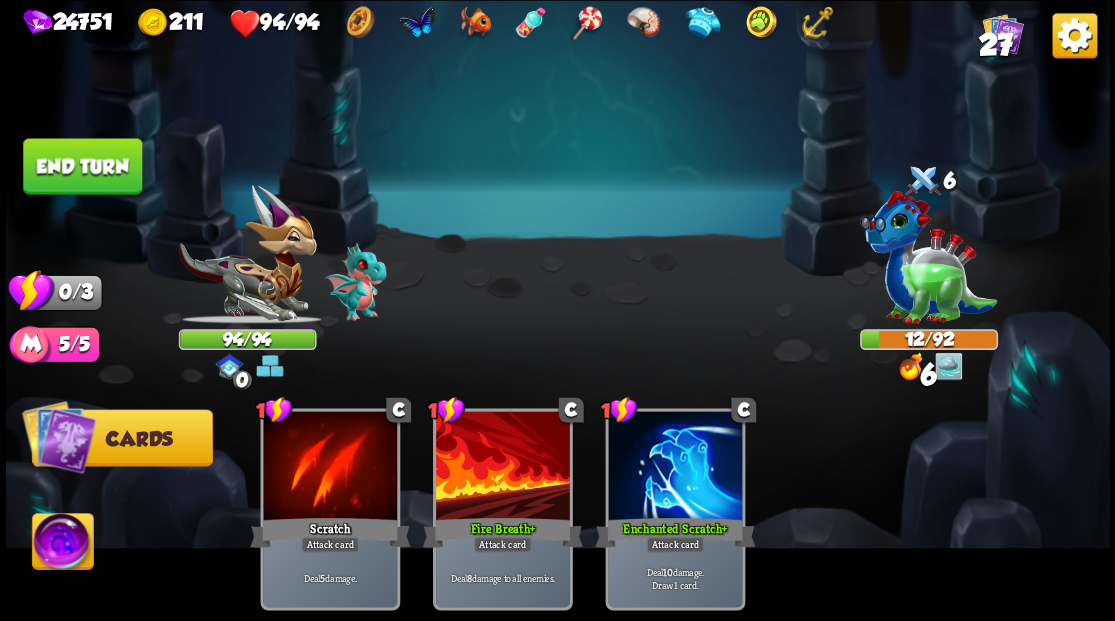 click on "End turn" at bounding box center [82, 166] 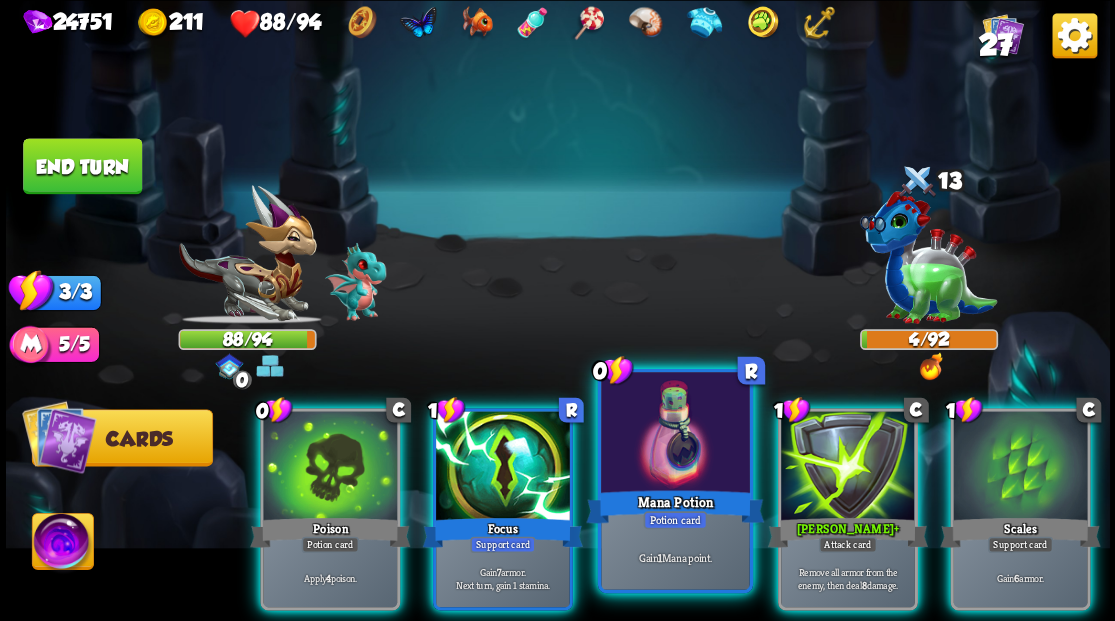 click at bounding box center [675, 434] 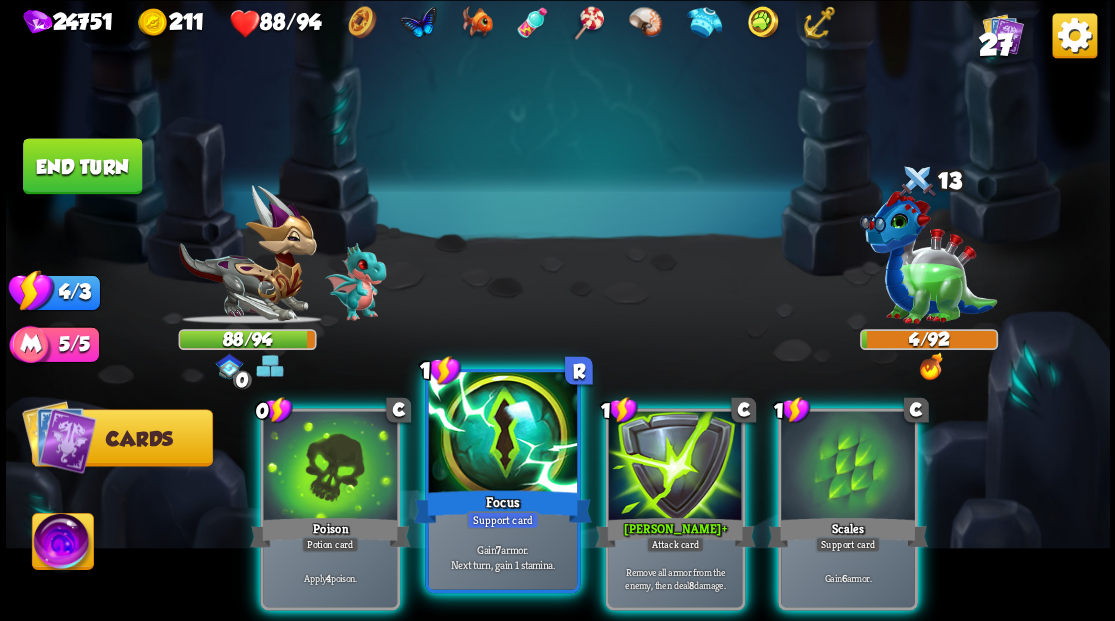 click at bounding box center [502, 434] 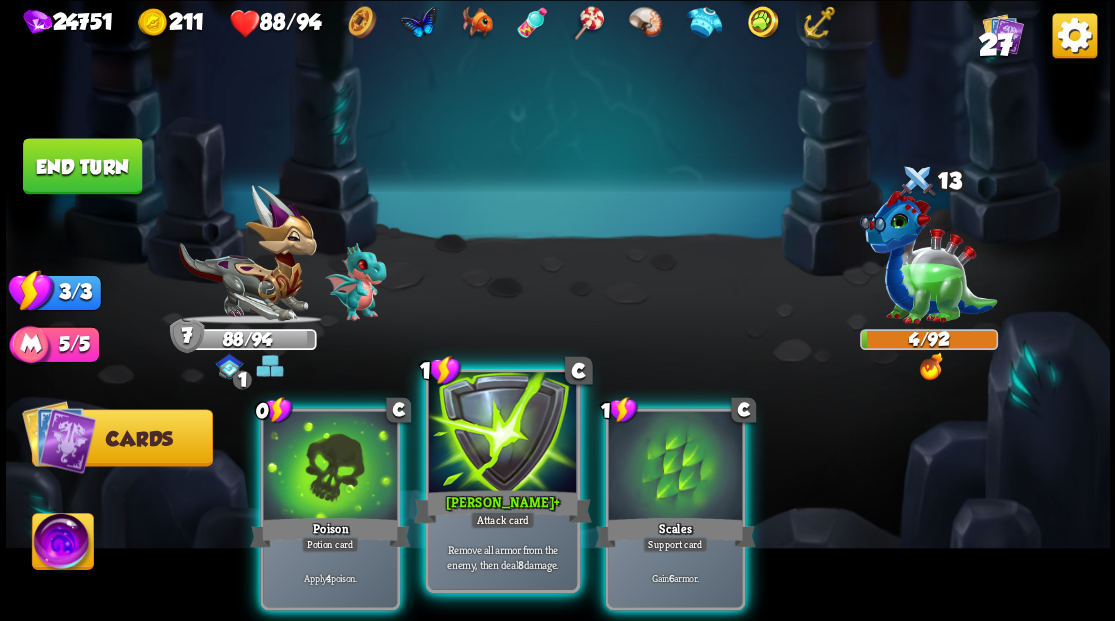 click at bounding box center (502, 434) 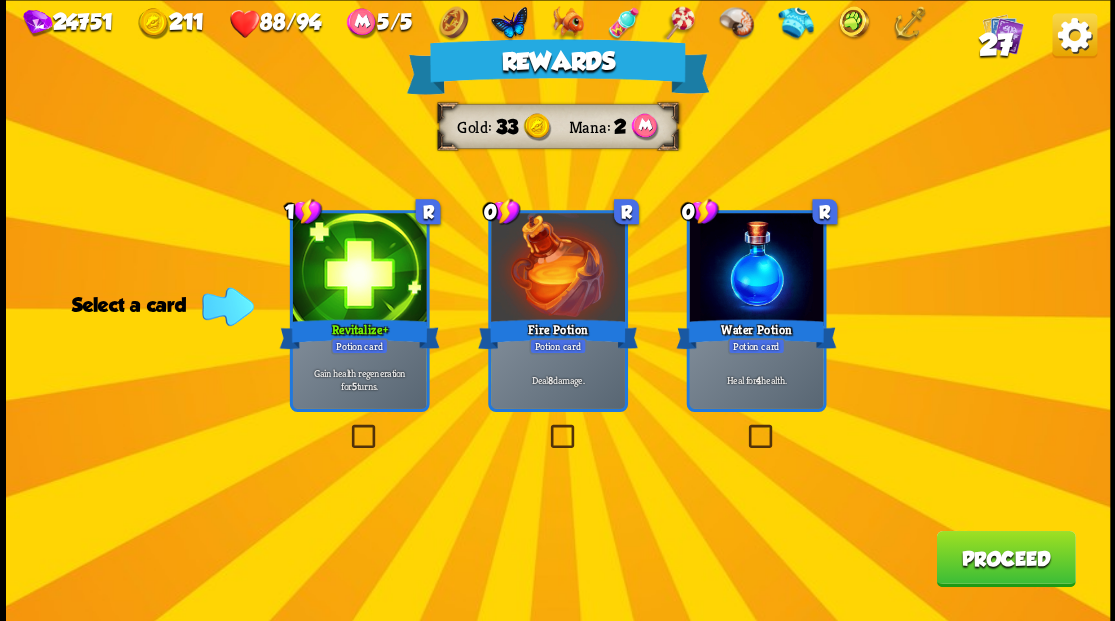 click at bounding box center [744, 427] 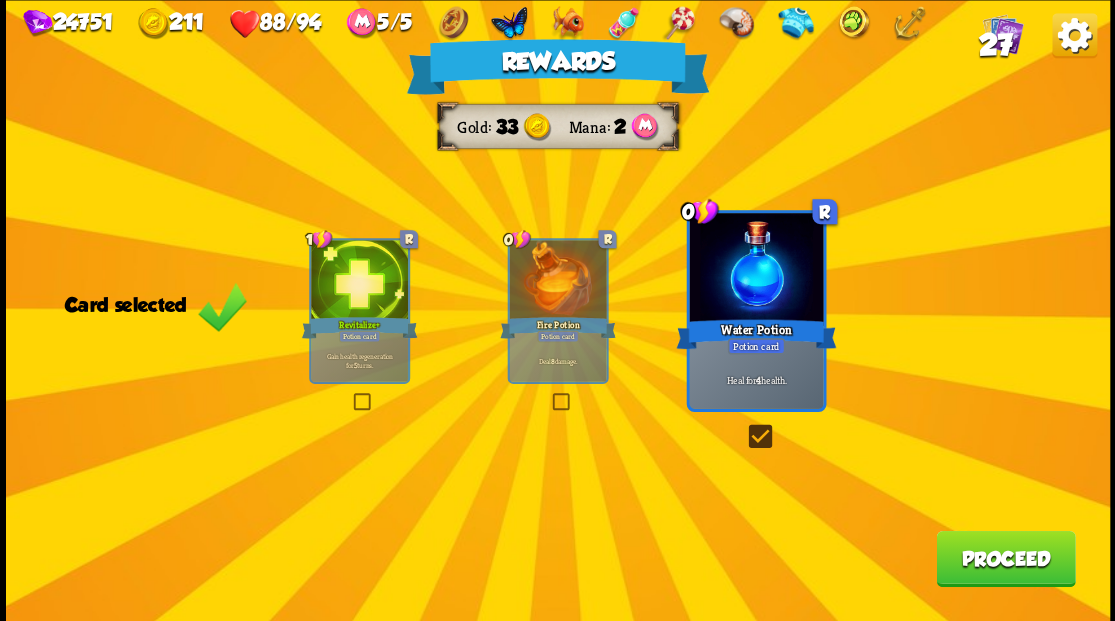 click on "Proceed" at bounding box center (1005, 558) 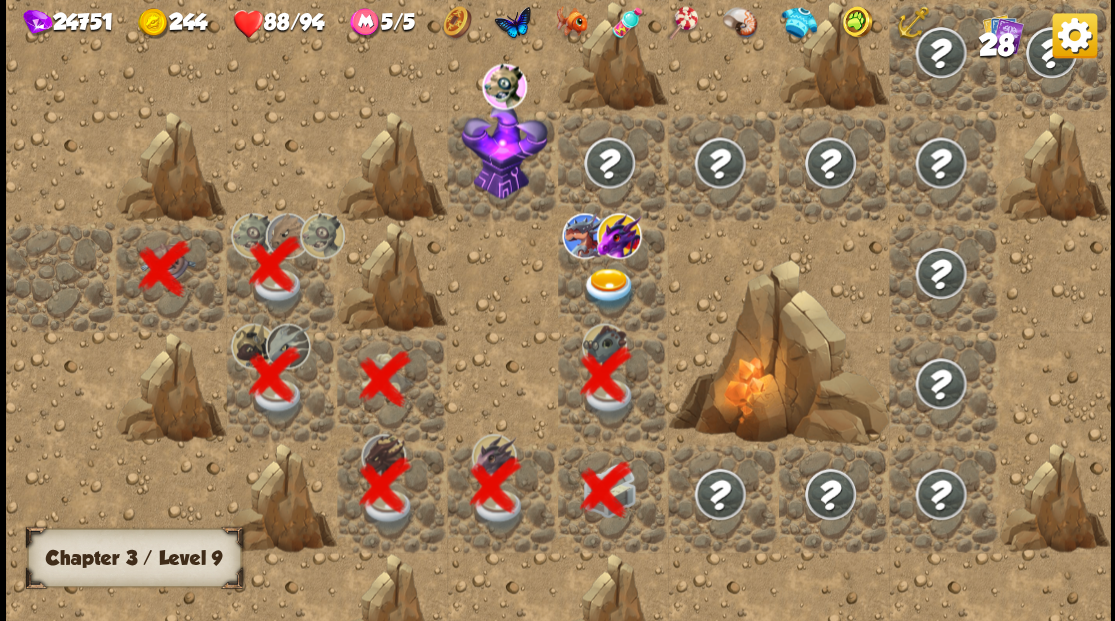 click at bounding box center [609, 288] 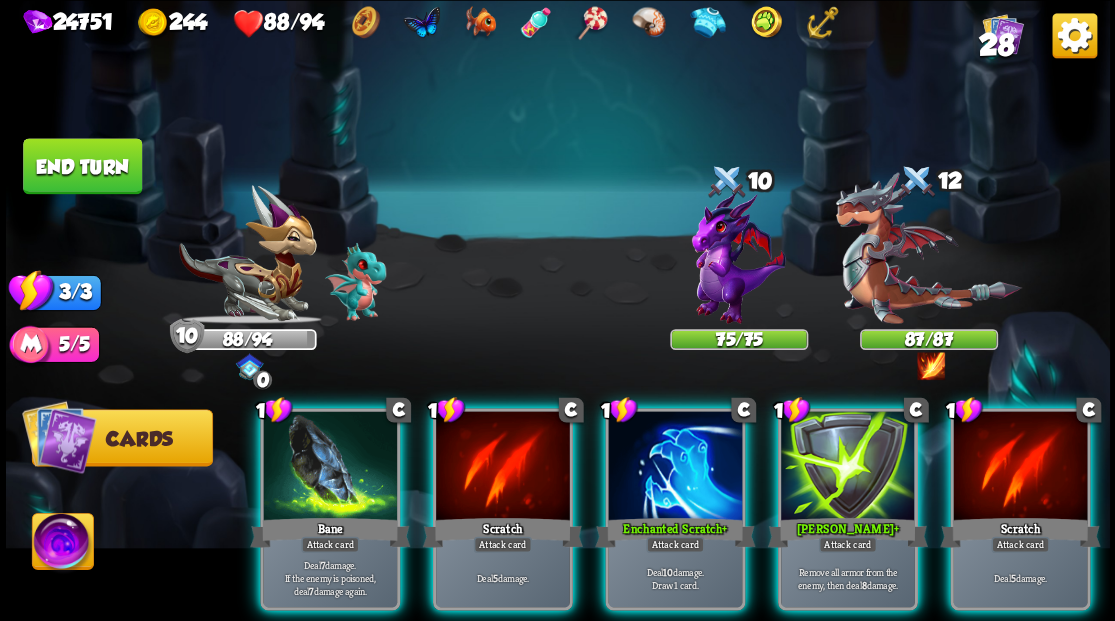 click at bounding box center (62, 544) 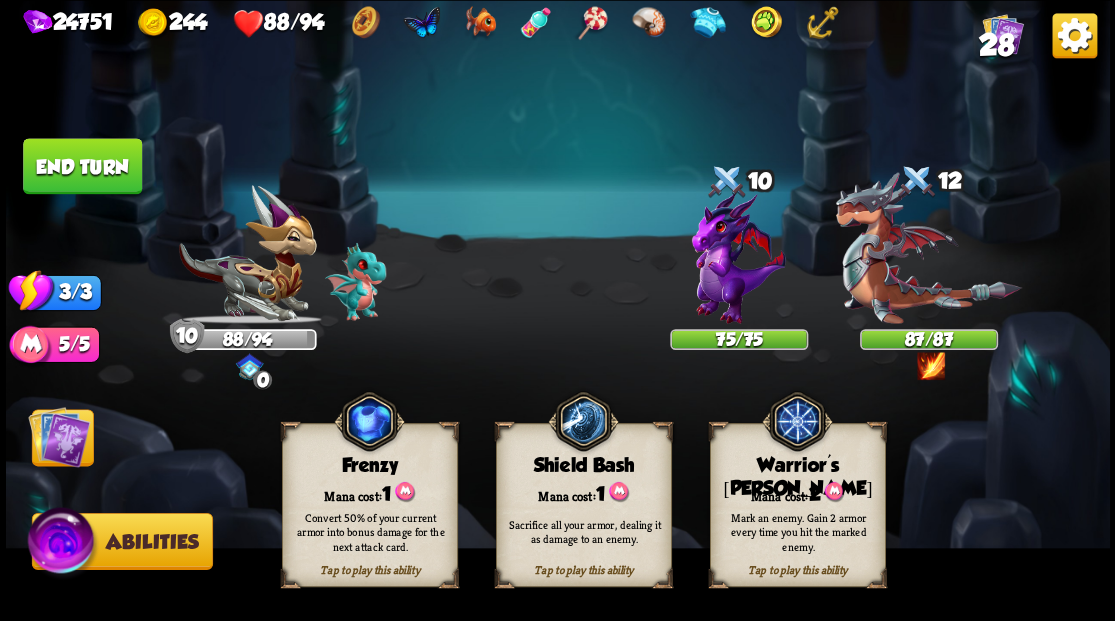 click on "Mana cost:  2" at bounding box center [797, 492] 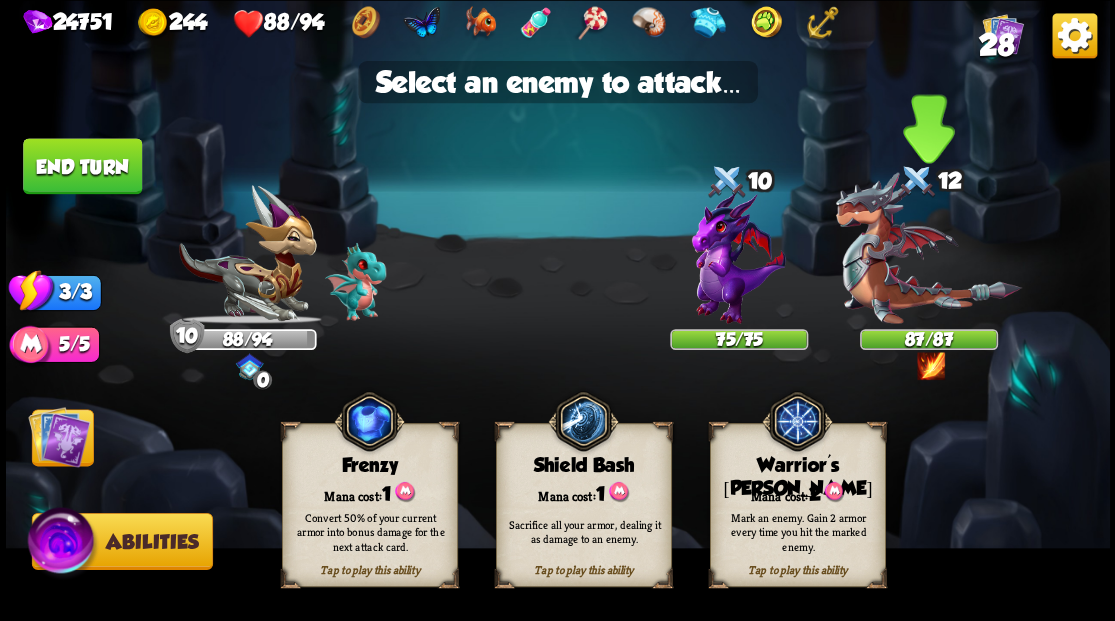 click at bounding box center (928, 248) 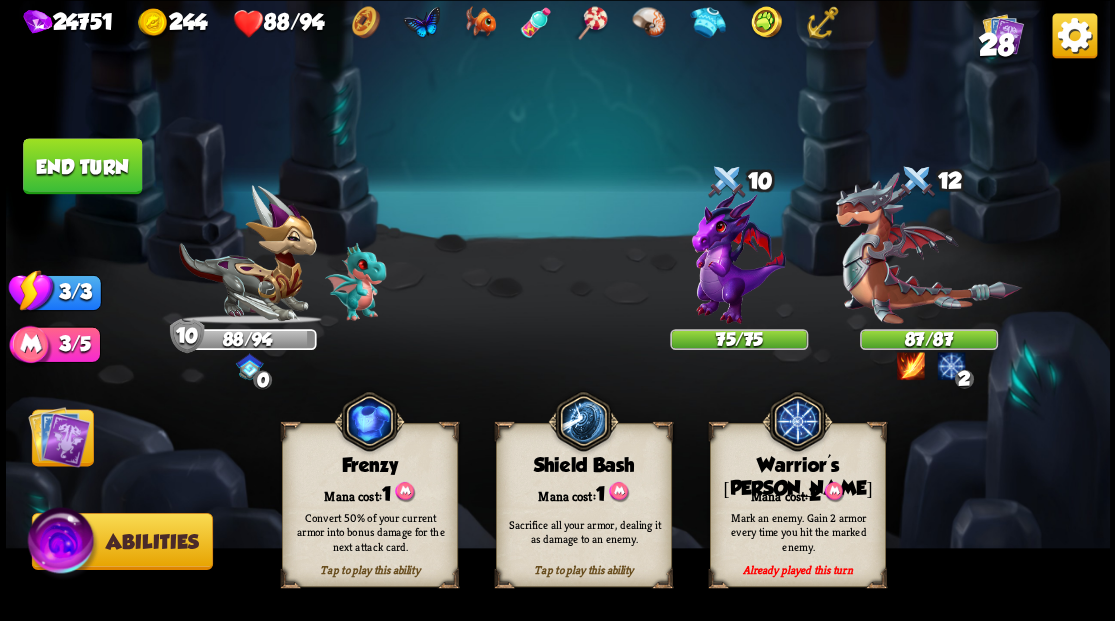 click at bounding box center [59, 436] 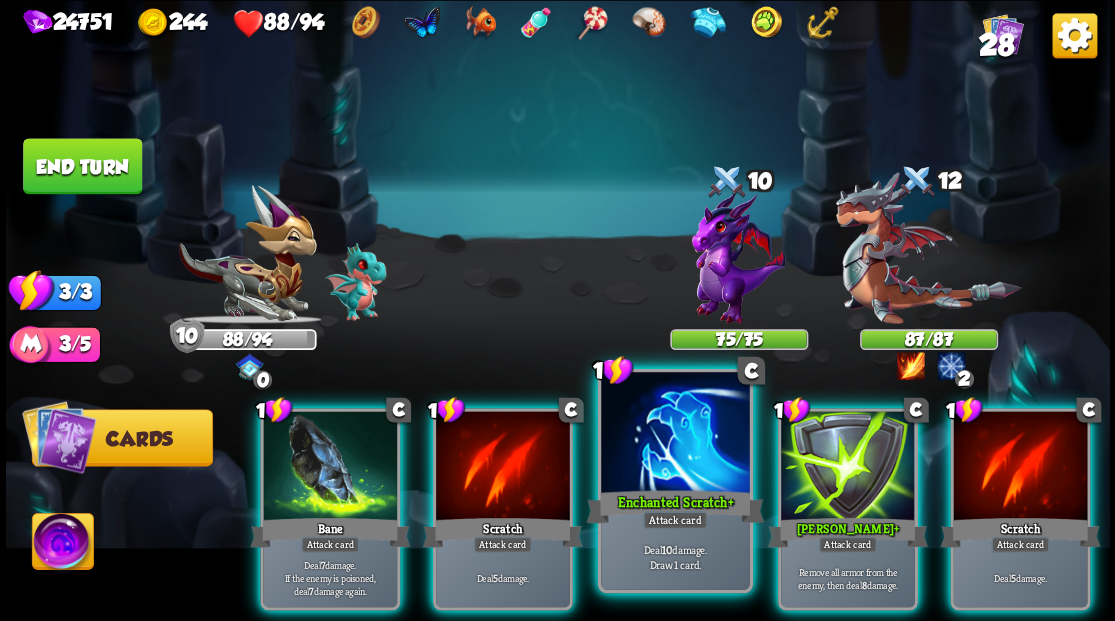click at bounding box center (675, 434) 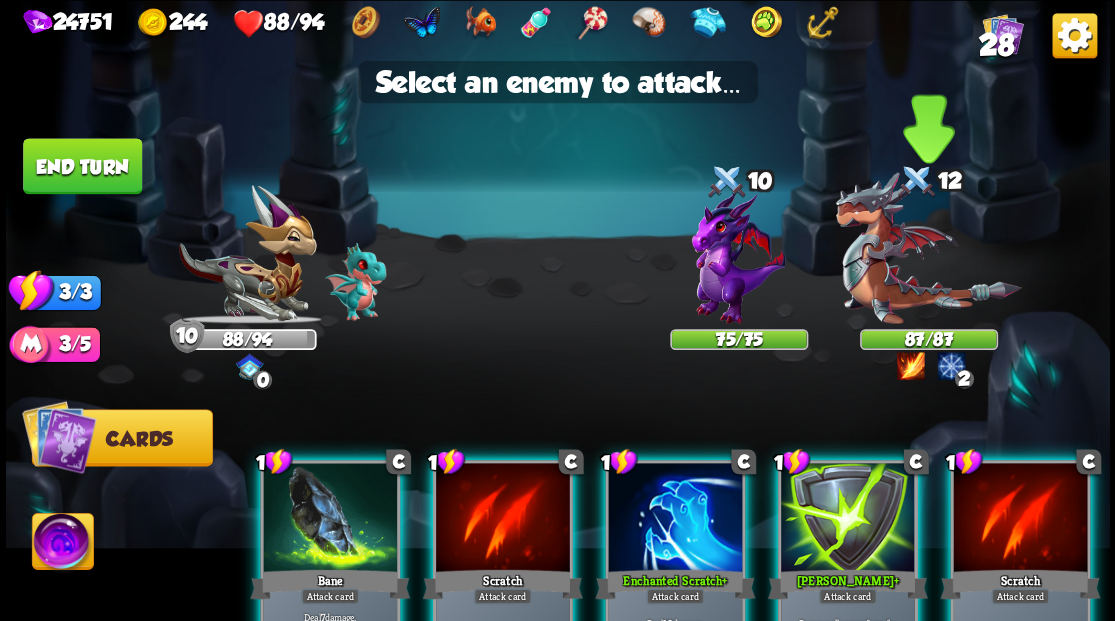 click at bounding box center (928, 248) 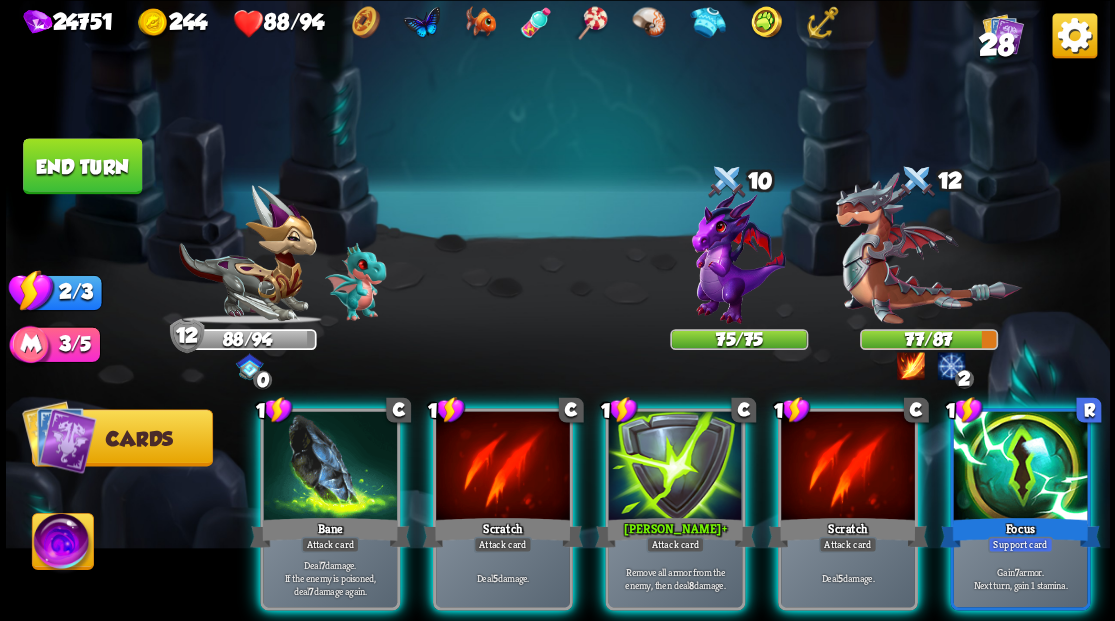 click at bounding box center (1020, 467) 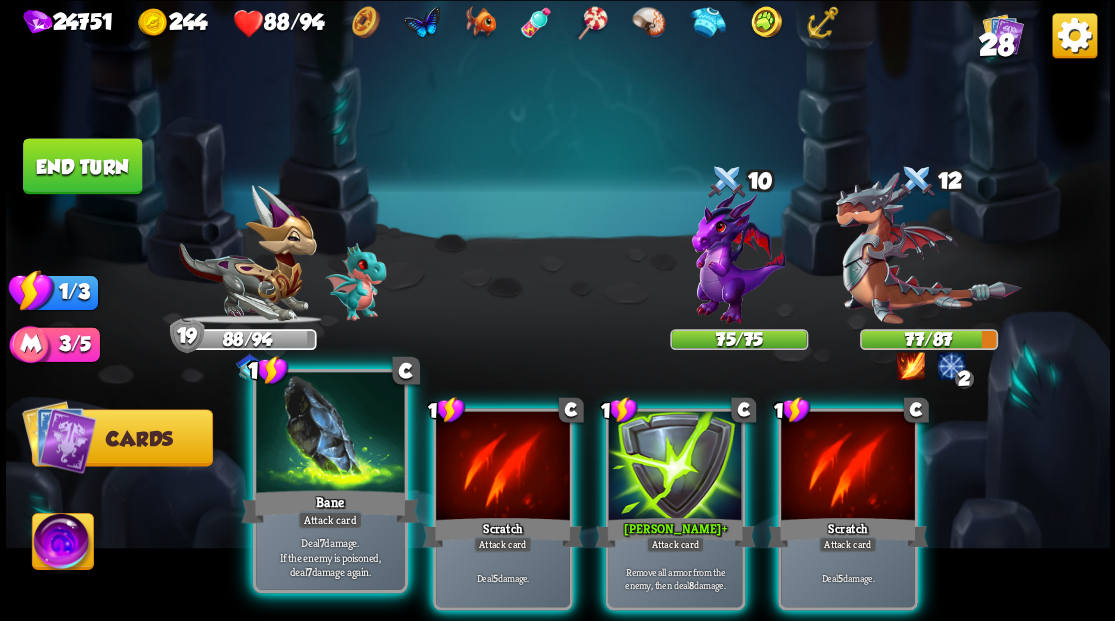click on "Bane" at bounding box center (330, 506) 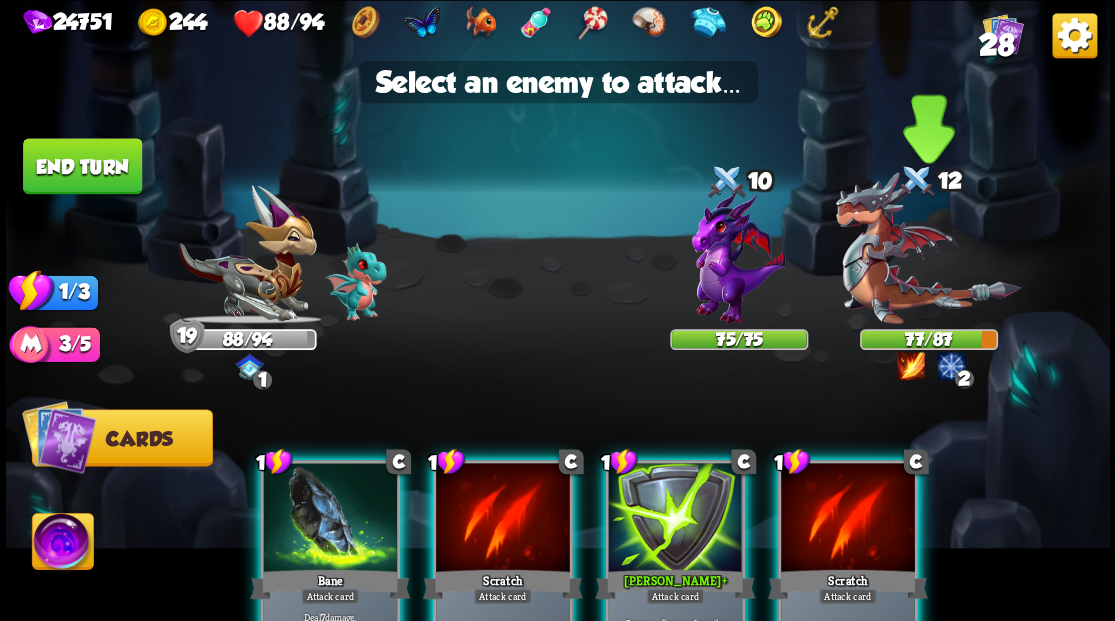 click at bounding box center (928, 248) 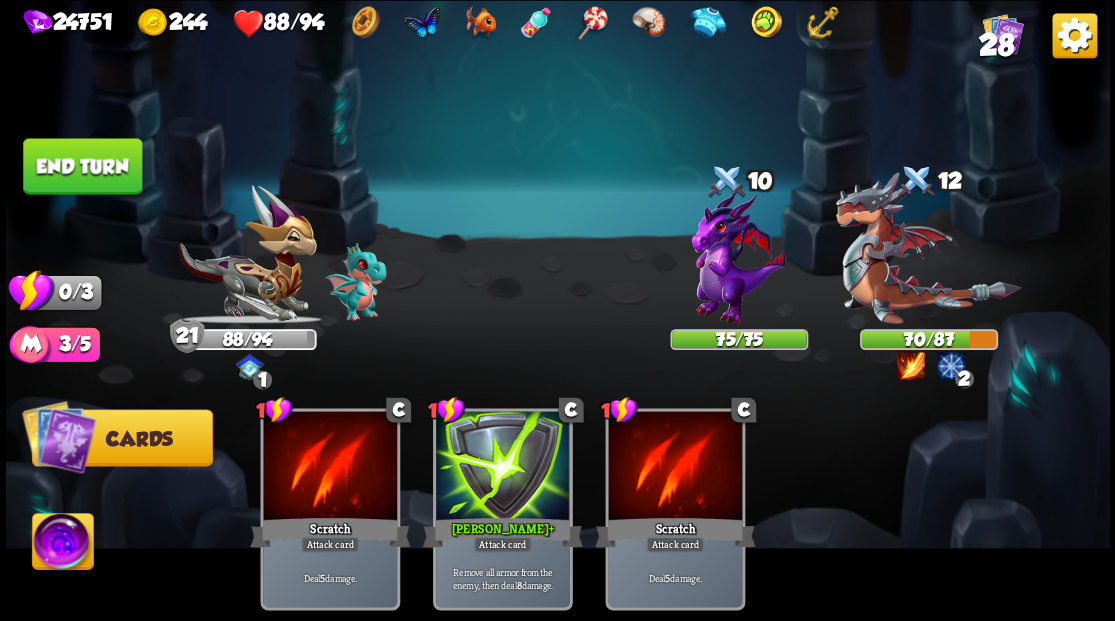 click on "End turn" at bounding box center [82, 166] 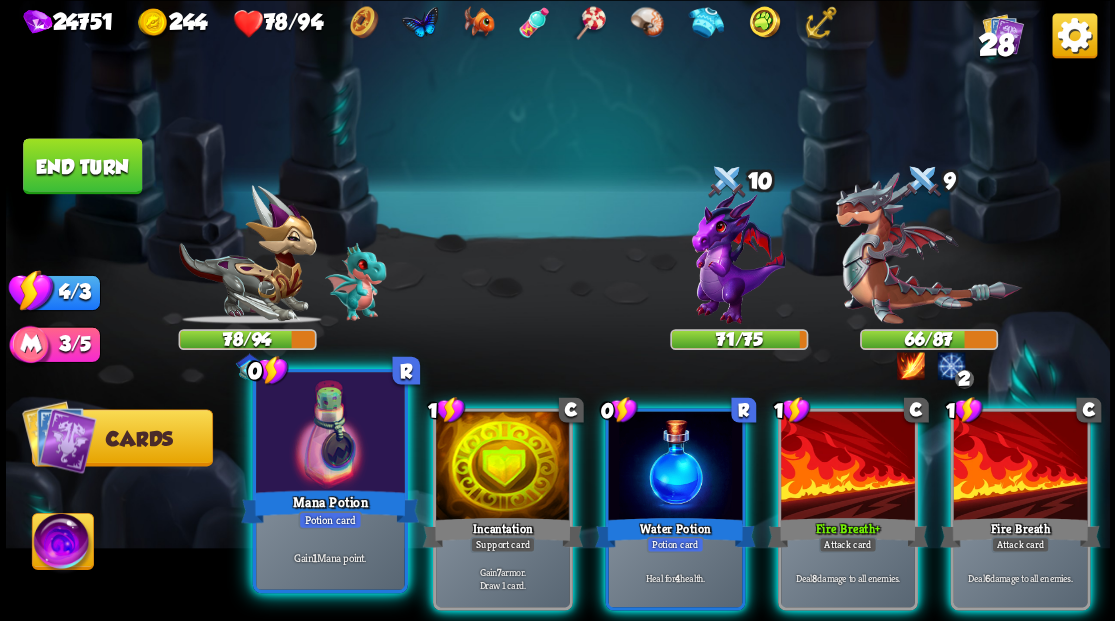 click at bounding box center (330, 434) 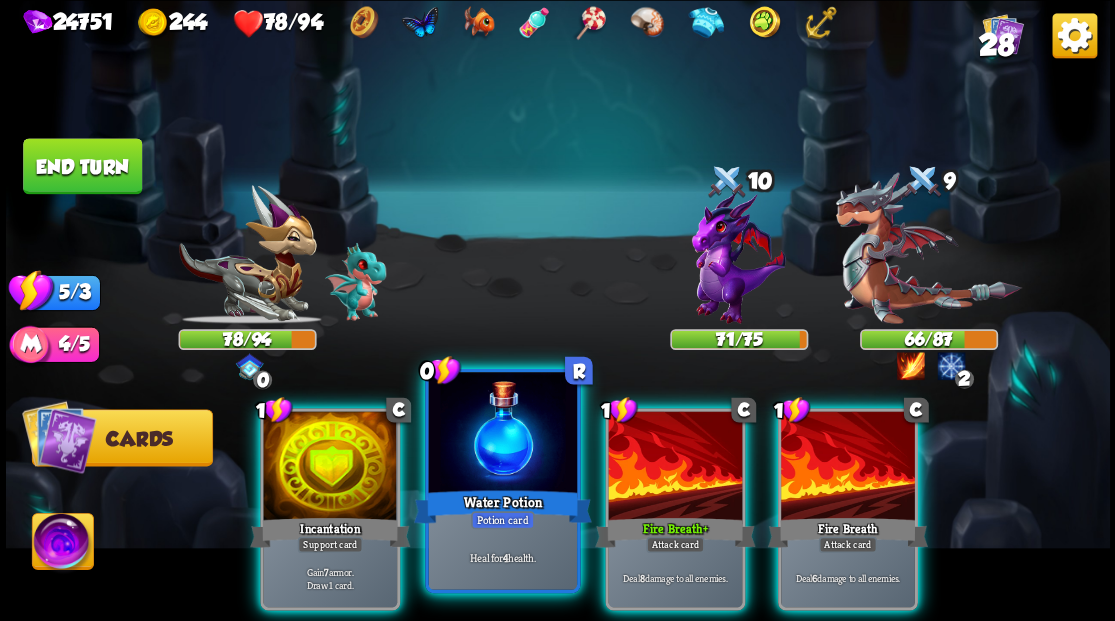 click at bounding box center [502, 434] 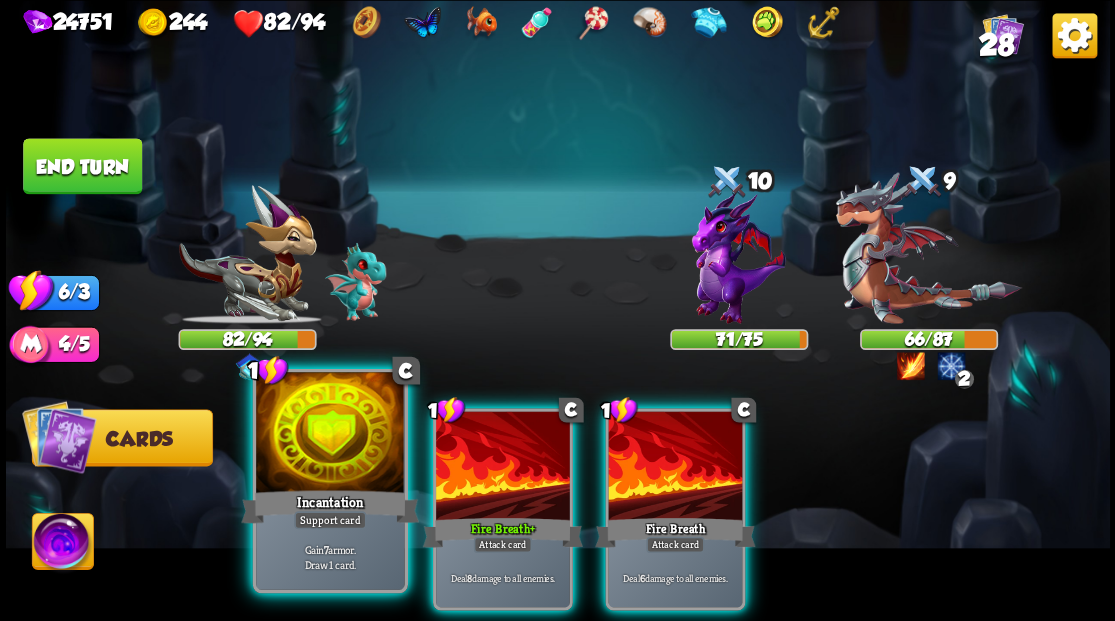 click at bounding box center (330, 434) 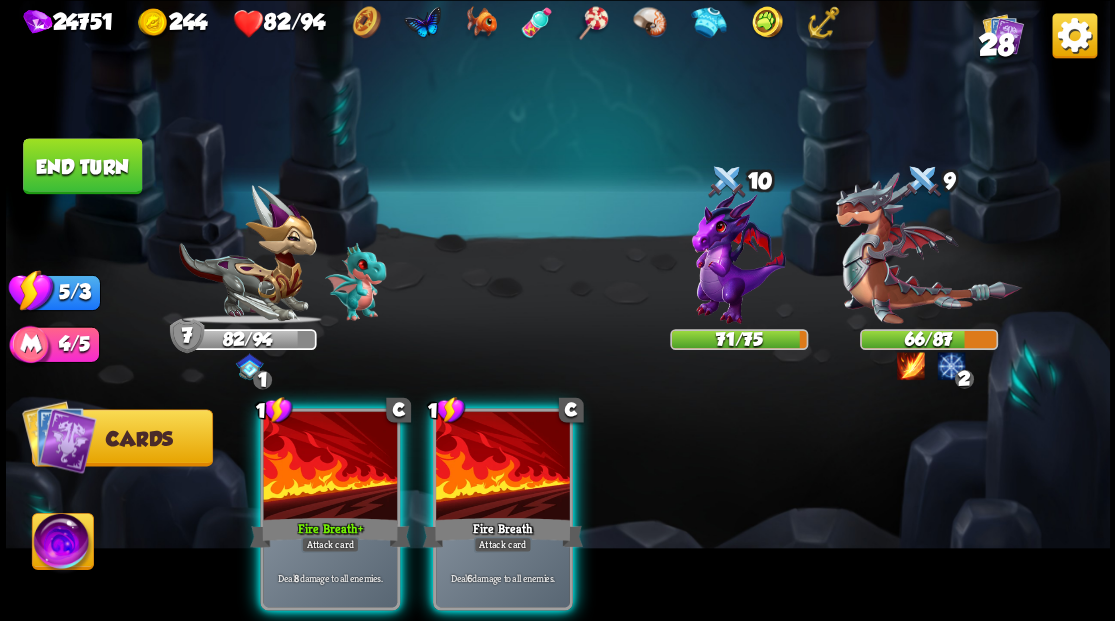 click at bounding box center (330, 467) 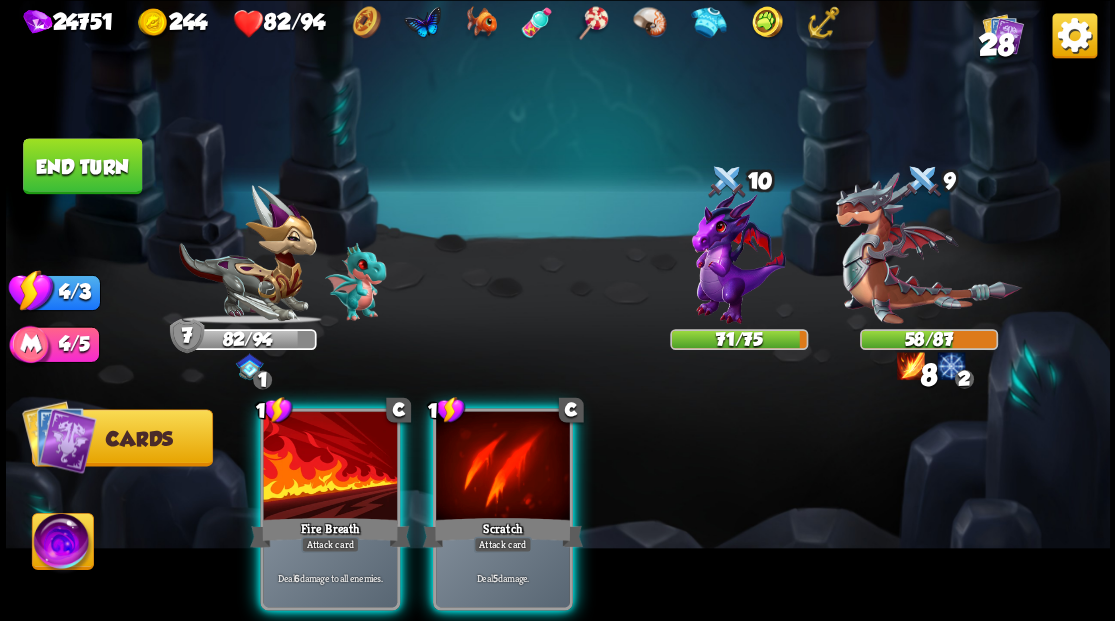 click at bounding box center (330, 467) 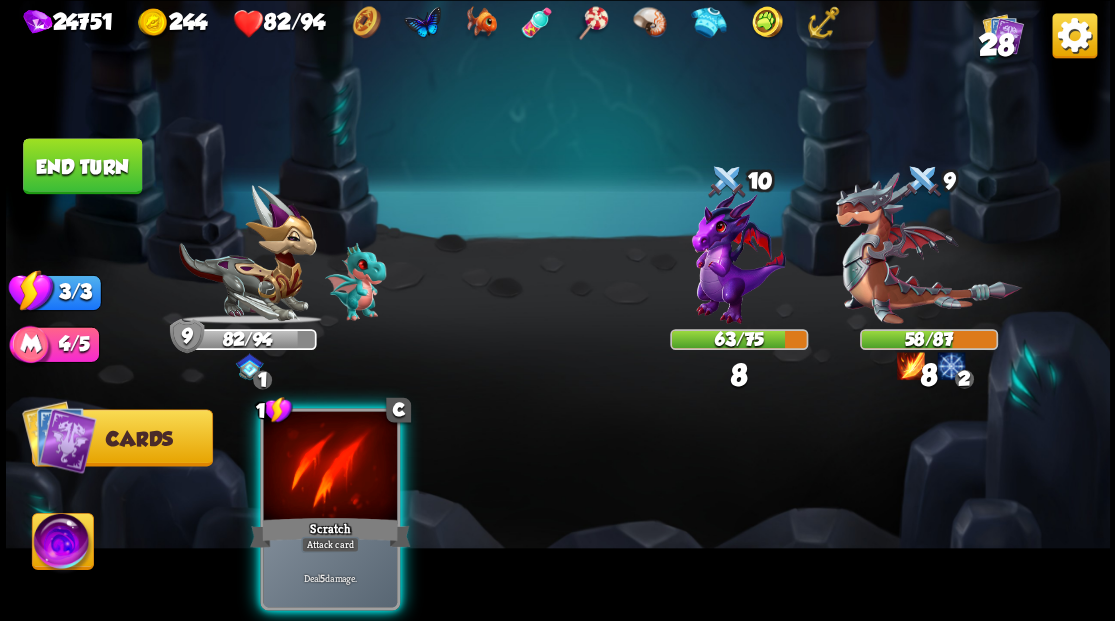 click at bounding box center [330, 467] 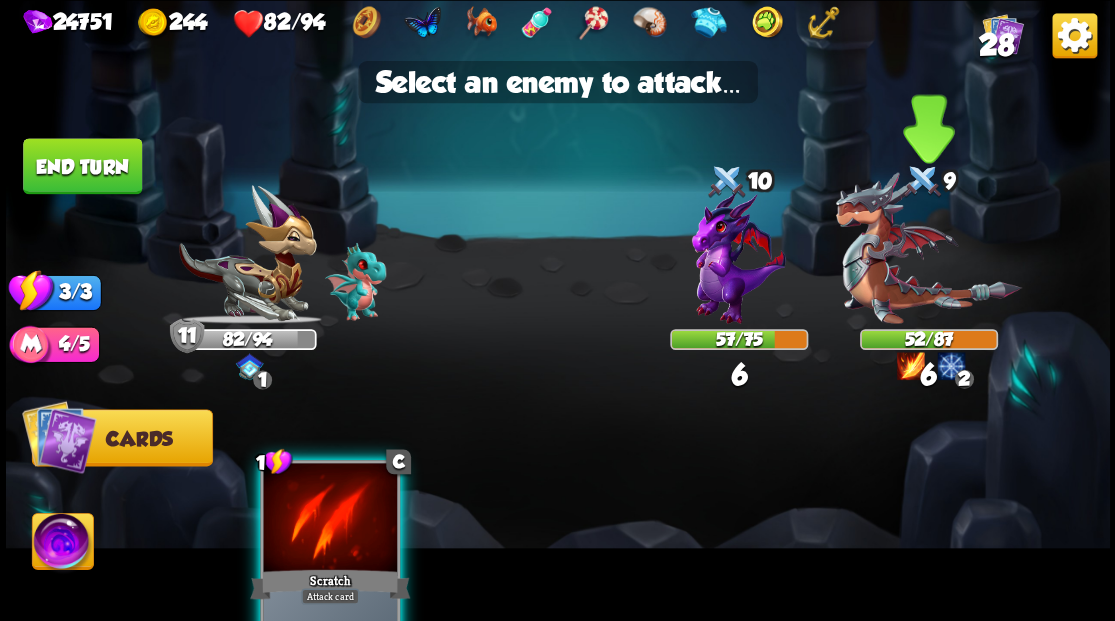 click at bounding box center [928, 248] 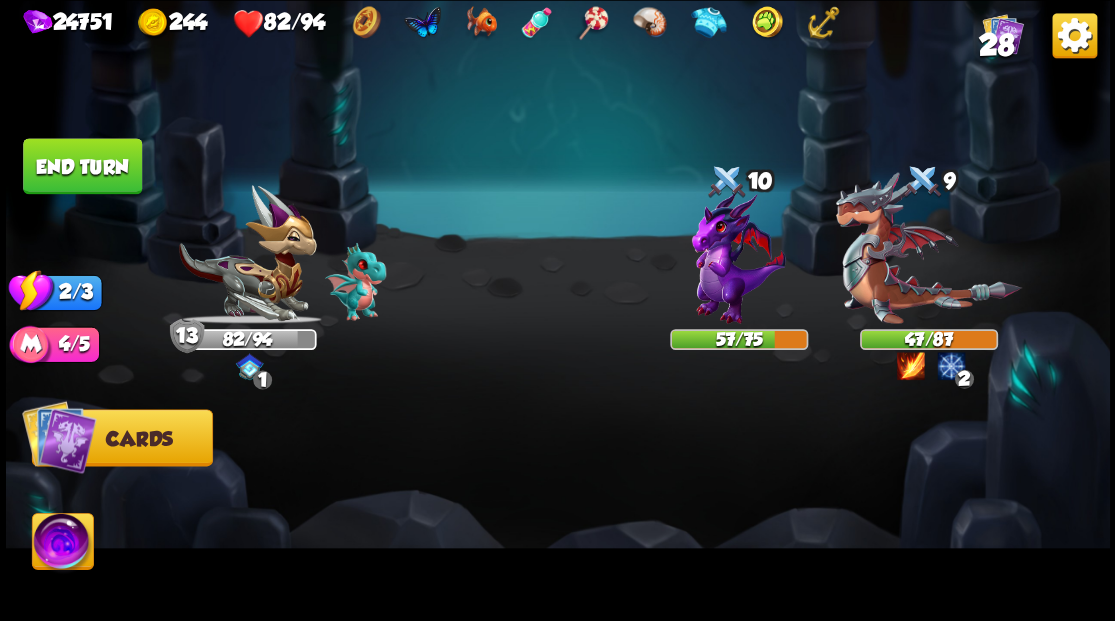 click on "End turn" at bounding box center (82, 166) 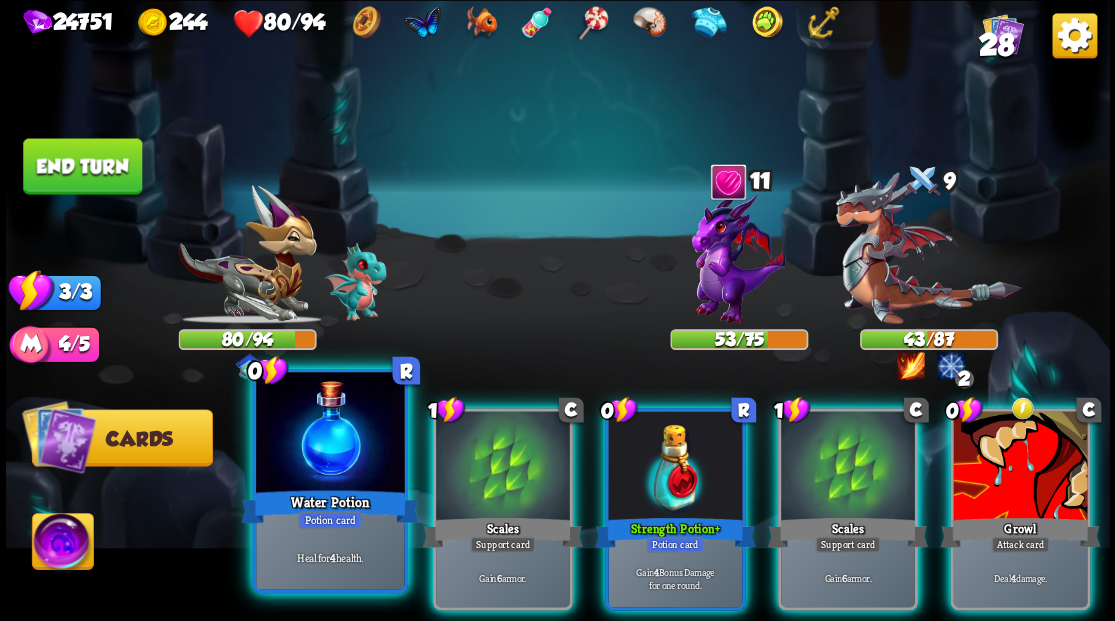 click at bounding box center [330, 434] 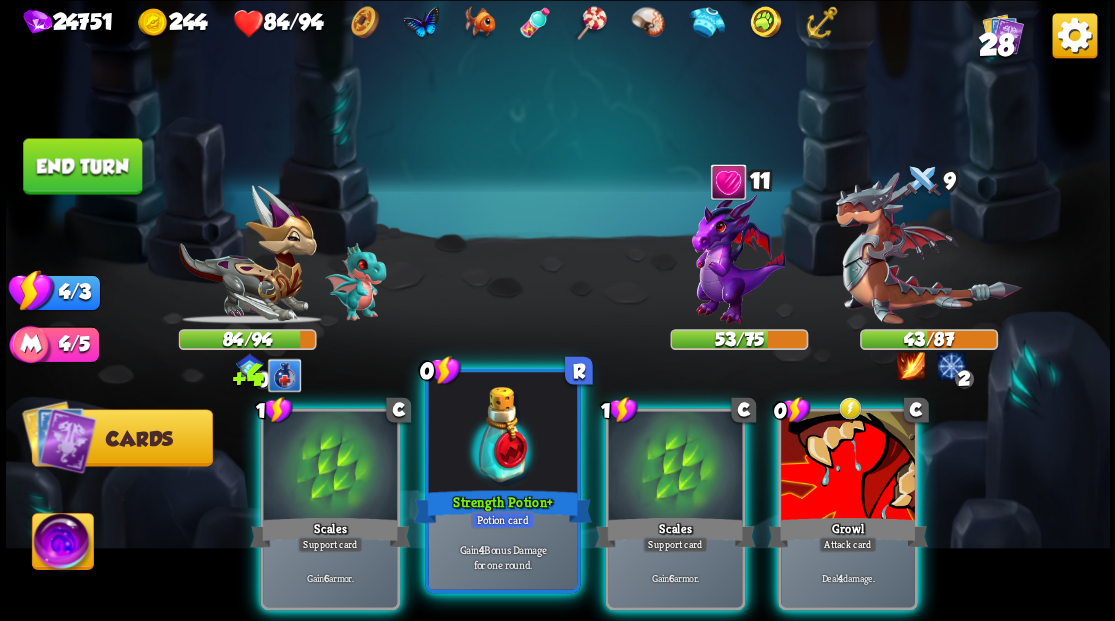 click at bounding box center (502, 434) 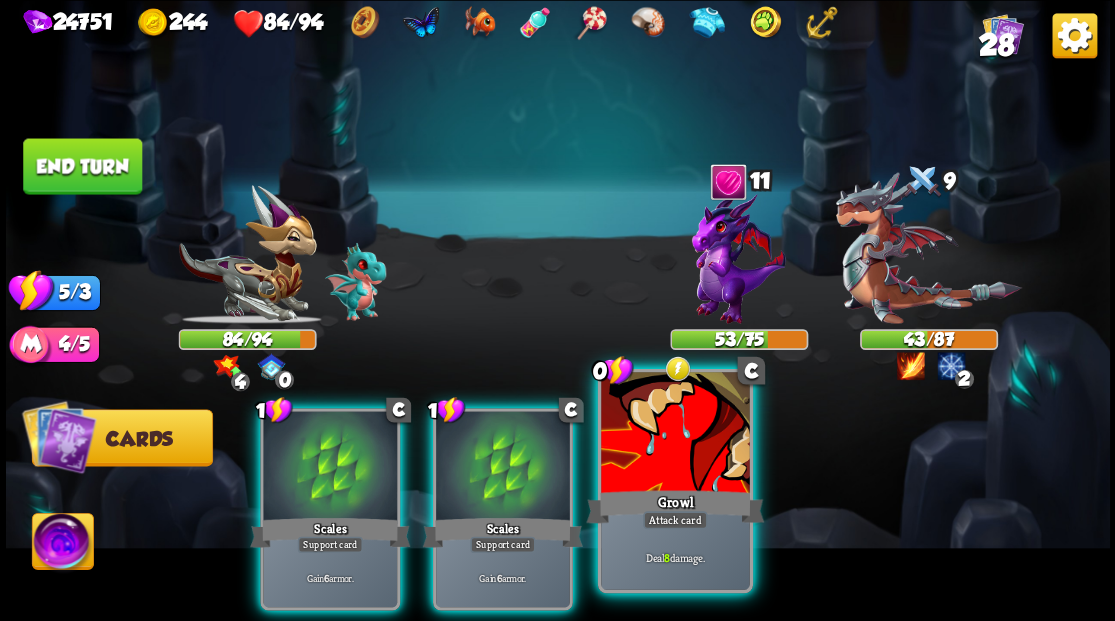 click at bounding box center [675, 434] 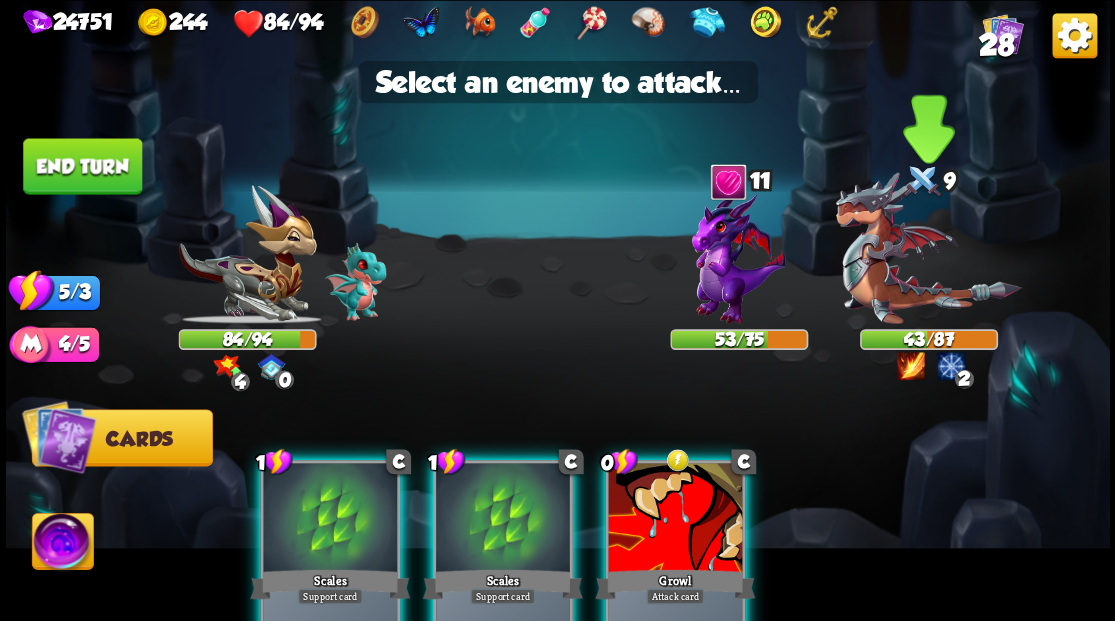 click at bounding box center [928, 248] 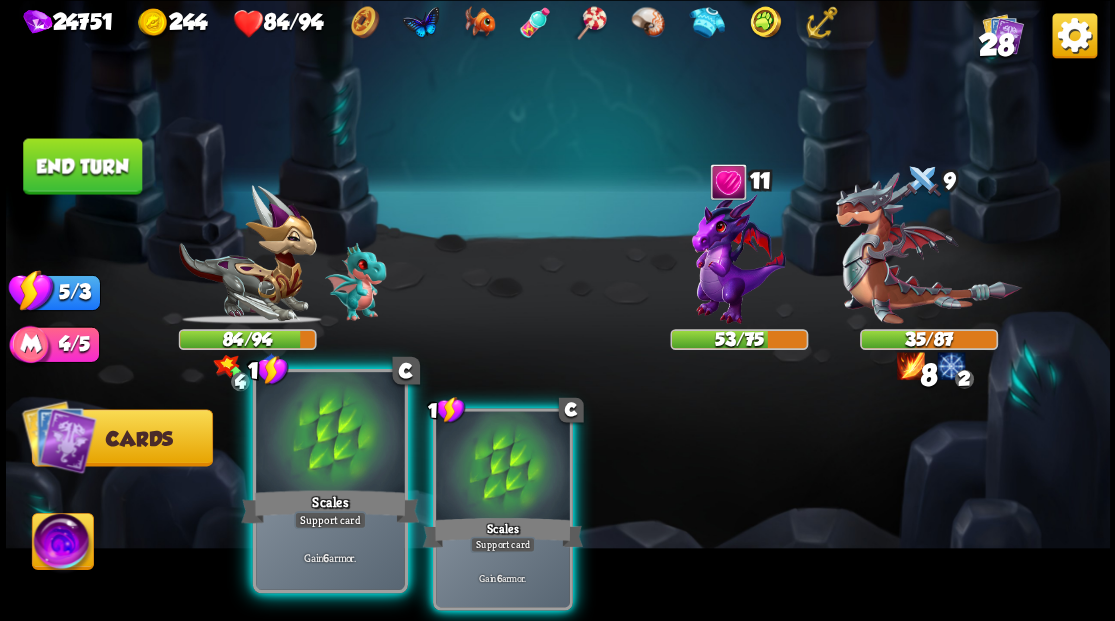 click at bounding box center (330, 434) 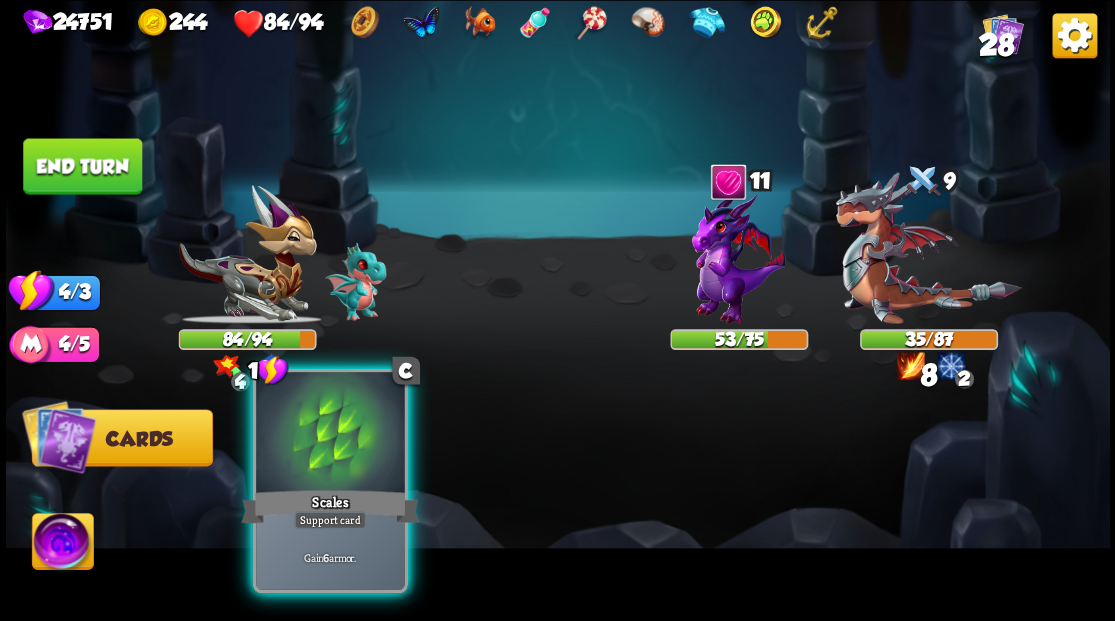 click at bounding box center [330, 434] 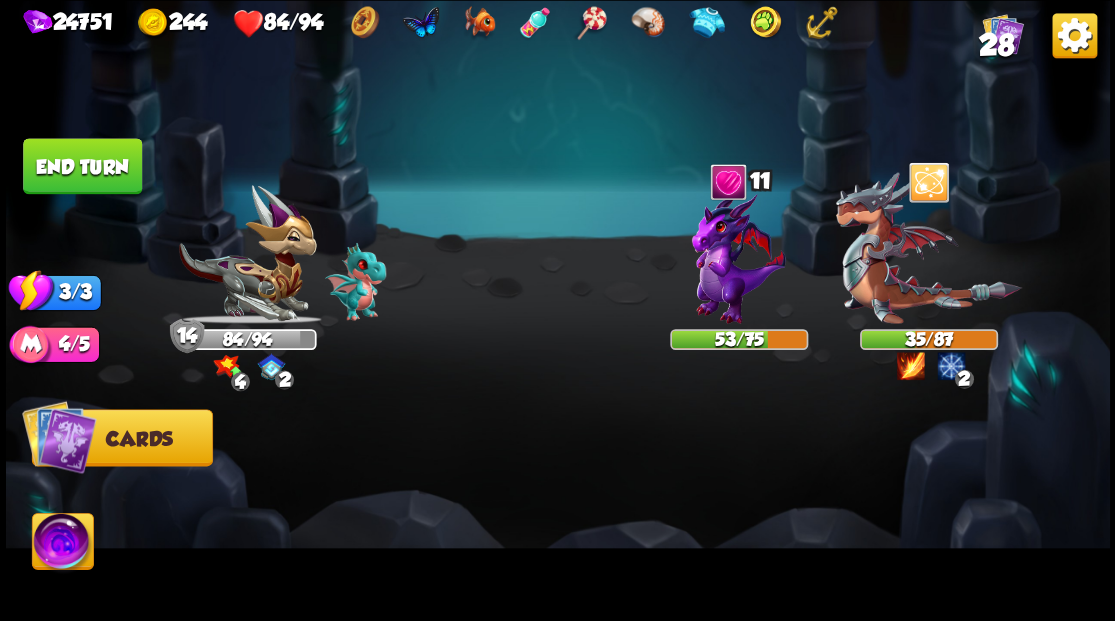 drag, startPoint x: 116, startPoint y: 172, endPoint x: 328, endPoint y: 150, distance: 213.13846 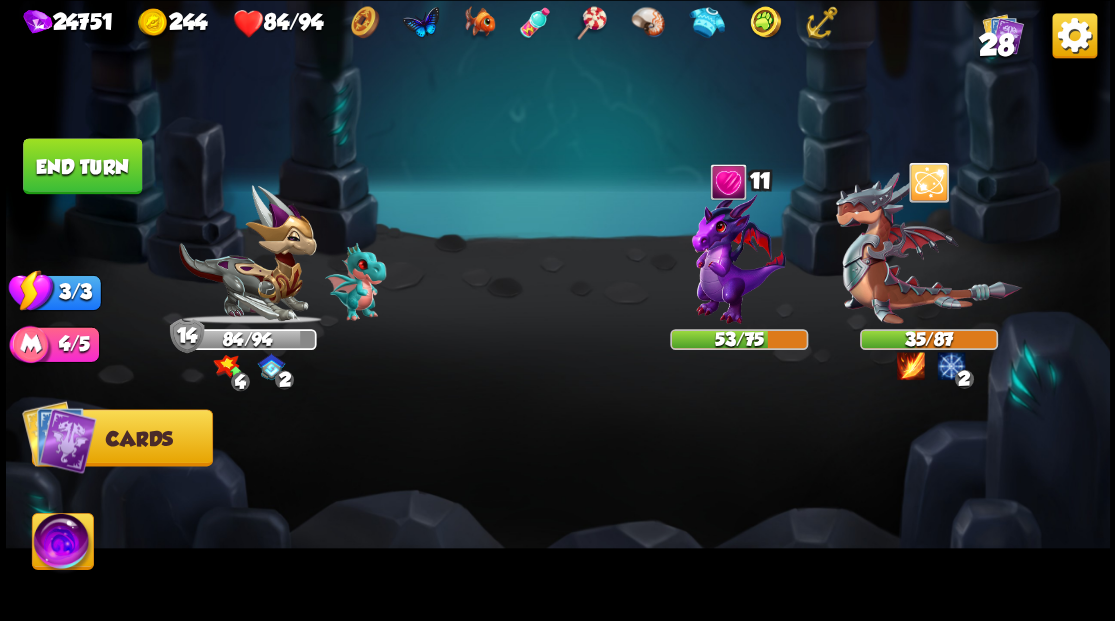 click on "End turn" at bounding box center (82, 166) 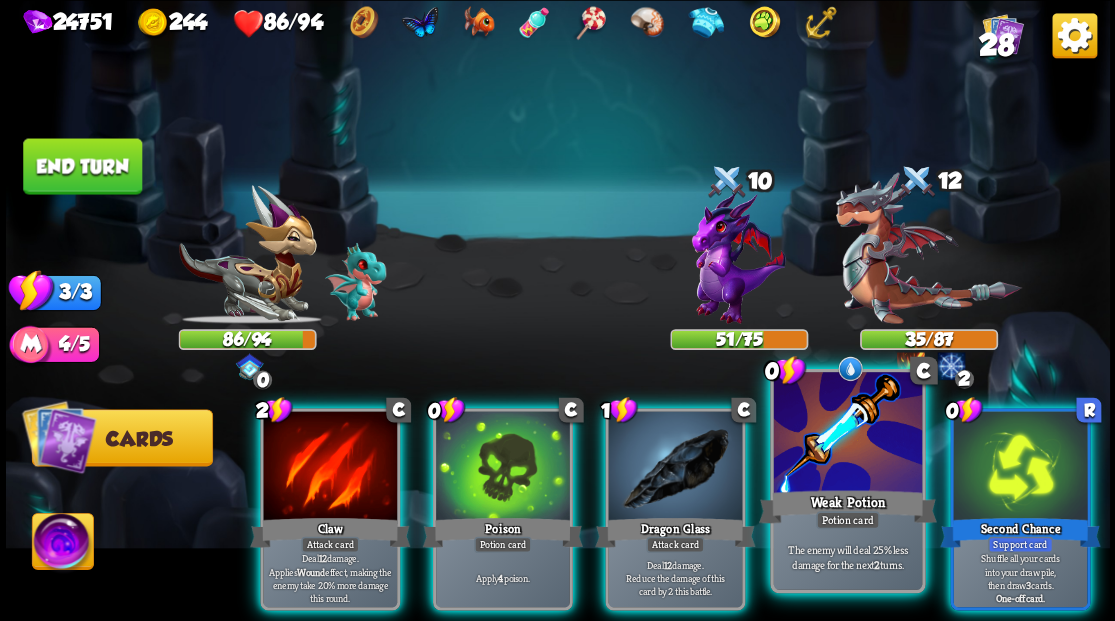 click at bounding box center (847, 434) 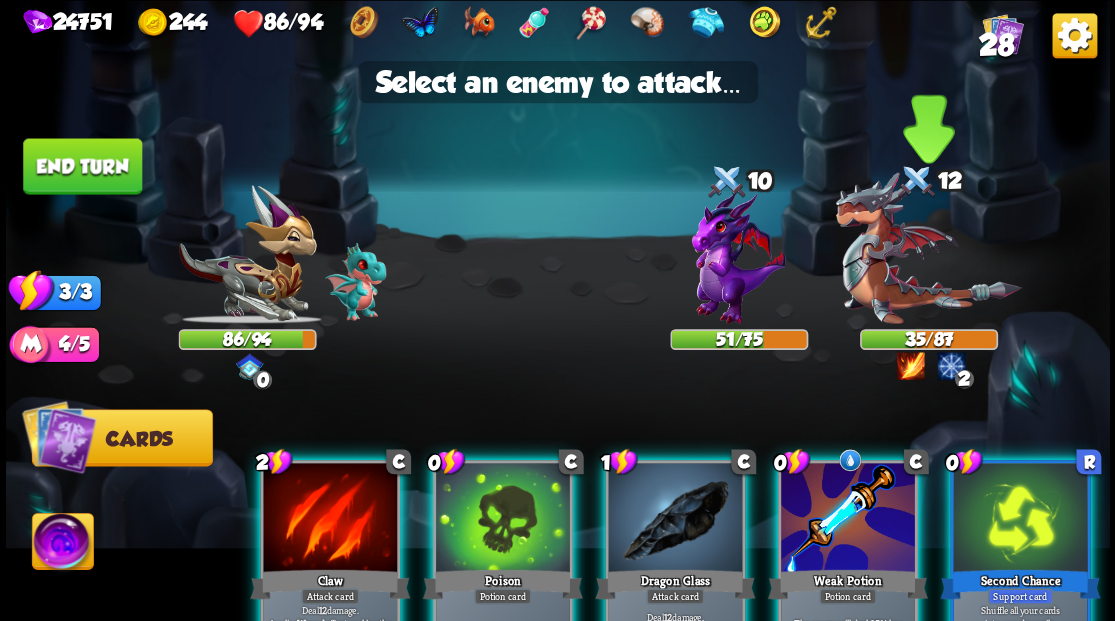 click at bounding box center (928, 248) 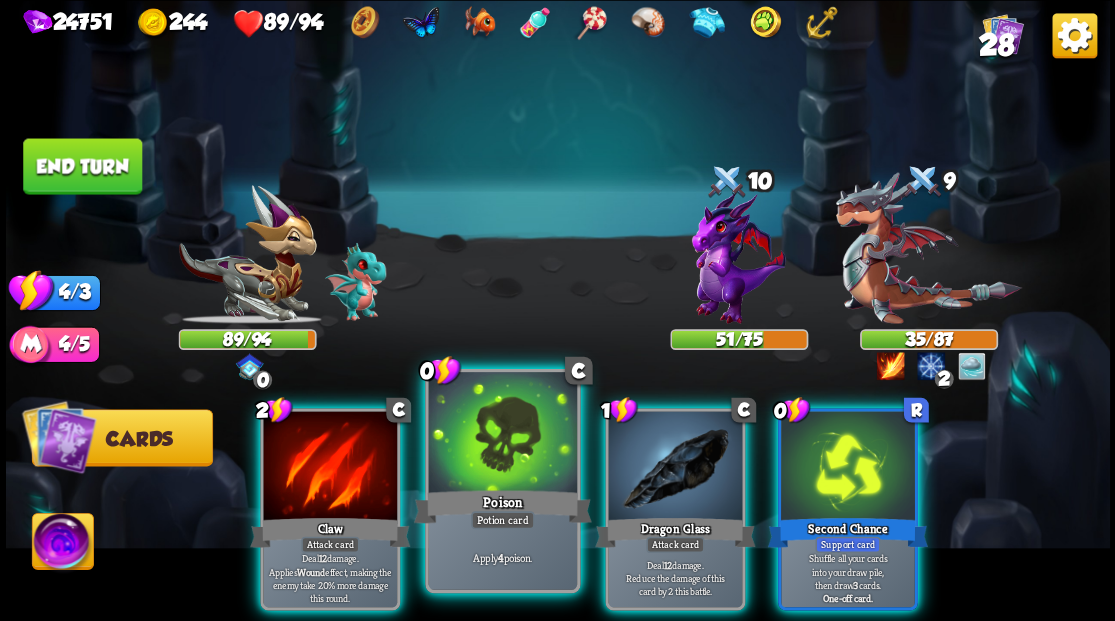 click at bounding box center (502, 434) 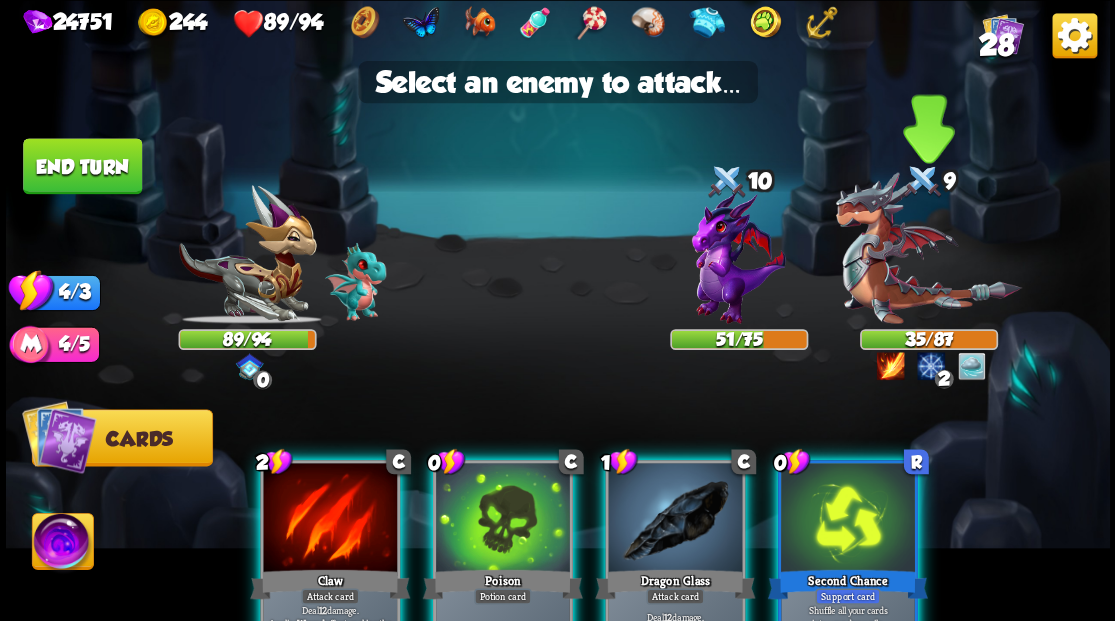 click at bounding box center (928, 248) 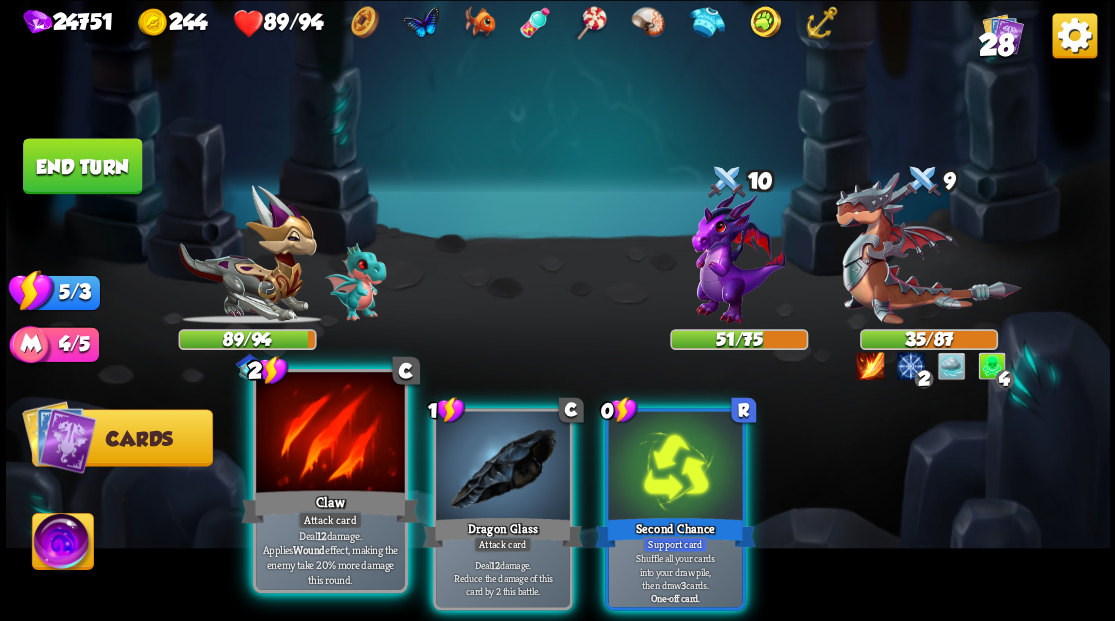 click at bounding box center [330, 434] 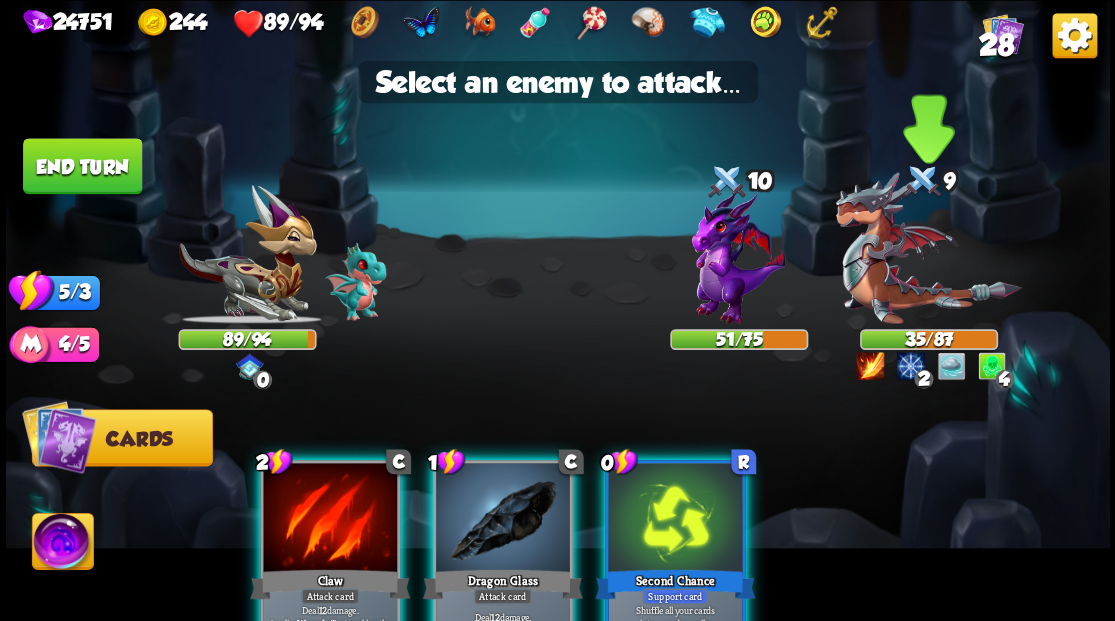 click at bounding box center (928, 248) 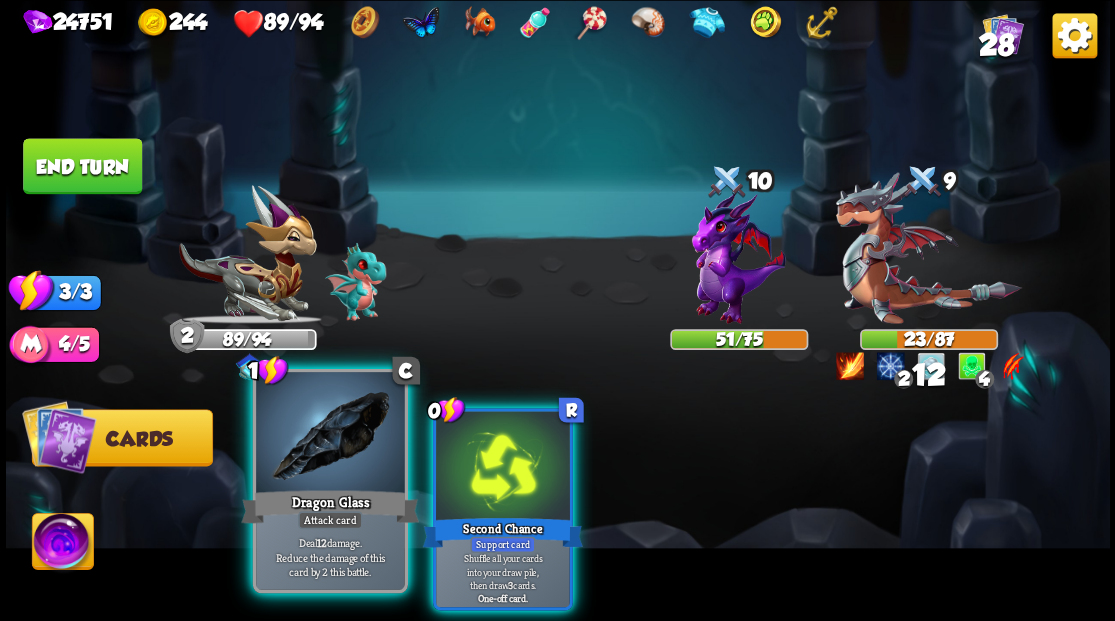 click at bounding box center [330, 434] 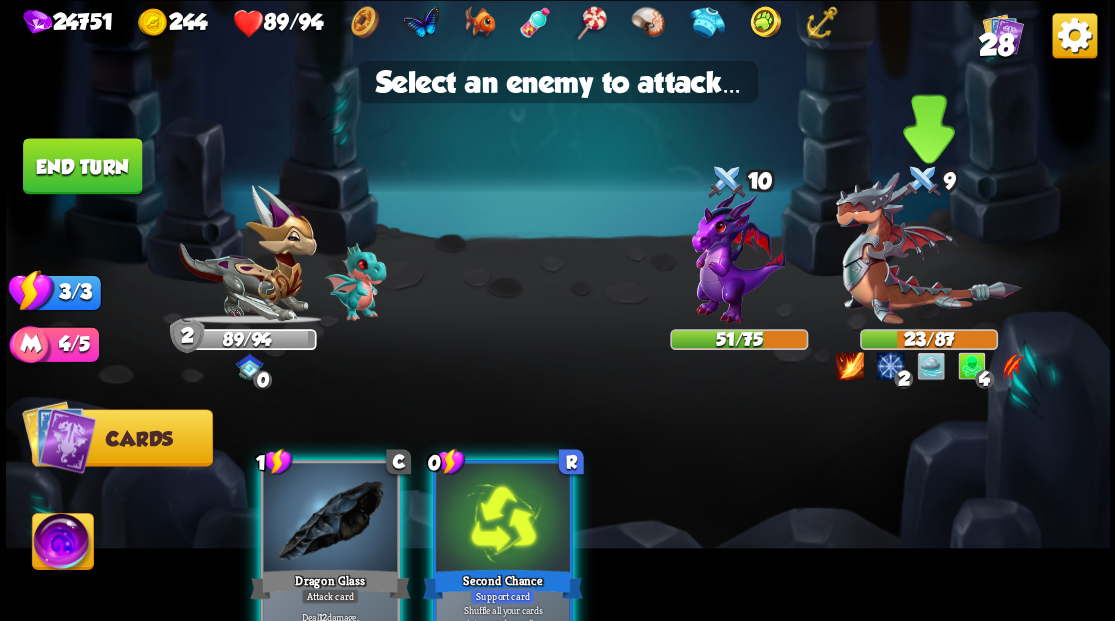click at bounding box center (928, 248) 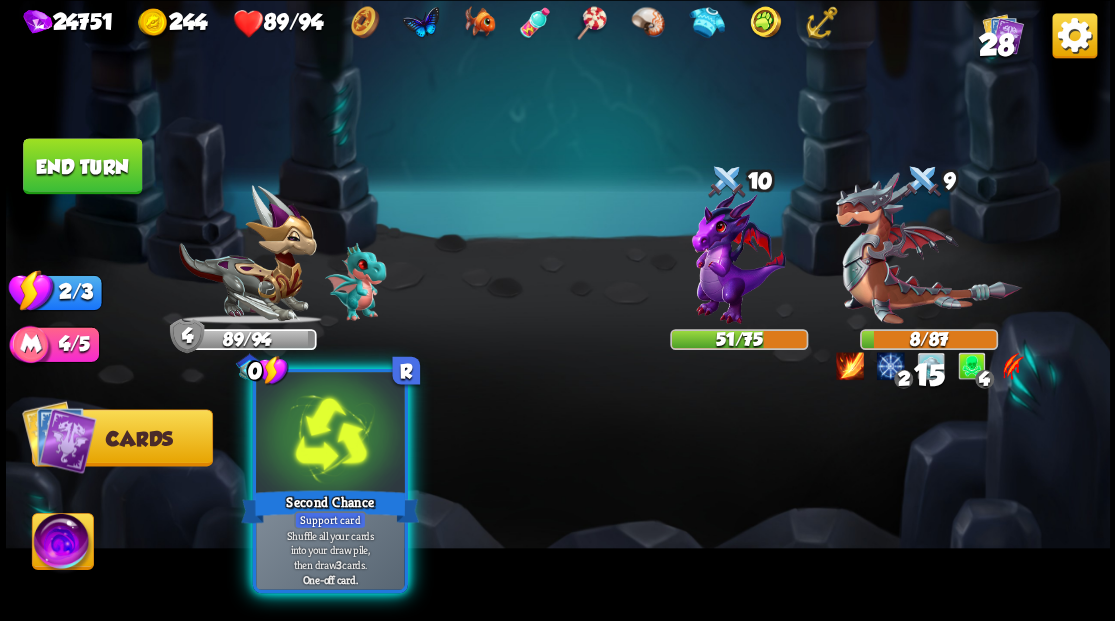 click at bounding box center [330, 434] 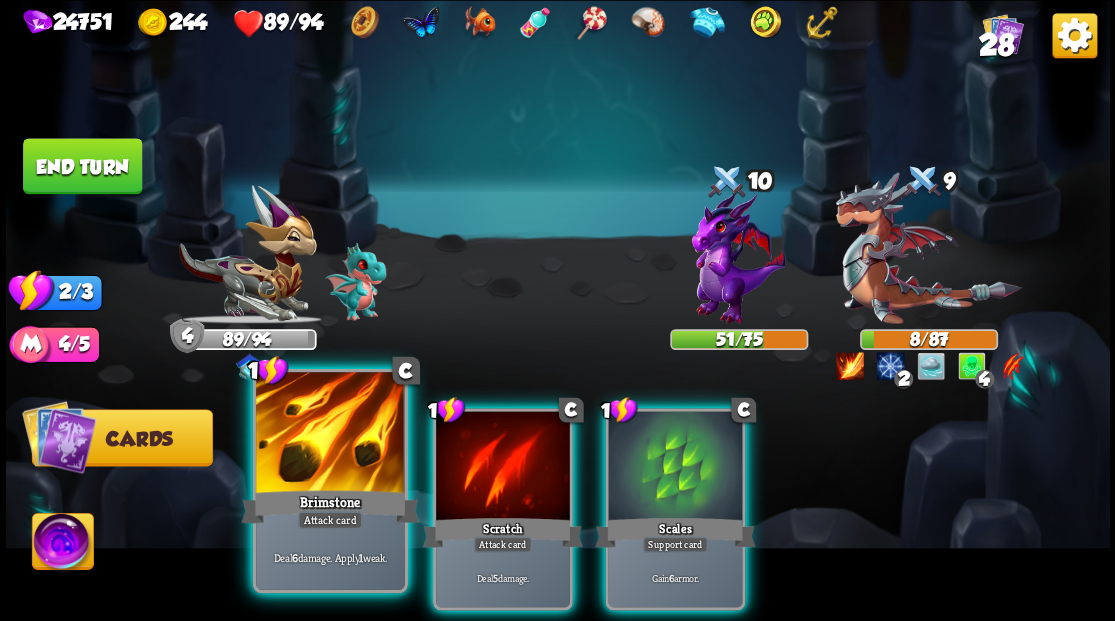 click at bounding box center (330, 434) 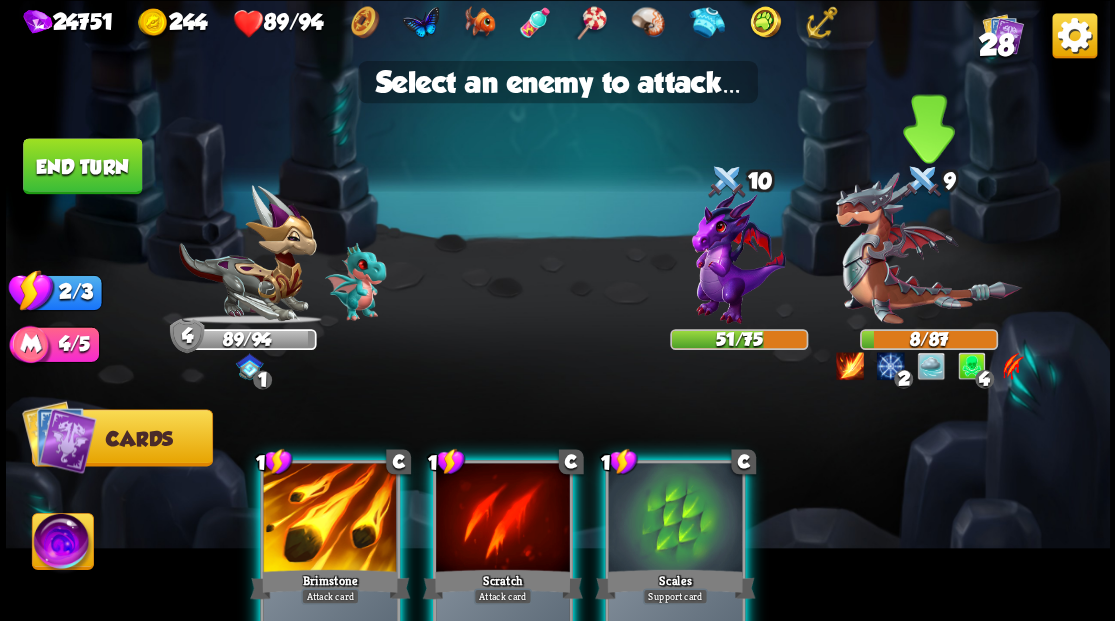 click at bounding box center [928, 248] 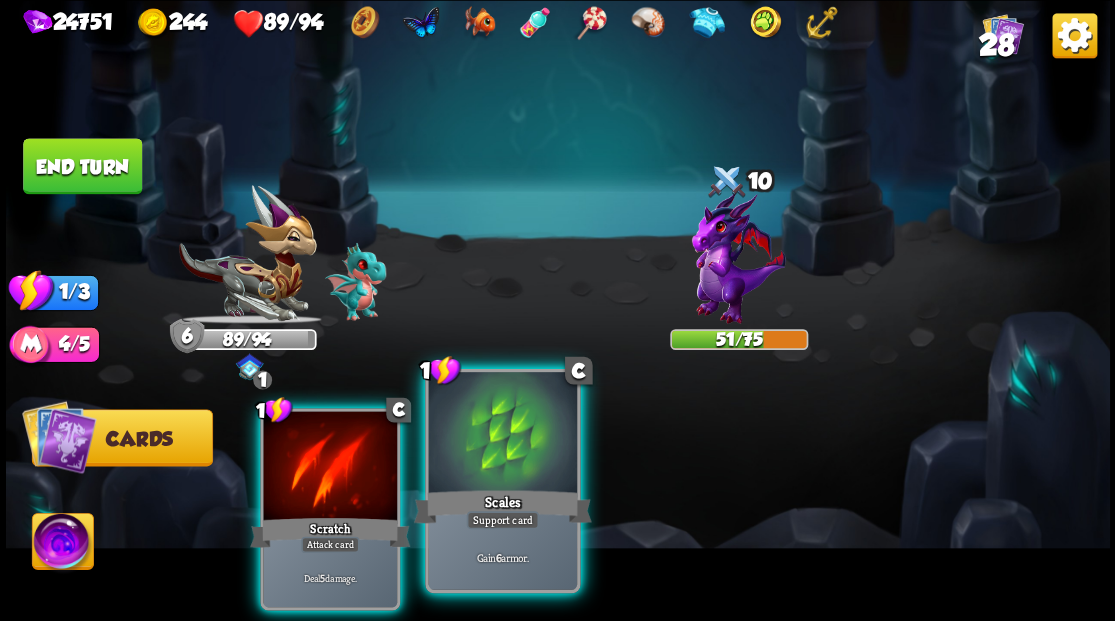 click at bounding box center (502, 434) 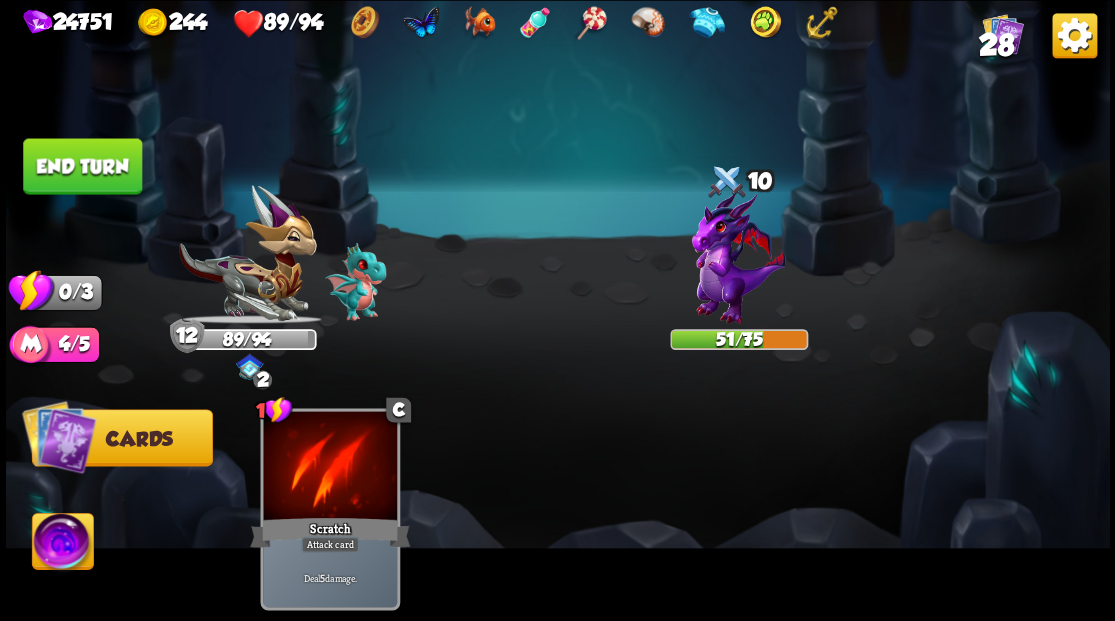click on "End turn" at bounding box center (82, 166) 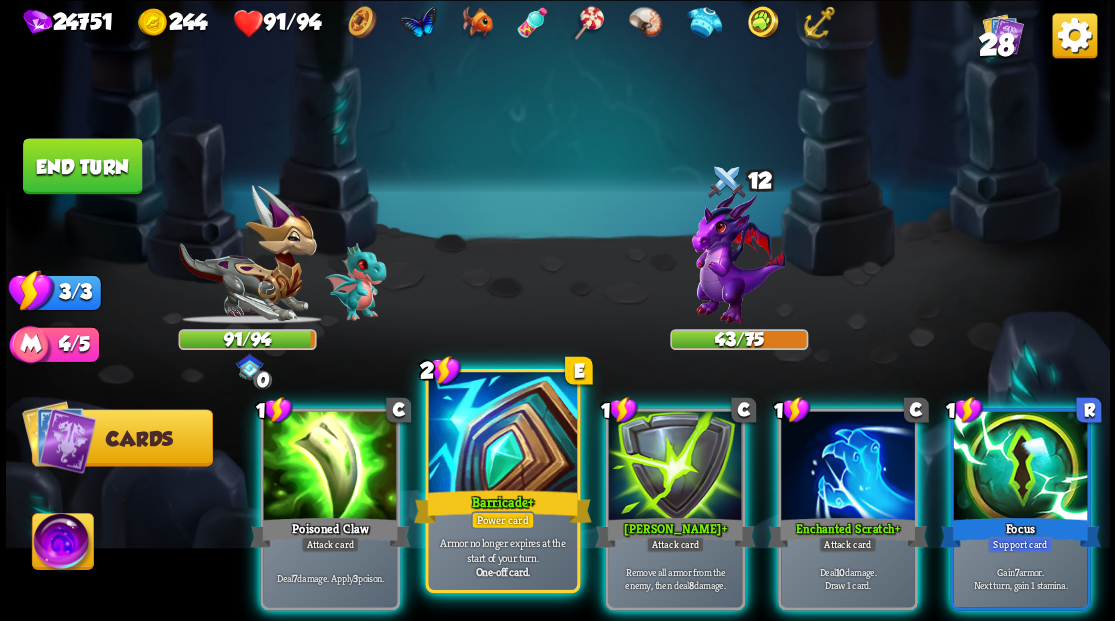 click at bounding box center [502, 434] 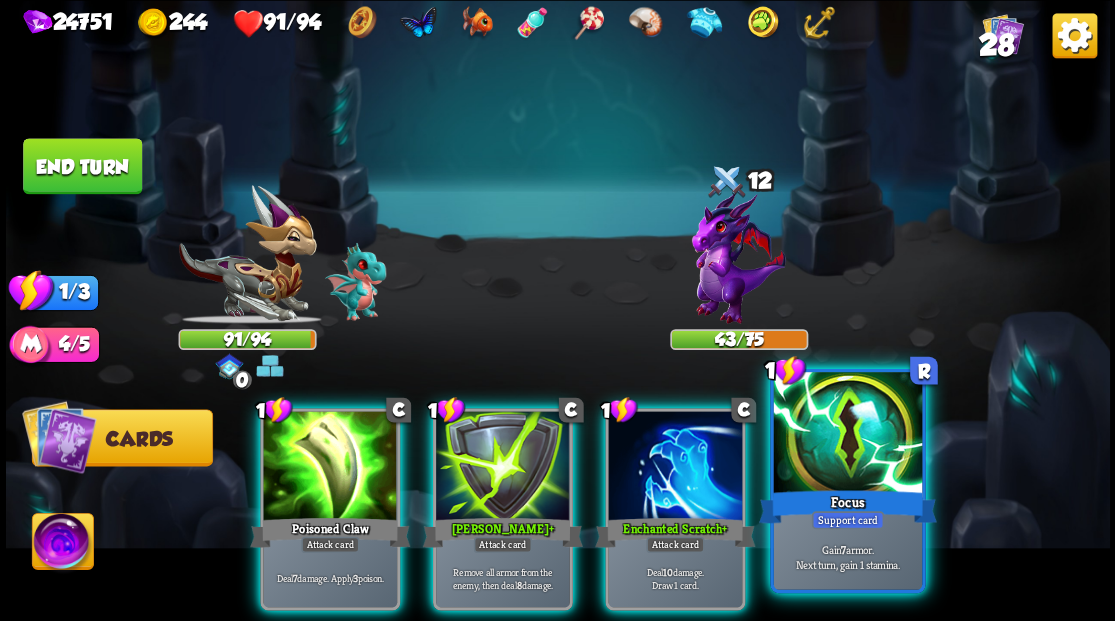click at bounding box center [847, 434] 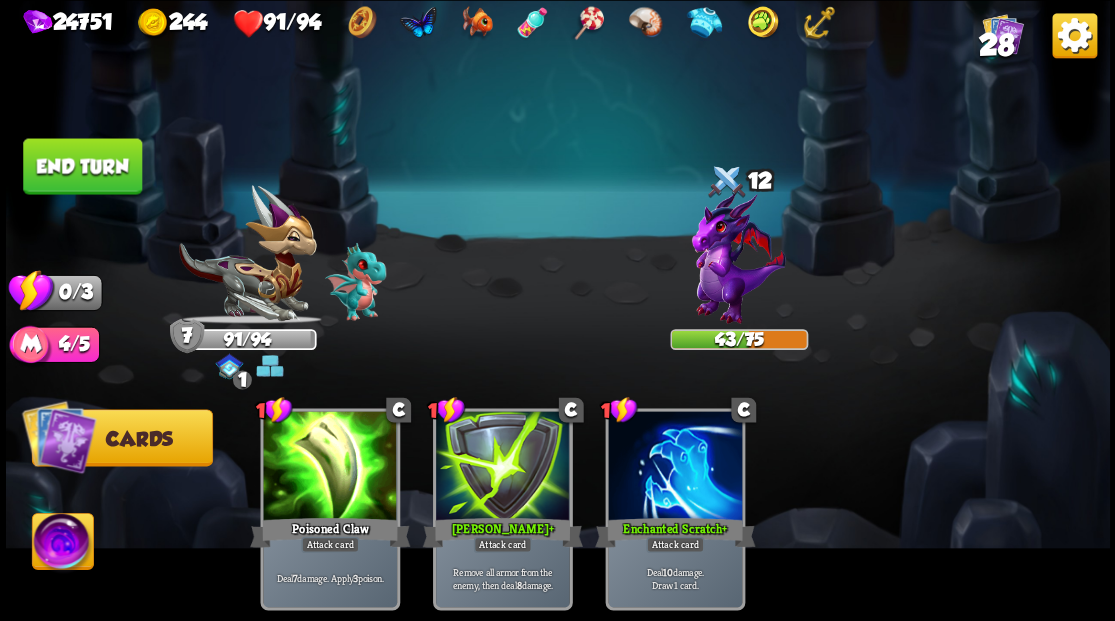 click on "End turn" at bounding box center (82, 166) 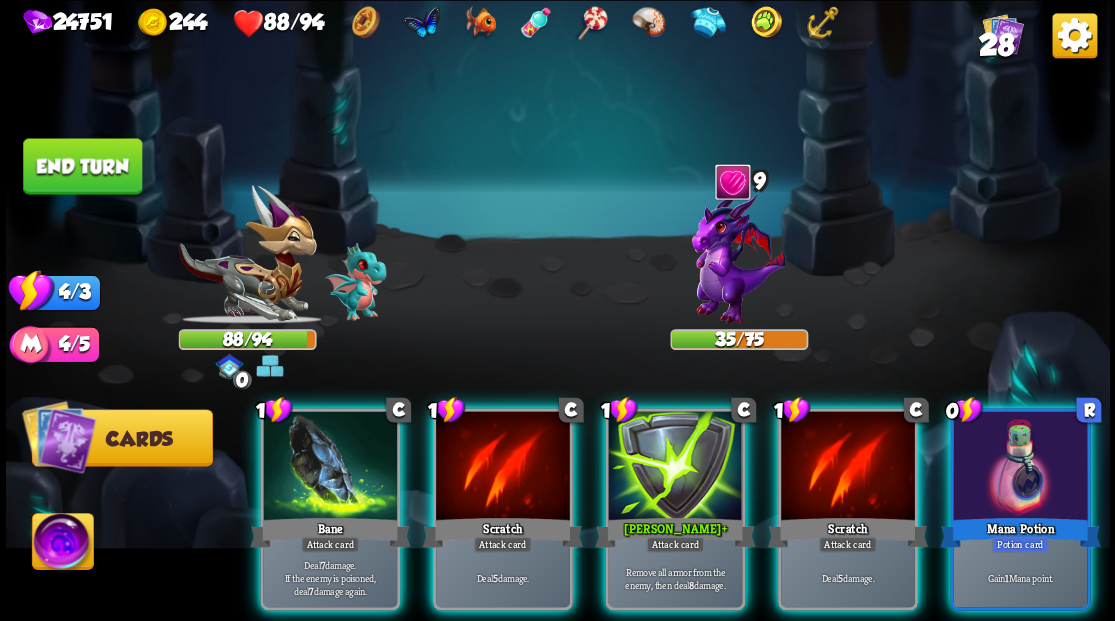 click at bounding box center [1020, 467] 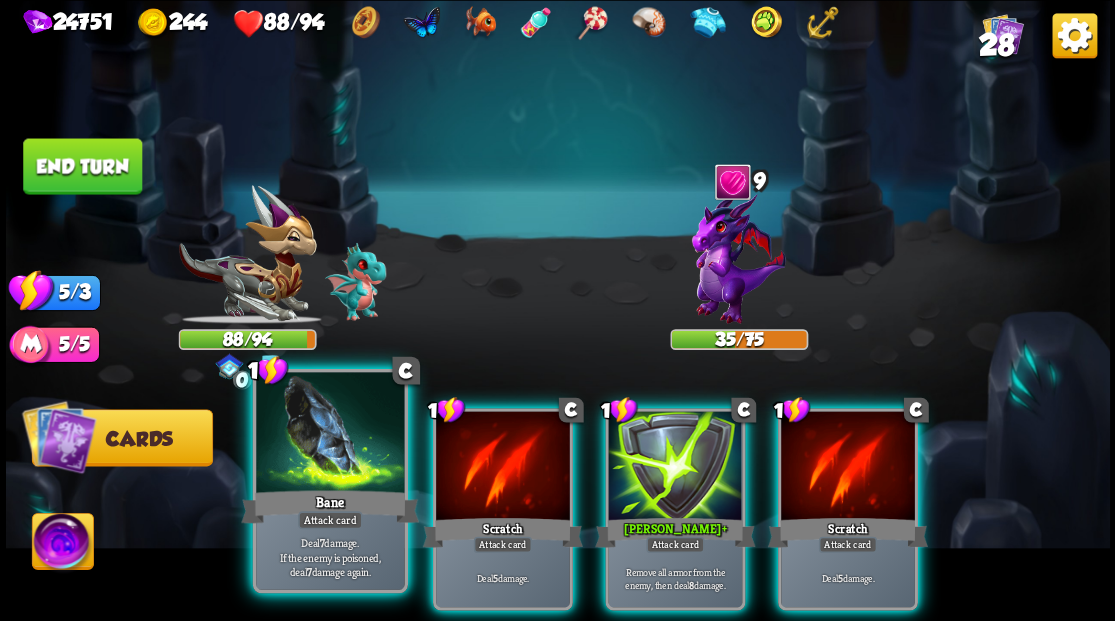click at bounding box center (330, 434) 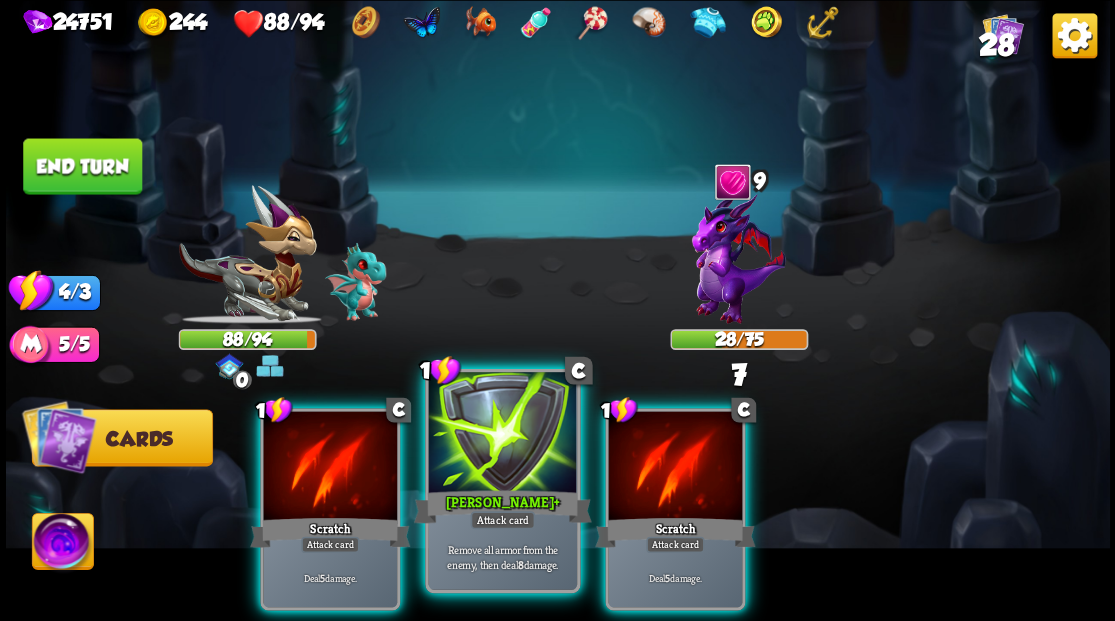 click at bounding box center [502, 434] 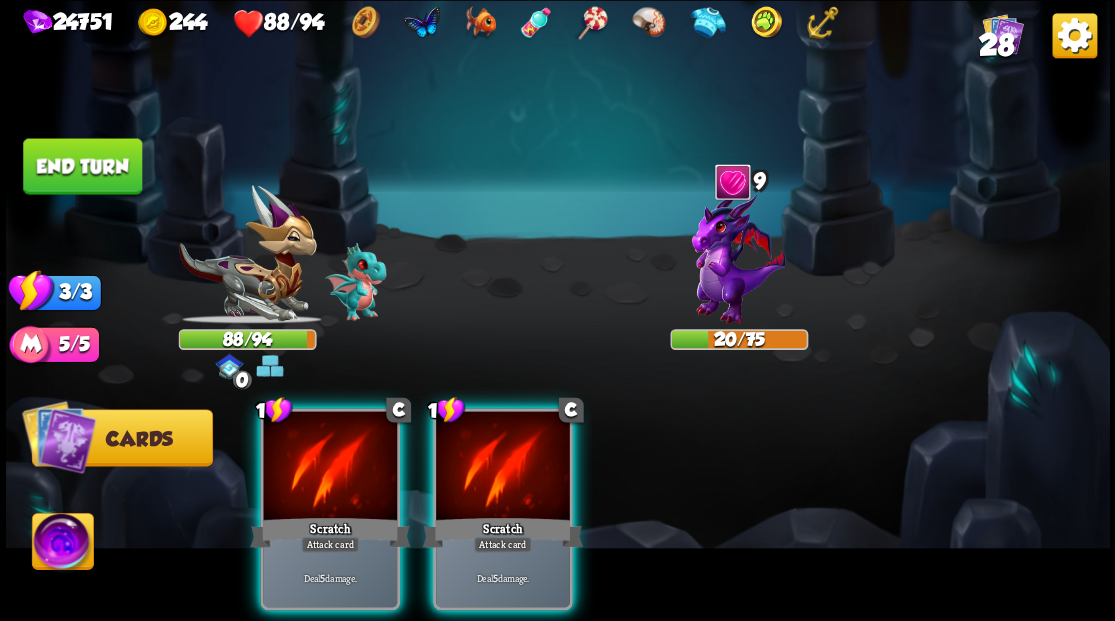 click at bounding box center [503, 467] 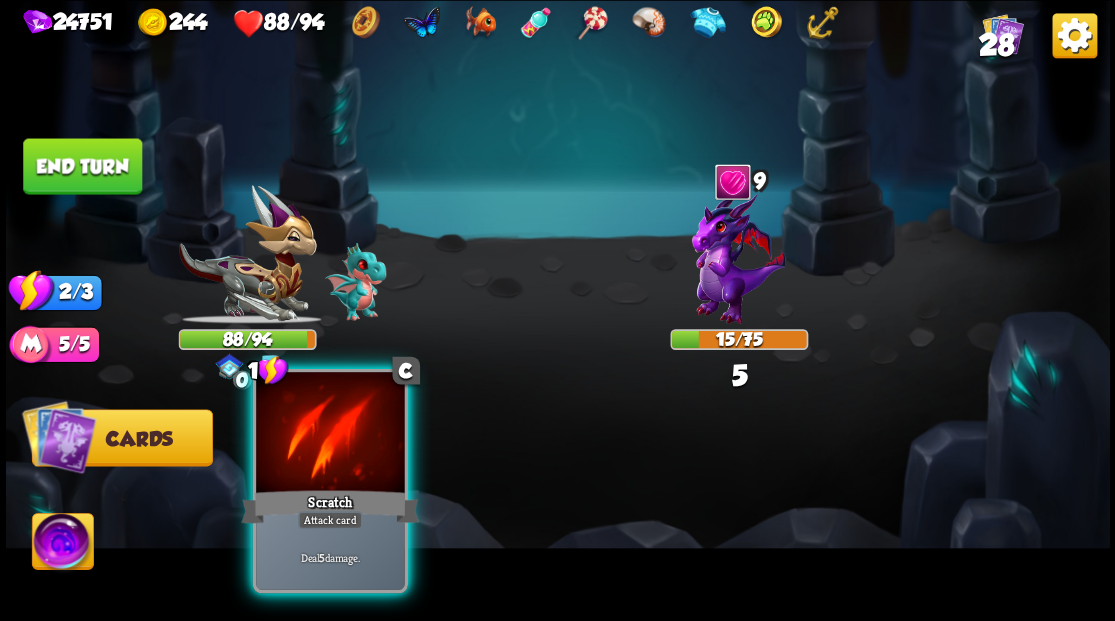 click at bounding box center (330, 434) 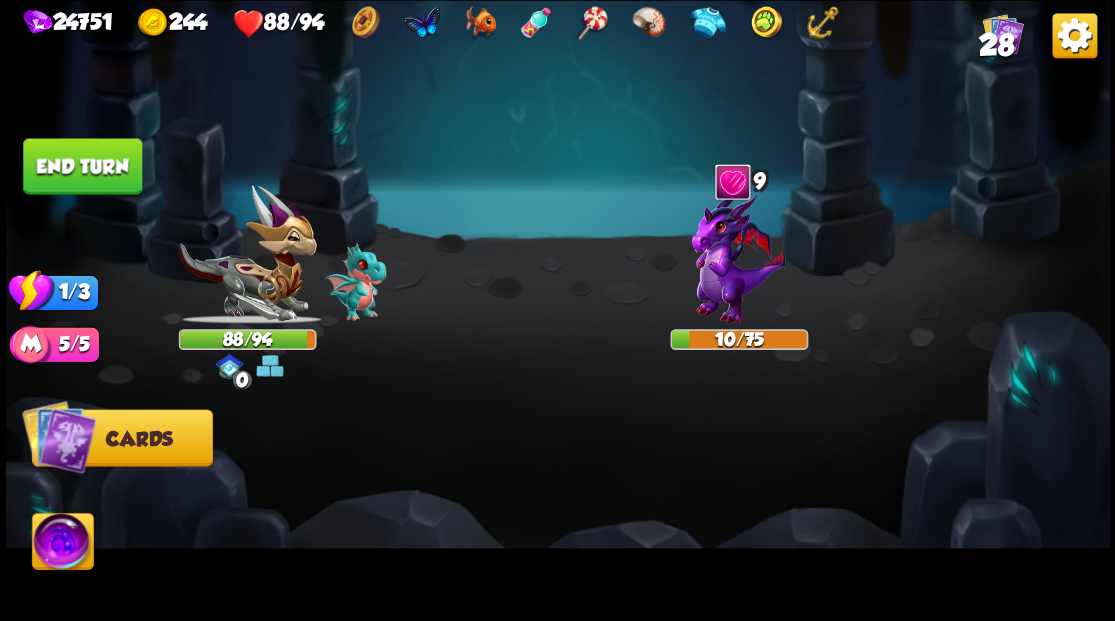 click on "End turn" at bounding box center (82, 166) 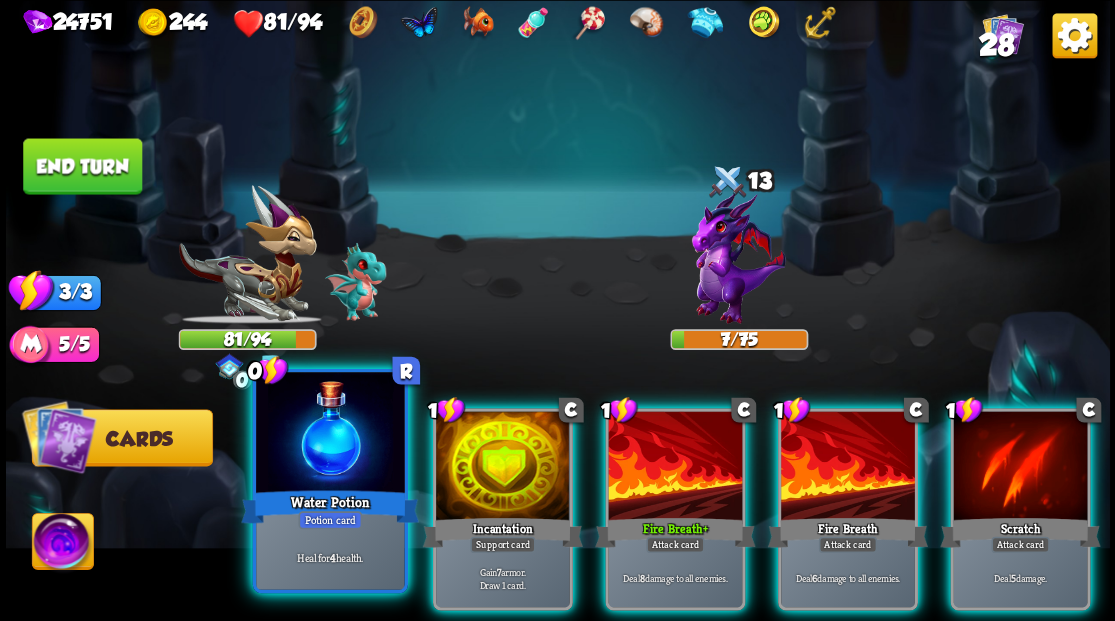 click at bounding box center [330, 434] 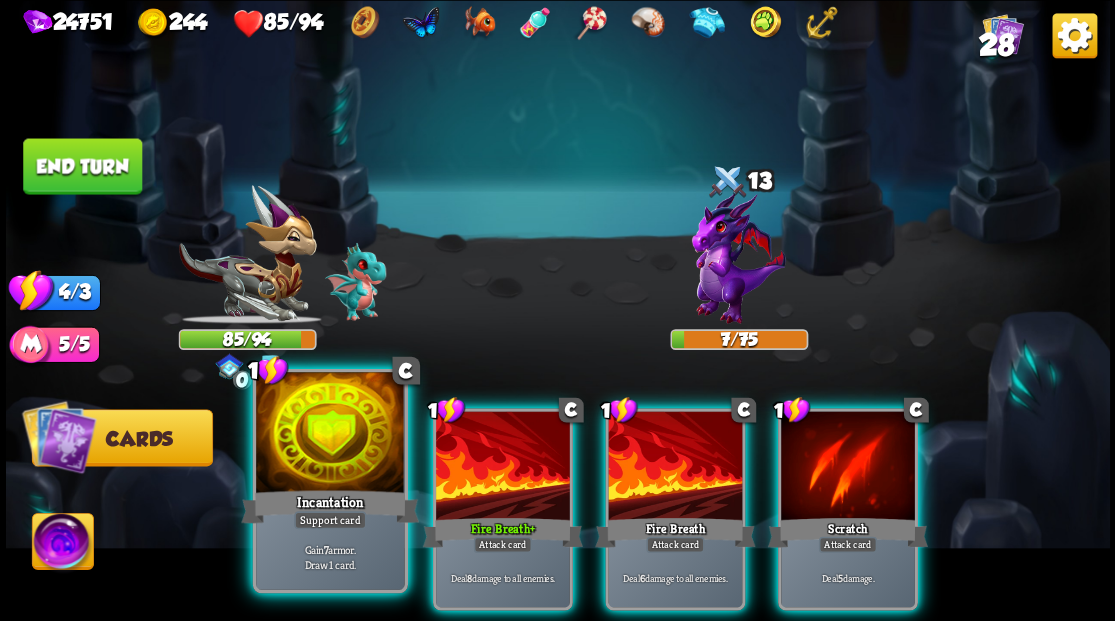 click on "1
C   Incantation     Support card   Gain  7  armor. Draw 1 card." at bounding box center (329, 480) 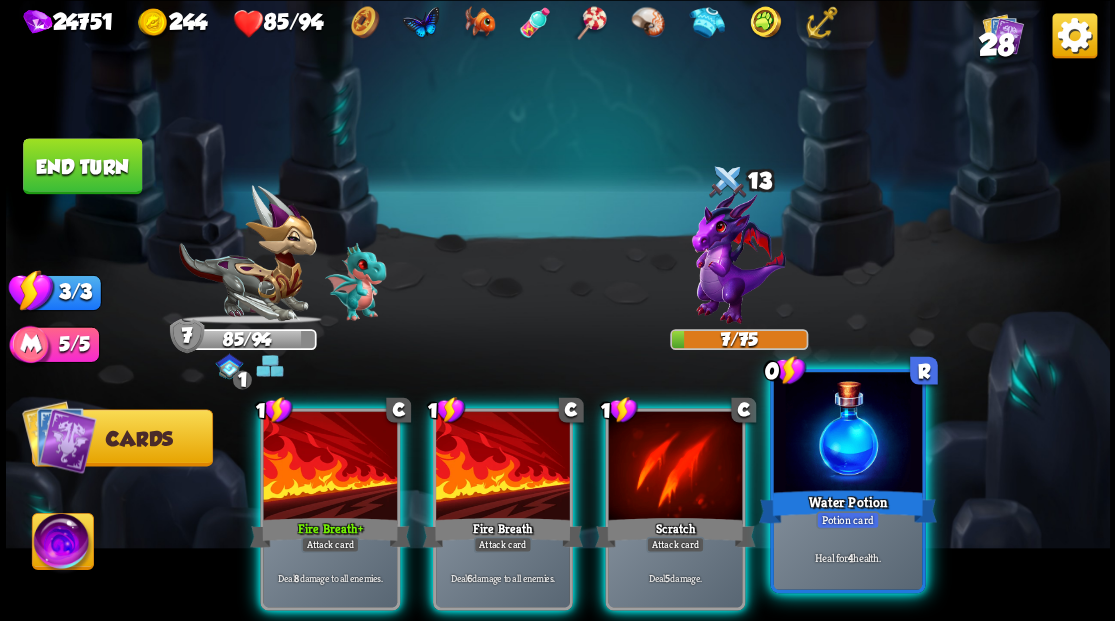 click at bounding box center (847, 434) 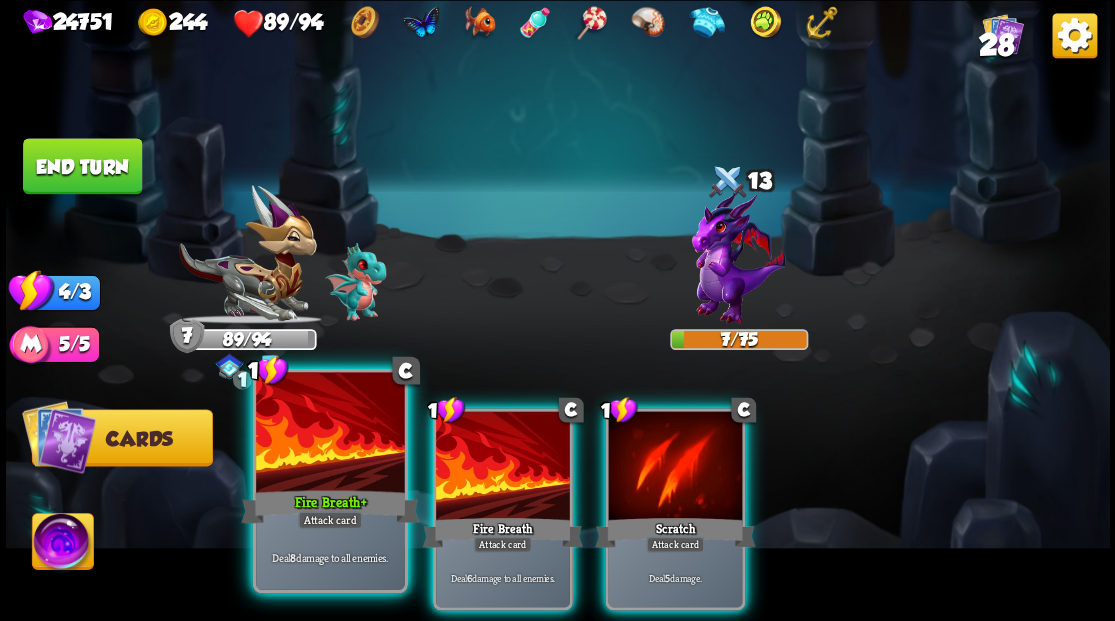 click at bounding box center (330, 434) 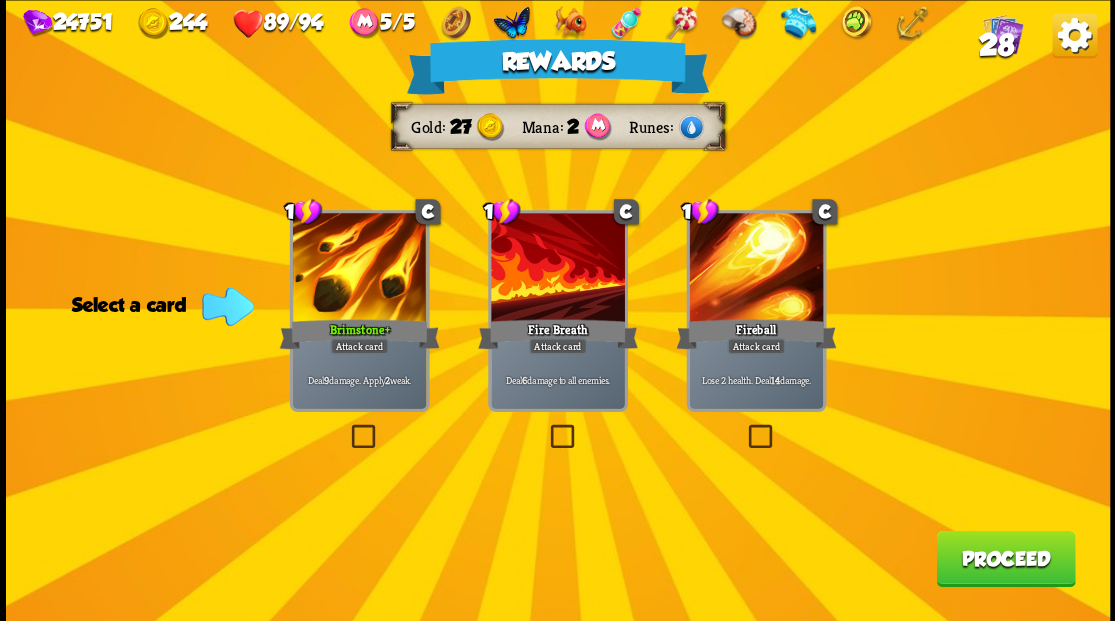 click on "28" at bounding box center (995, 45) 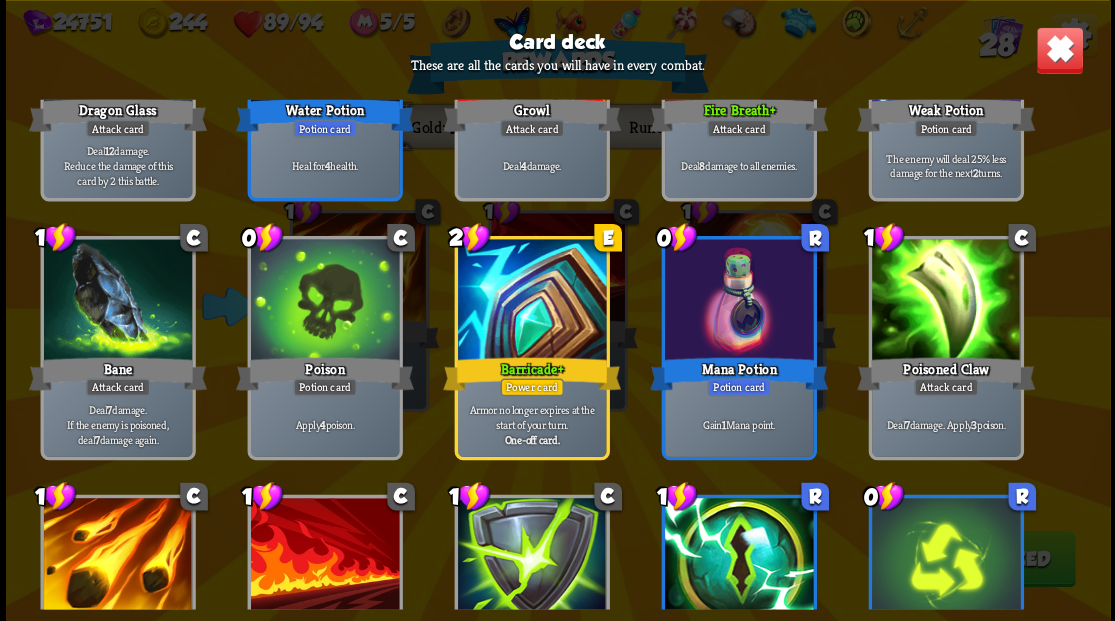 scroll, scrollTop: 933, scrollLeft: 0, axis: vertical 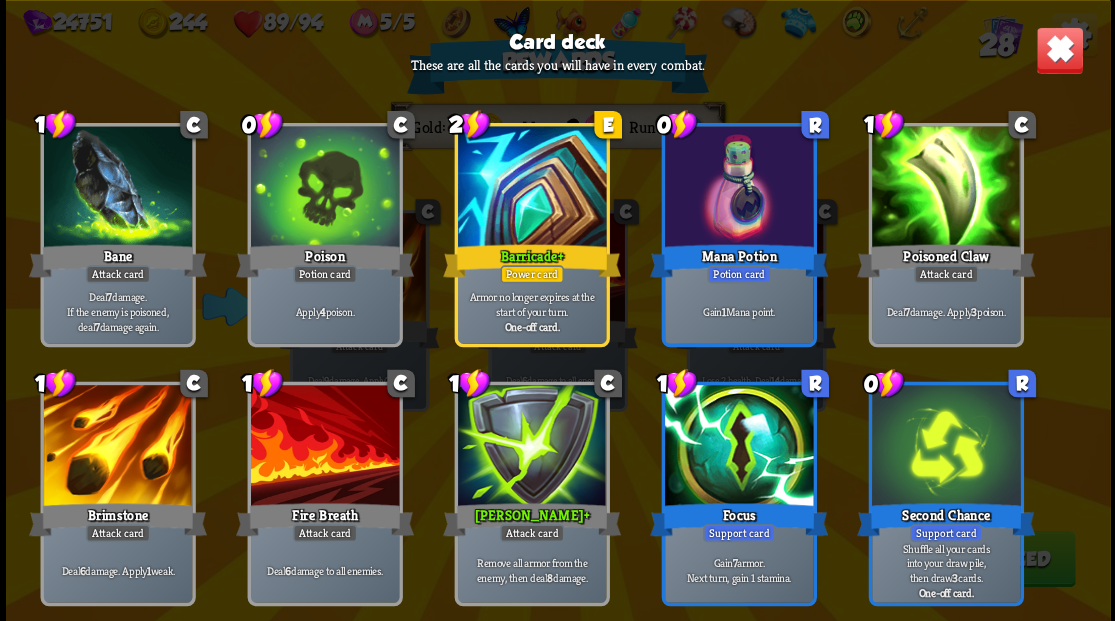 click at bounding box center [1059, 50] 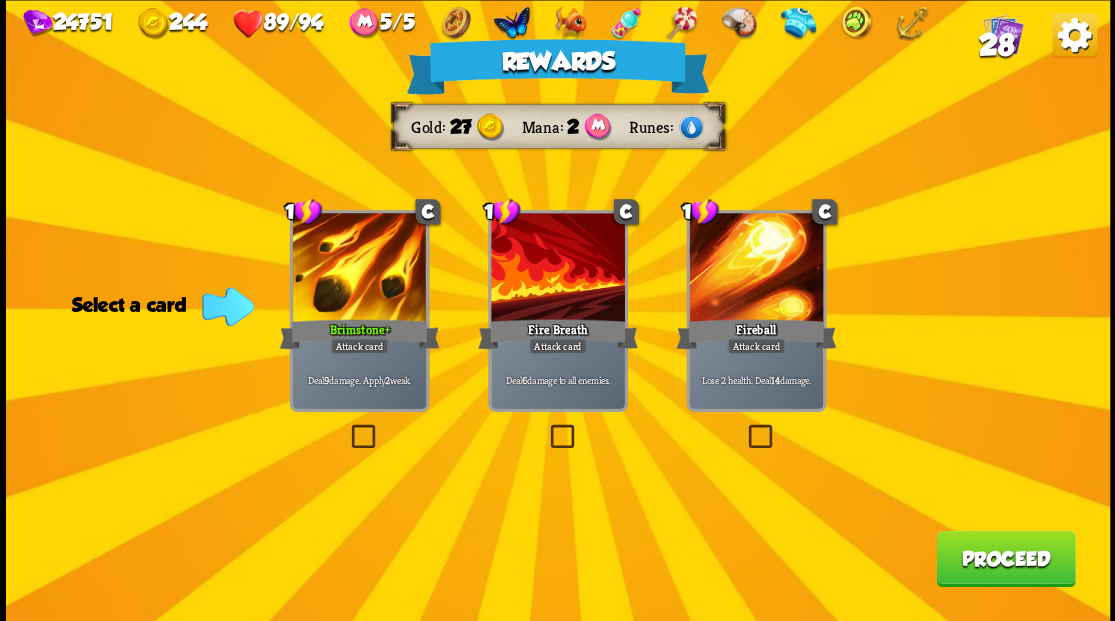 click on "Proceed" at bounding box center [1005, 558] 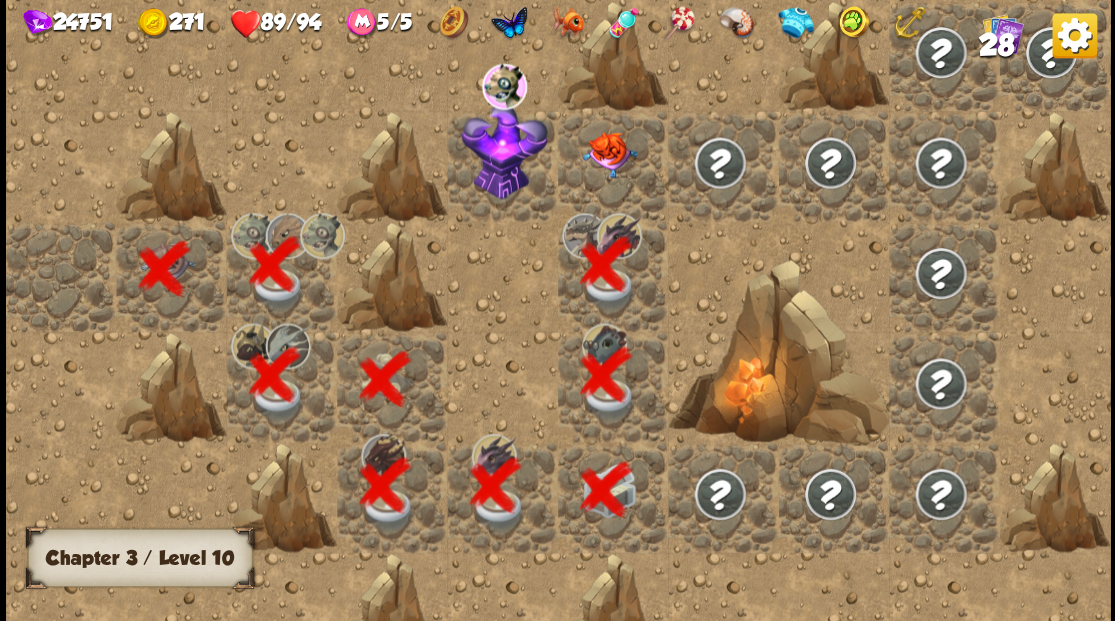 click at bounding box center [609, 154] 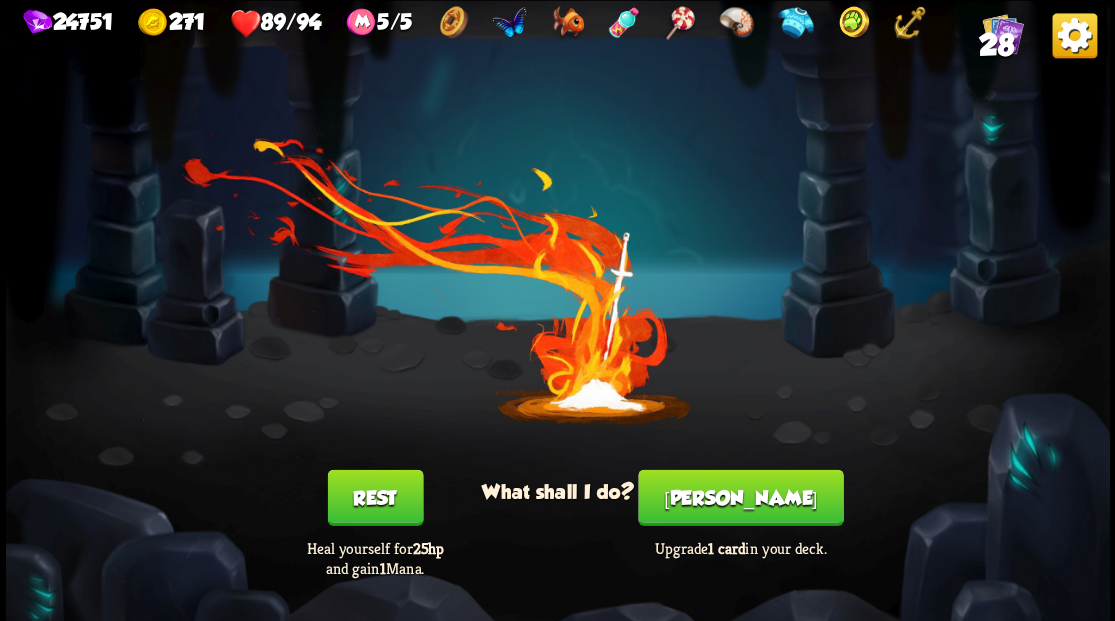 click on "[PERSON_NAME]" at bounding box center (740, 497) 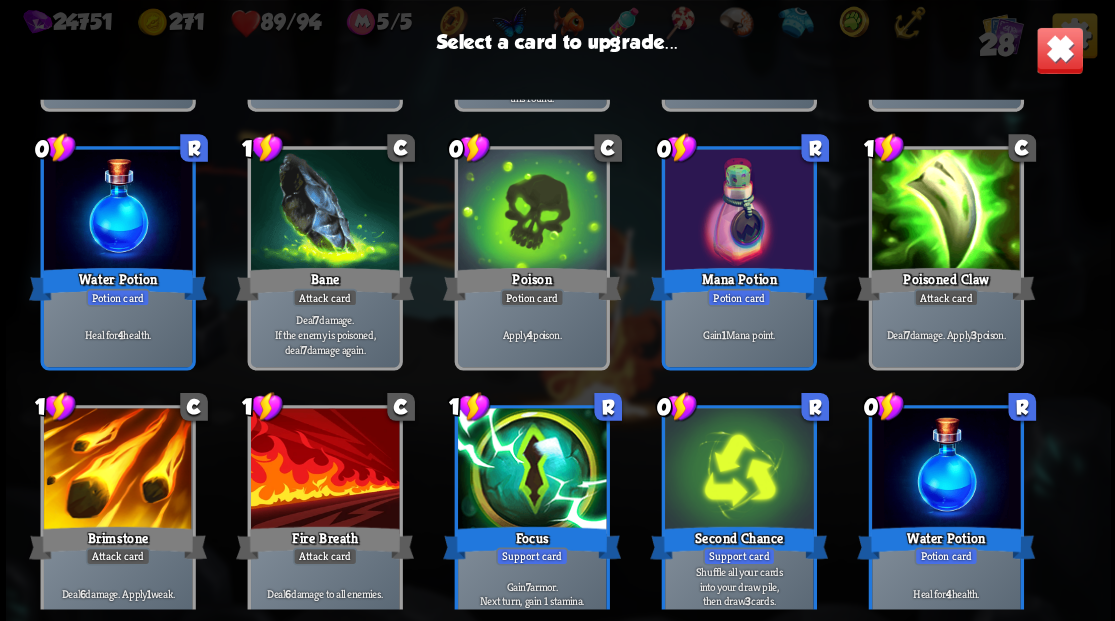 scroll, scrollTop: 629, scrollLeft: 0, axis: vertical 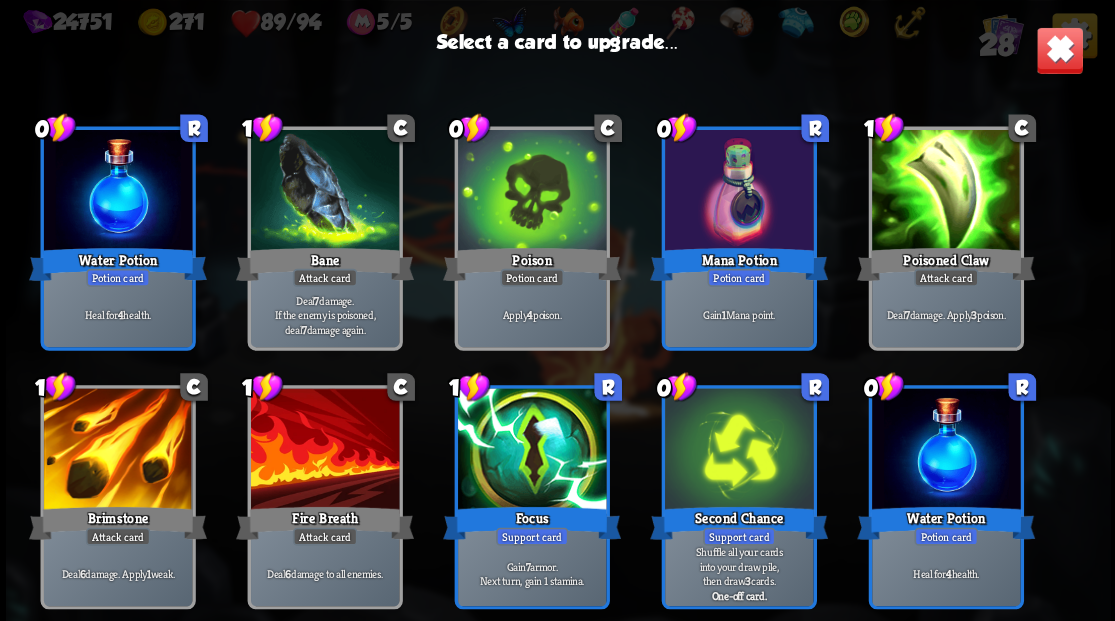 click at bounding box center (324, 450) 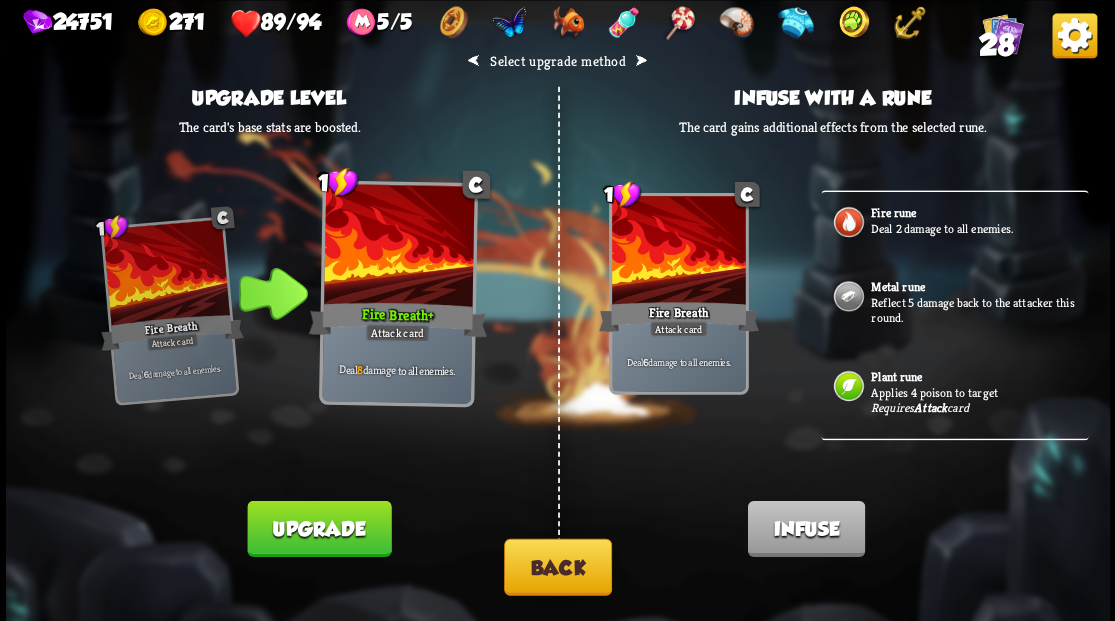 click on "Upgrade" at bounding box center (319, 528) 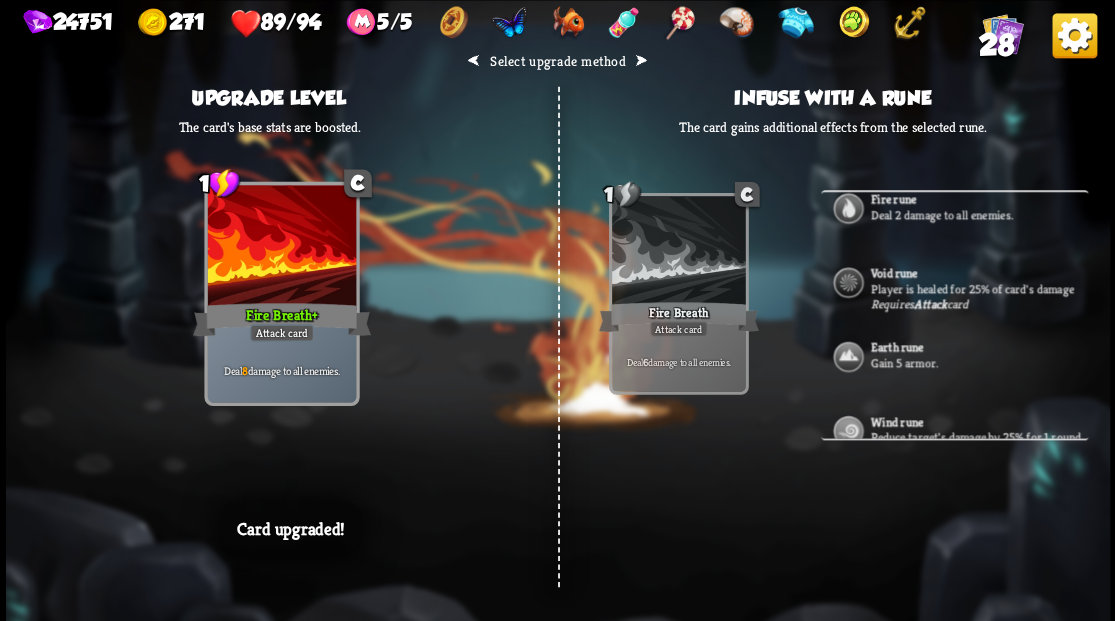 scroll, scrollTop: 686, scrollLeft: 0, axis: vertical 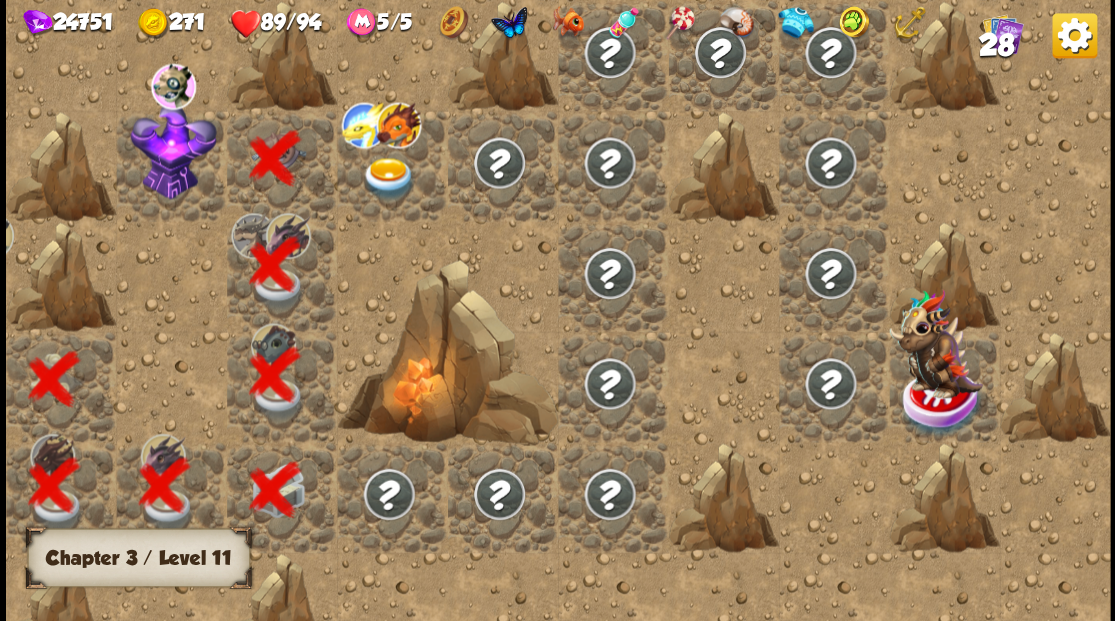 click at bounding box center (173, 150) 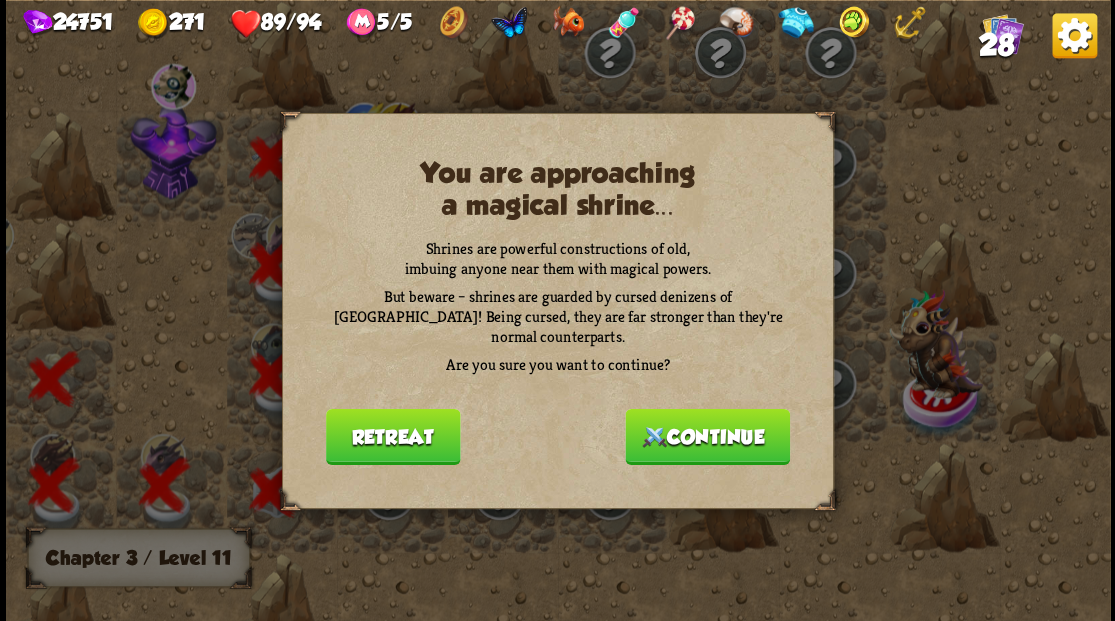 click on "Continue" at bounding box center [707, 436] 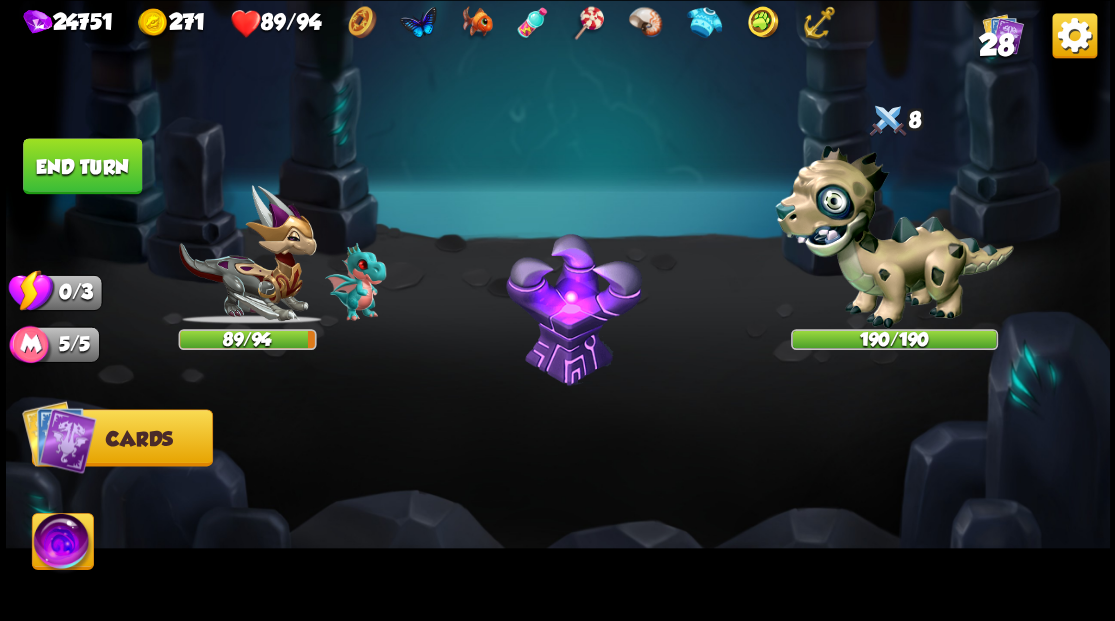 click at bounding box center (62, 544) 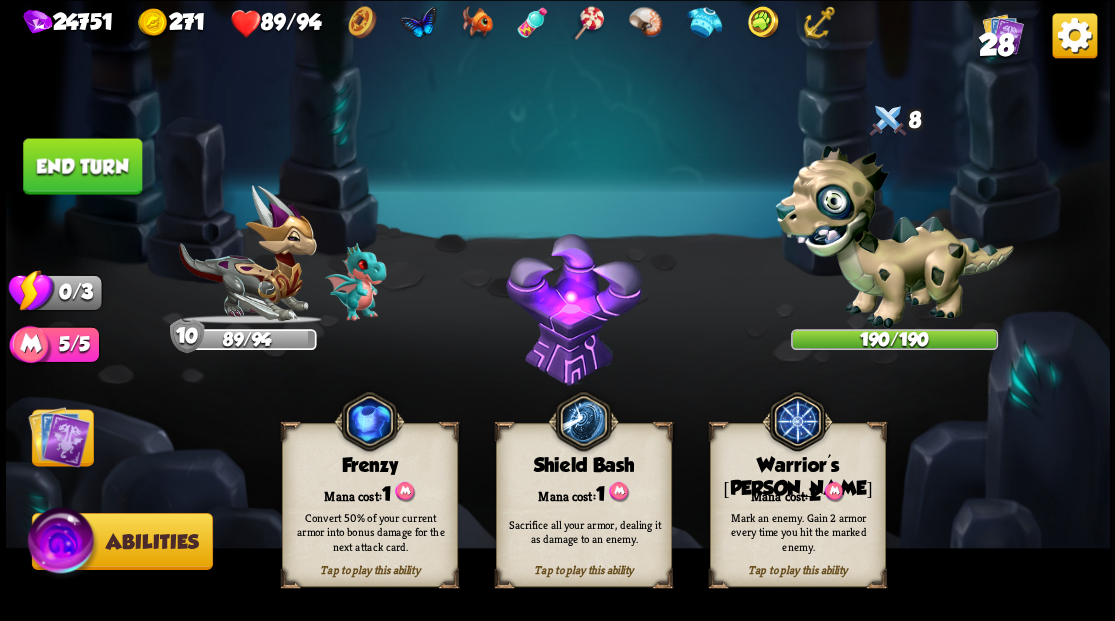 click on "Mana cost:  2" at bounding box center [797, 492] 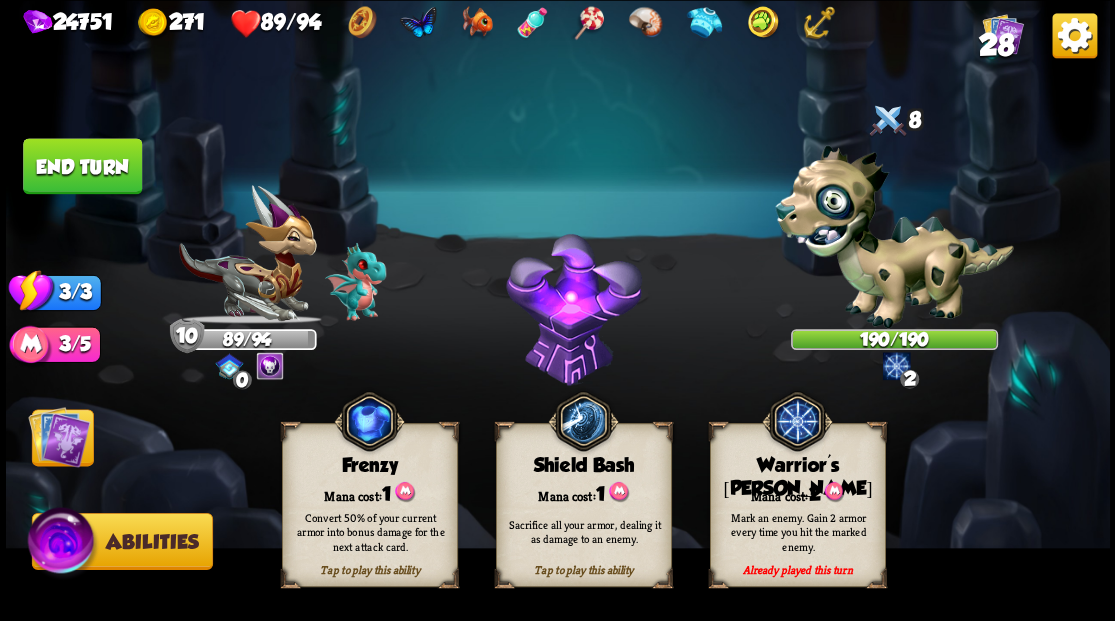 click at bounding box center [59, 436] 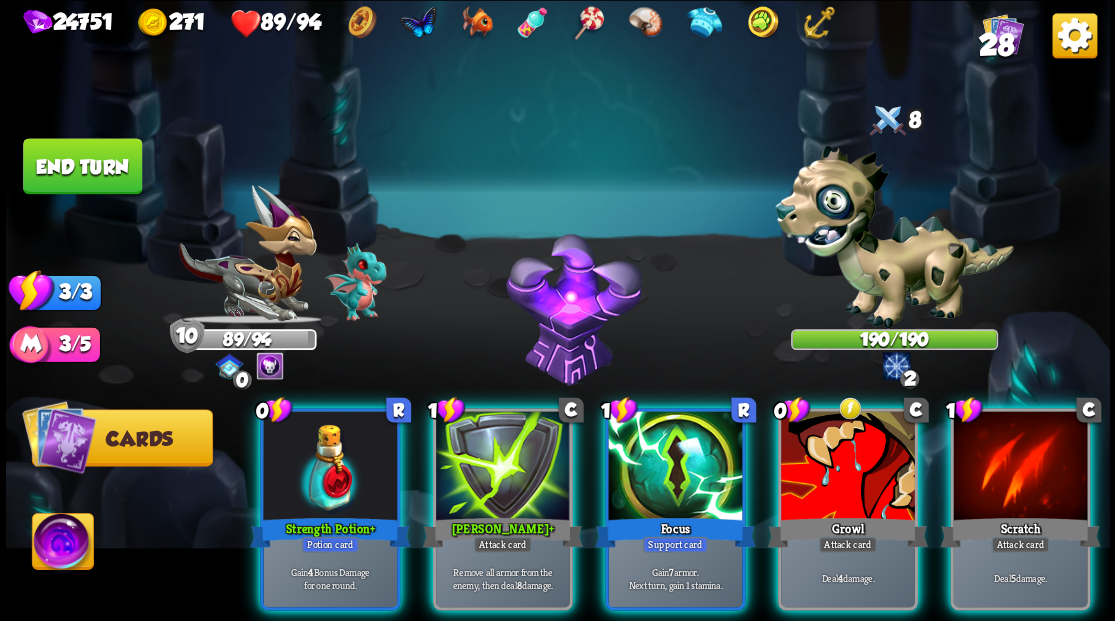 click at bounding box center (62, 544) 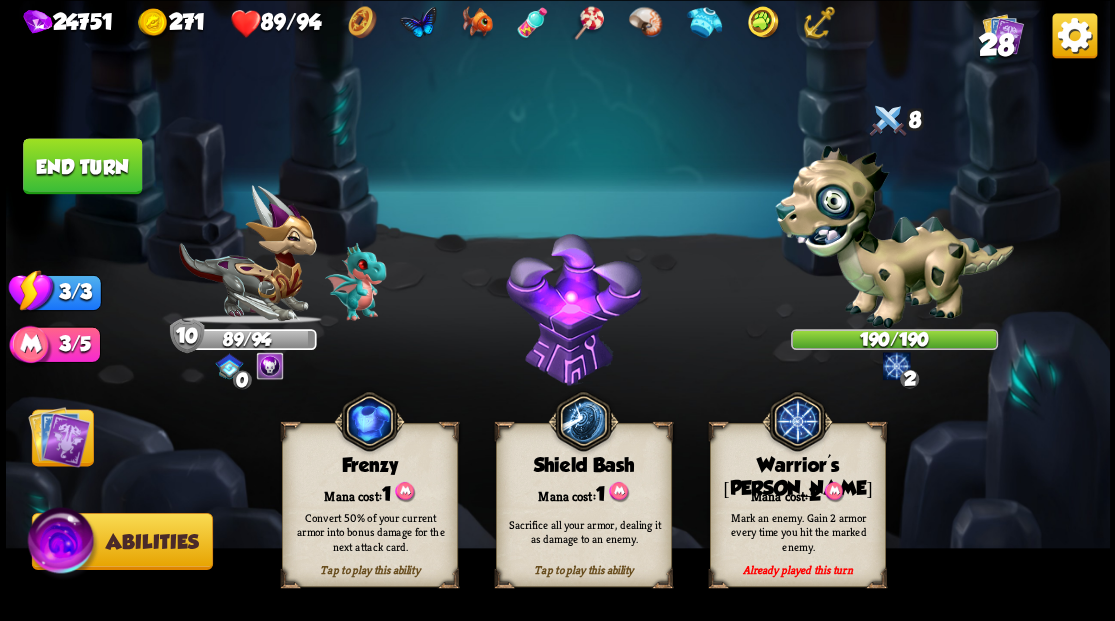 click at bounding box center (59, 436) 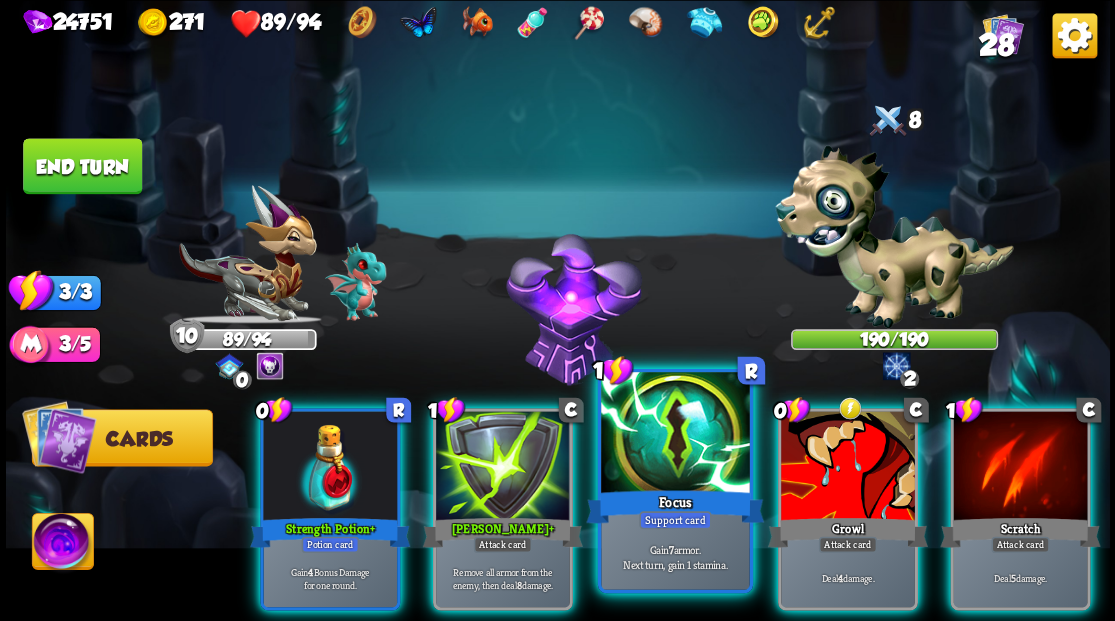 click at bounding box center [675, 434] 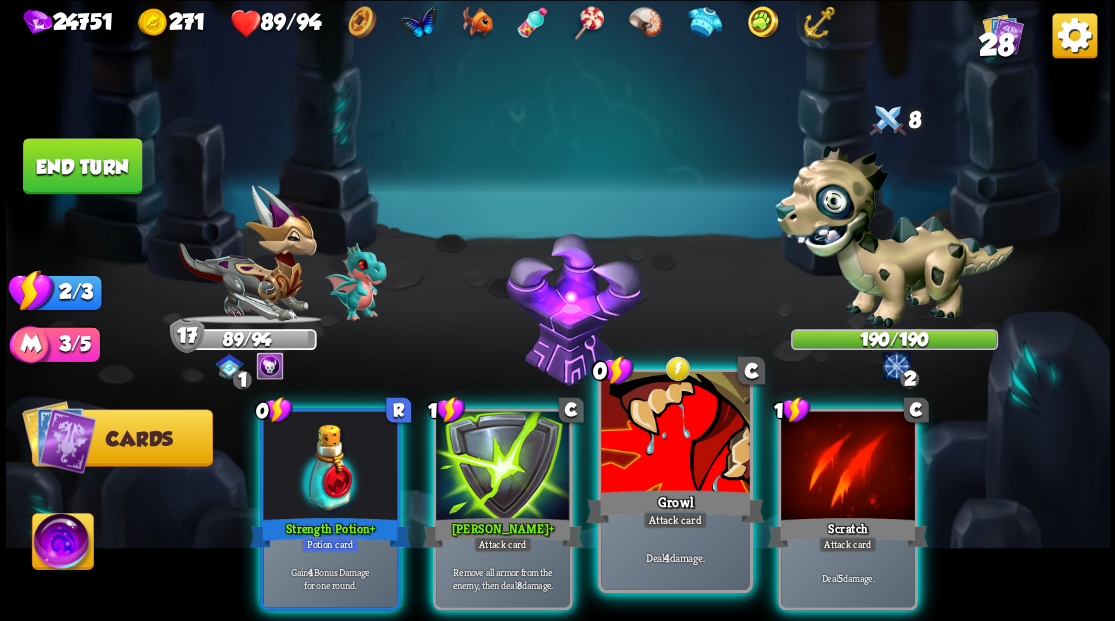 click at bounding box center (675, 434) 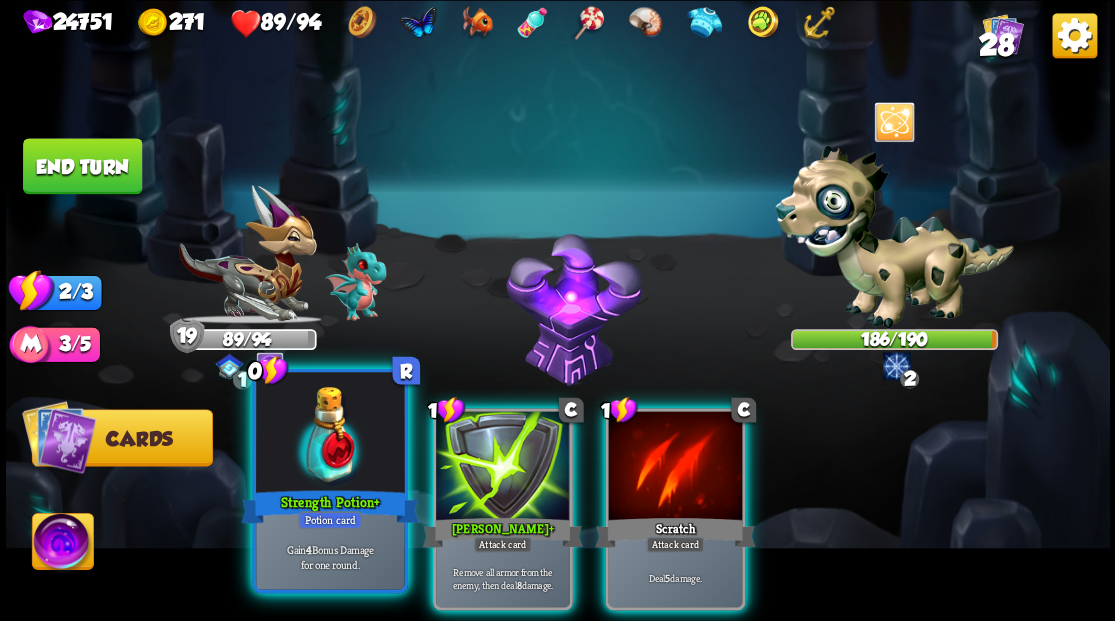 click at bounding box center [330, 434] 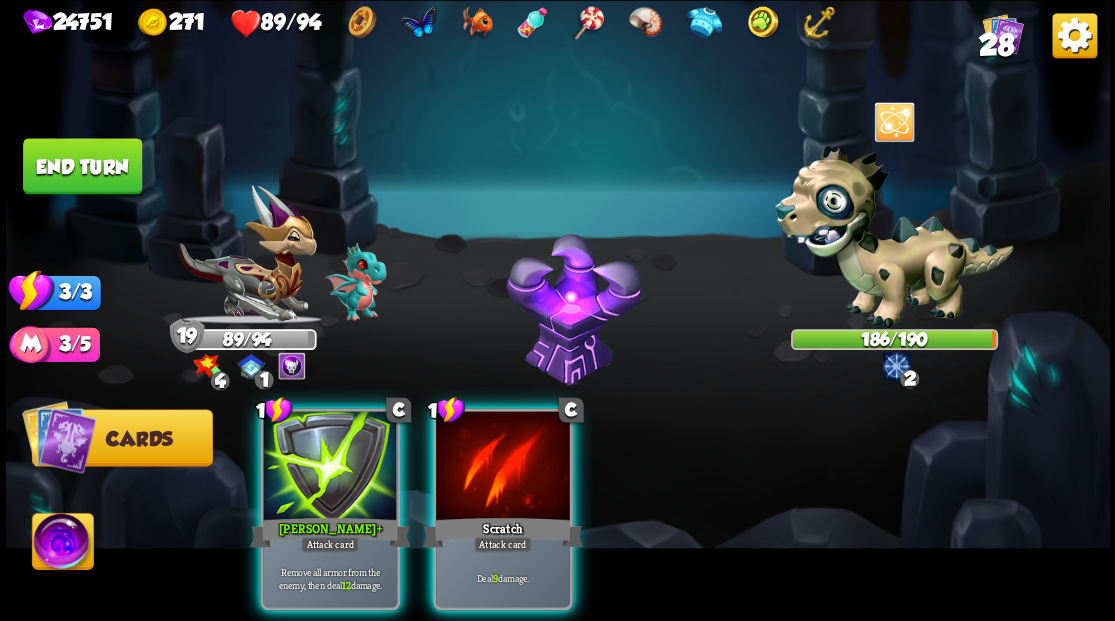 click at bounding box center (330, 467) 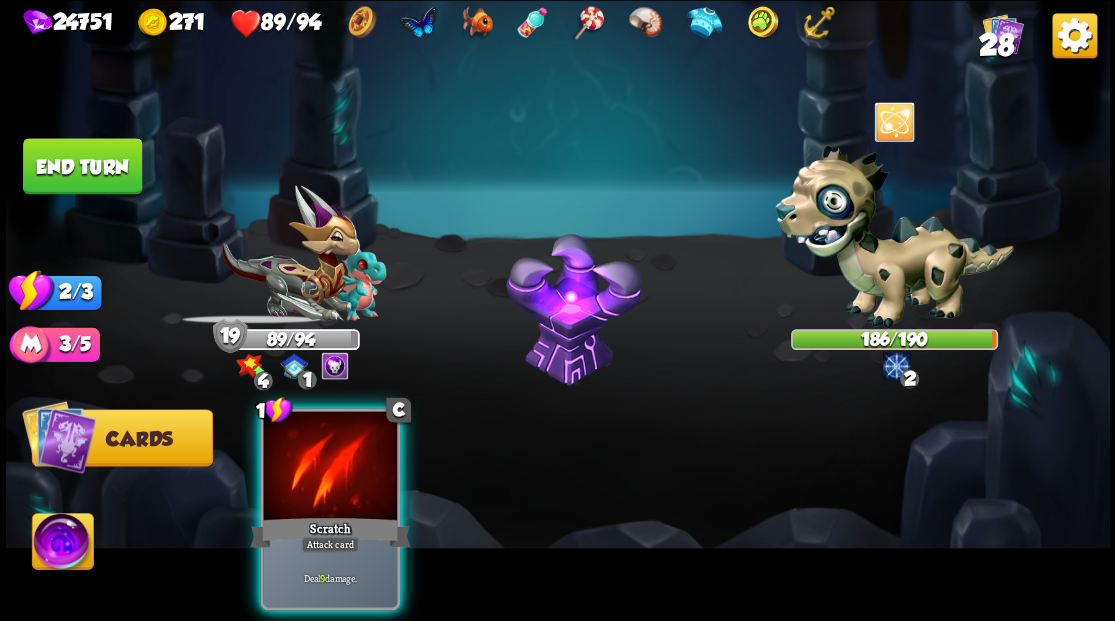 click at bounding box center (330, 467) 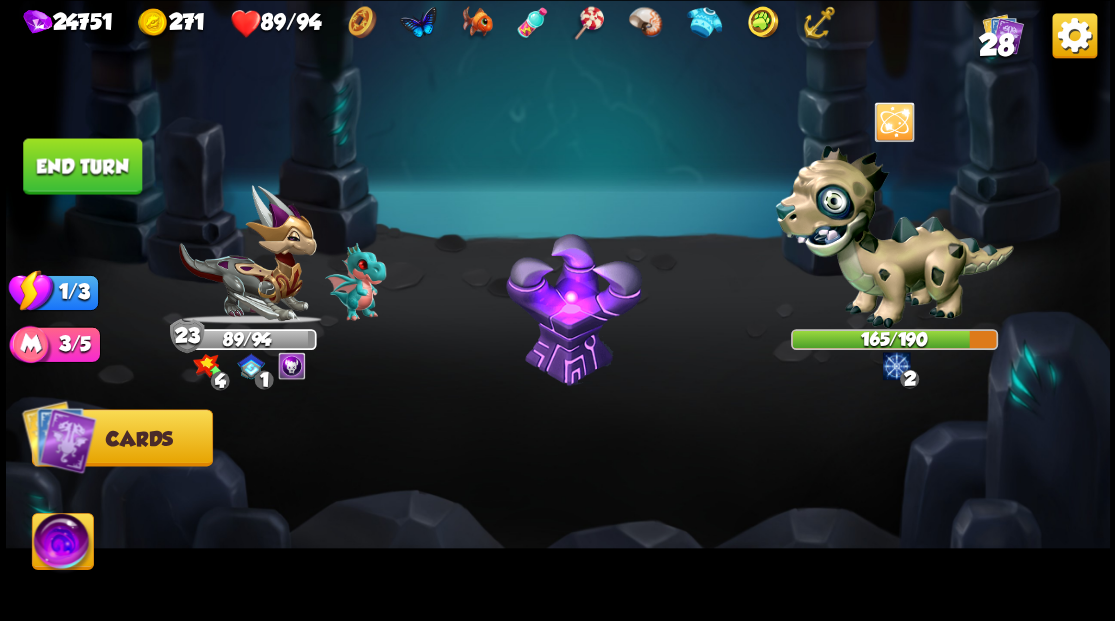 click on "End turn" at bounding box center (82, 166) 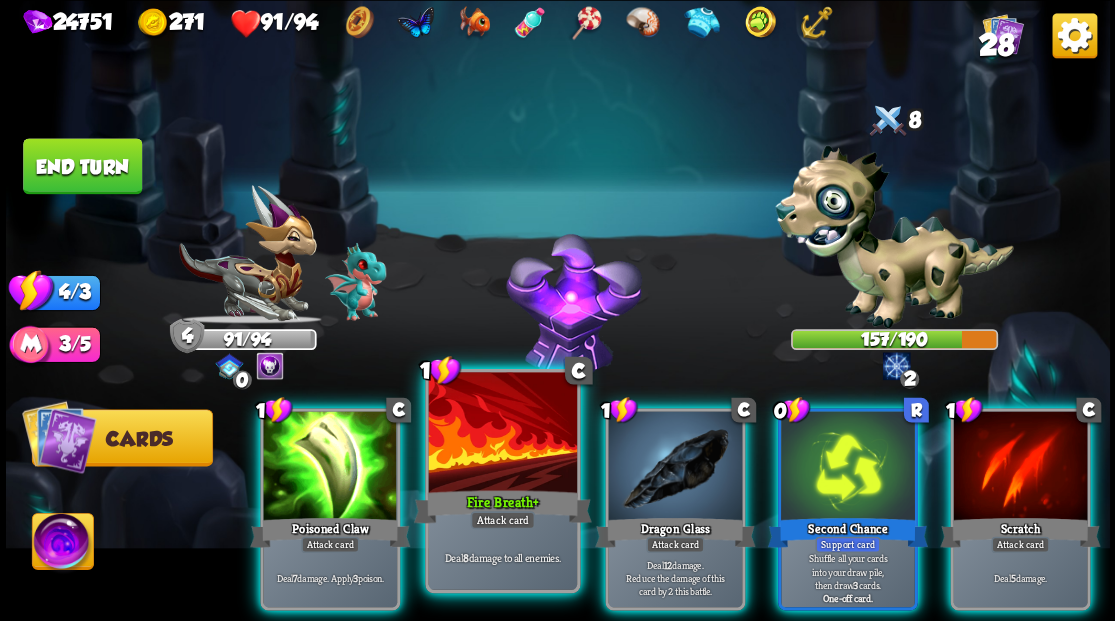 click at bounding box center [502, 434] 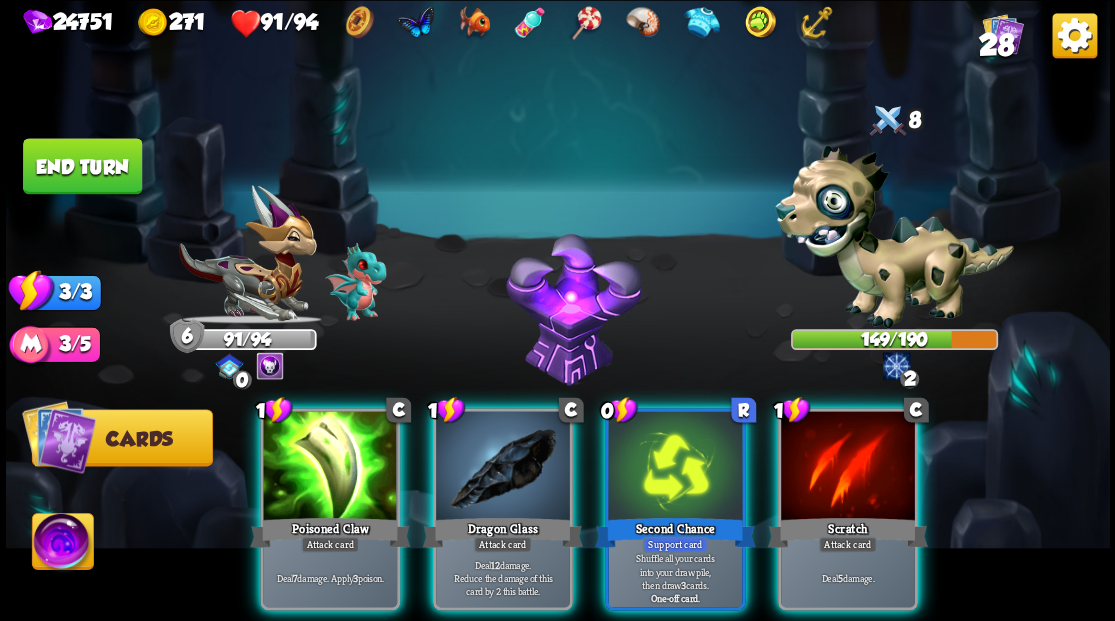 click at bounding box center (503, 467) 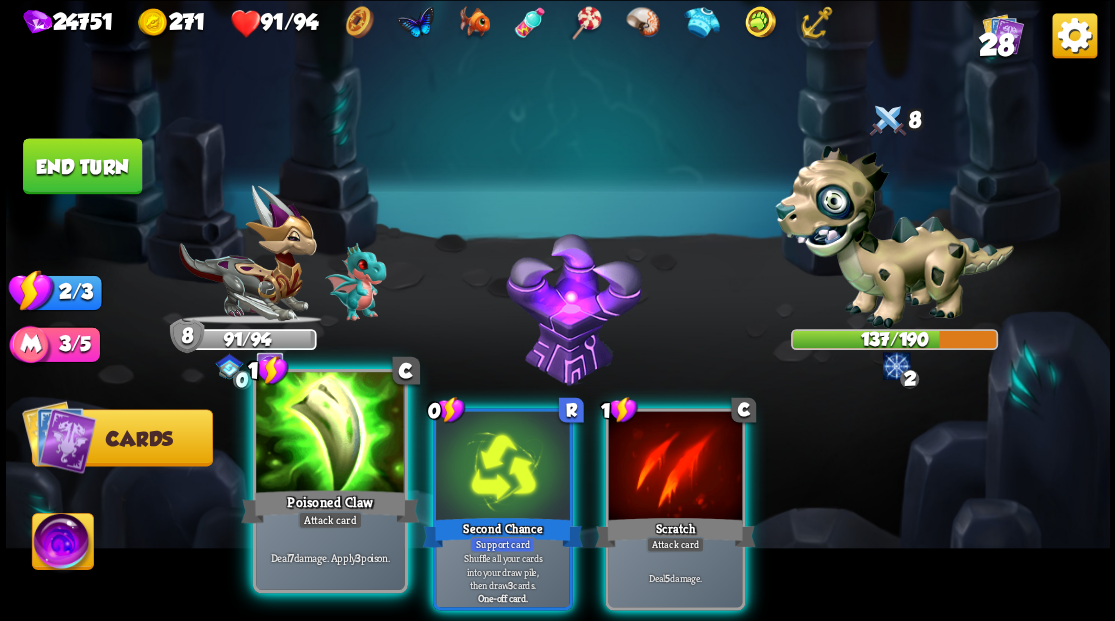 click at bounding box center [330, 434] 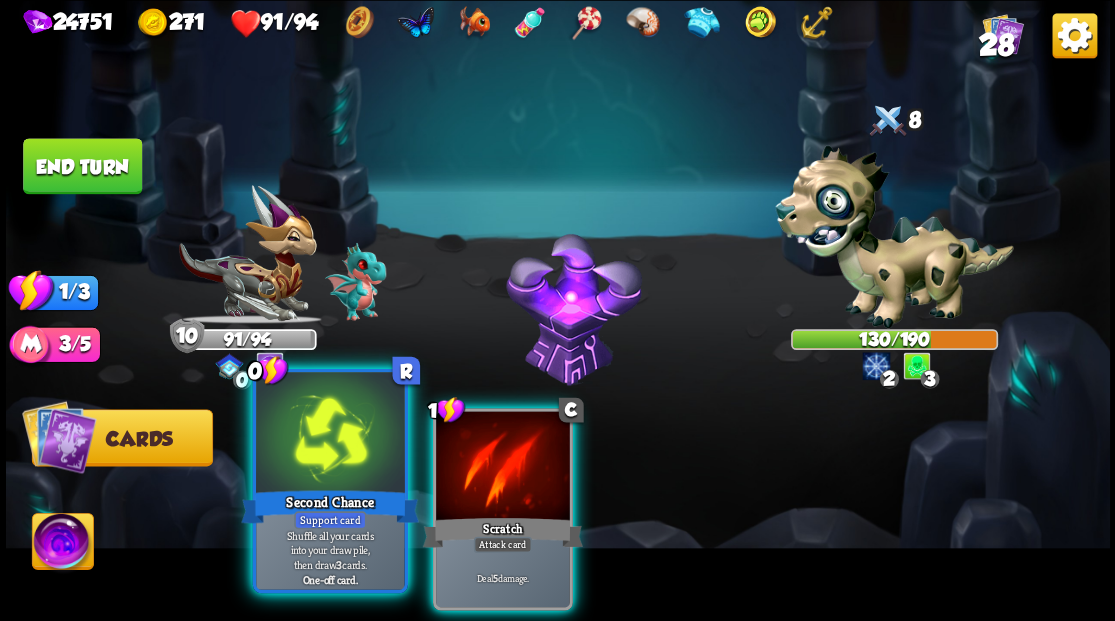 click at bounding box center [330, 434] 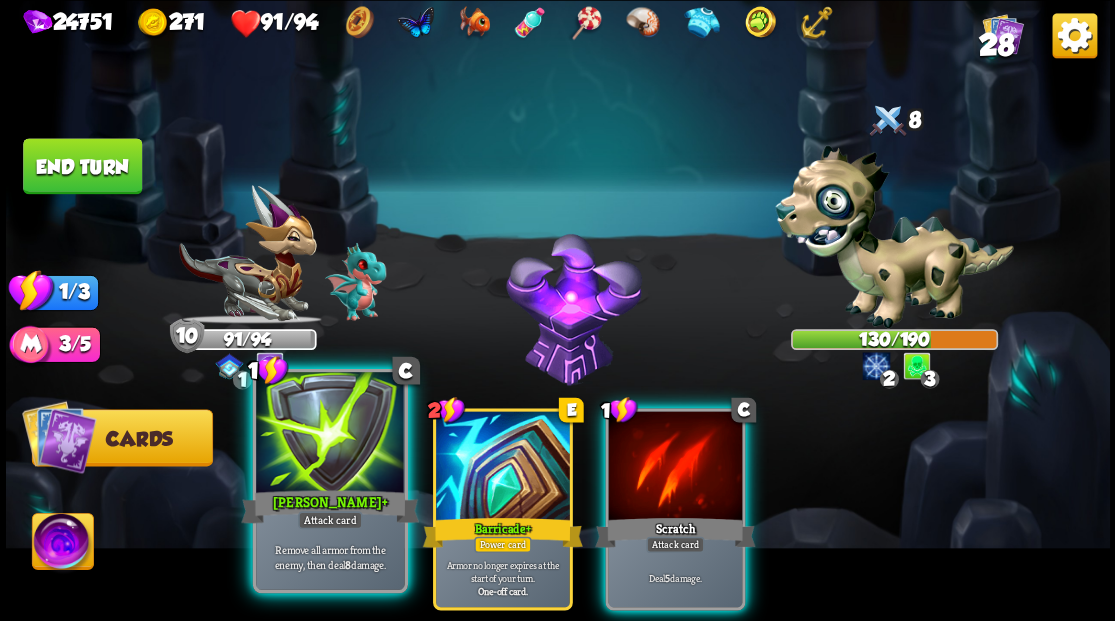 click at bounding box center [330, 434] 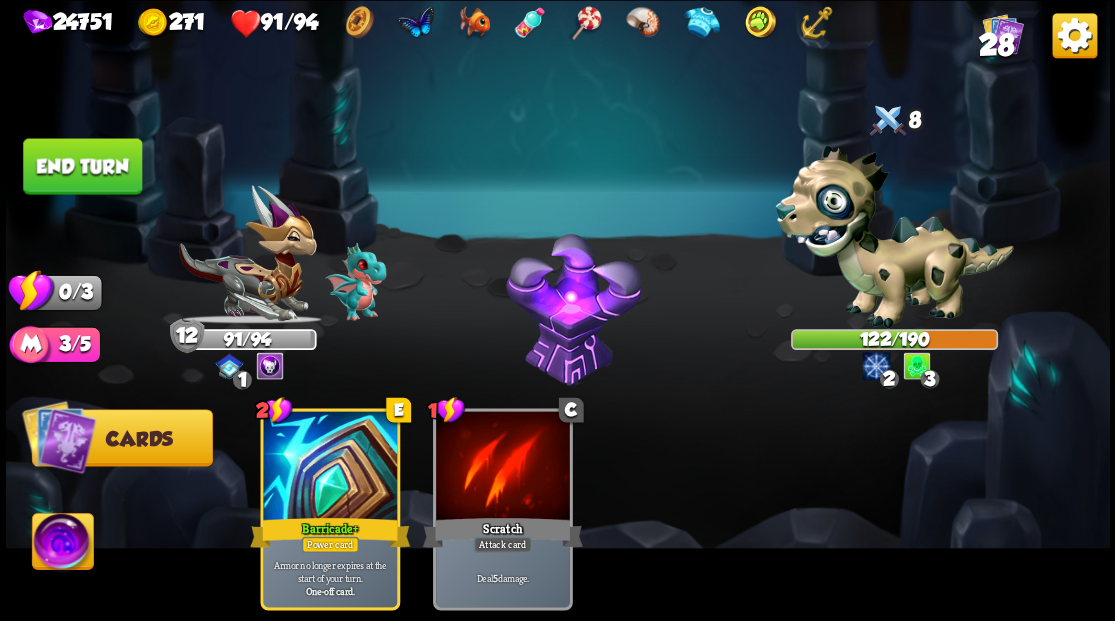 click on "End turn" at bounding box center (82, 166) 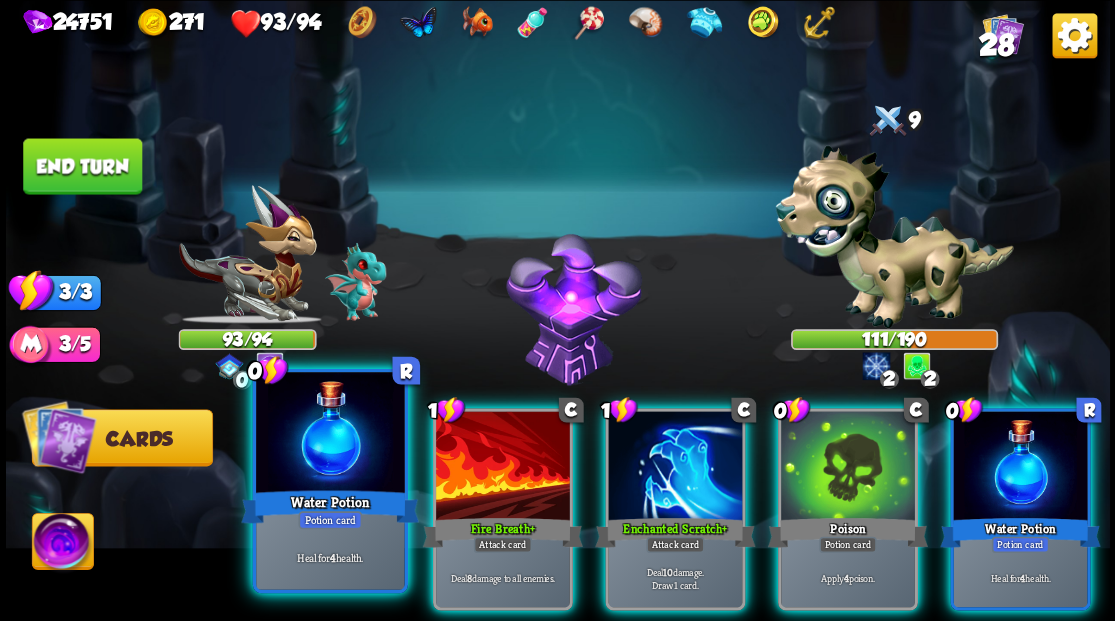 click at bounding box center (330, 434) 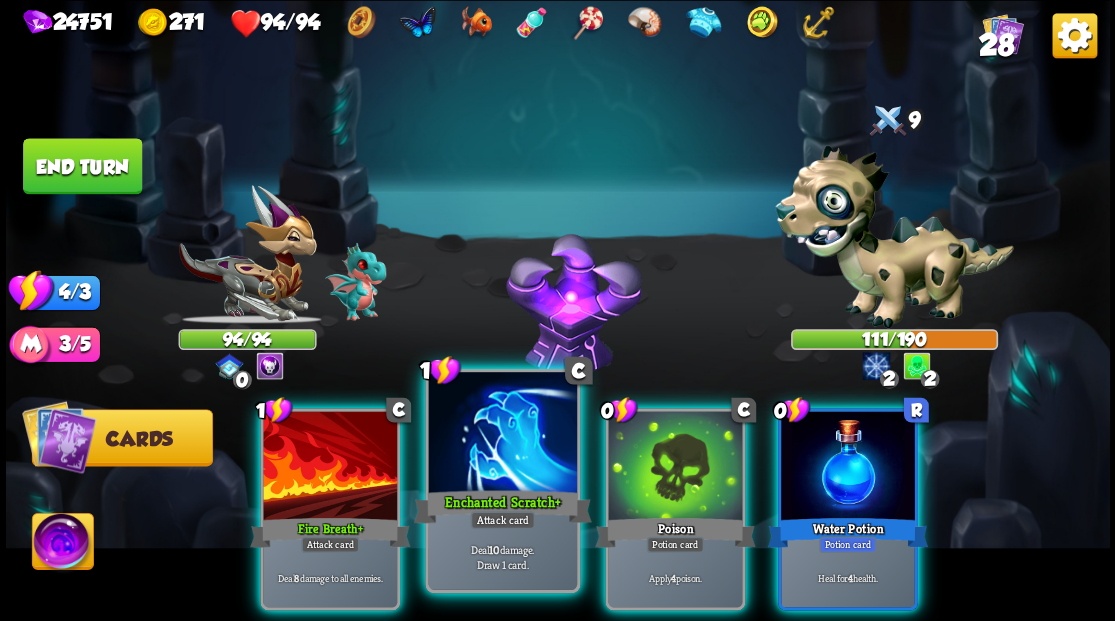 click at bounding box center [502, 434] 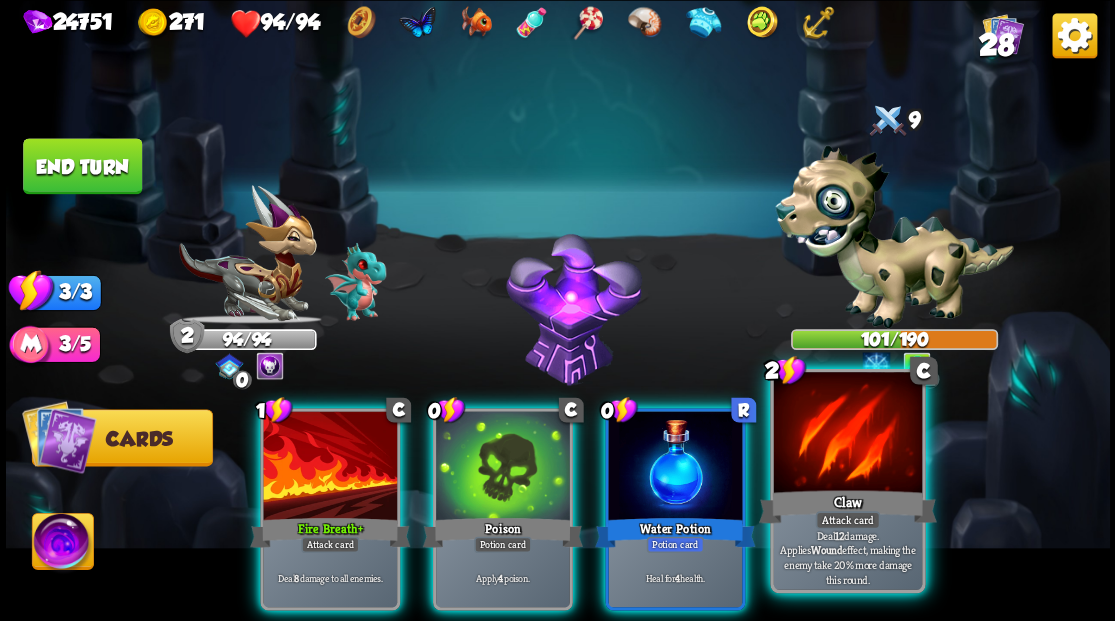 click at bounding box center [847, 434] 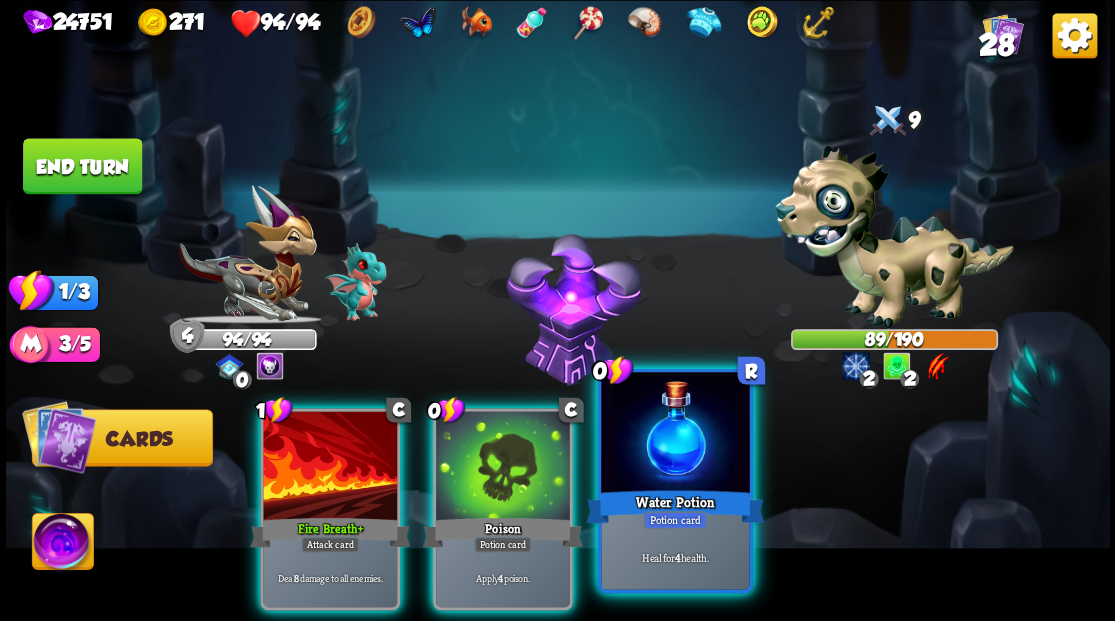 click at bounding box center (675, 434) 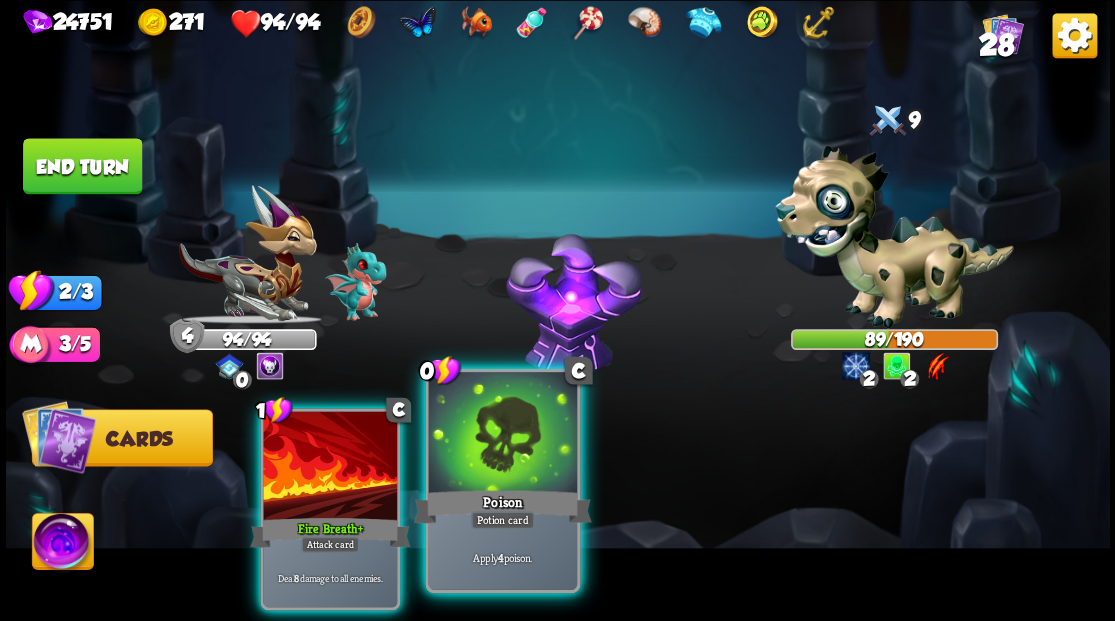 click at bounding box center [502, 434] 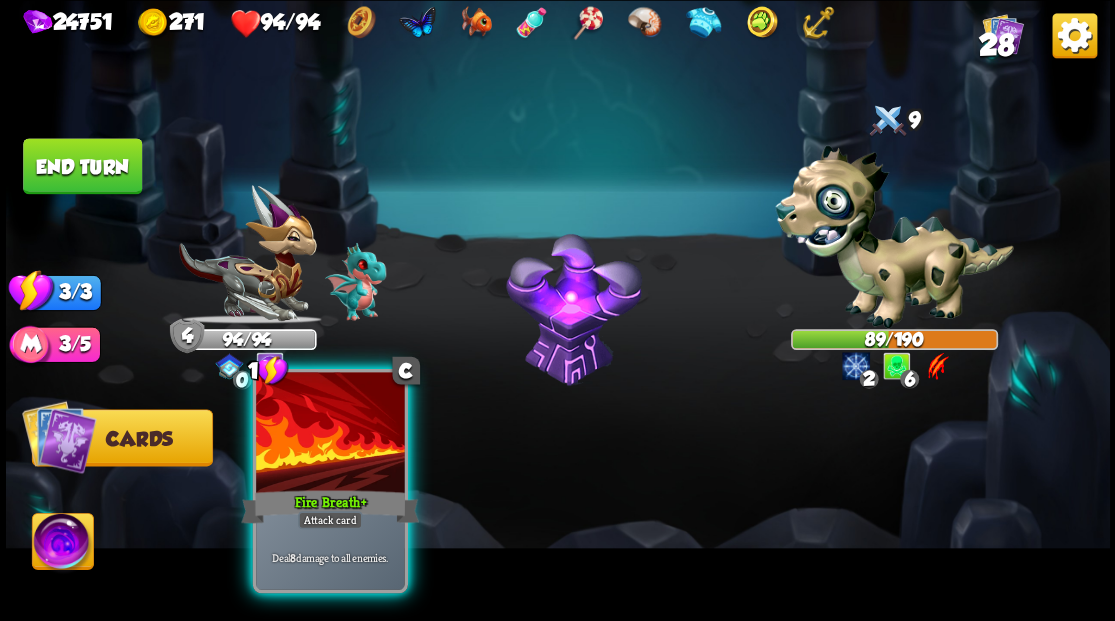 click at bounding box center (330, 434) 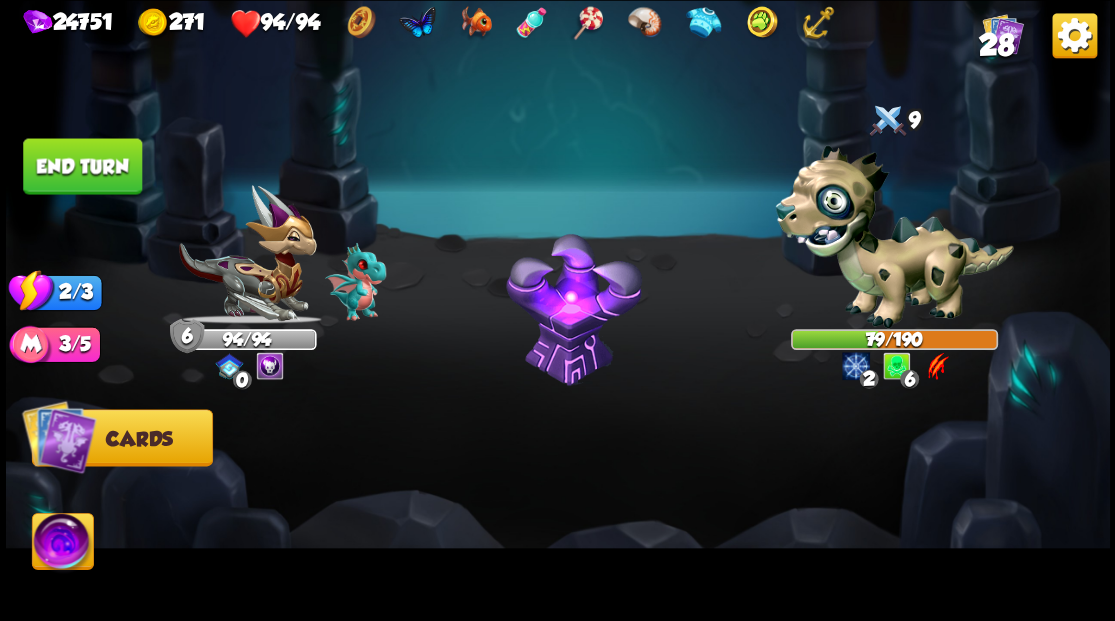 click on "End turn" at bounding box center [82, 166] 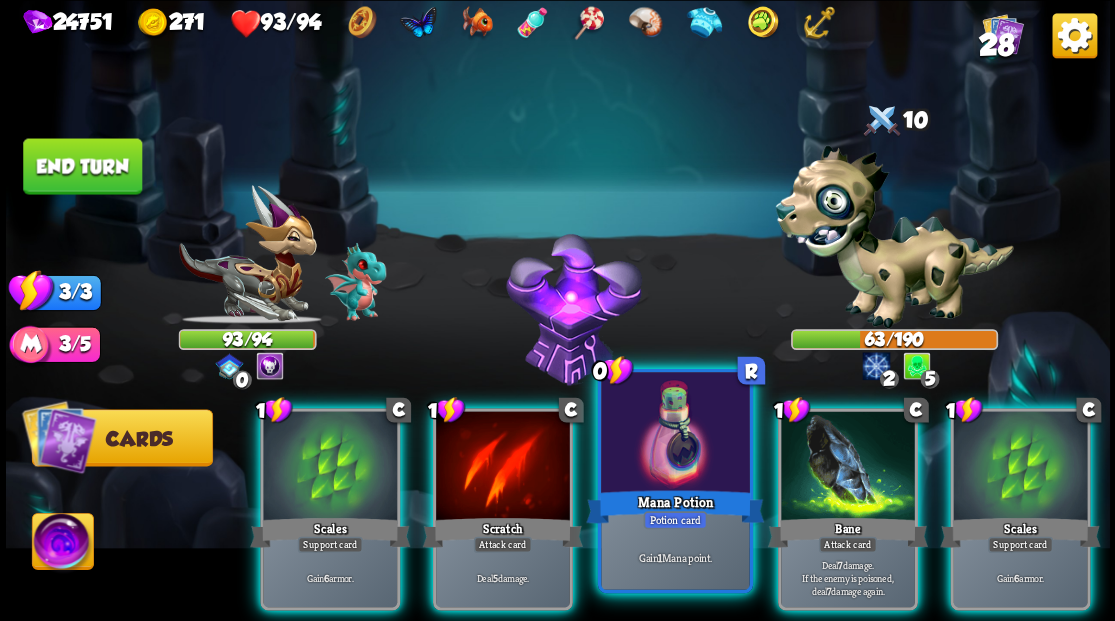 click at bounding box center (675, 434) 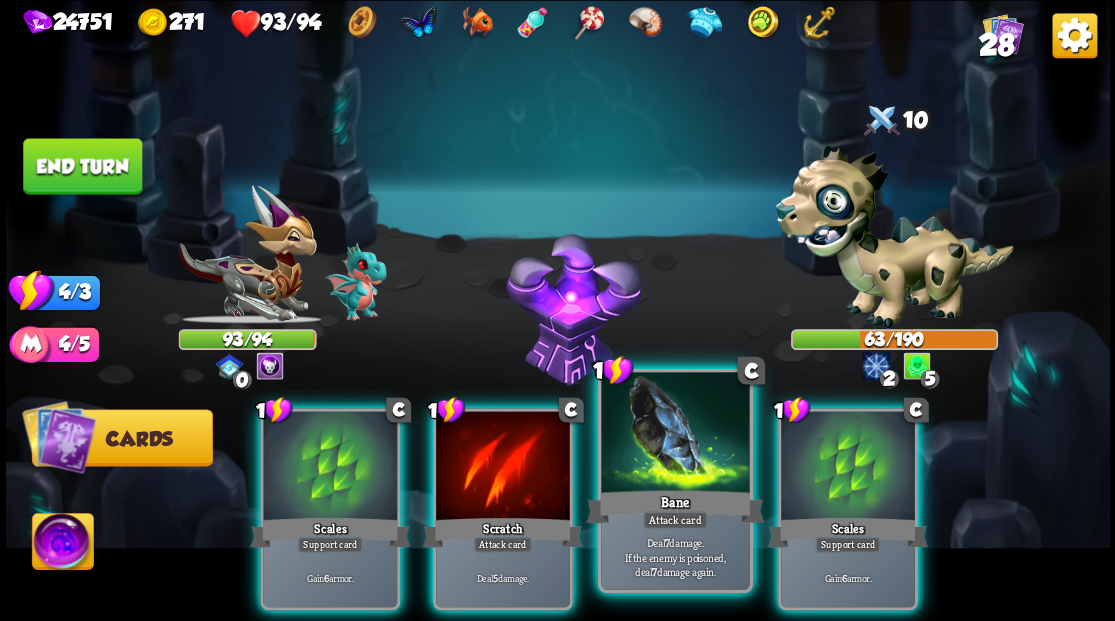 click at bounding box center [675, 434] 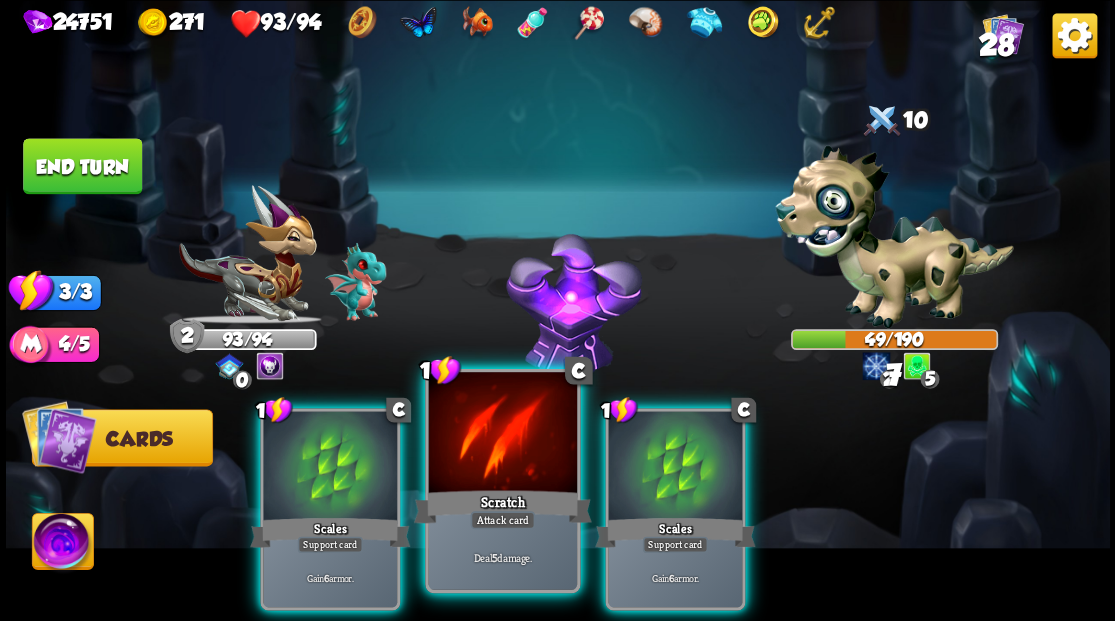 click at bounding box center [502, 434] 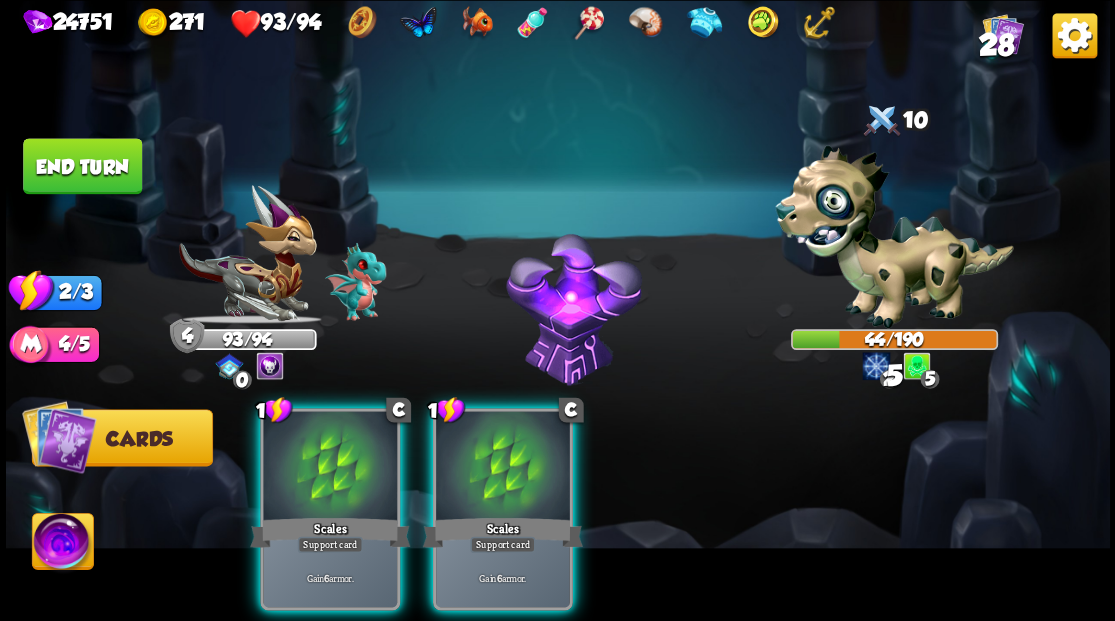 click at bounding box center [503, 467] 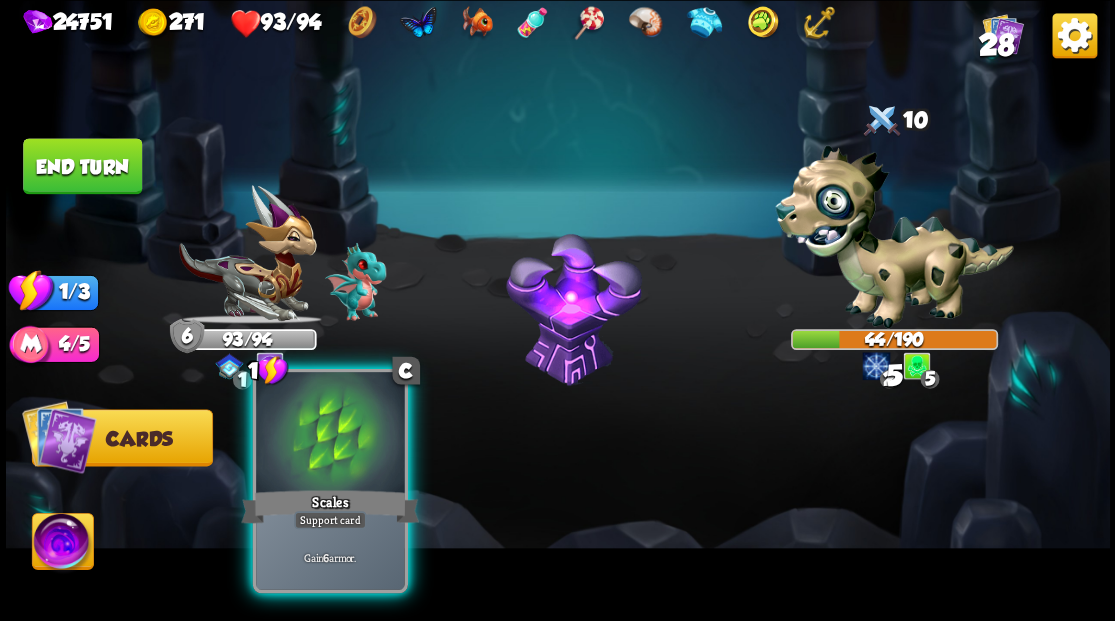 click at bounding box center (330, 434) 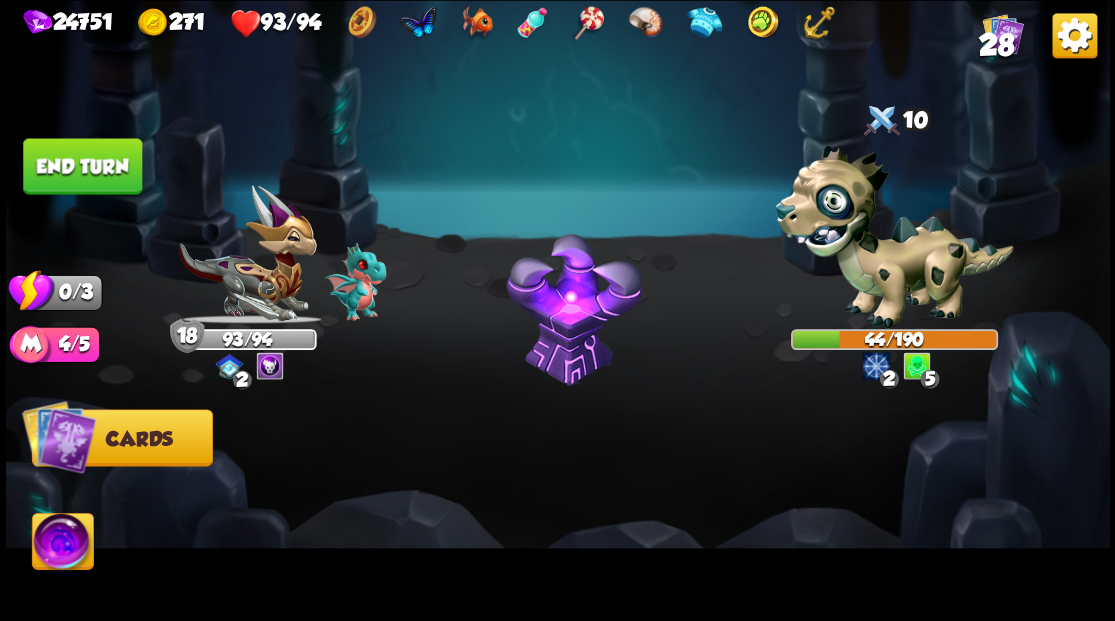 click on "End turn" at bounding box center (82, 166) 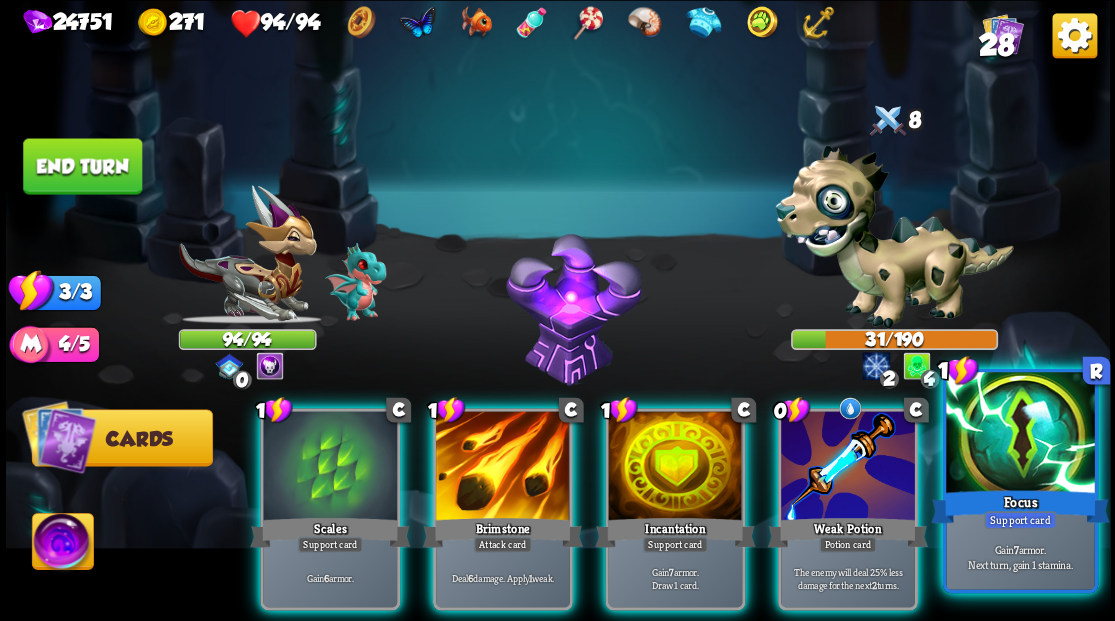 click at bounding box center (1020, 434) 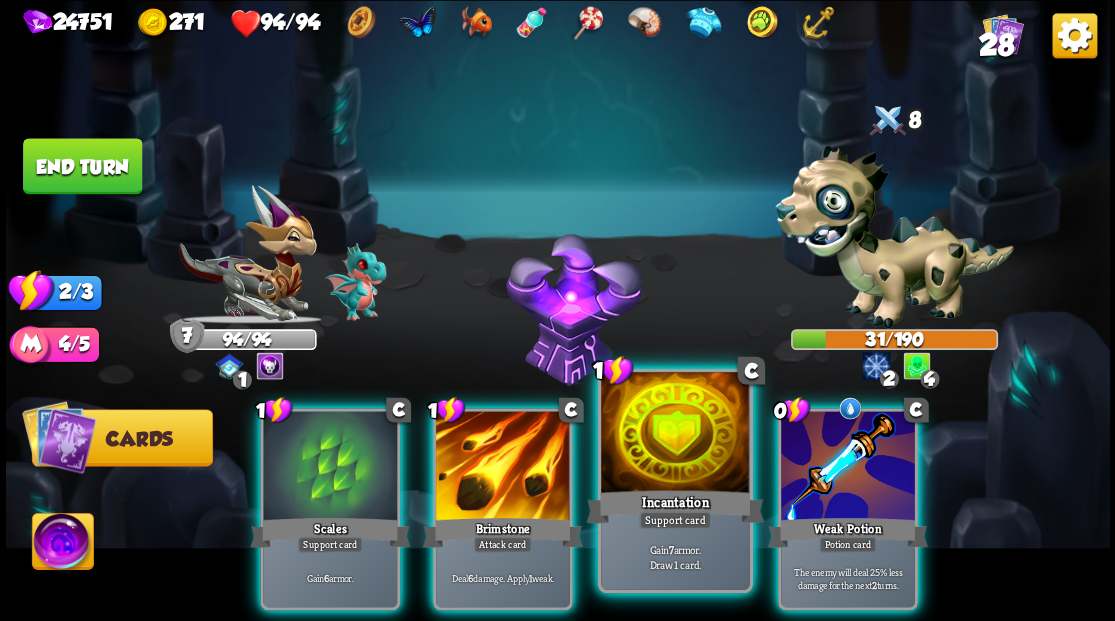 click at bounding box center [675, 434] 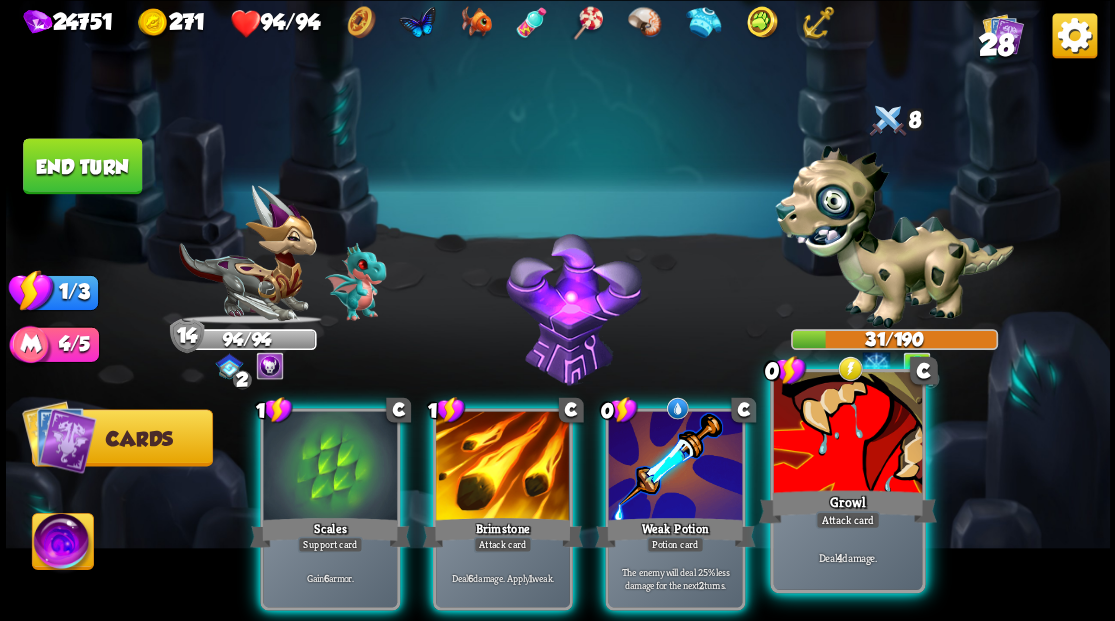 click at bounding box center [847, 434] 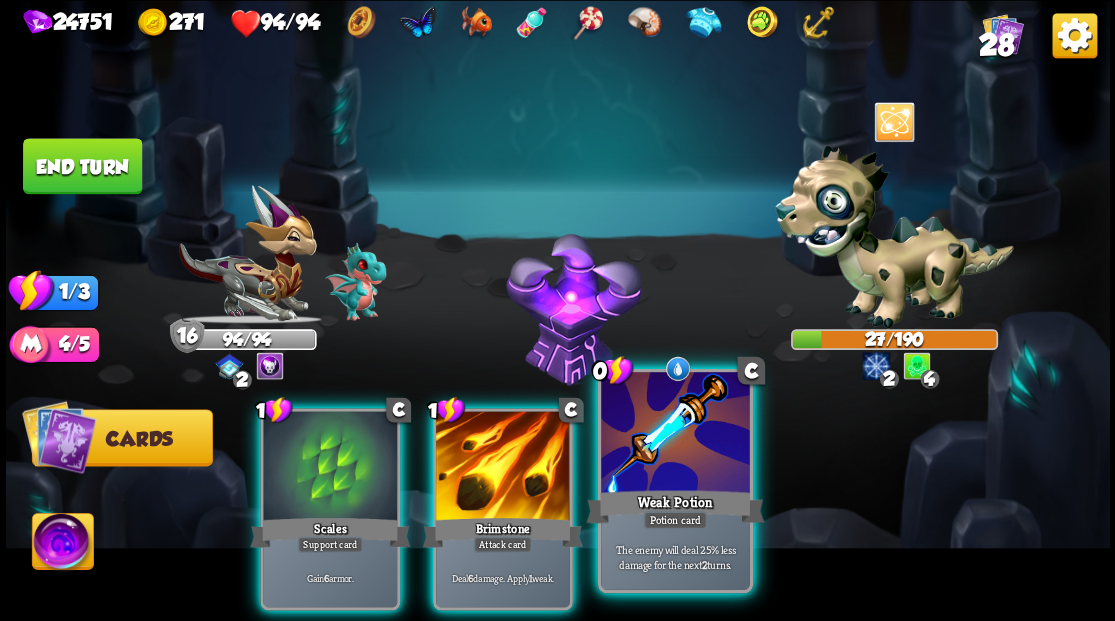 click at bounding box center [675, 434] 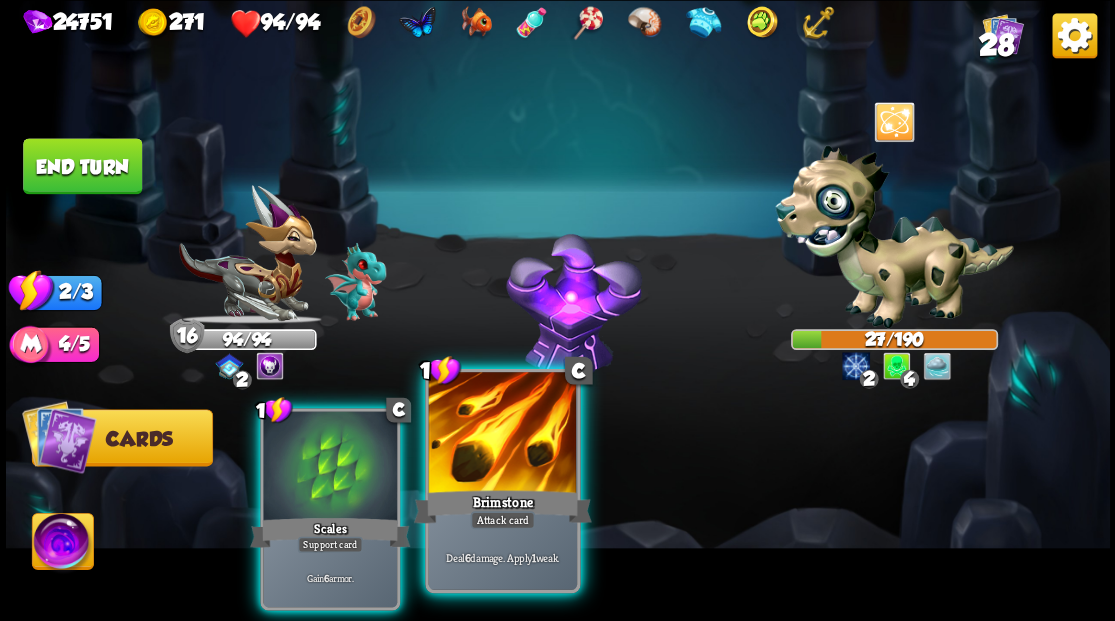 click at bounding box center (502, 434) 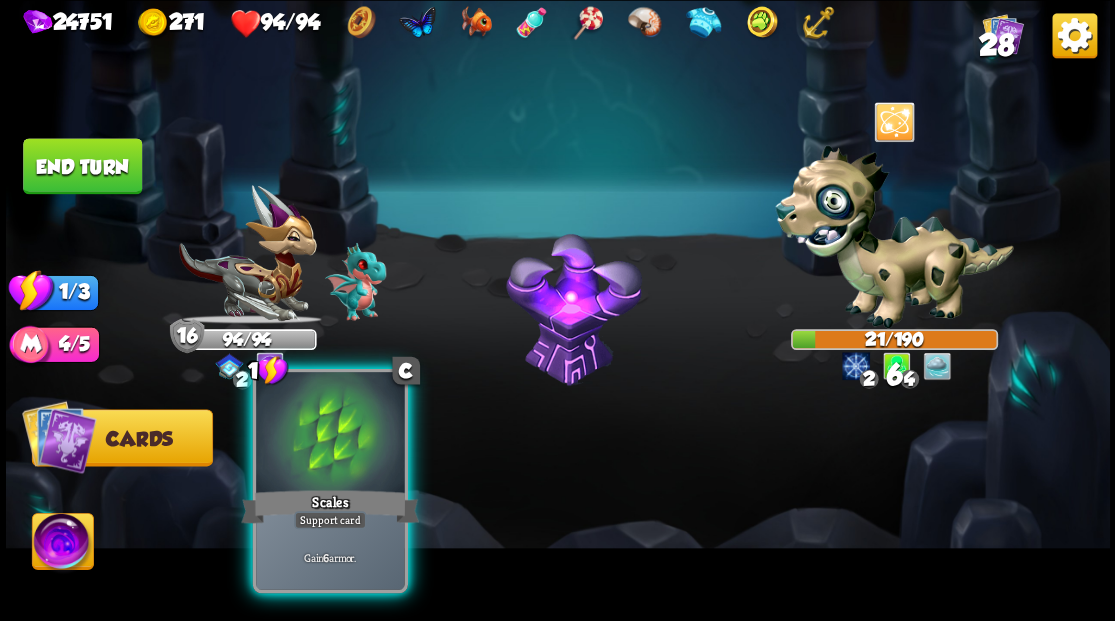 click at bounding box center [330, 434] 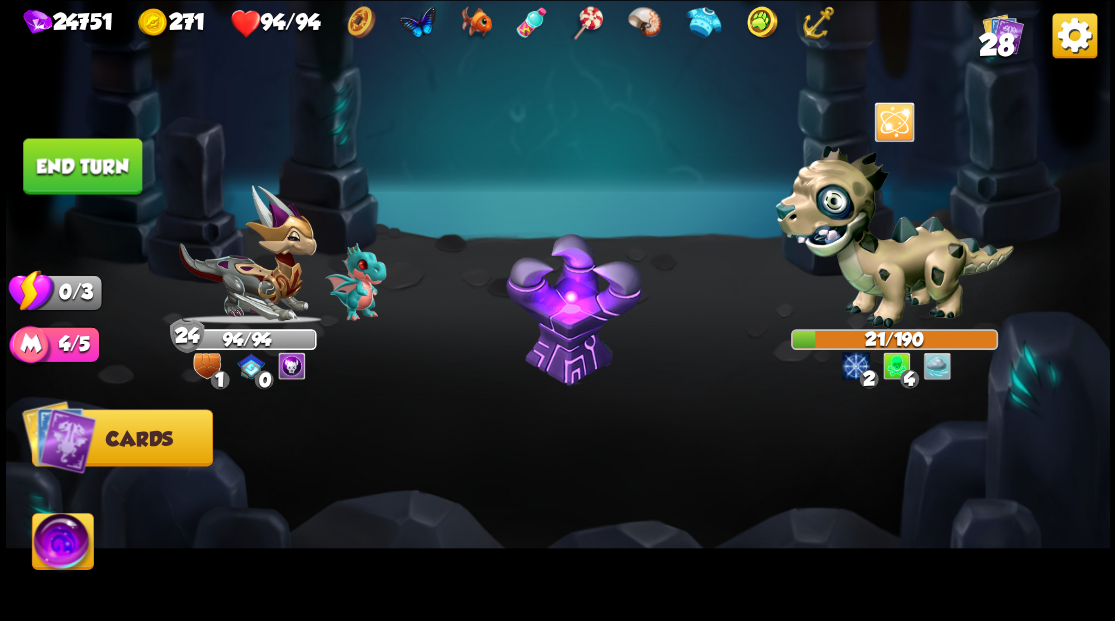 click on "End turn" at bounding box center (82, 166) 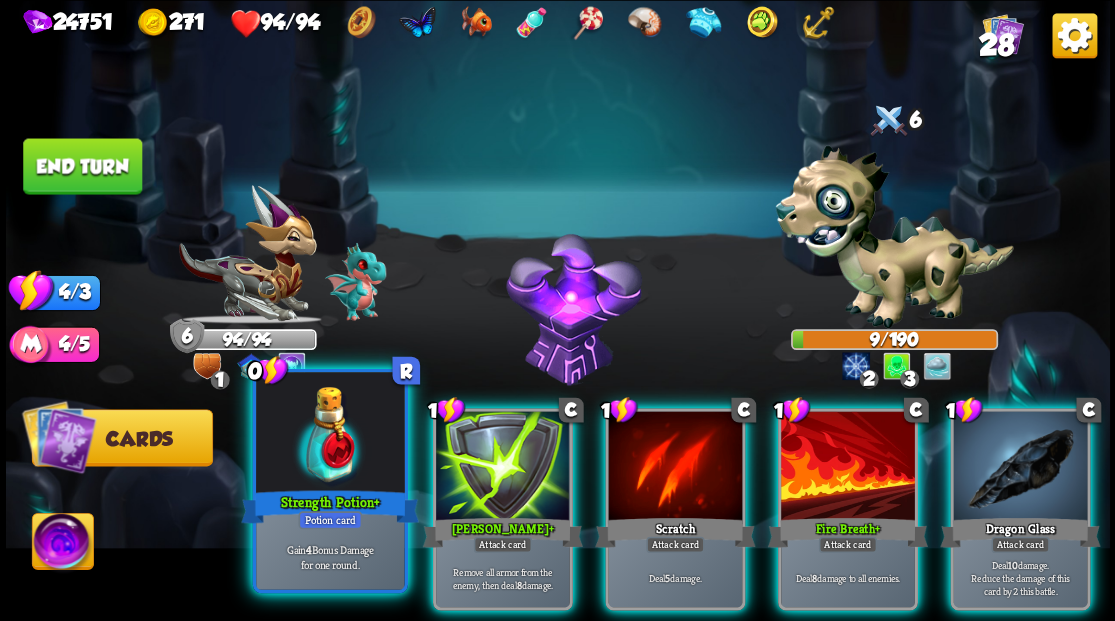 click at bounding box center (330, 434) 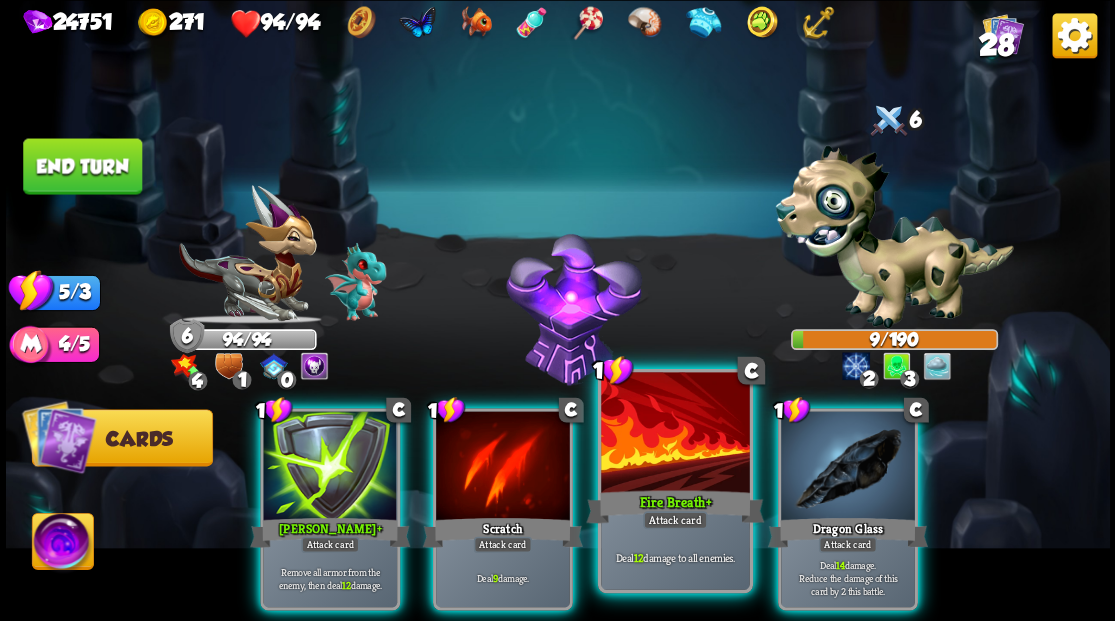 click at bounding box center [675, 434] 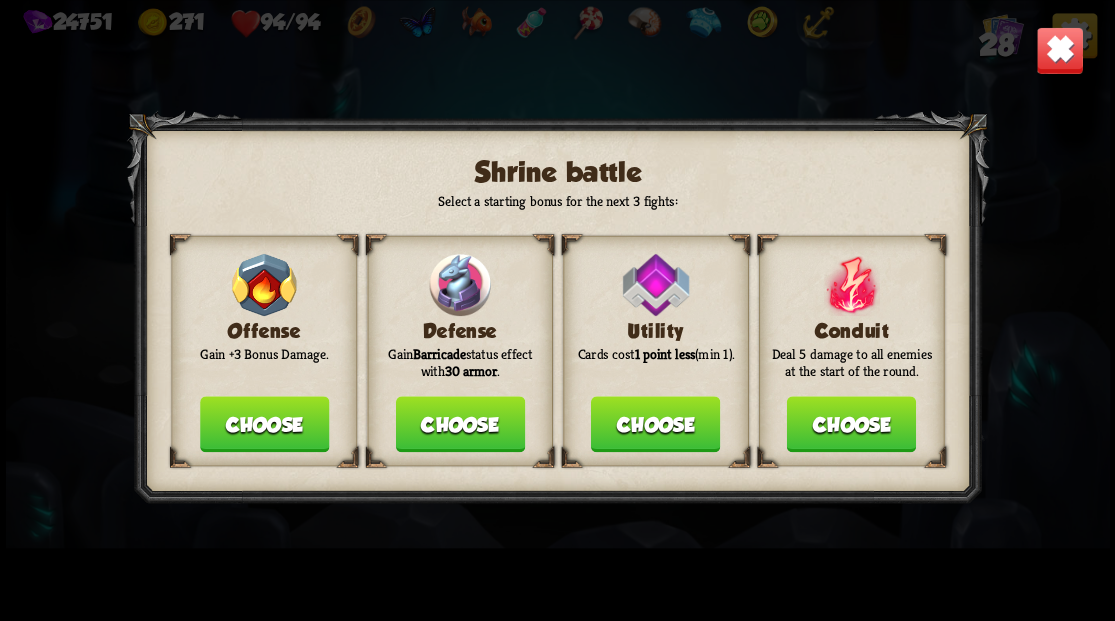 click on "Choose" at bounding box center (459, 424) 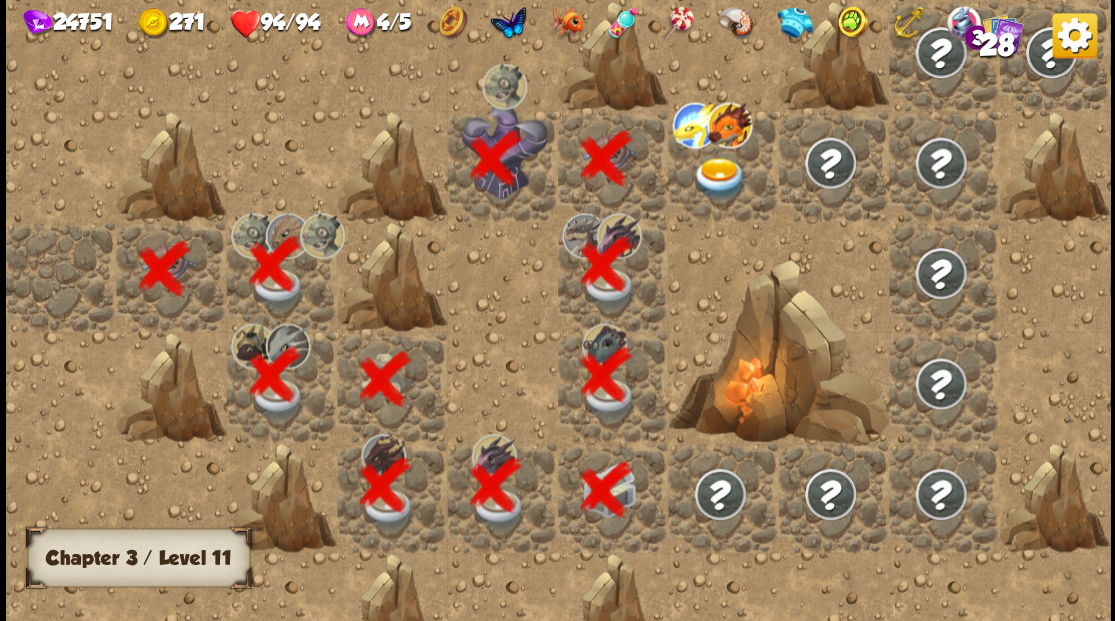 scroll, scrollTop: 0, scrollLeft: 384, axis: horizontal 